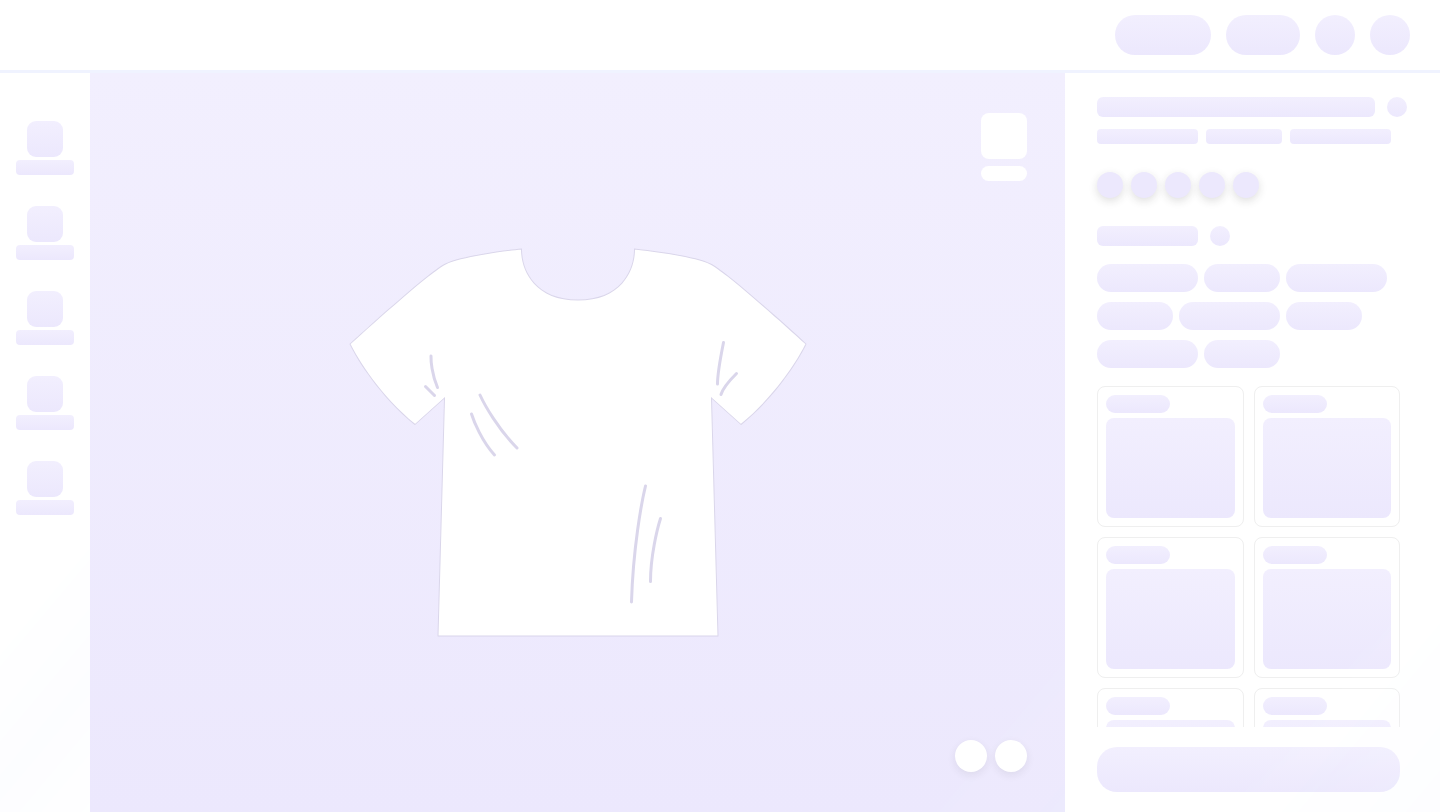 scroll, scrollTop: 0, scrollLeft: 0, axis: both 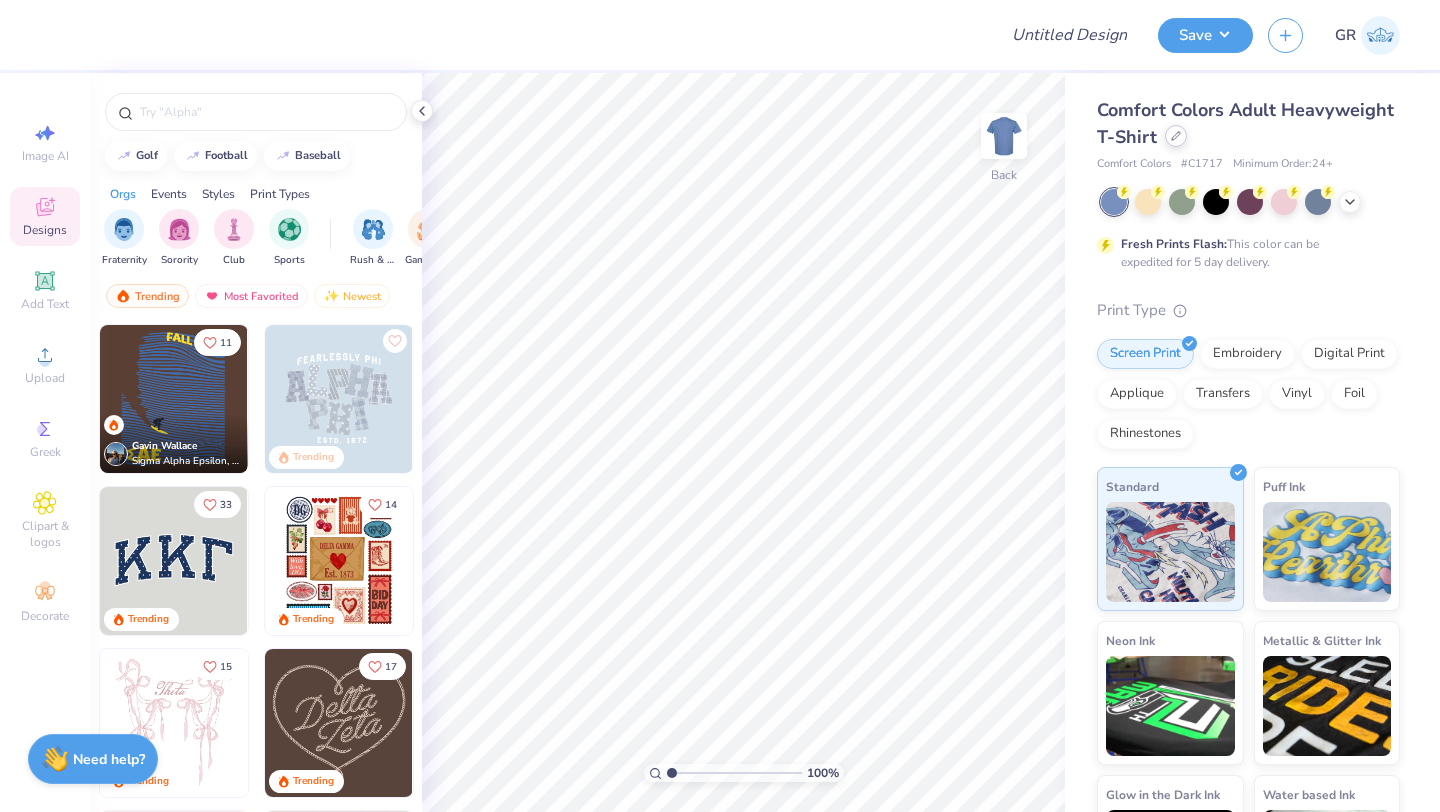 click on "Comfort Colors Adult Heavyweight T-Shirt" at bounding box center (1248, 124) 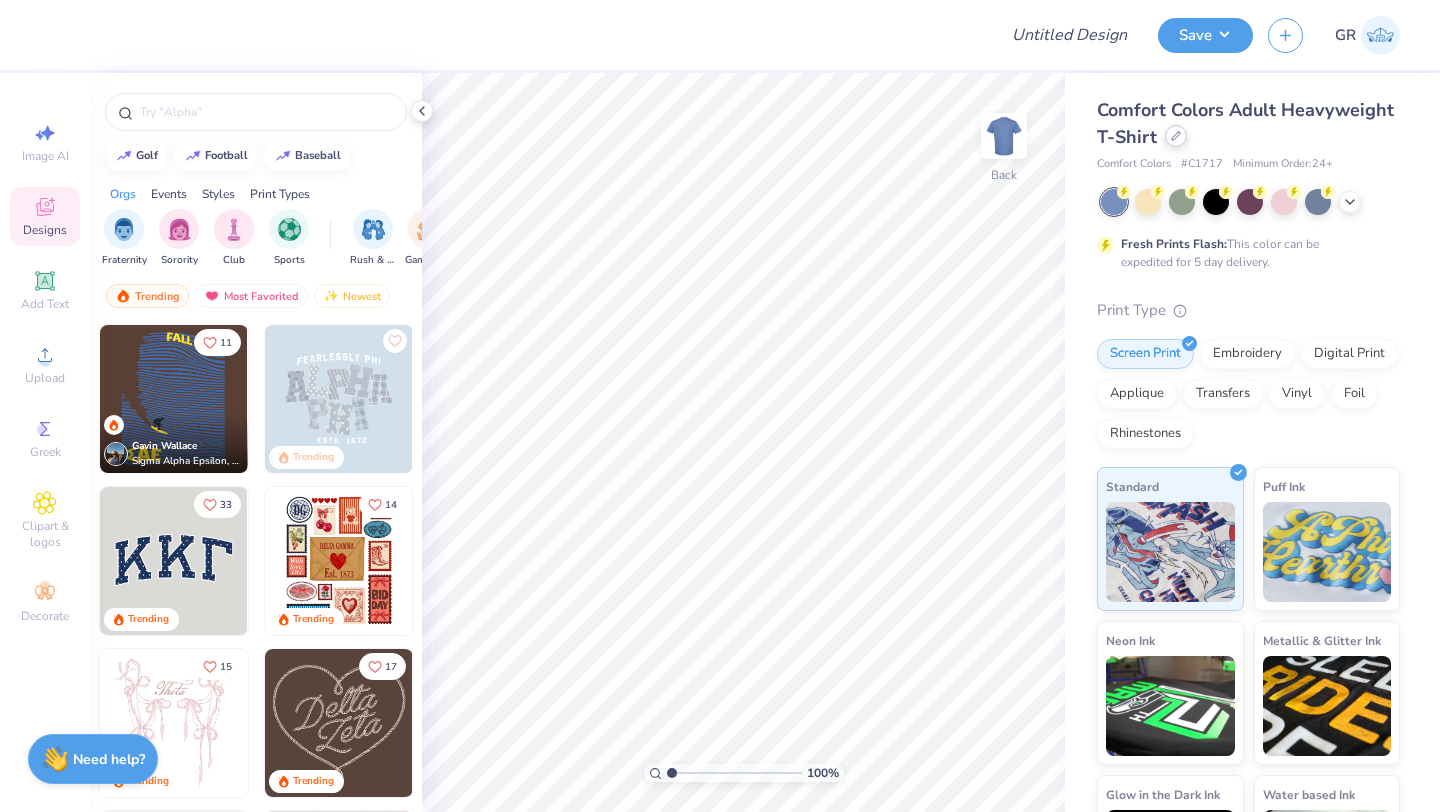 click 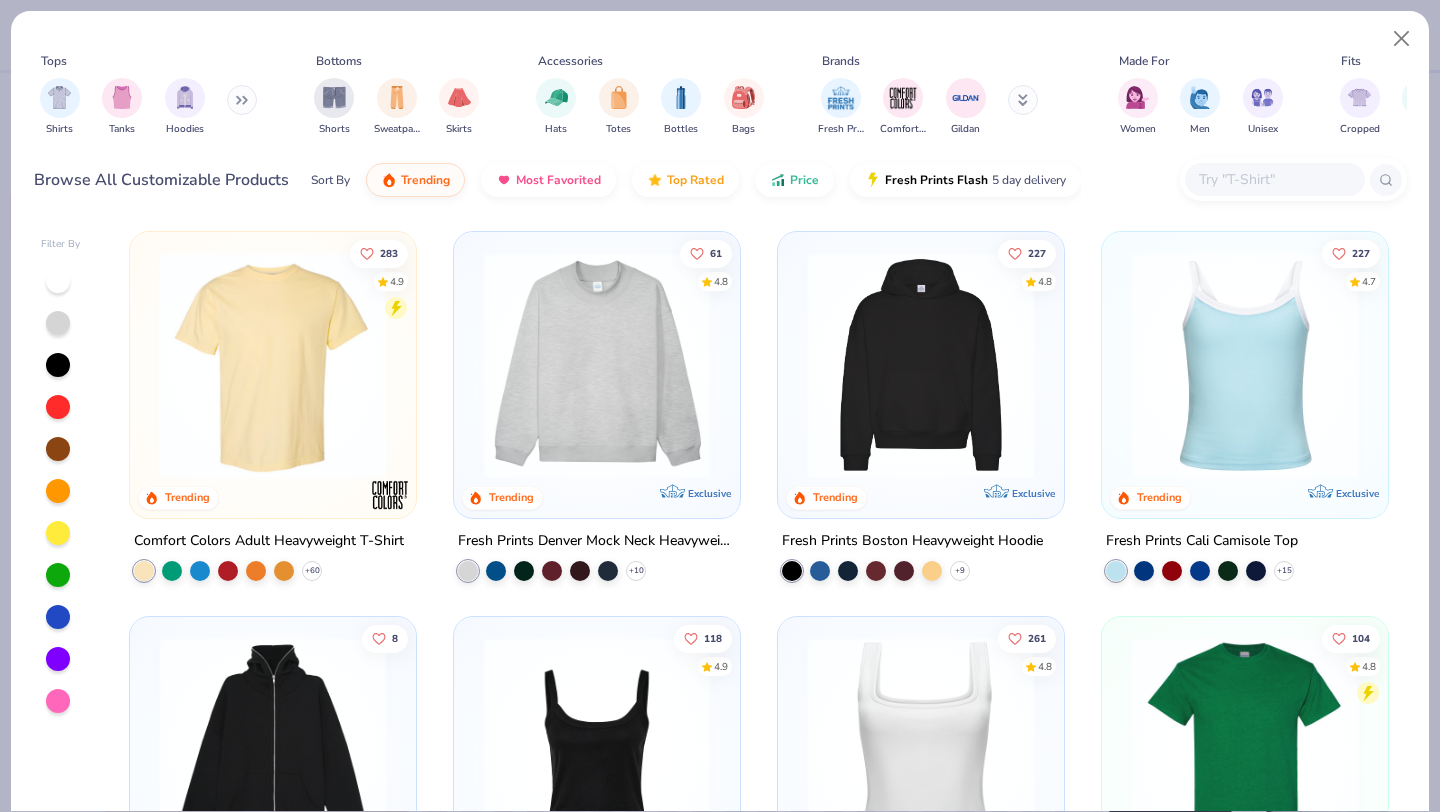 click at bounding box center (1274, 179) 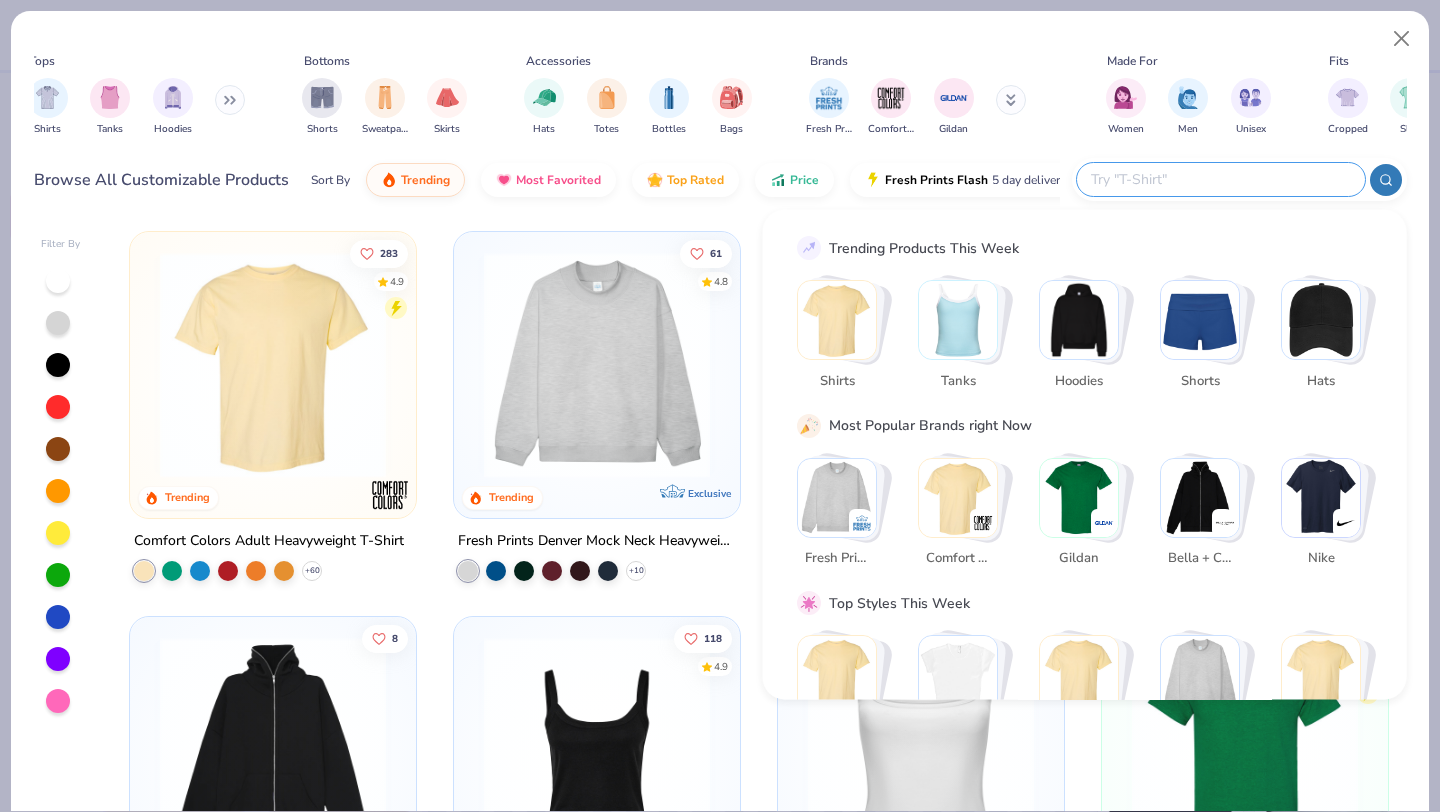scroll, scrollTop: 0, scrollLeft: 0, axis: both 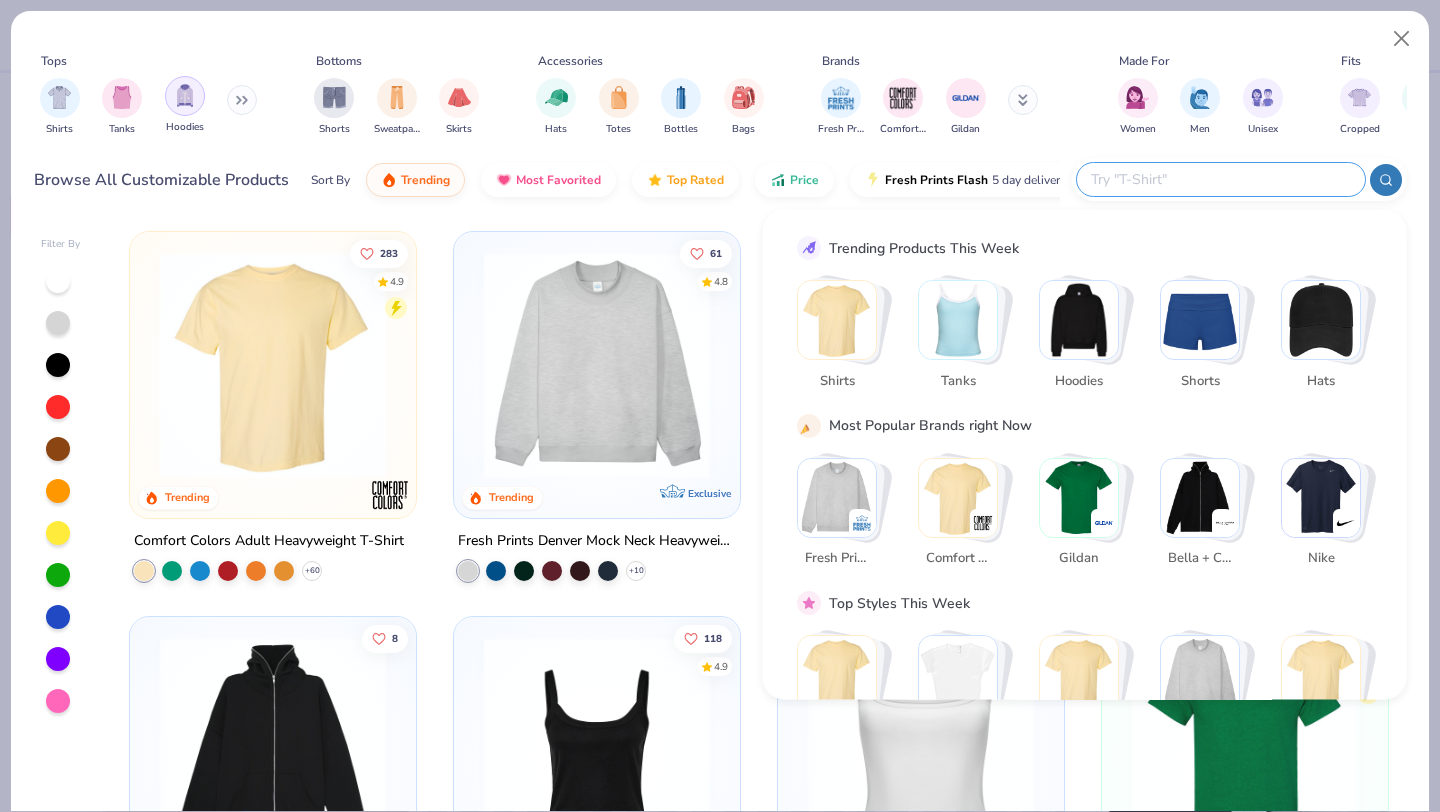 click at bounding box center (185, 95) 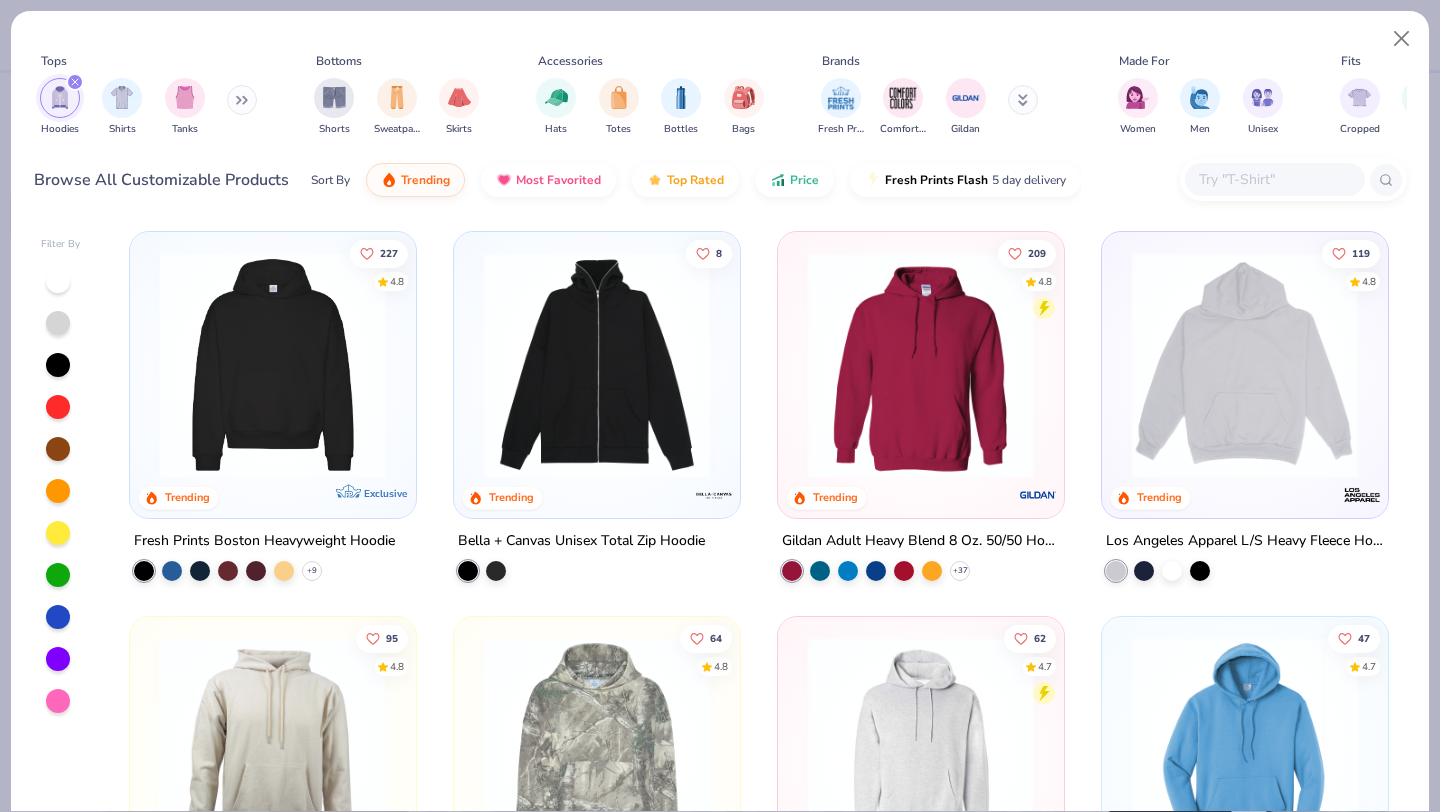 click 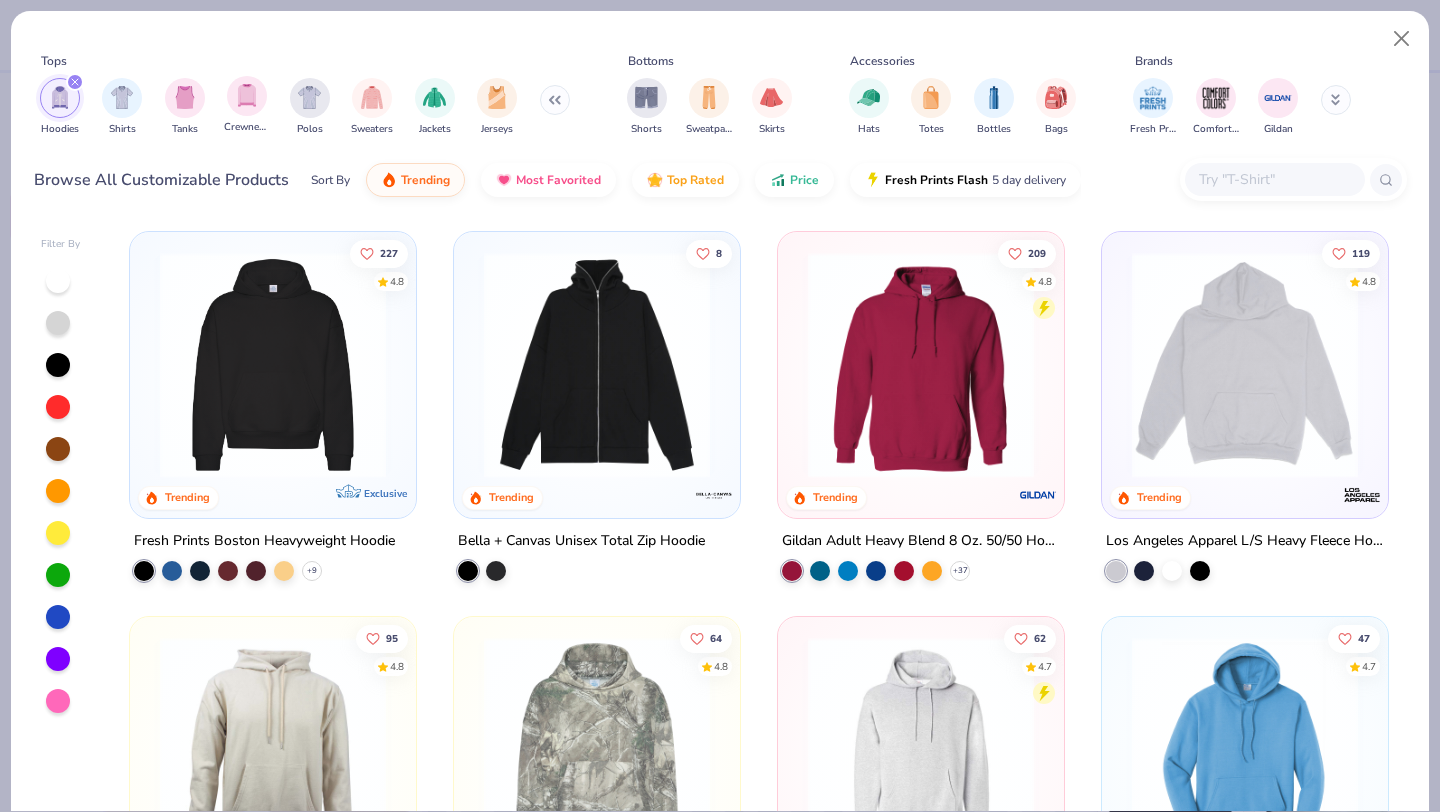 click on "Crewnecks" at bounding box center [247, 105] 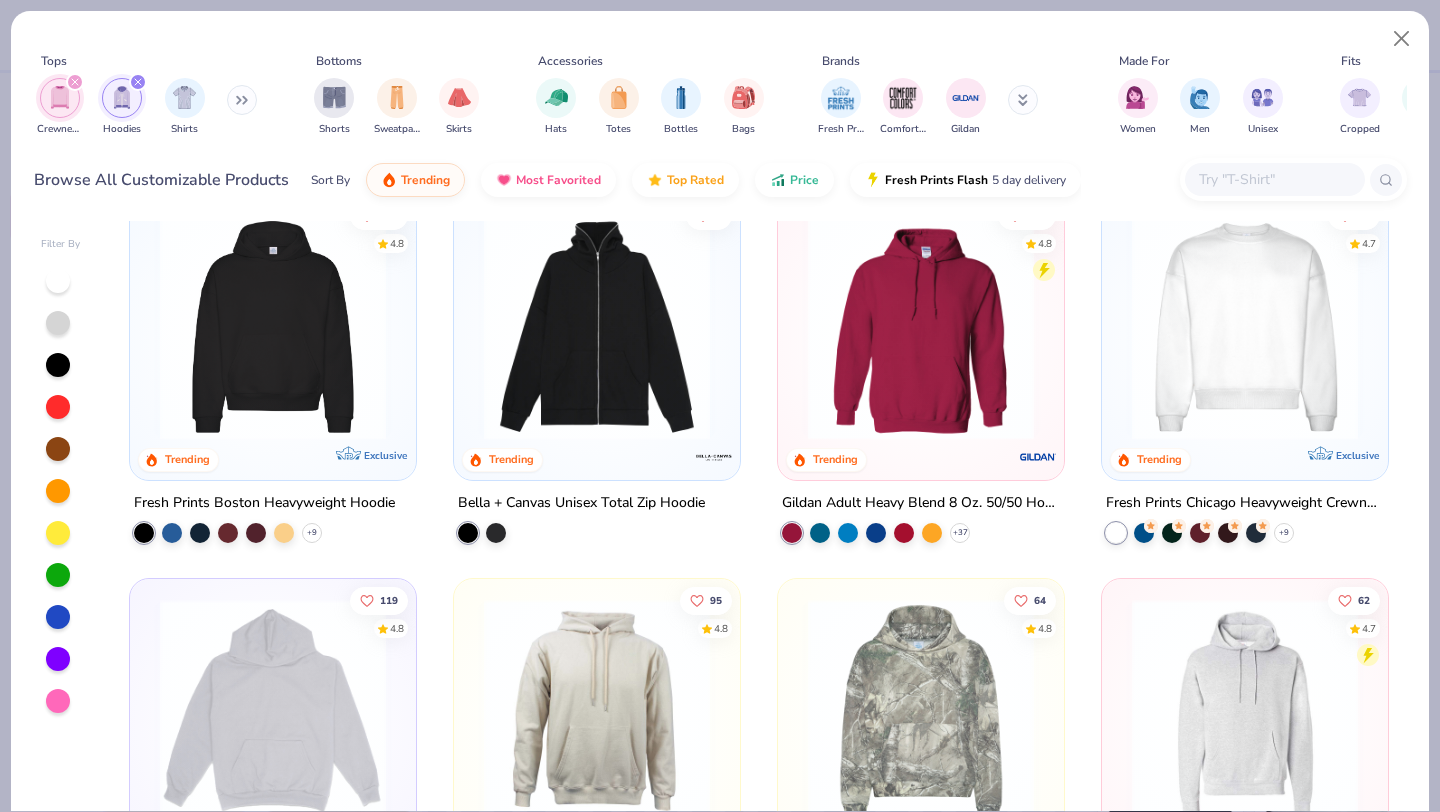 scroll, scrollTop: 35, scrollLeft: 0, axis: vertical 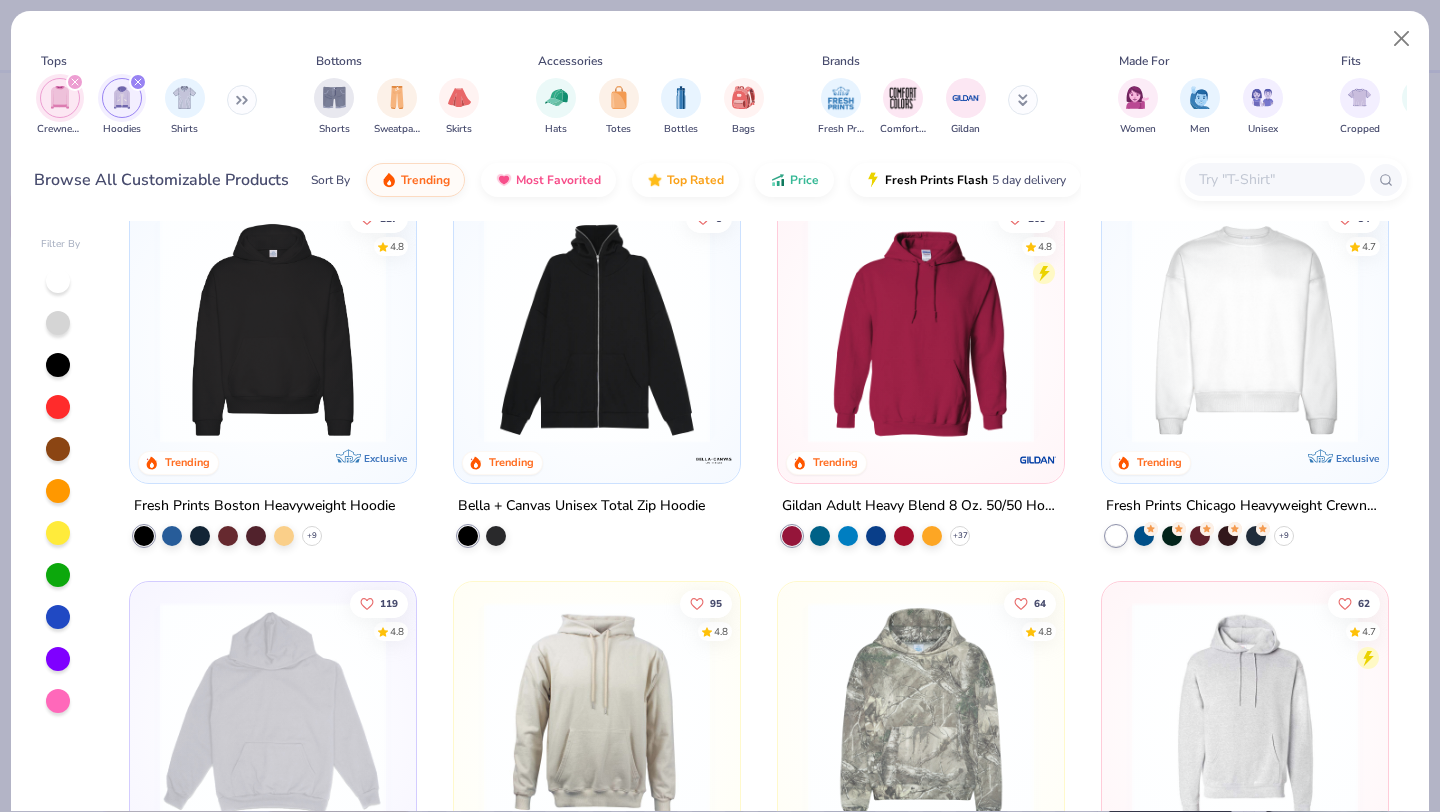 click at bounding box center [273, 330] 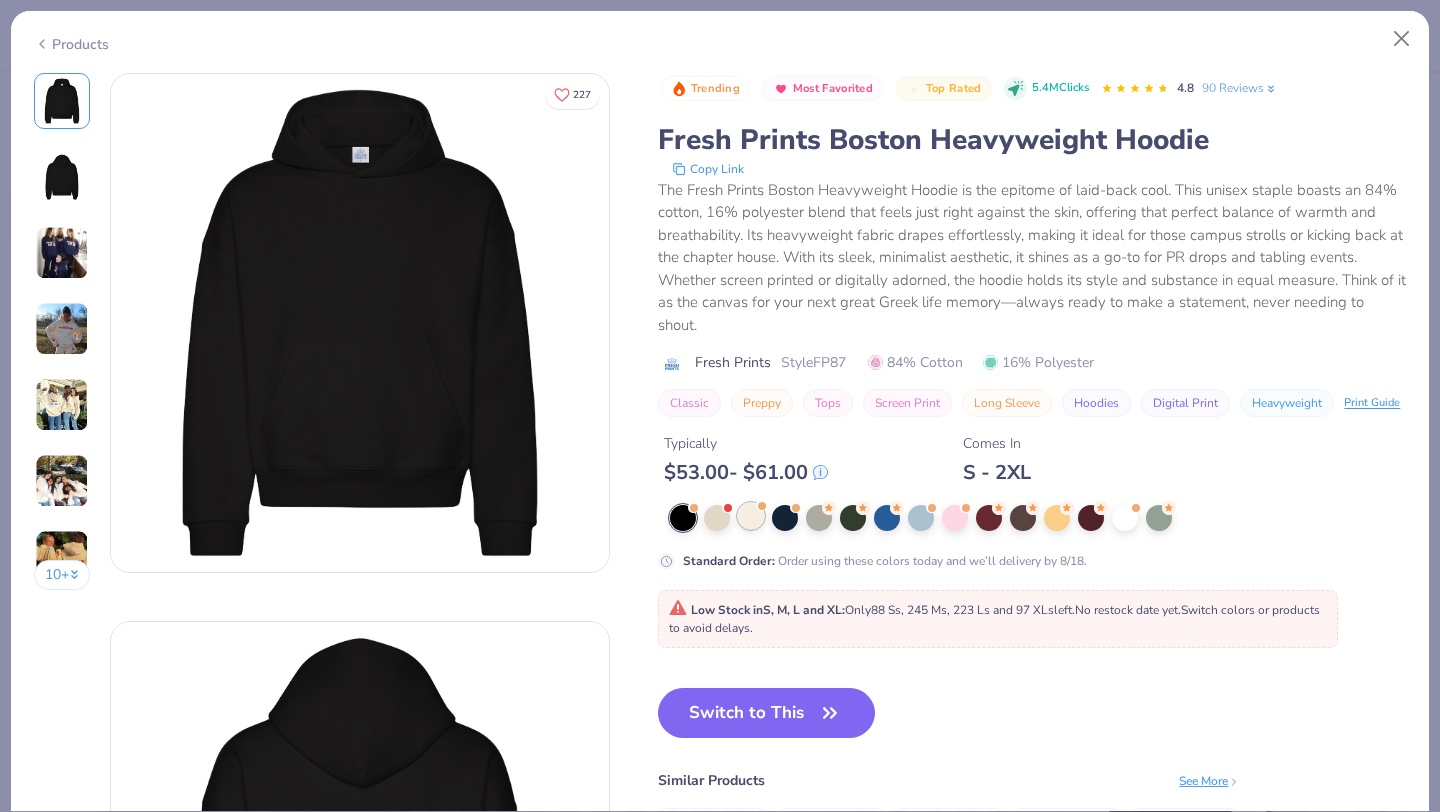 click at bounding box center (751, 516) 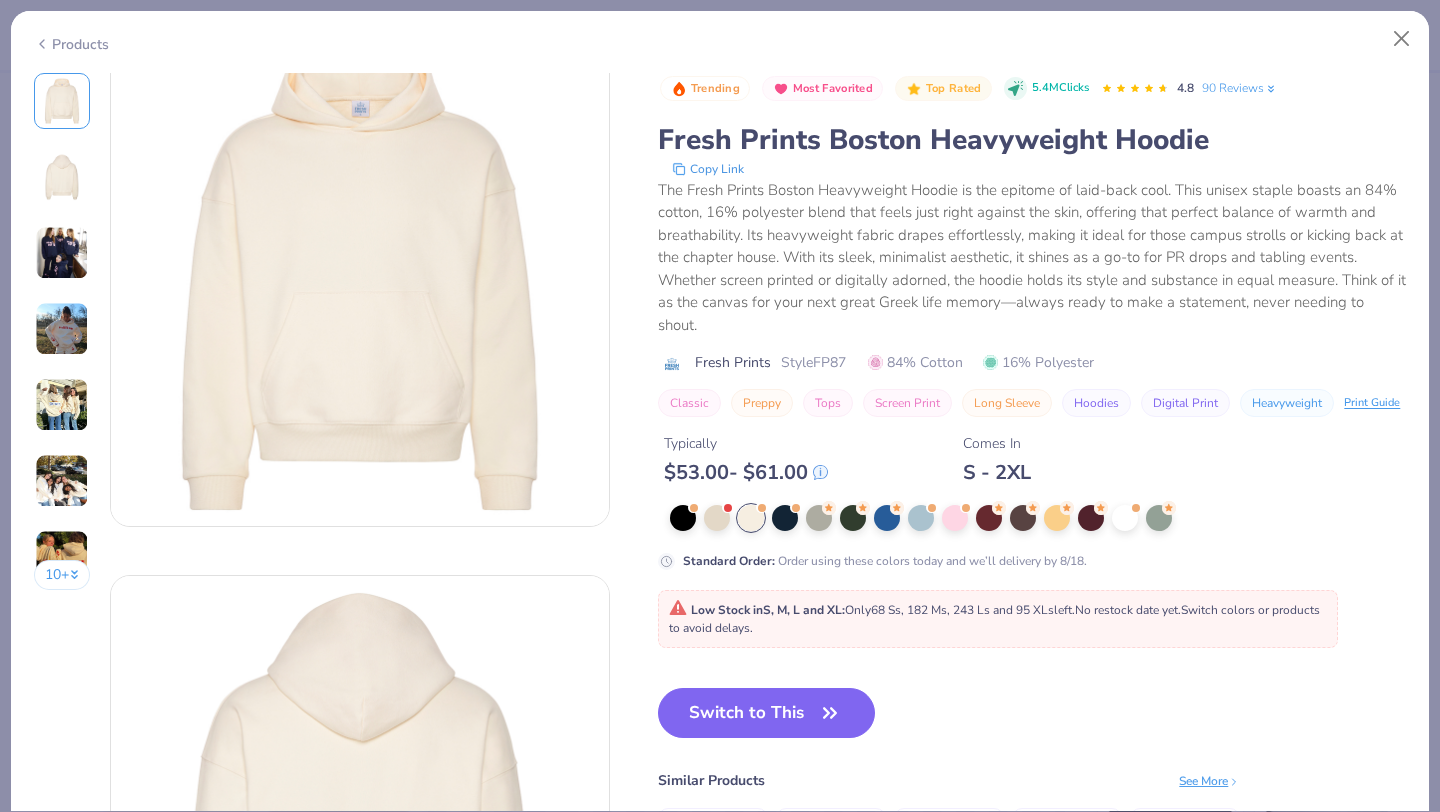 scroll, scrollTop: 47, scrollLeft: 0, axis: vertical 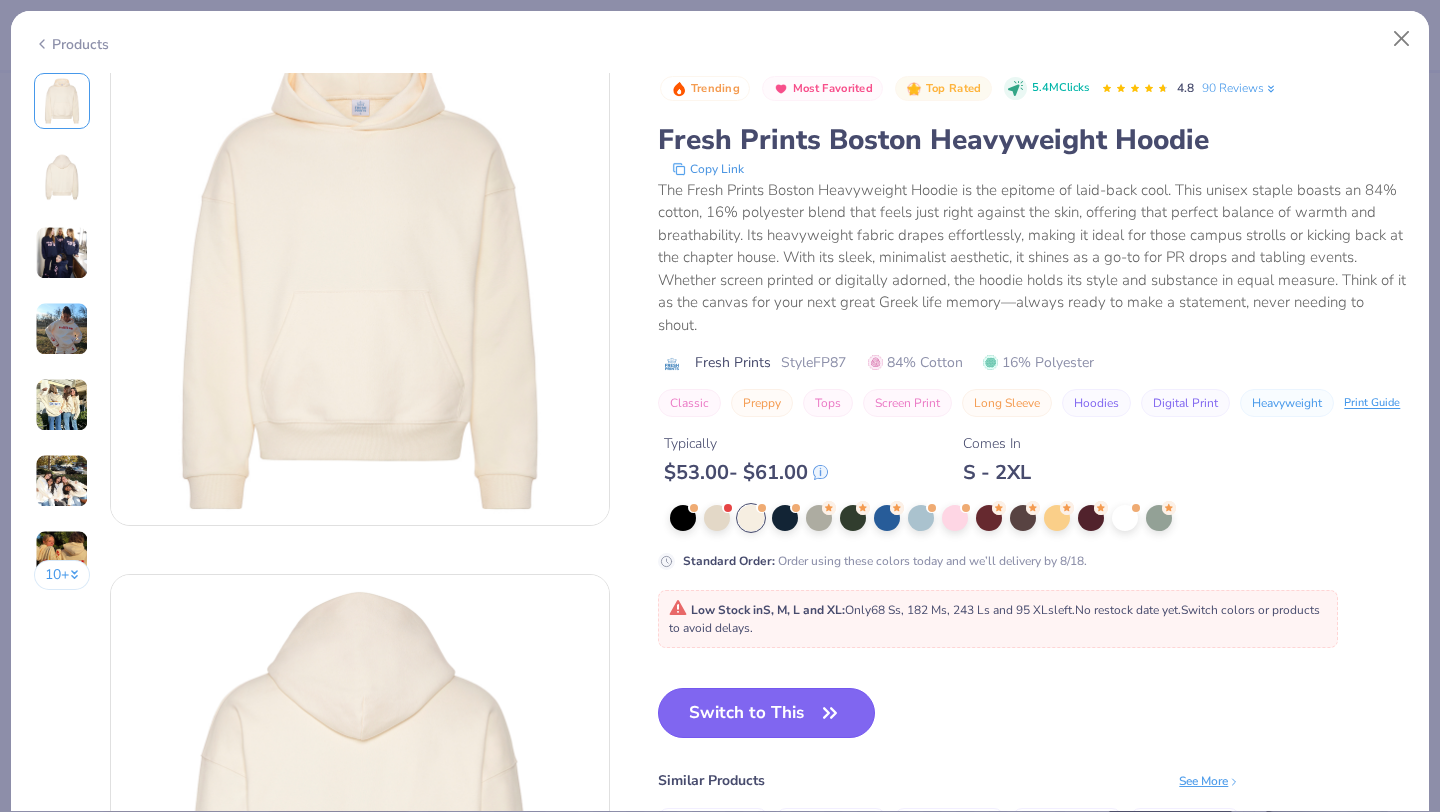 click on "Switch to This" at bounding box center (766, 713) 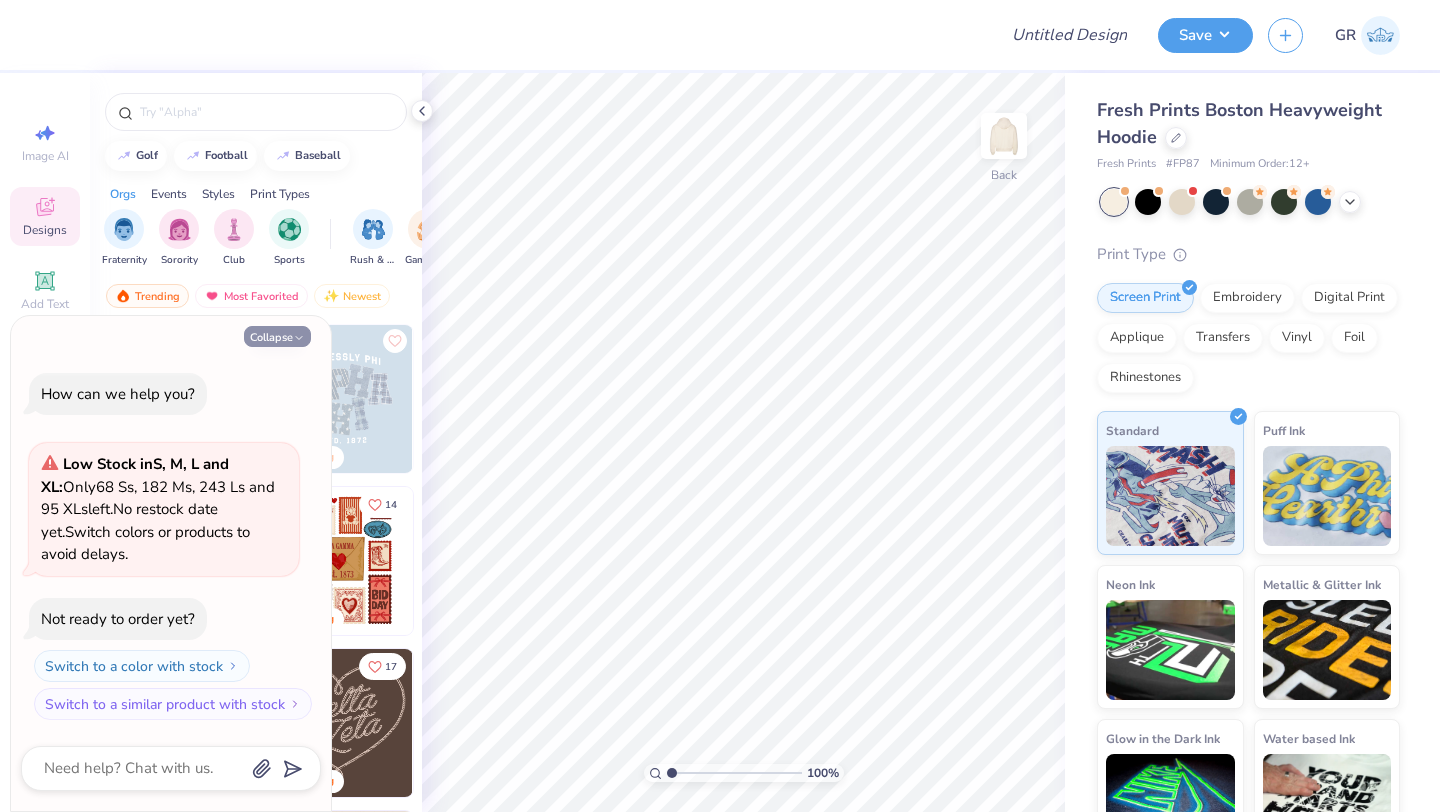 click on "Collapse" at bounding box center (277, 336) 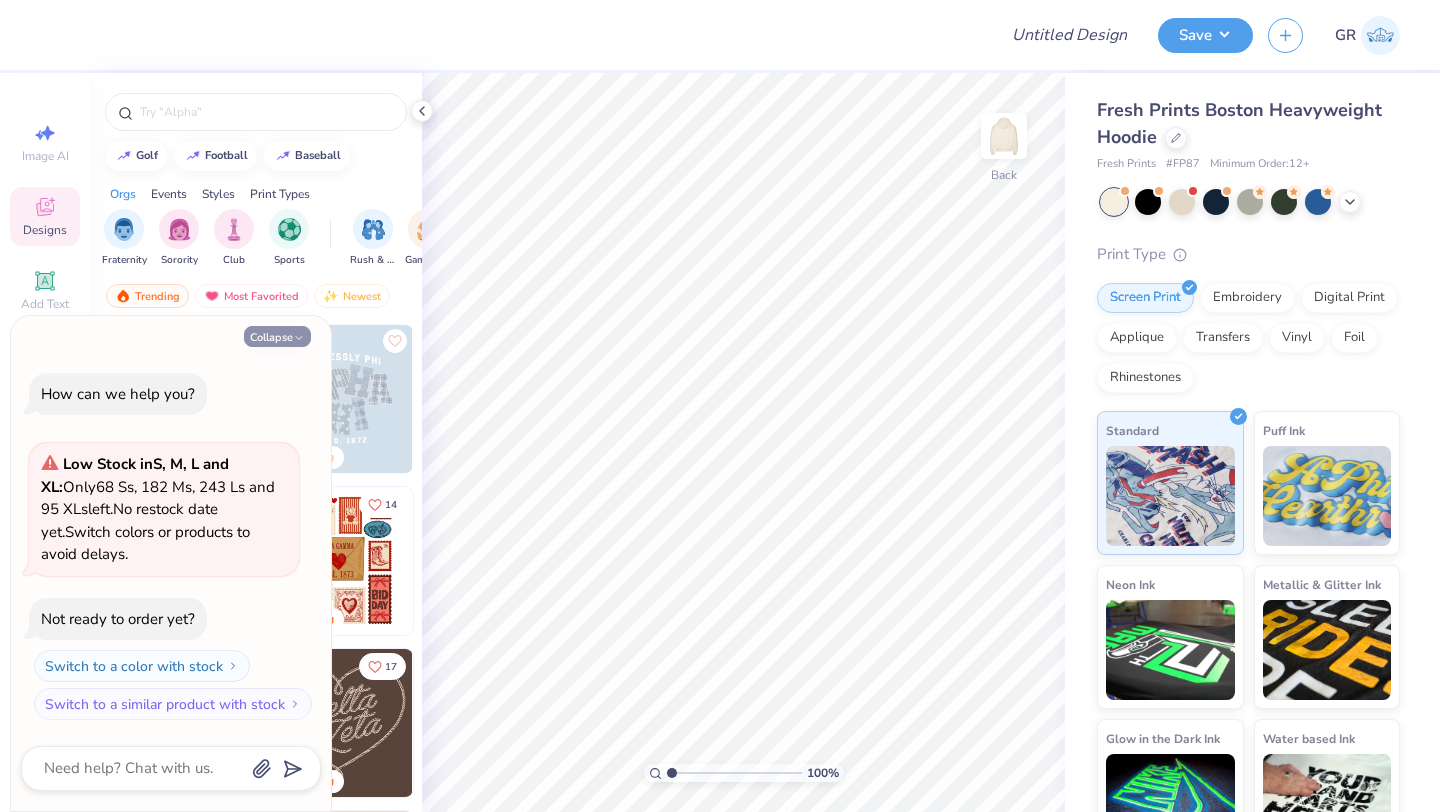 type on "x" 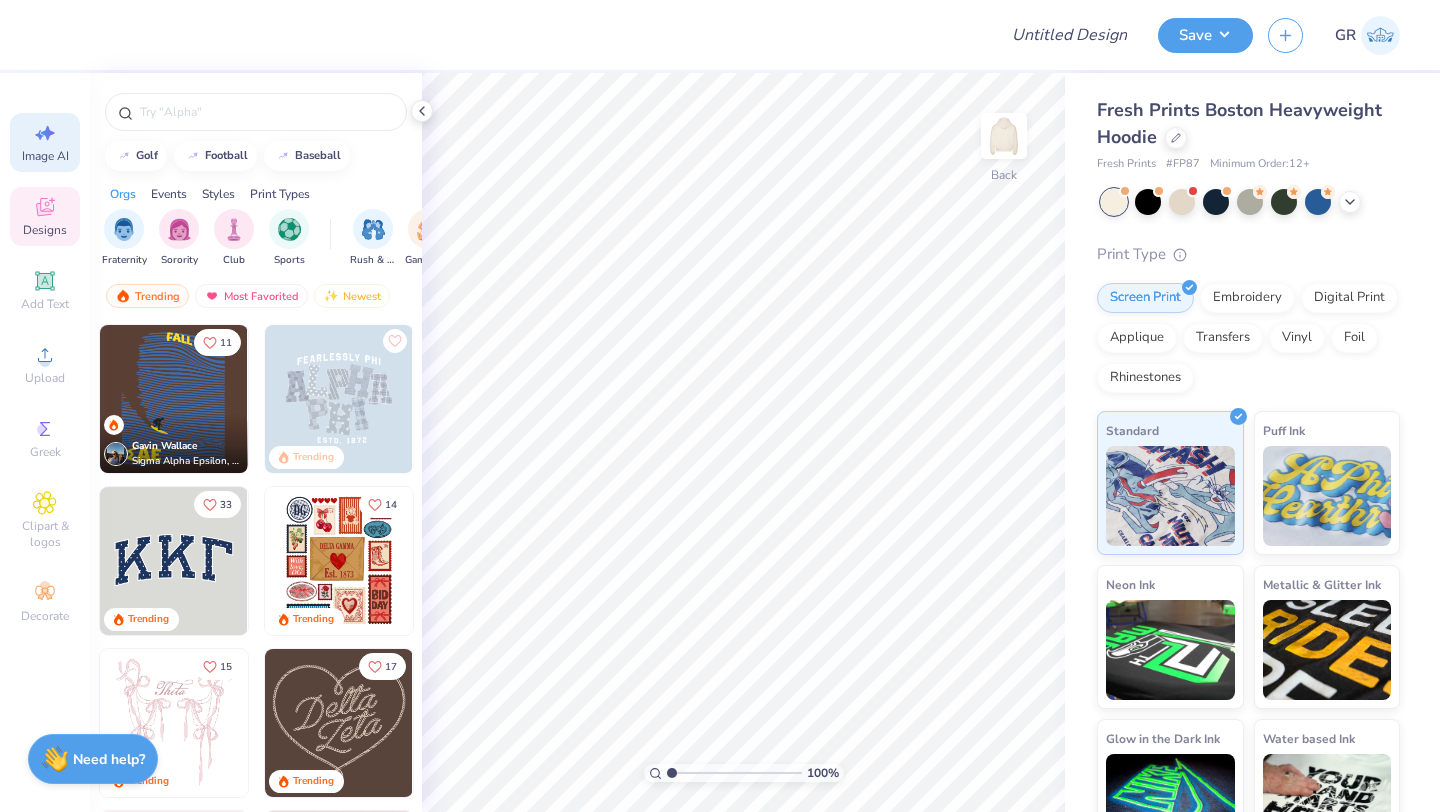click on "Image AI" at bounding box center (45, 142) 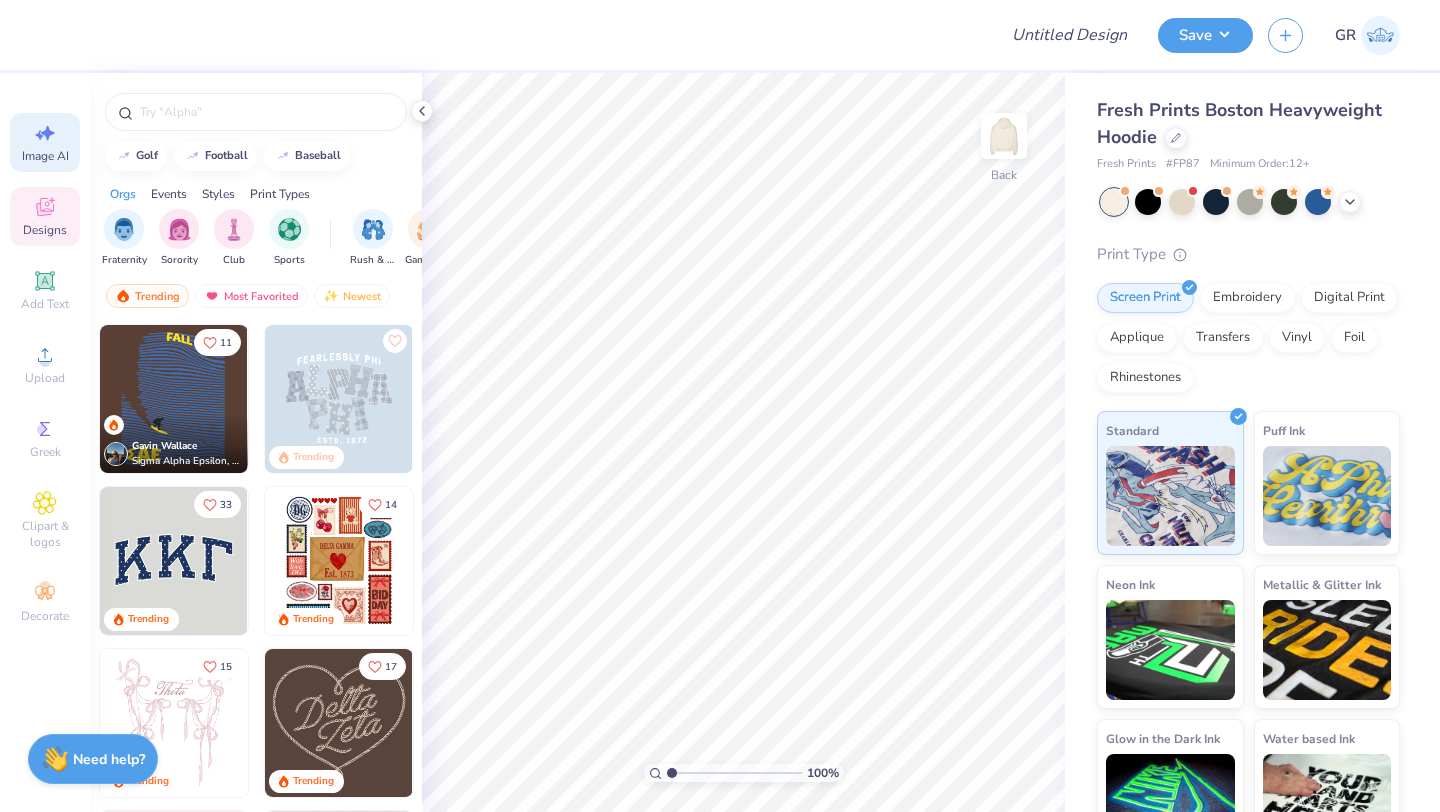 select on "4" 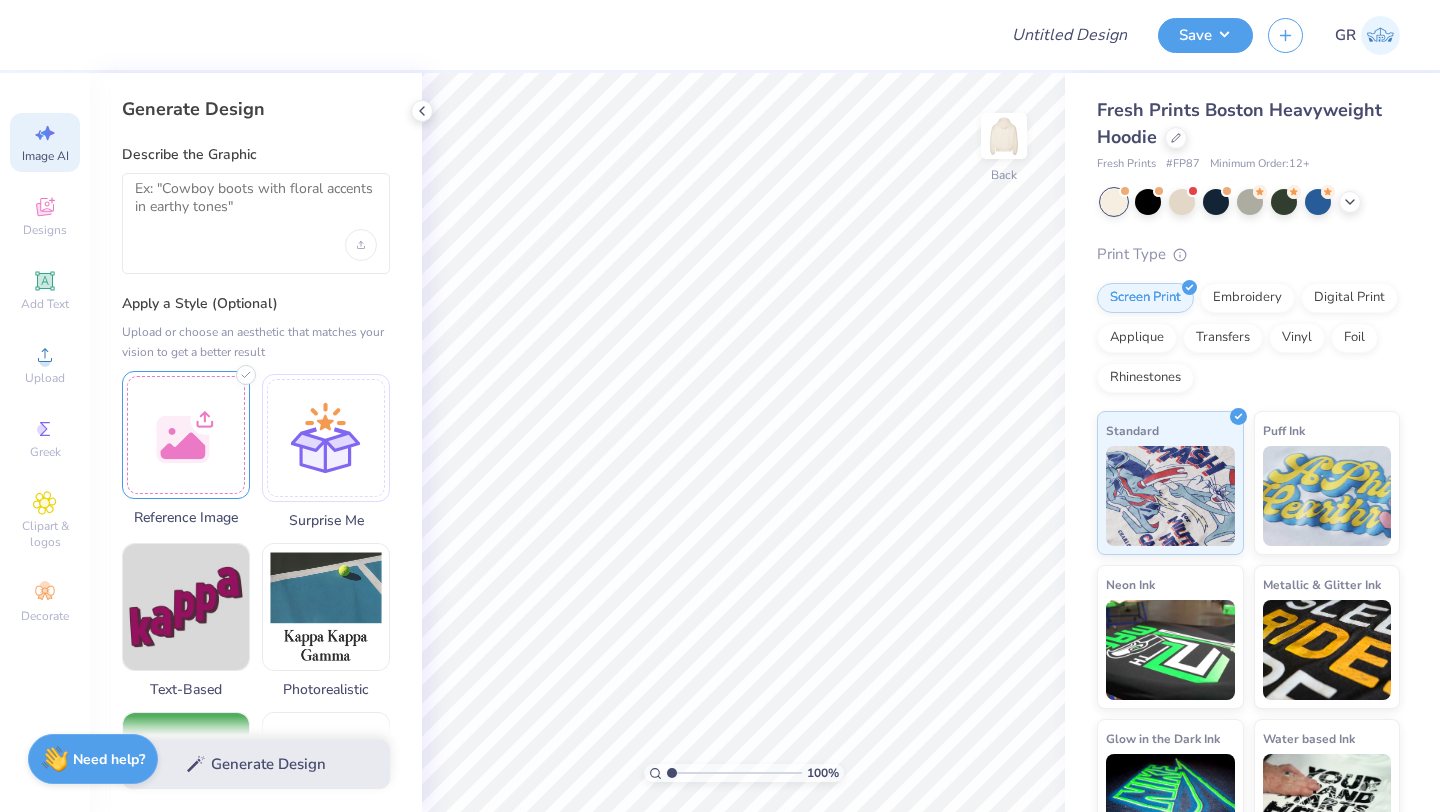 click at bounding box center (186, 435) 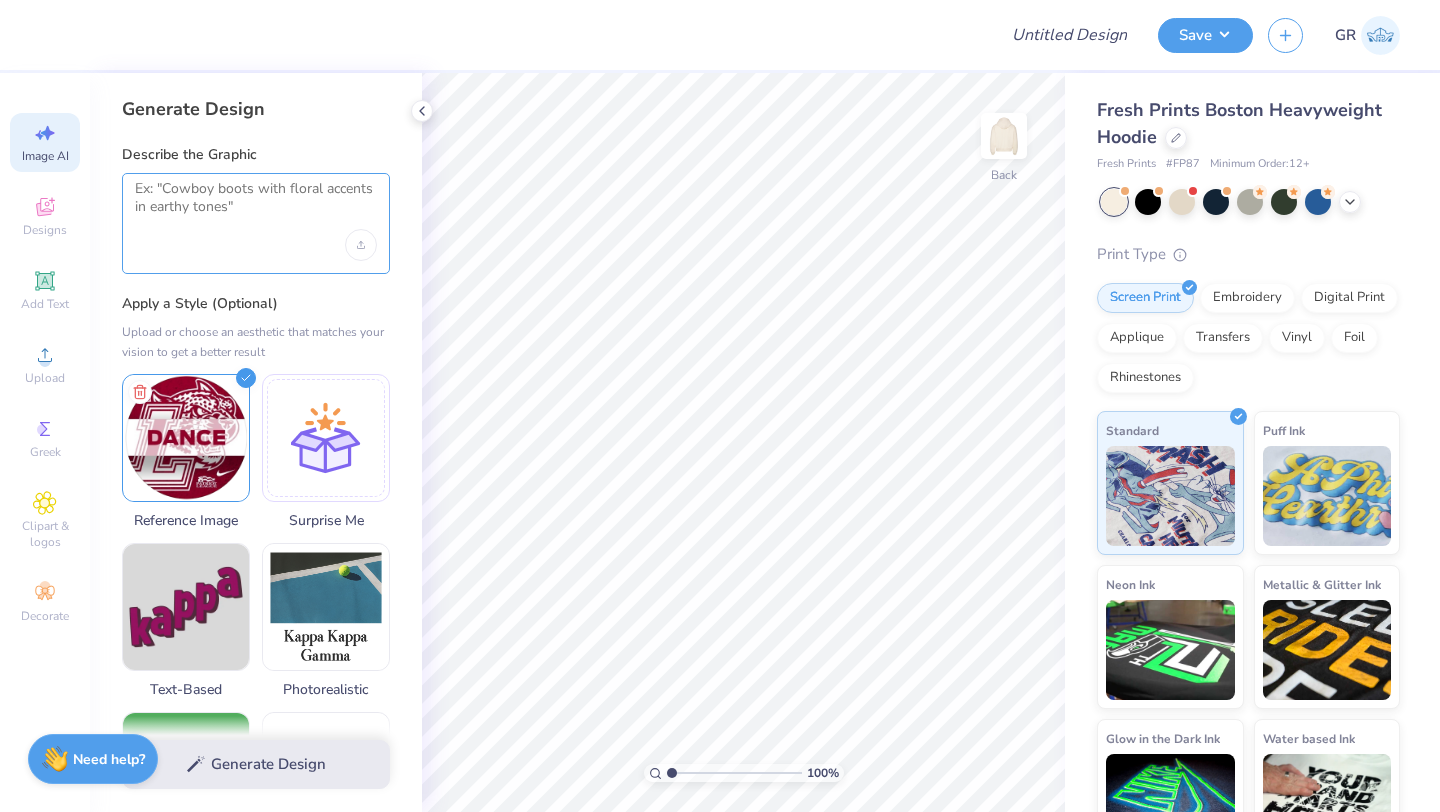 click at bounding box center [256, 205] 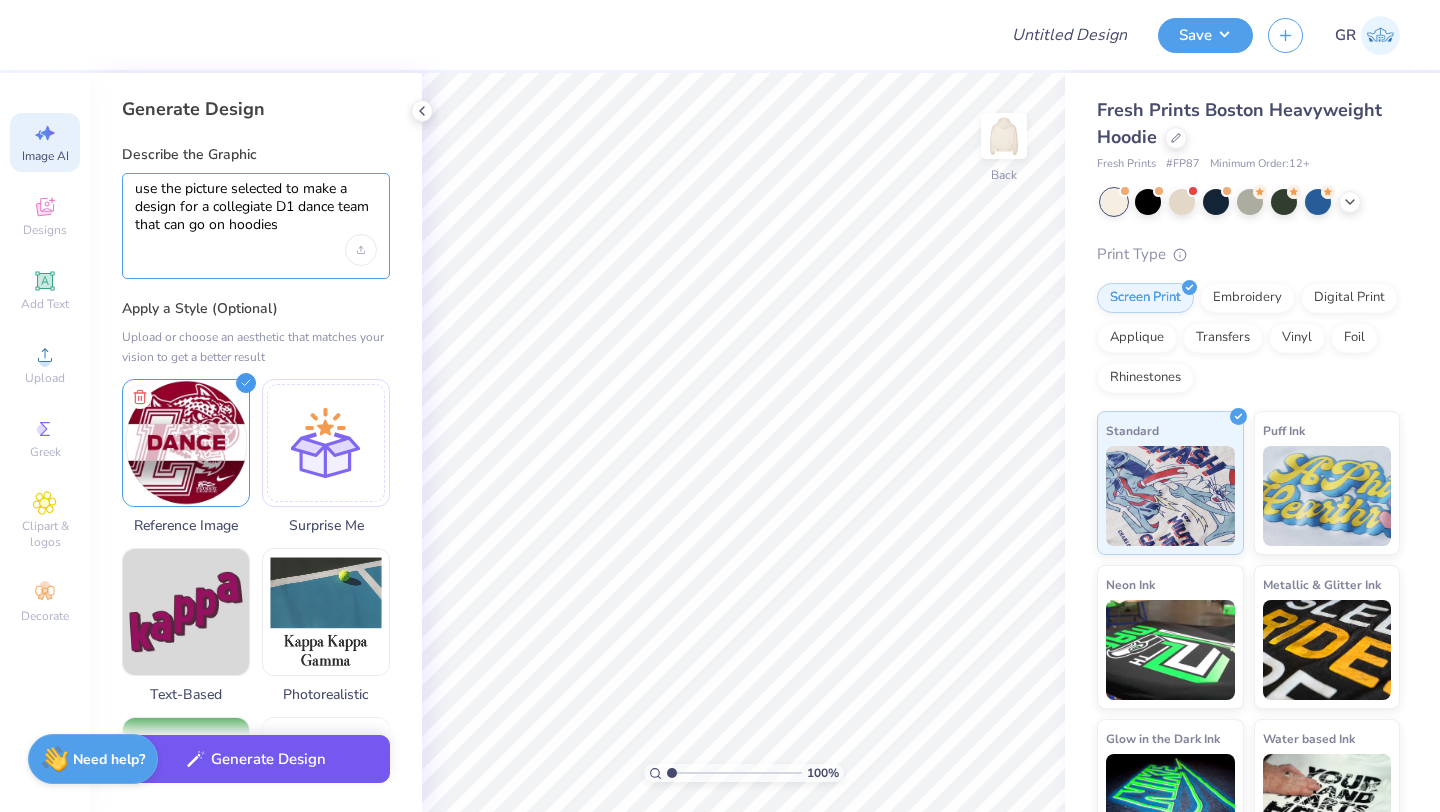 type on "use the picture selected to make a design for a collegiate D1 dance team that can go on hoodies" 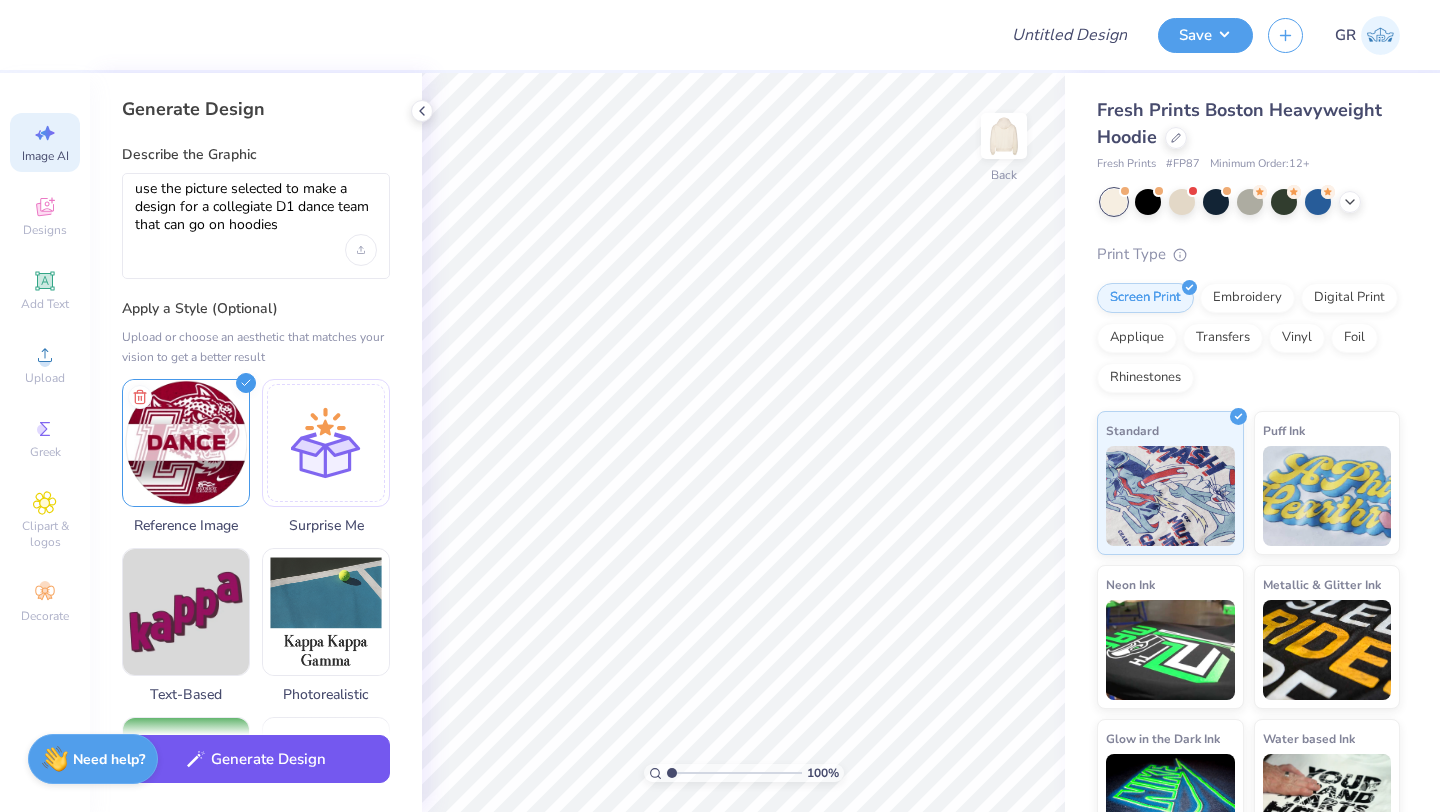 click on "Generate Design" at bounding box center (256, 759) 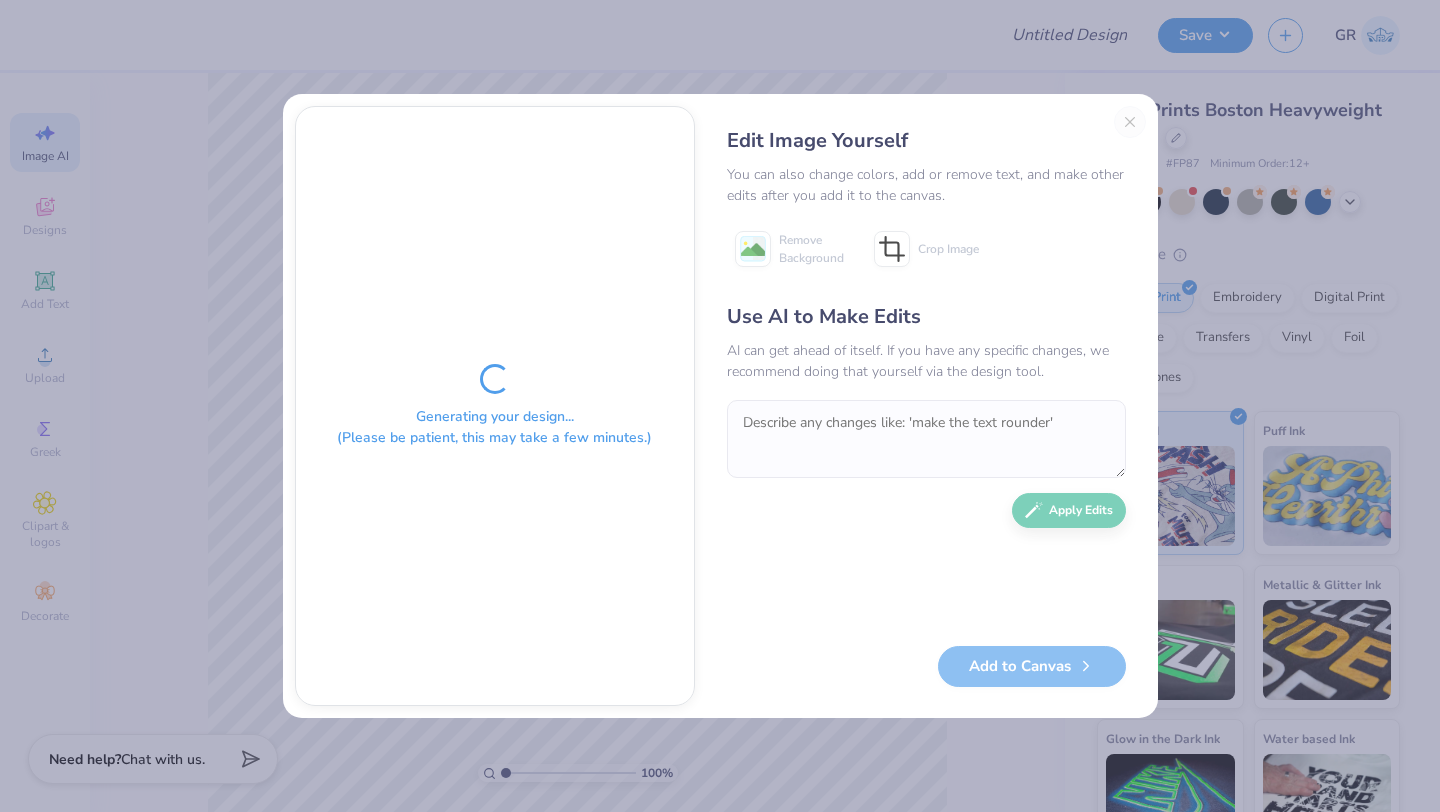 click on "Generating your design... (Please be patient, this may take a few minutes.) Edit Image Yourself You can also change colors, add or remove text, and make other edits after you add it to the canvas. Remove Background Crop Image Use AI to Make Edits AI can get ahead of itself. If you have any specific changes, we recommend doing that yourself via the design tool. Apply Edits Add to Canvas" at bounding box center [720, 406] 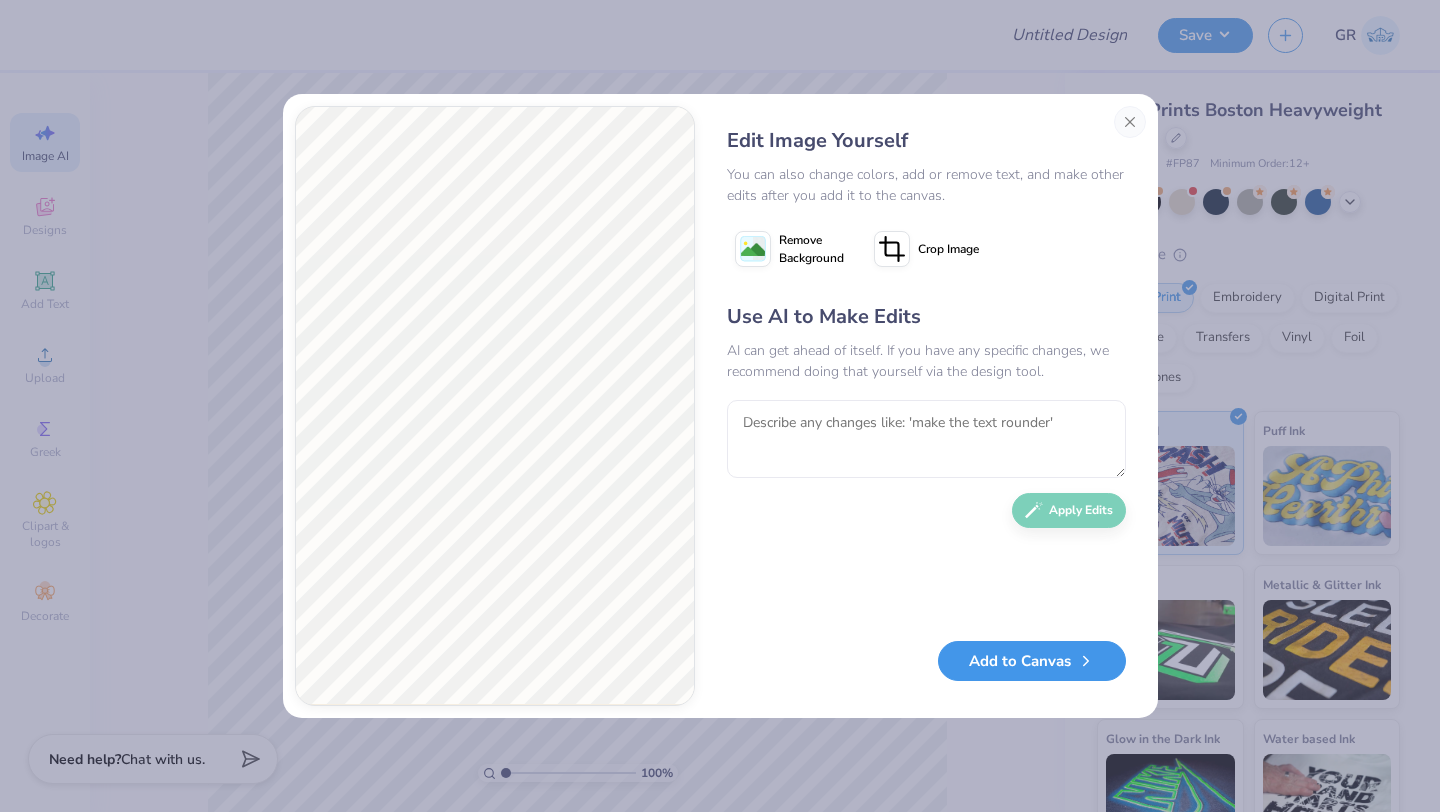 click on "Add to Canvas" at bounding box center [1032, 661] 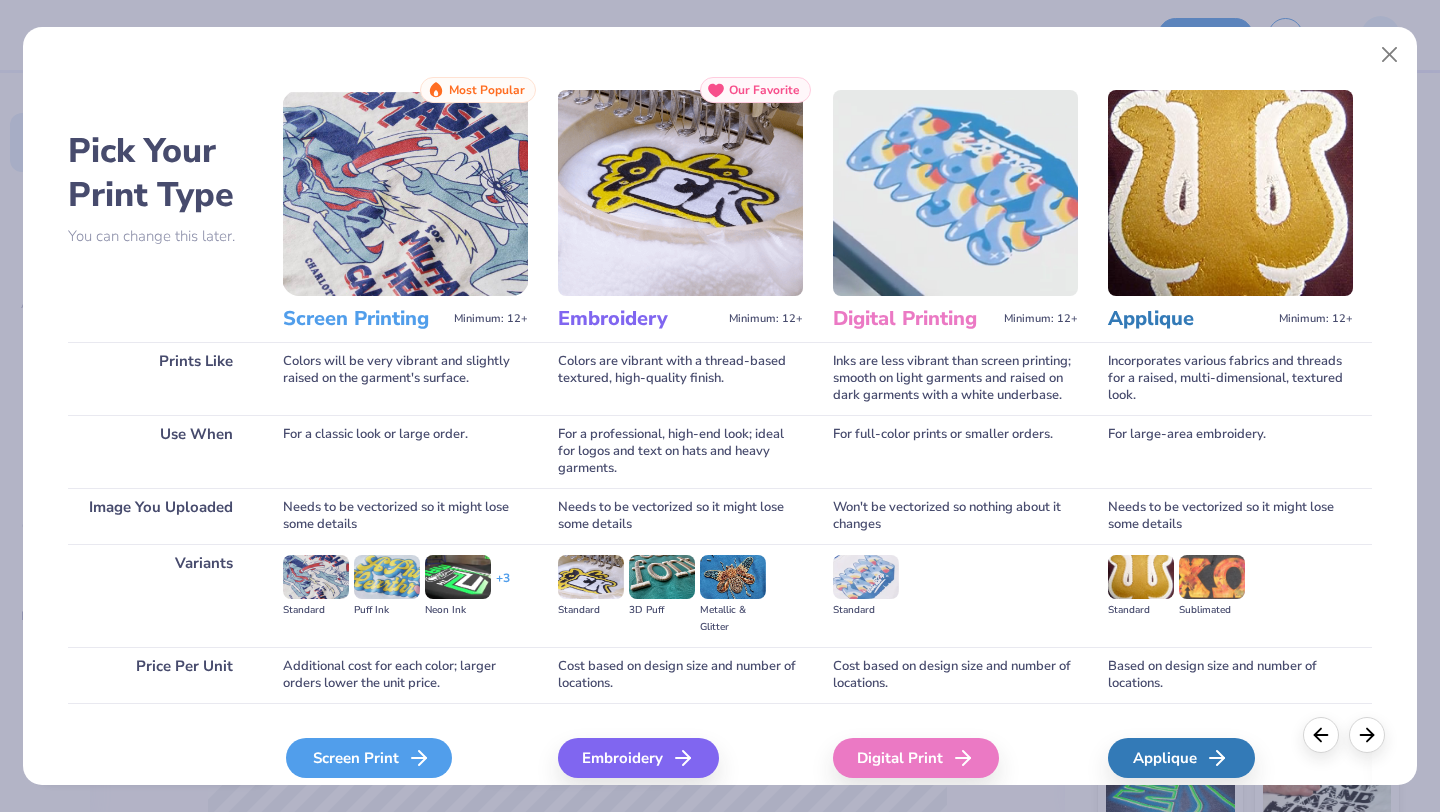 click on "Screen Print" at bounding box center (369, 758) 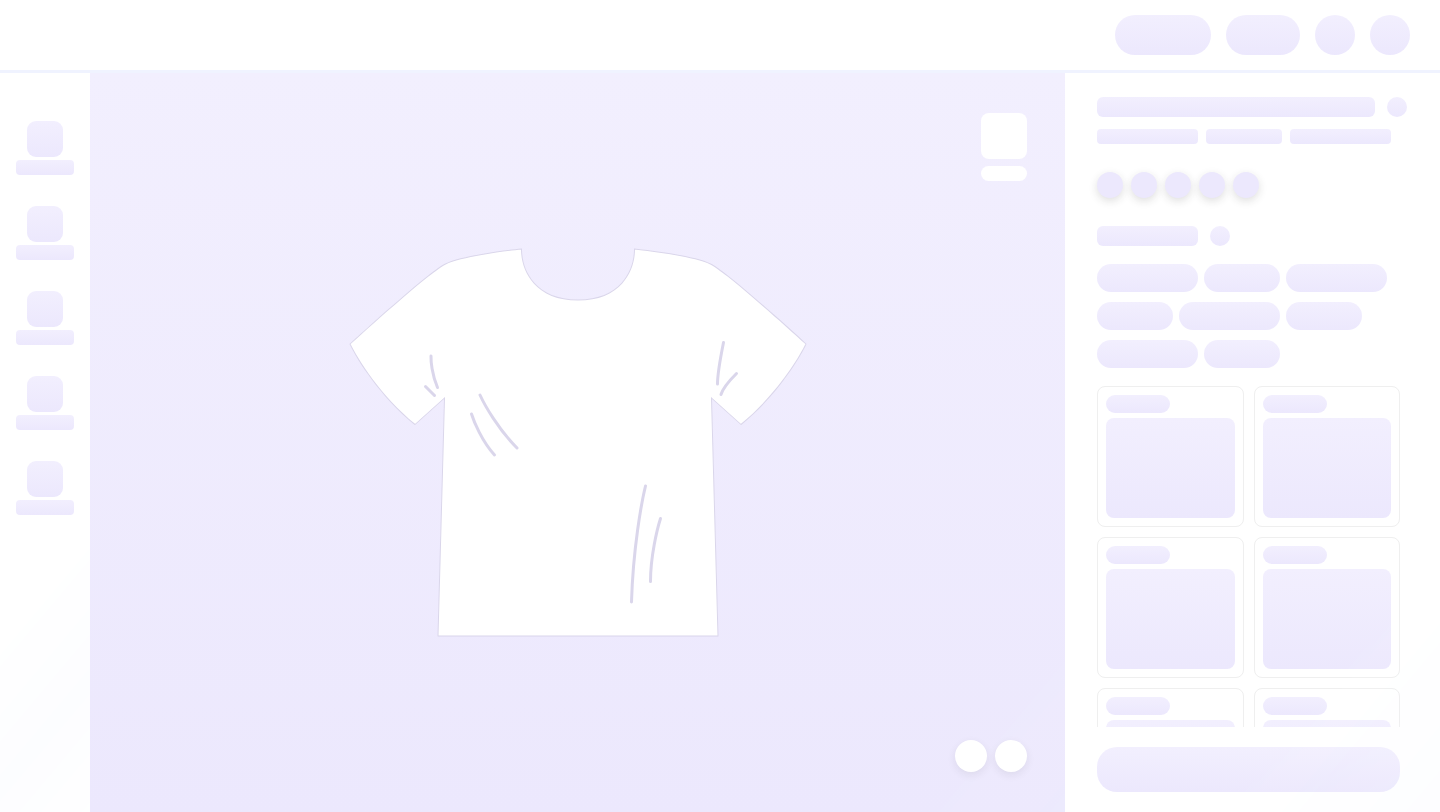 scroll, scrollTop: 0, scrollLeft: 0, axis: both 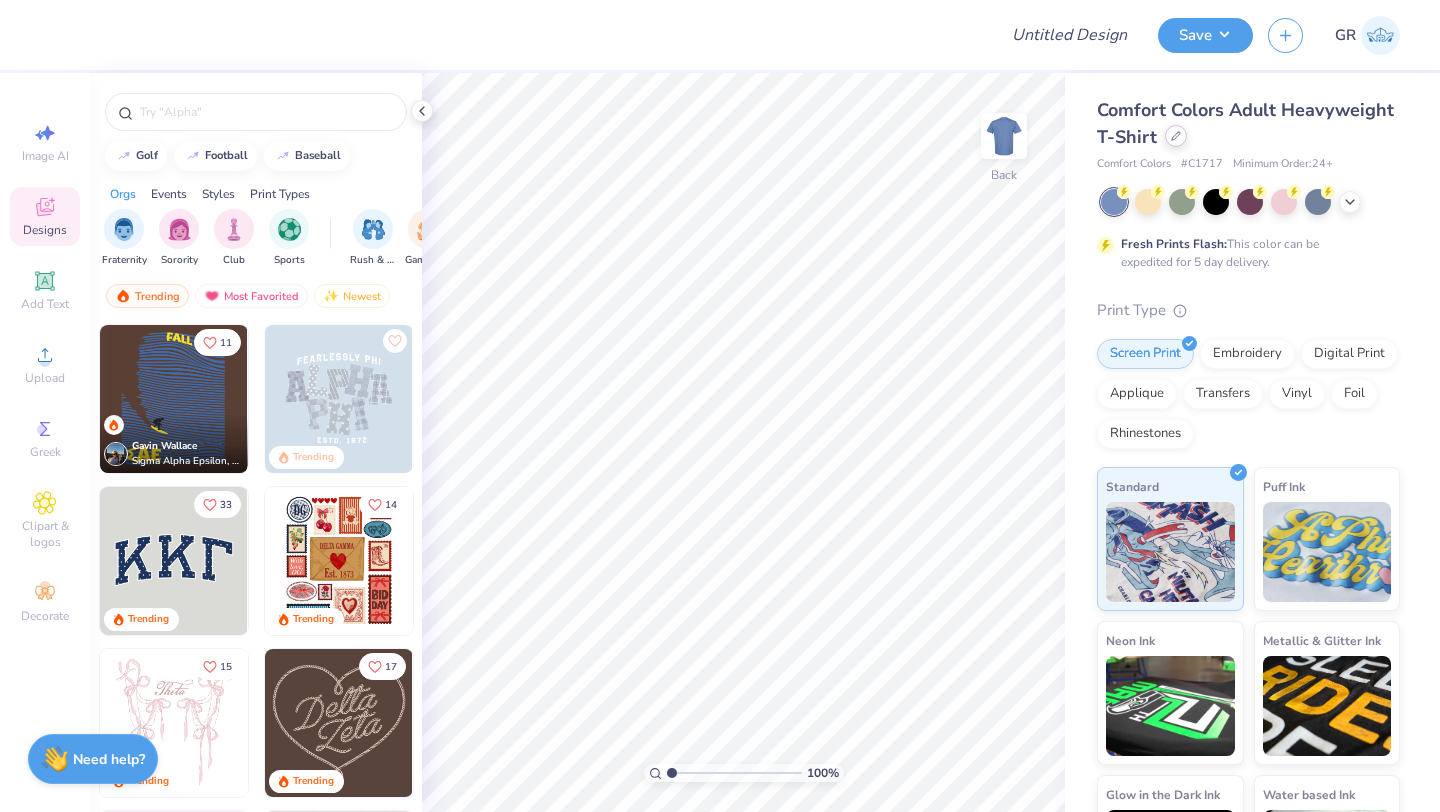 click 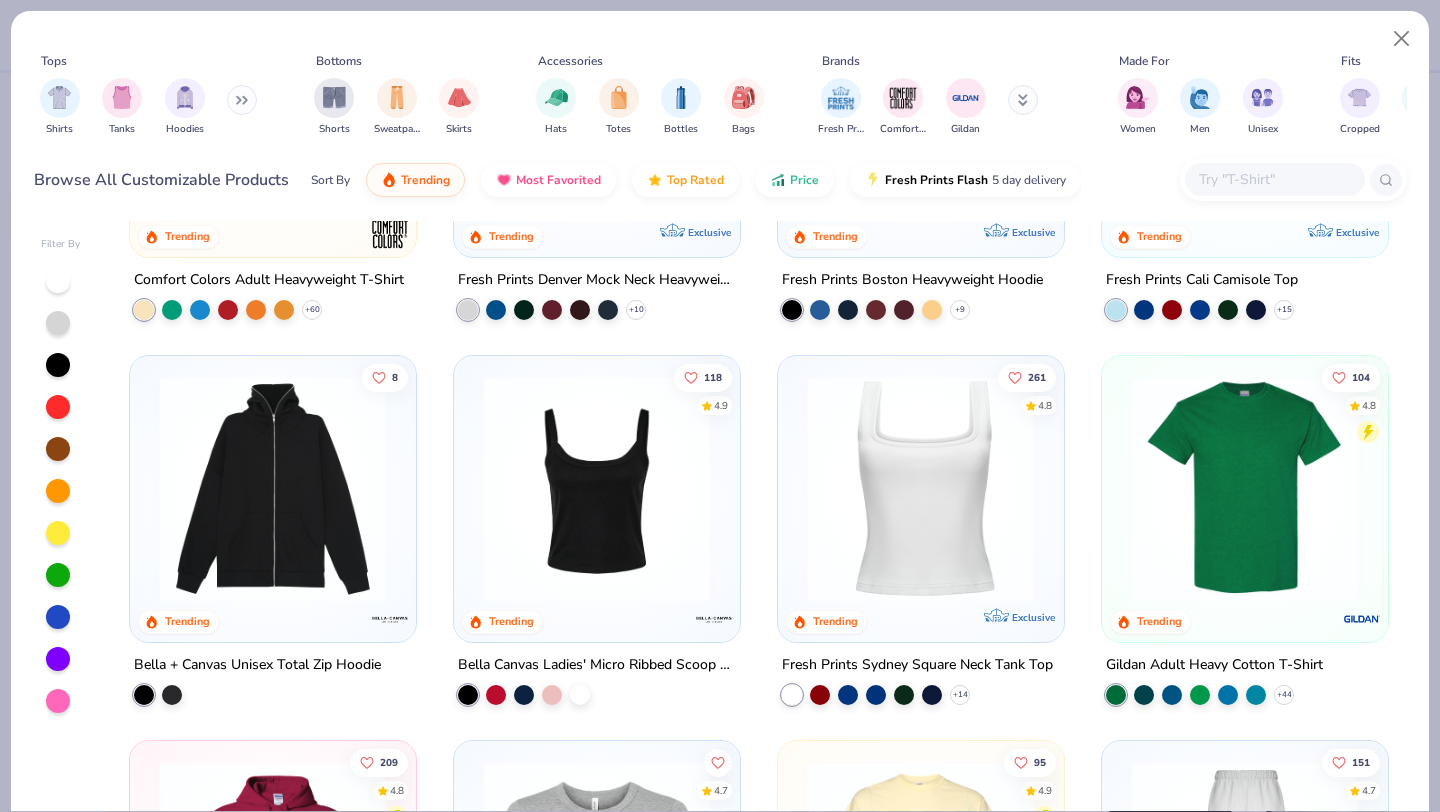 scroll, scrollTop: 264, scrollLeft: 0, axis: vertical 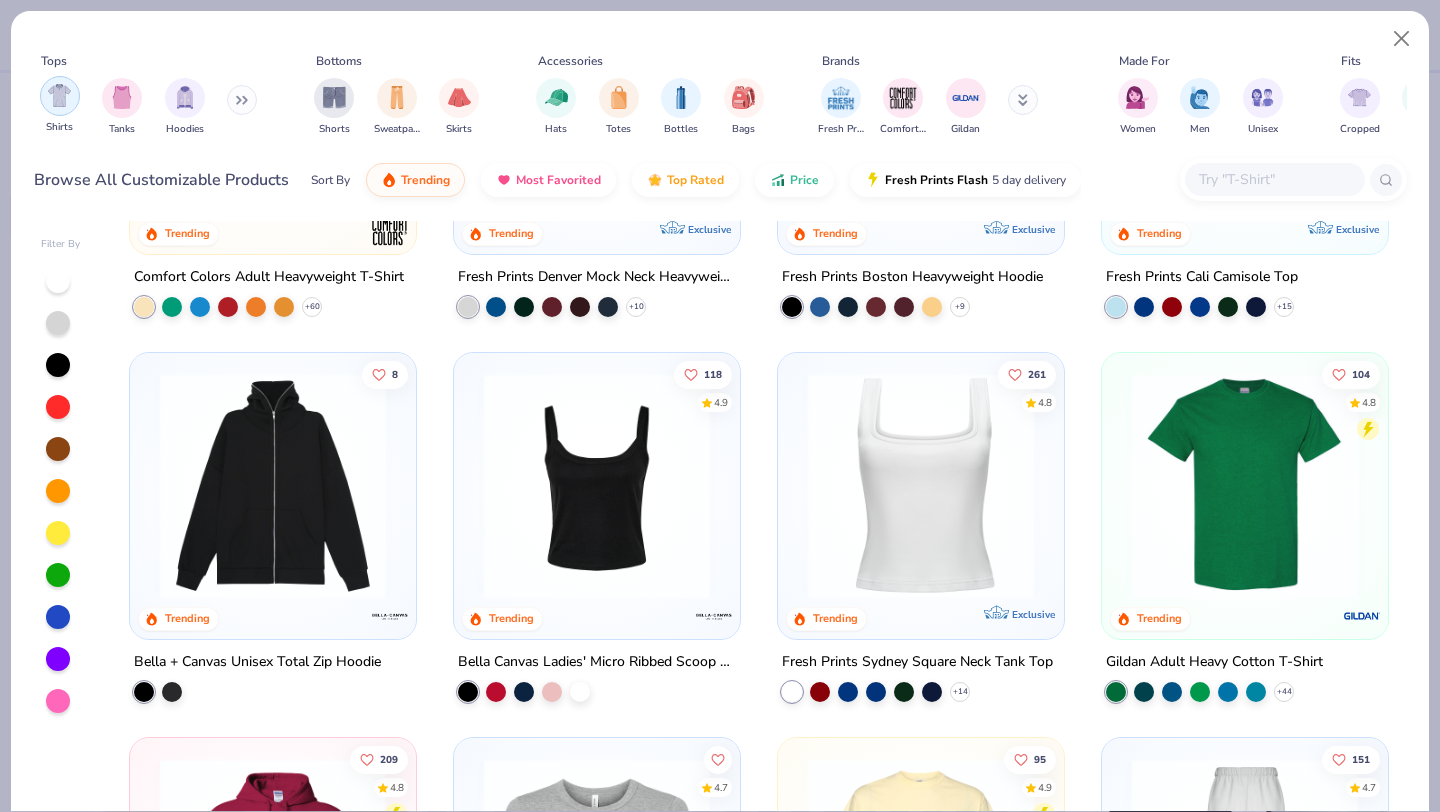 click at bounding box center (60, 96) 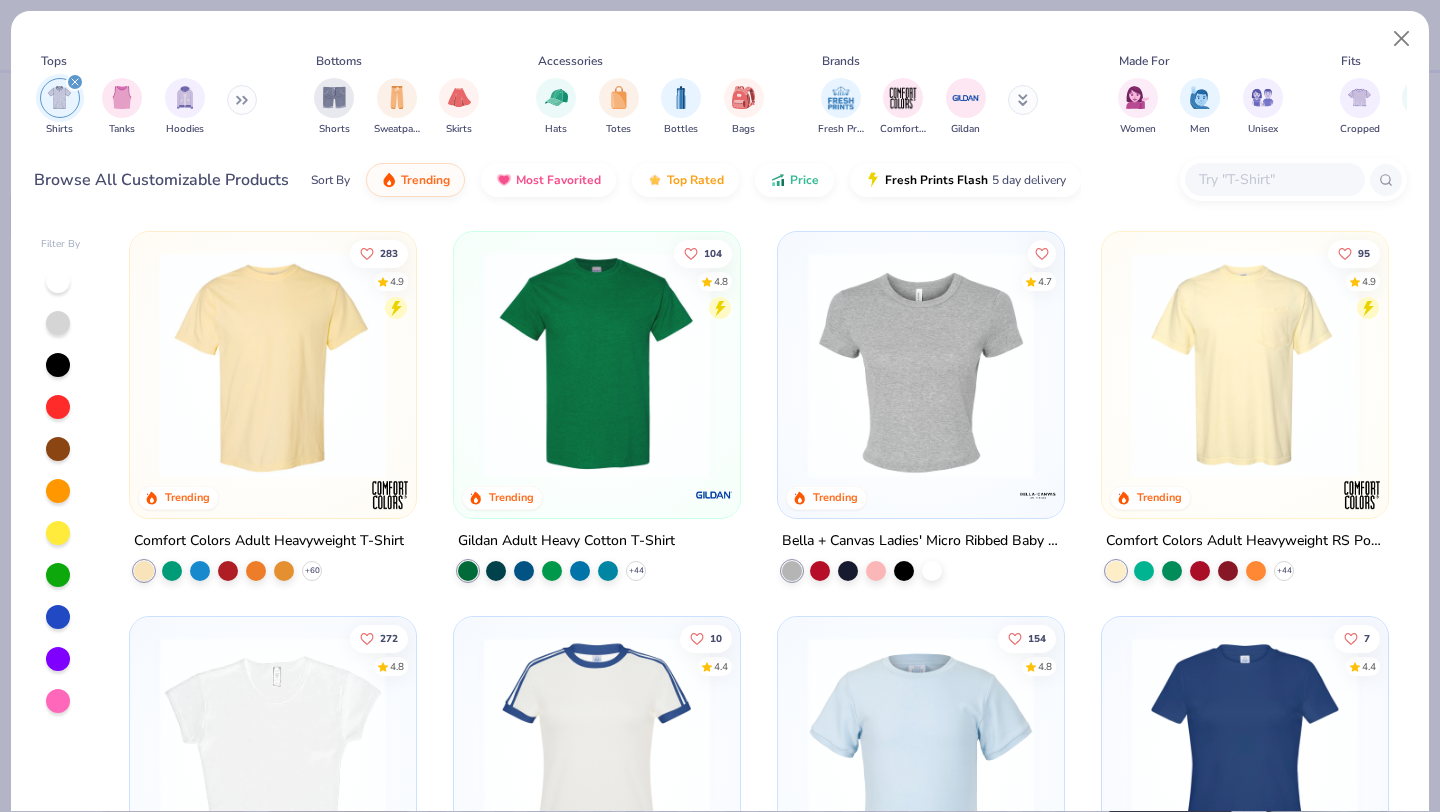 click on "Shirts Tanks Hoodies" at bounding box center [149, 107] 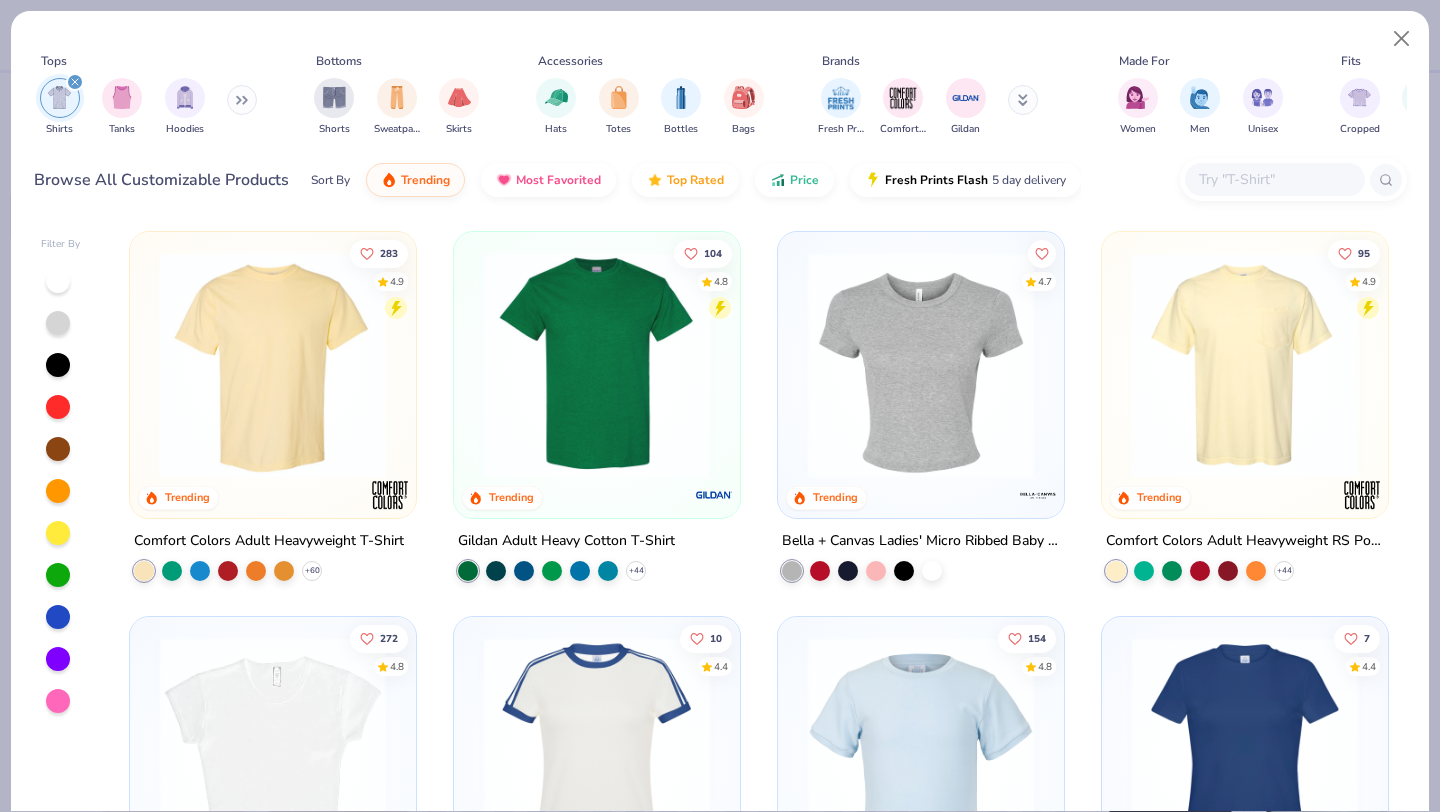 click at bounding box center [242, 100] 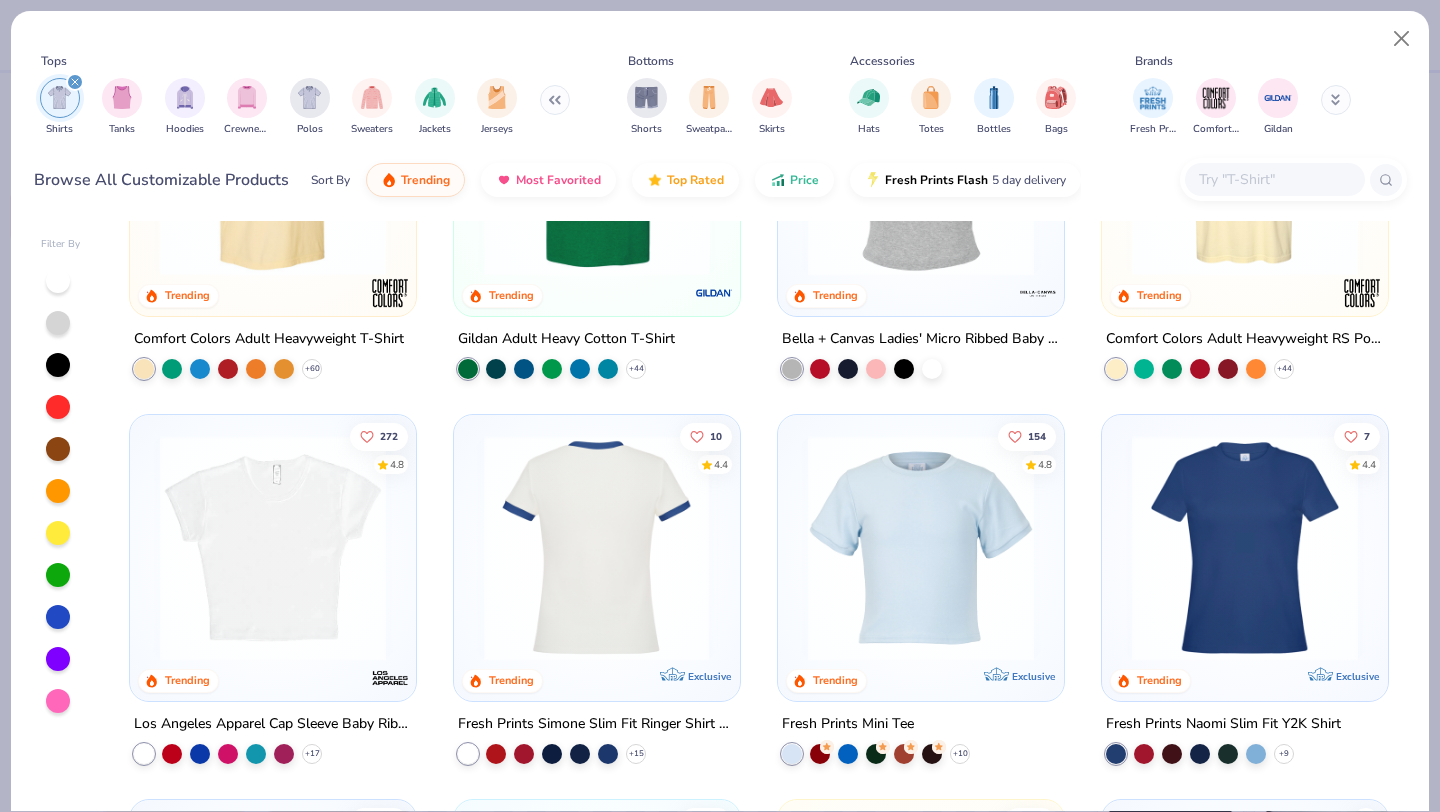 scroll, scrollTop: 0, scrollLeft: 0, axis: both 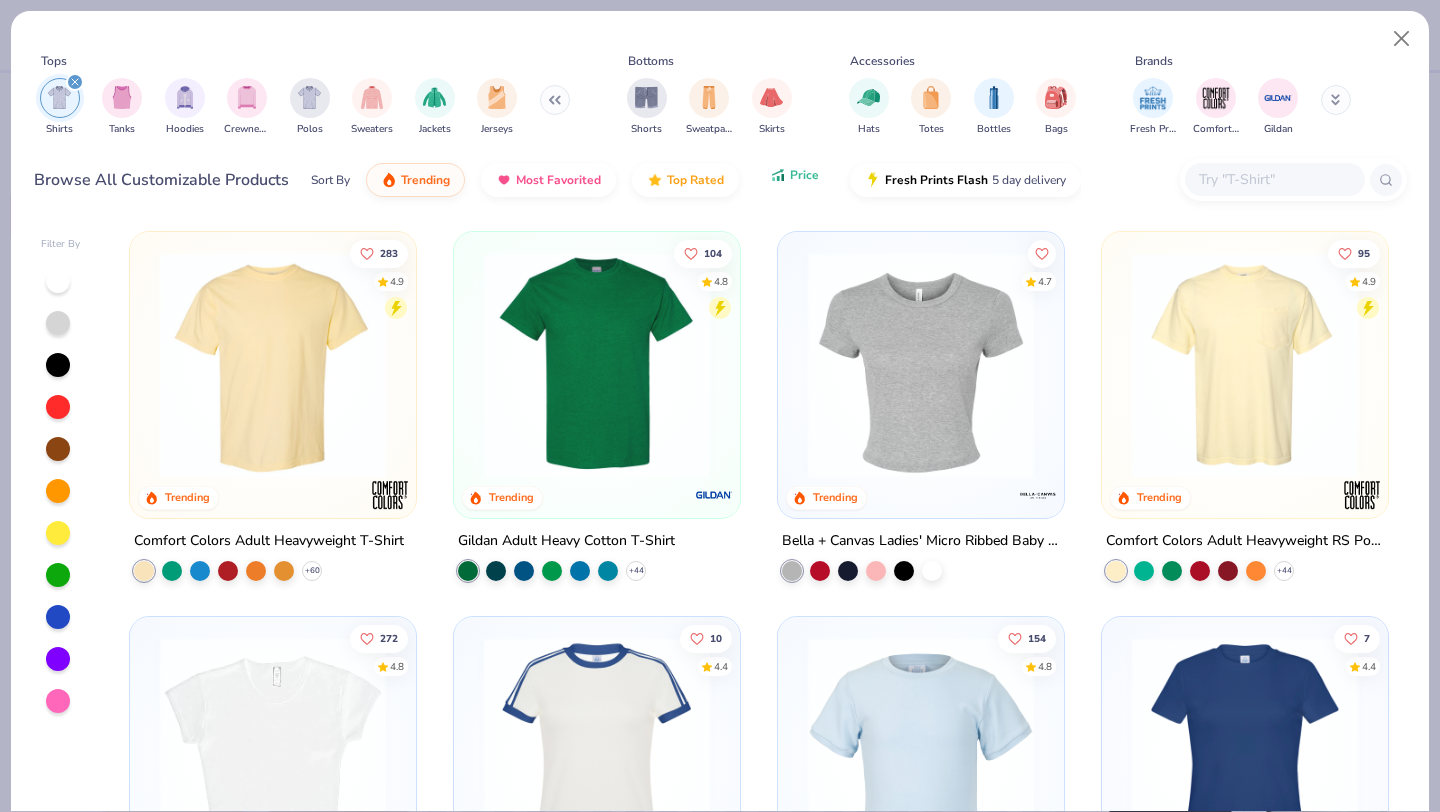 click on "Price" at bounding box center [804, 175] 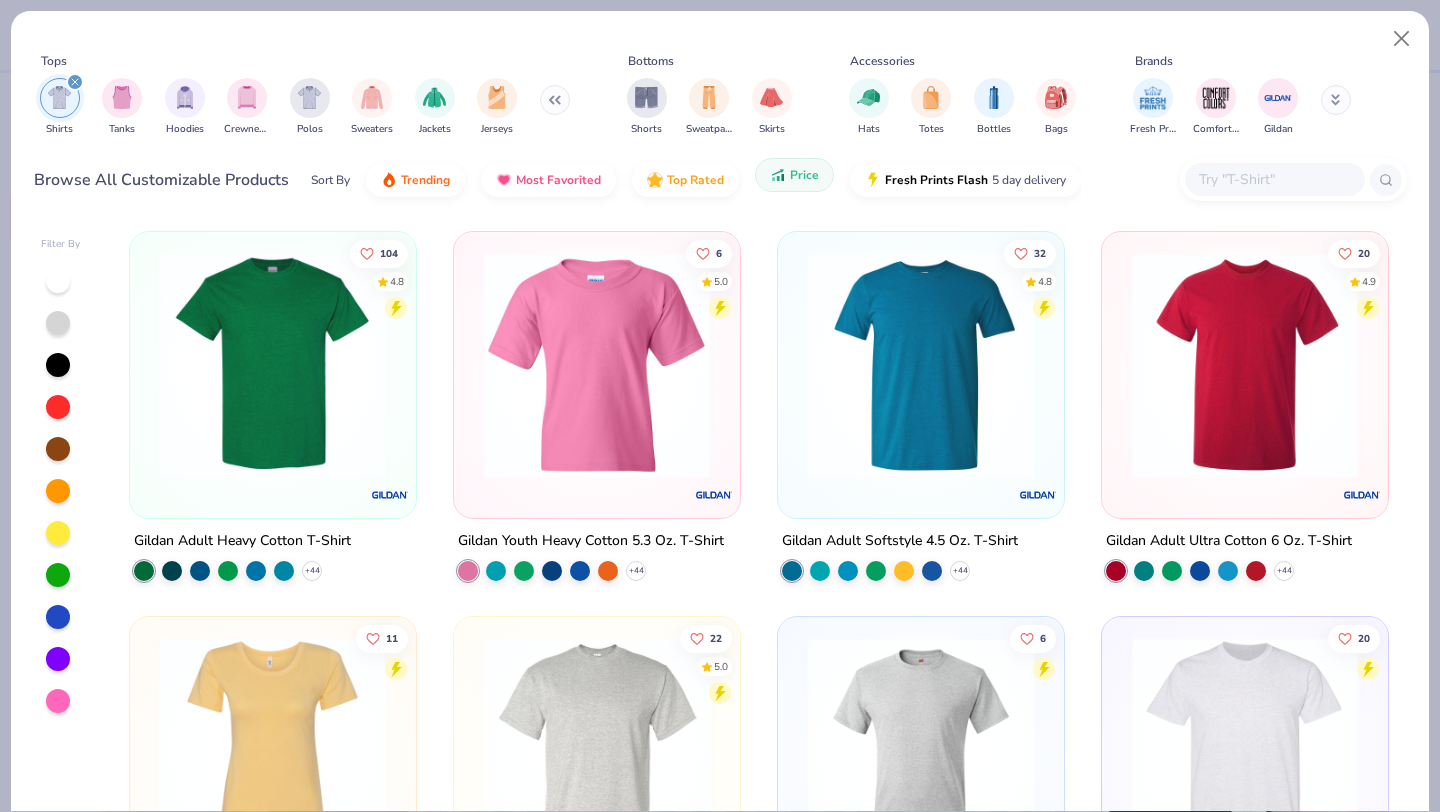 click on "Price" at bounding box center [804, 175] 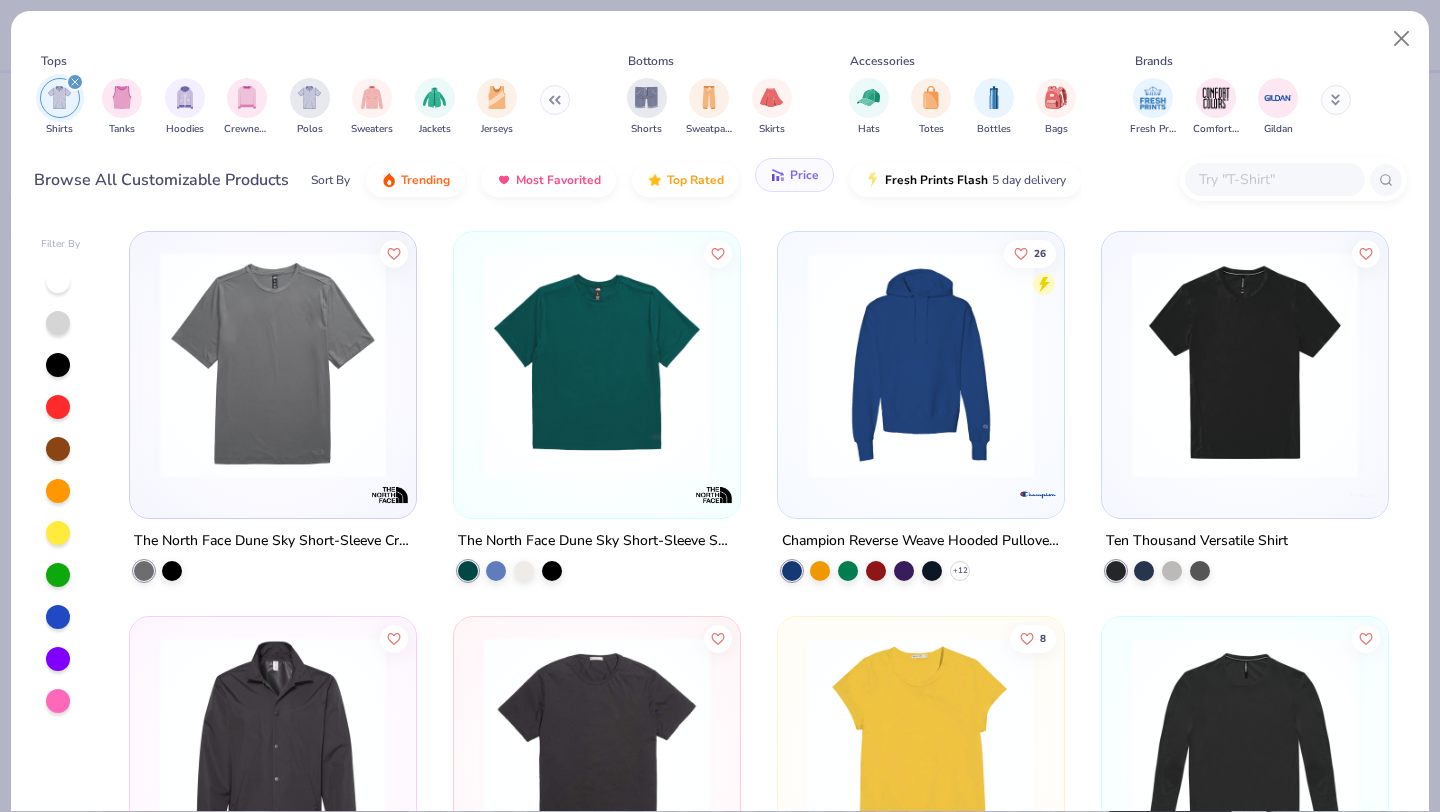 click on "Price" at bounding box center [804, 175] 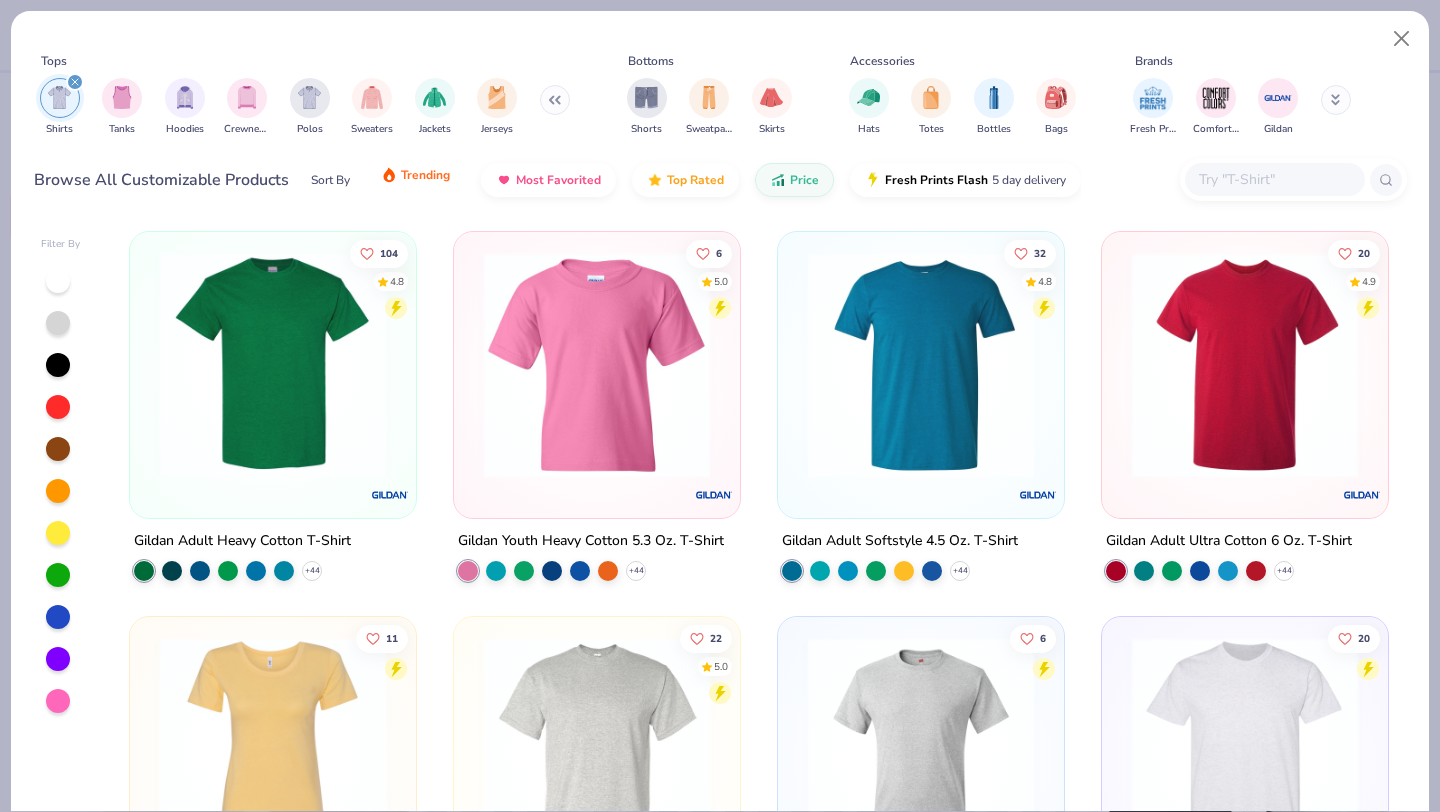 click on "Trending" at bounding box center [415, 175] 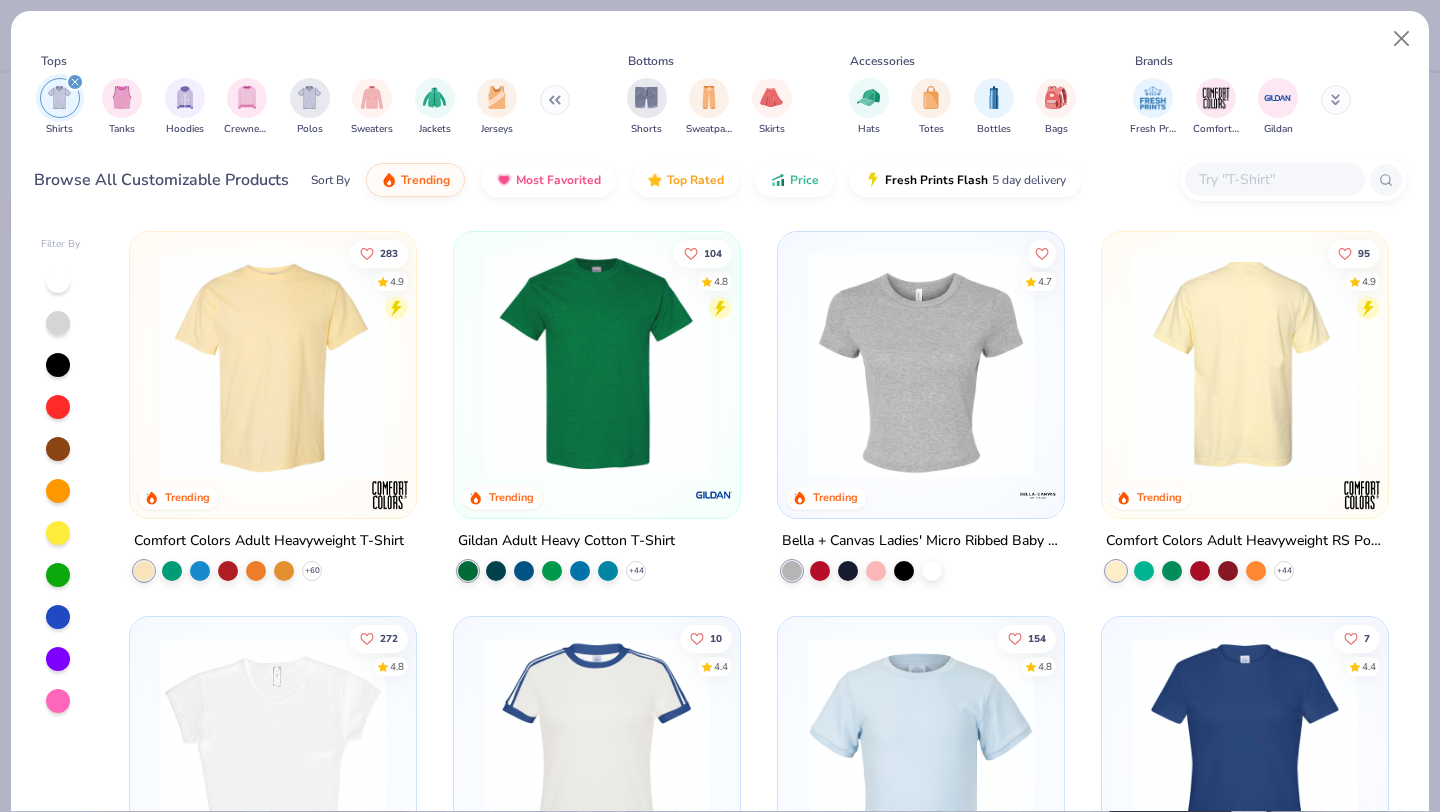 click at bounding box center (1244, 365) 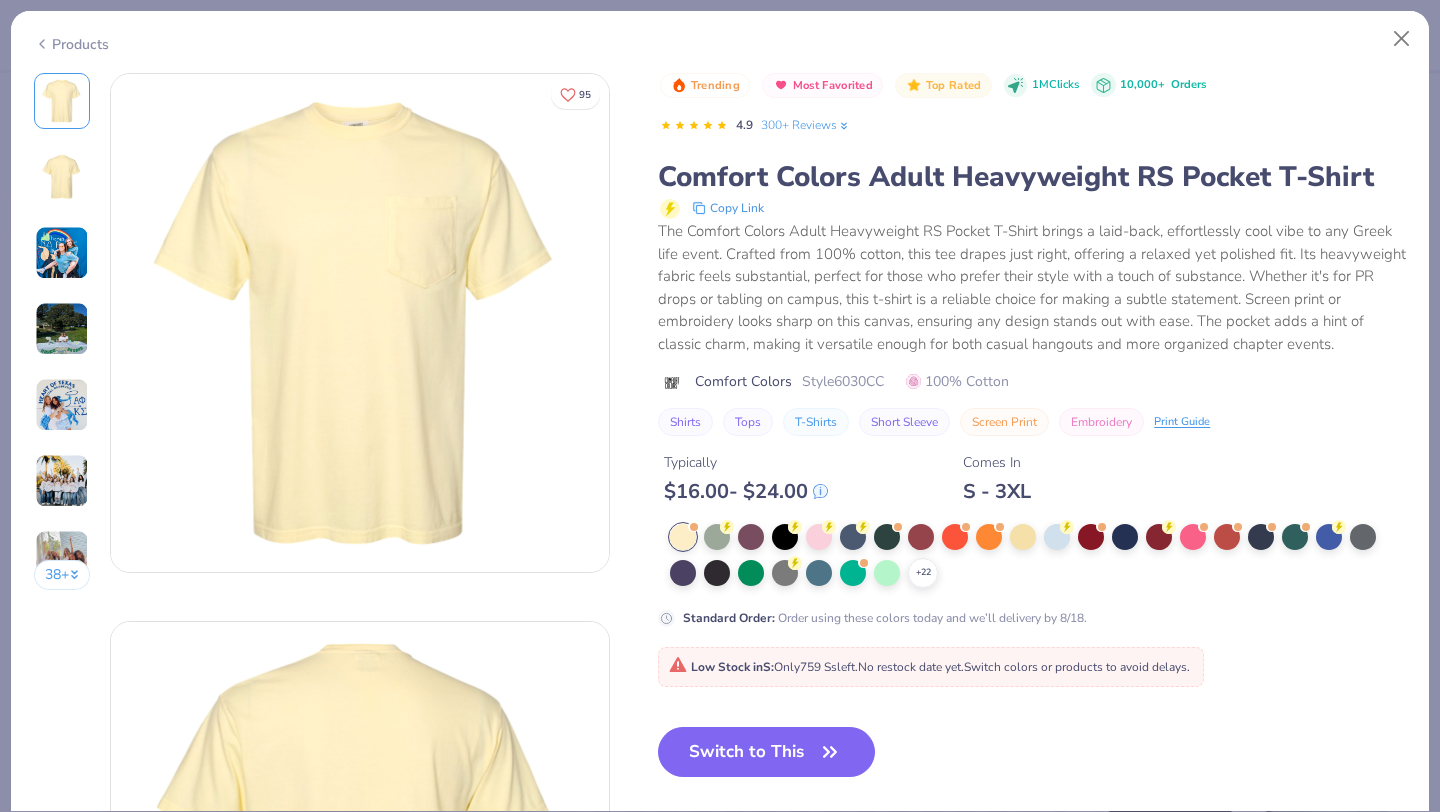 scroll, scrollTop: 2, scrollLeft: 0, axis: vertical 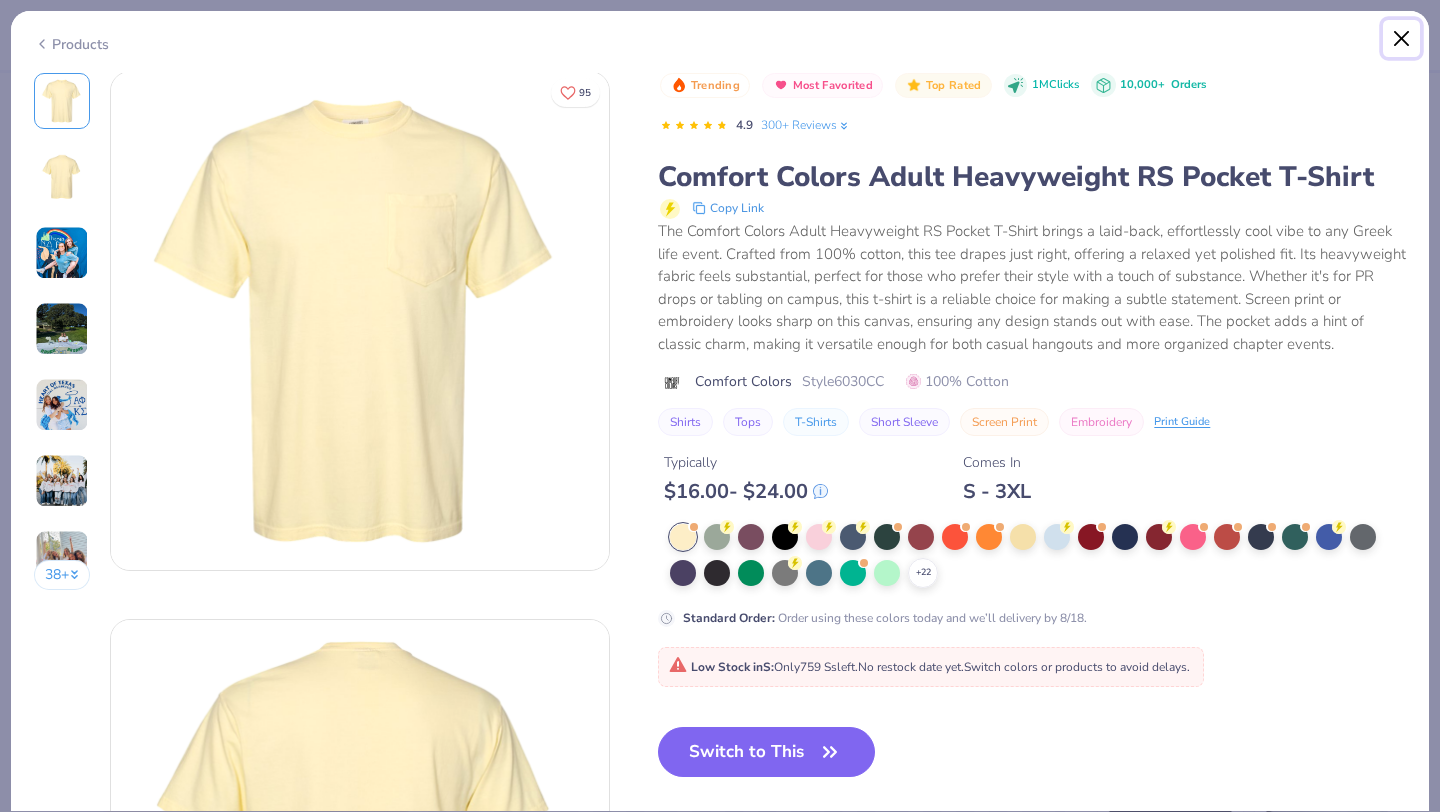click at bounding box center (1402, 39) 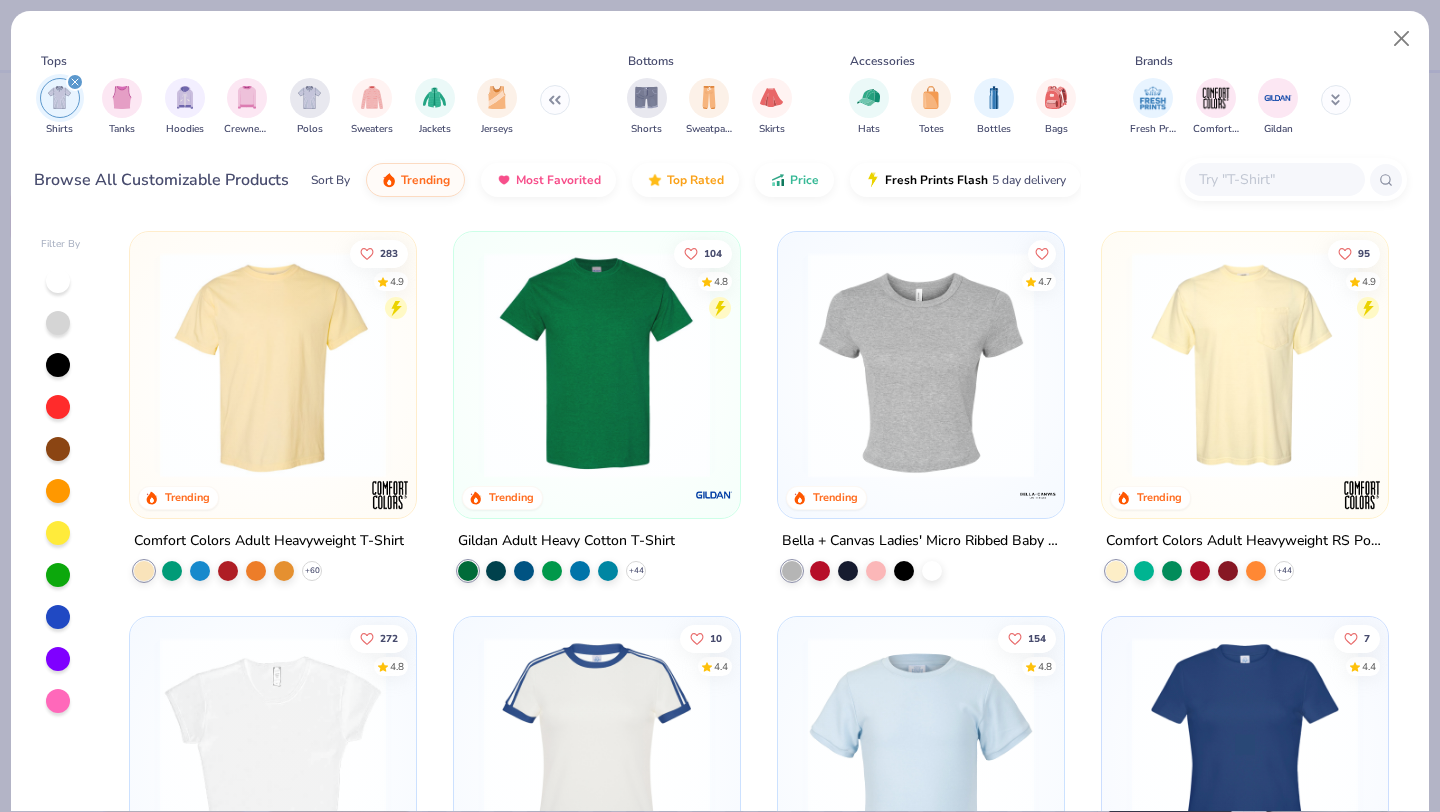 scroll, scrollTop: 150, scrollLeft: 0, axis: vertical 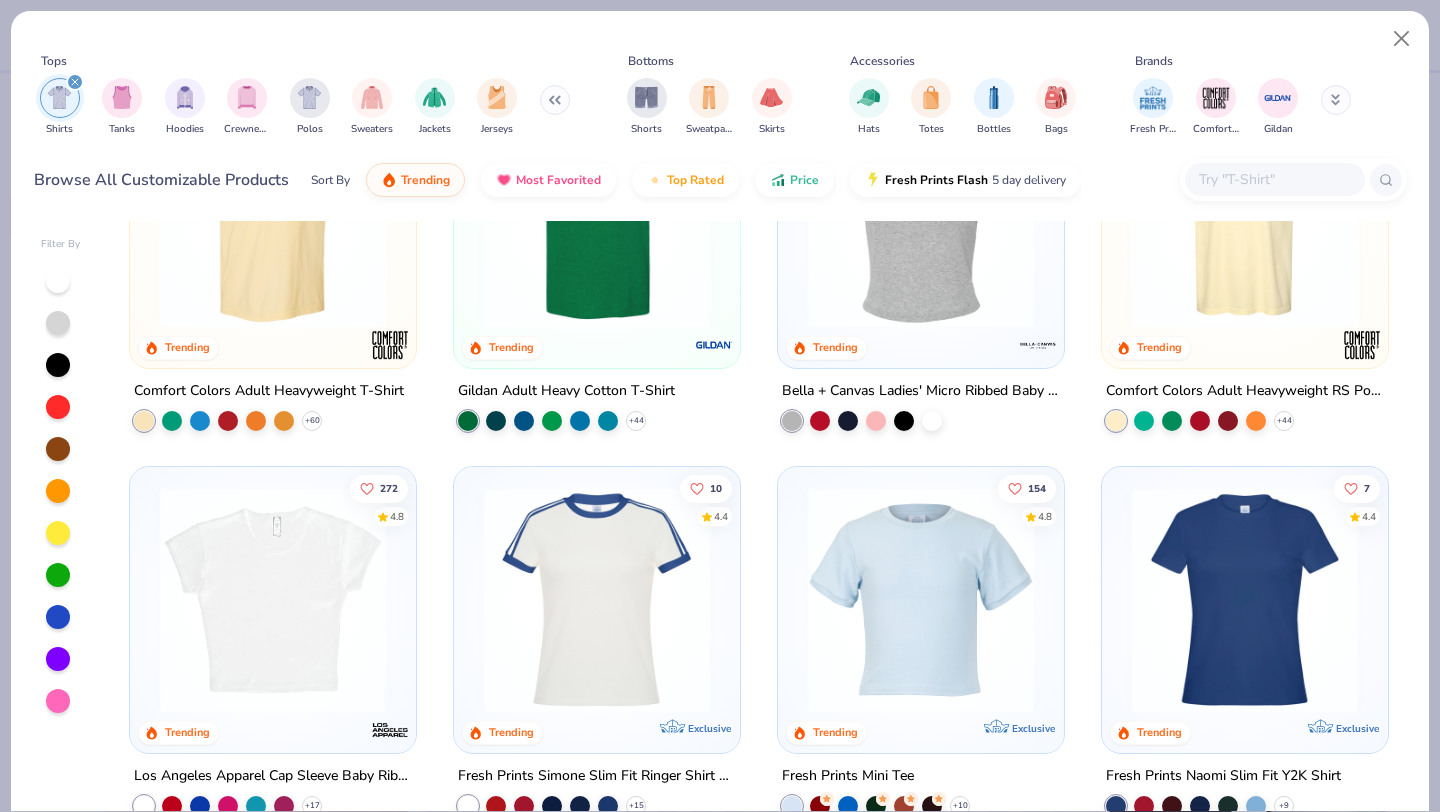 click at bounding box center (273, 215) 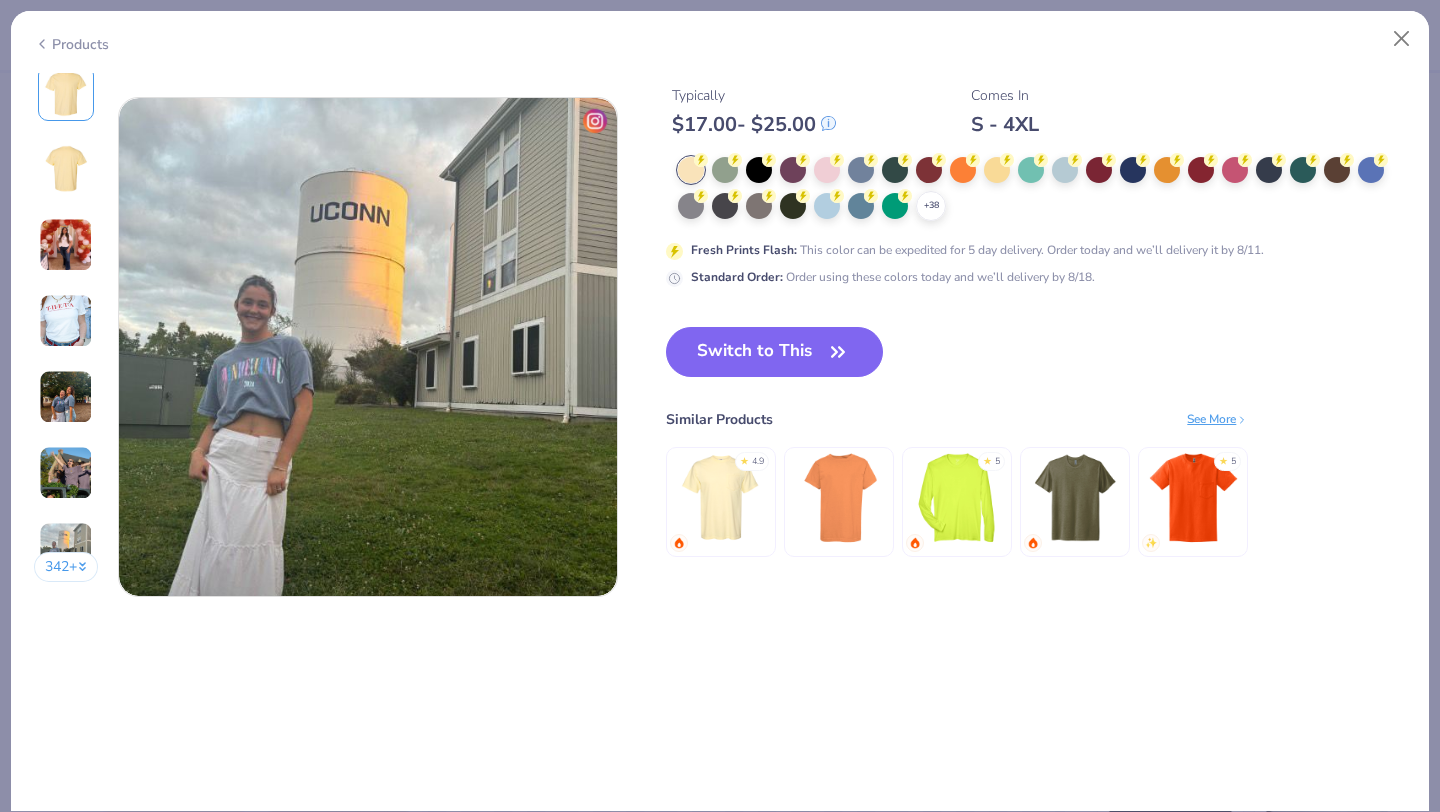 scroll, scrollTop: 3255, scrollLeft: 0, axis: vertical 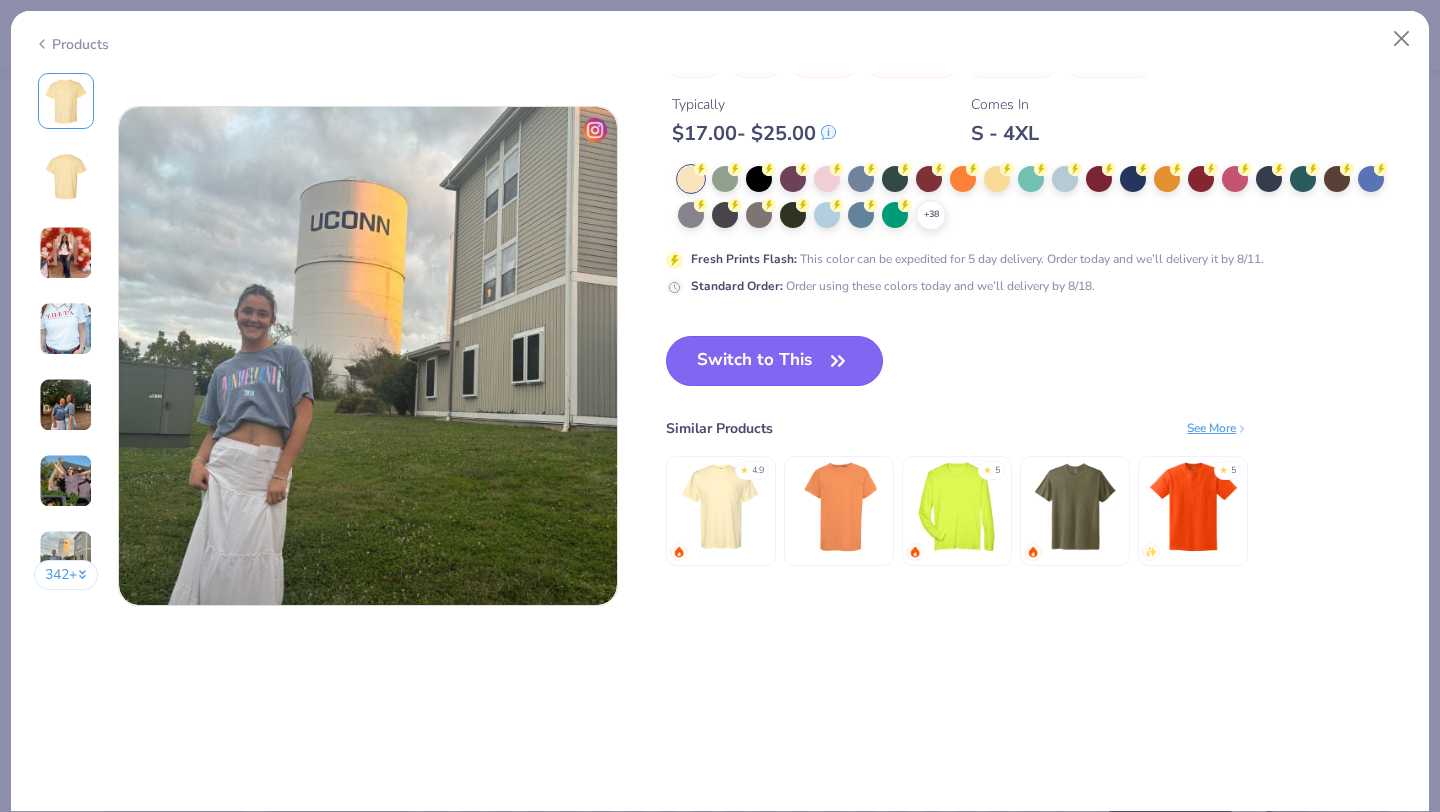 click on "Switch to This" at bounding box center (774, 361) 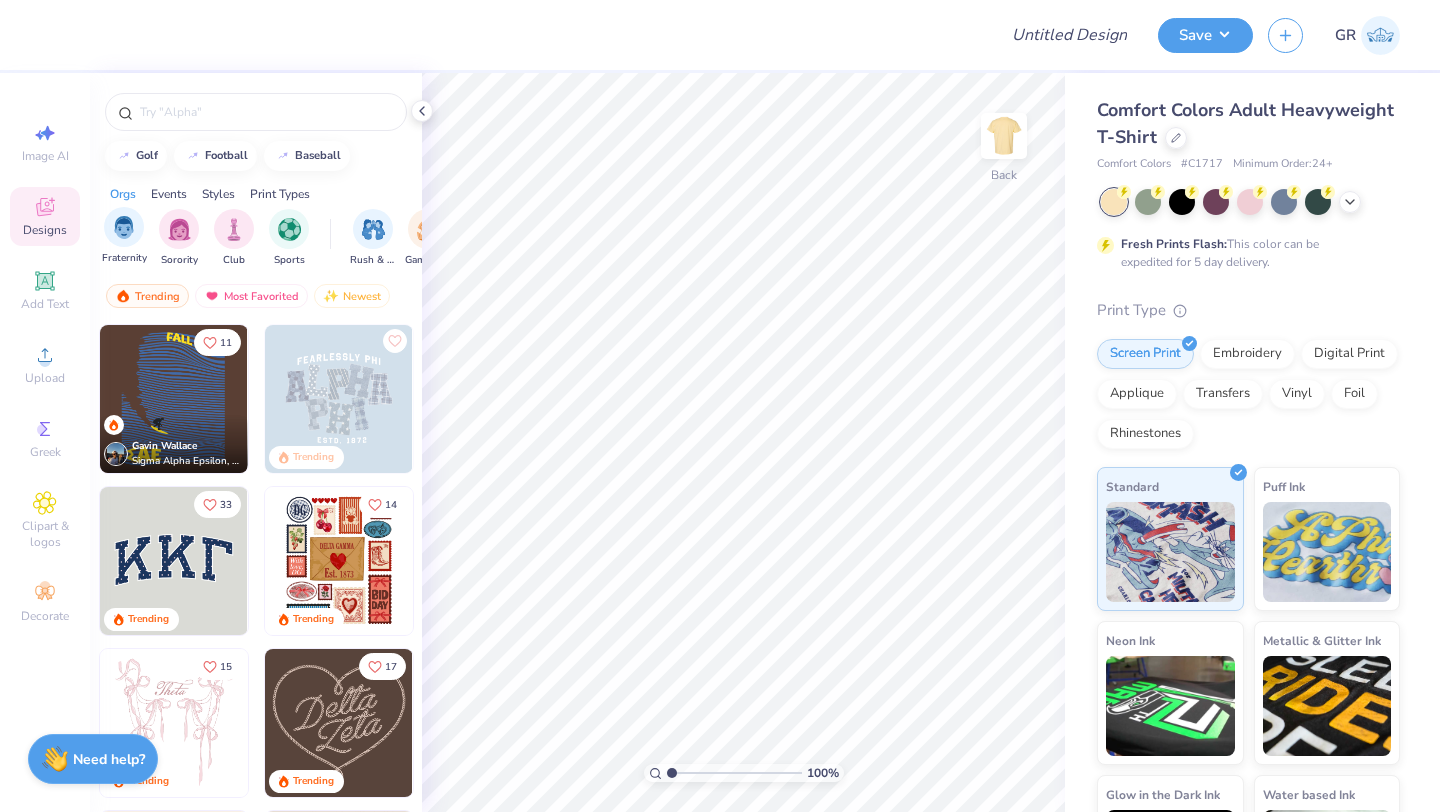 click on "Fraternity" at bounding box center (124, 236) 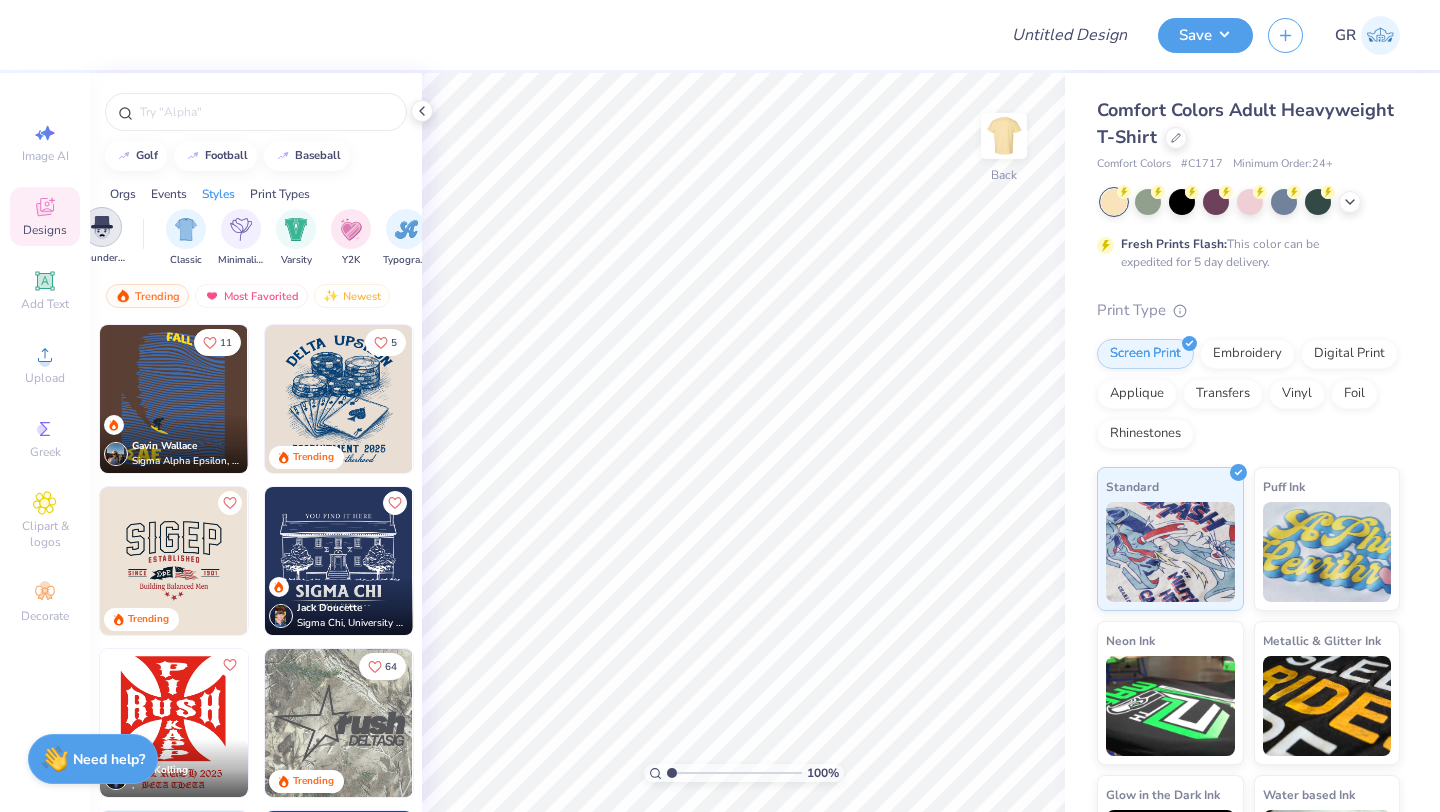 scroll, scrollTop: 0, scrollLeft: 1001, axis: horizontal 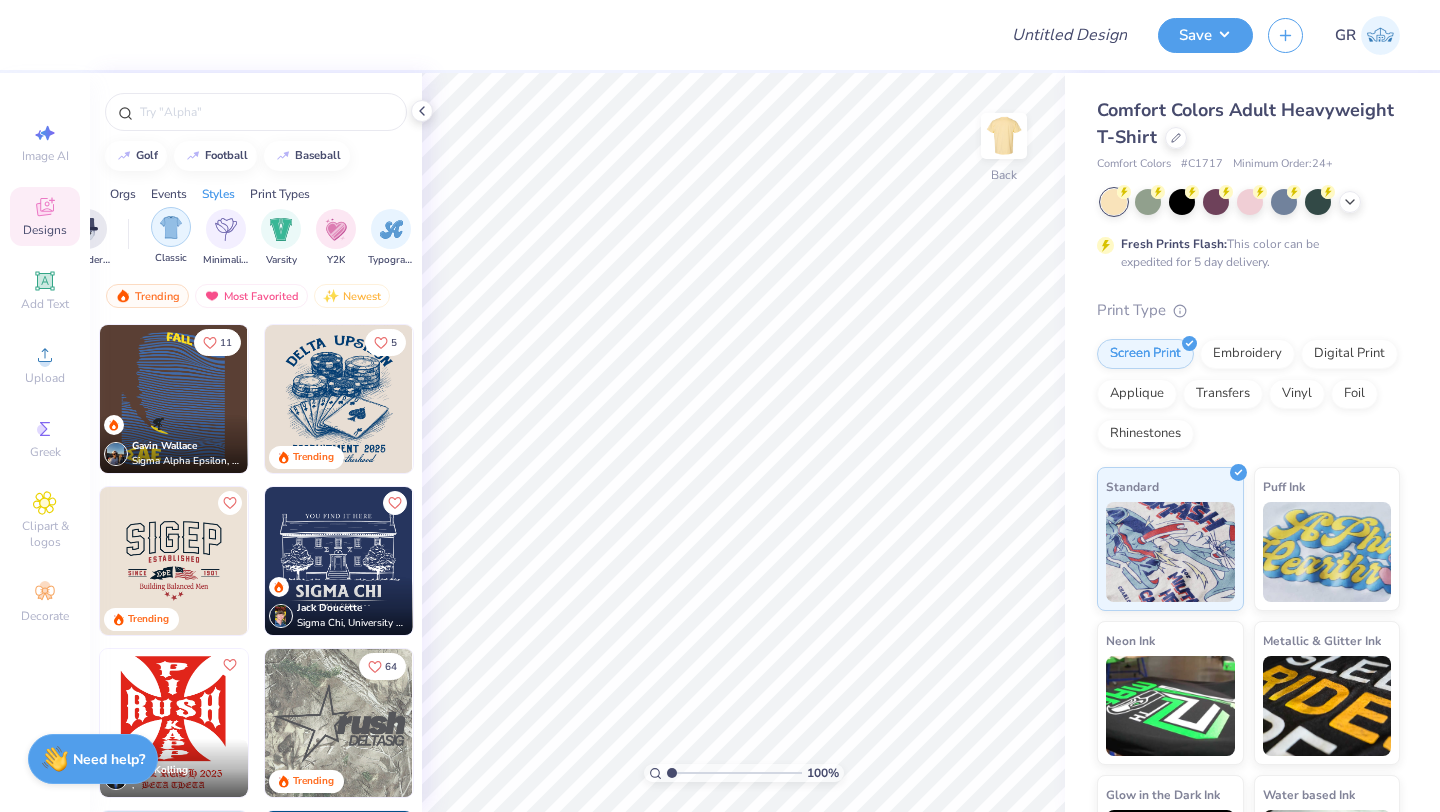 click at bounding box center [171, 227] 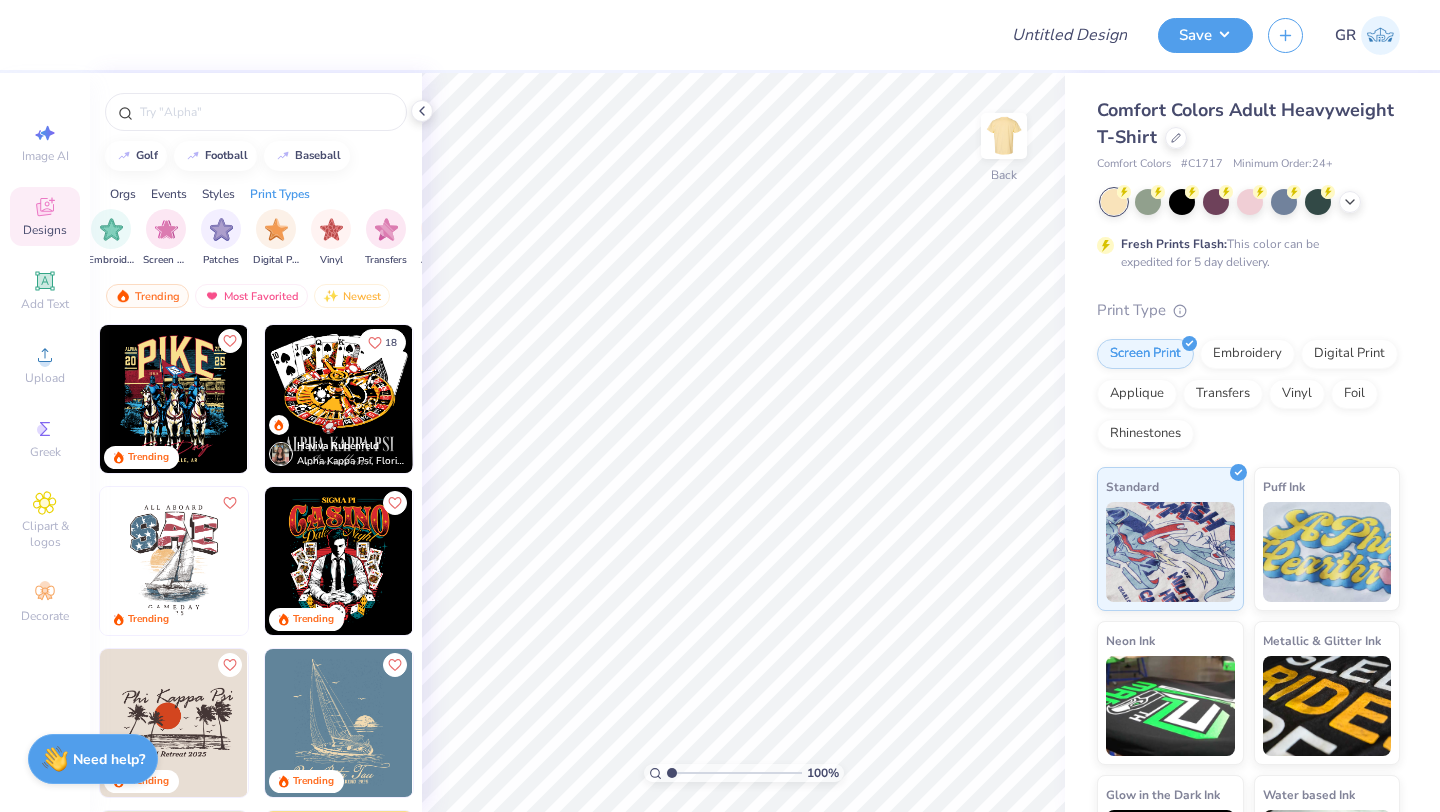 scroll, scrollTop: 0, scrollLeft: 1693, axis: horizontal 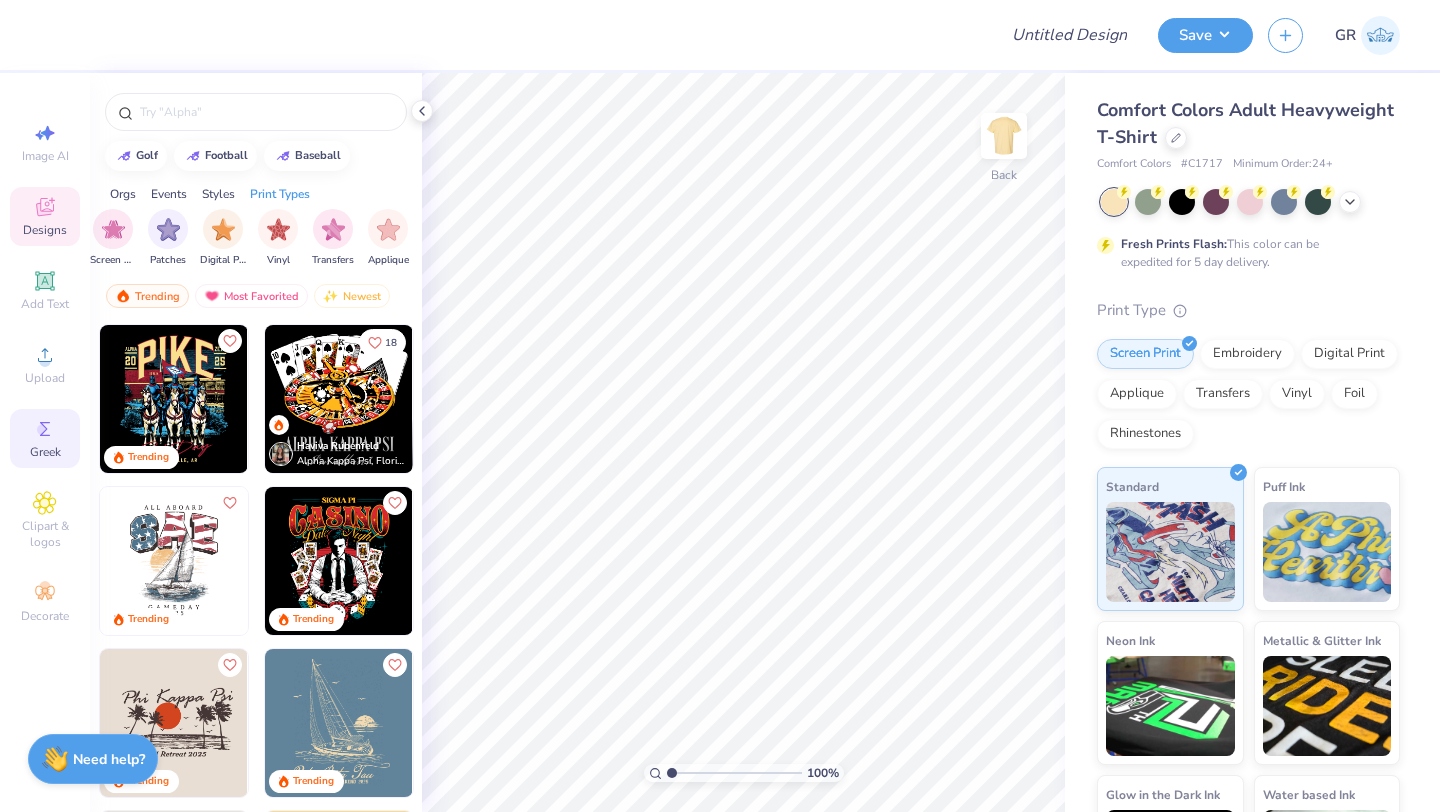 click on "Greek" at bounding box center [45, 438] 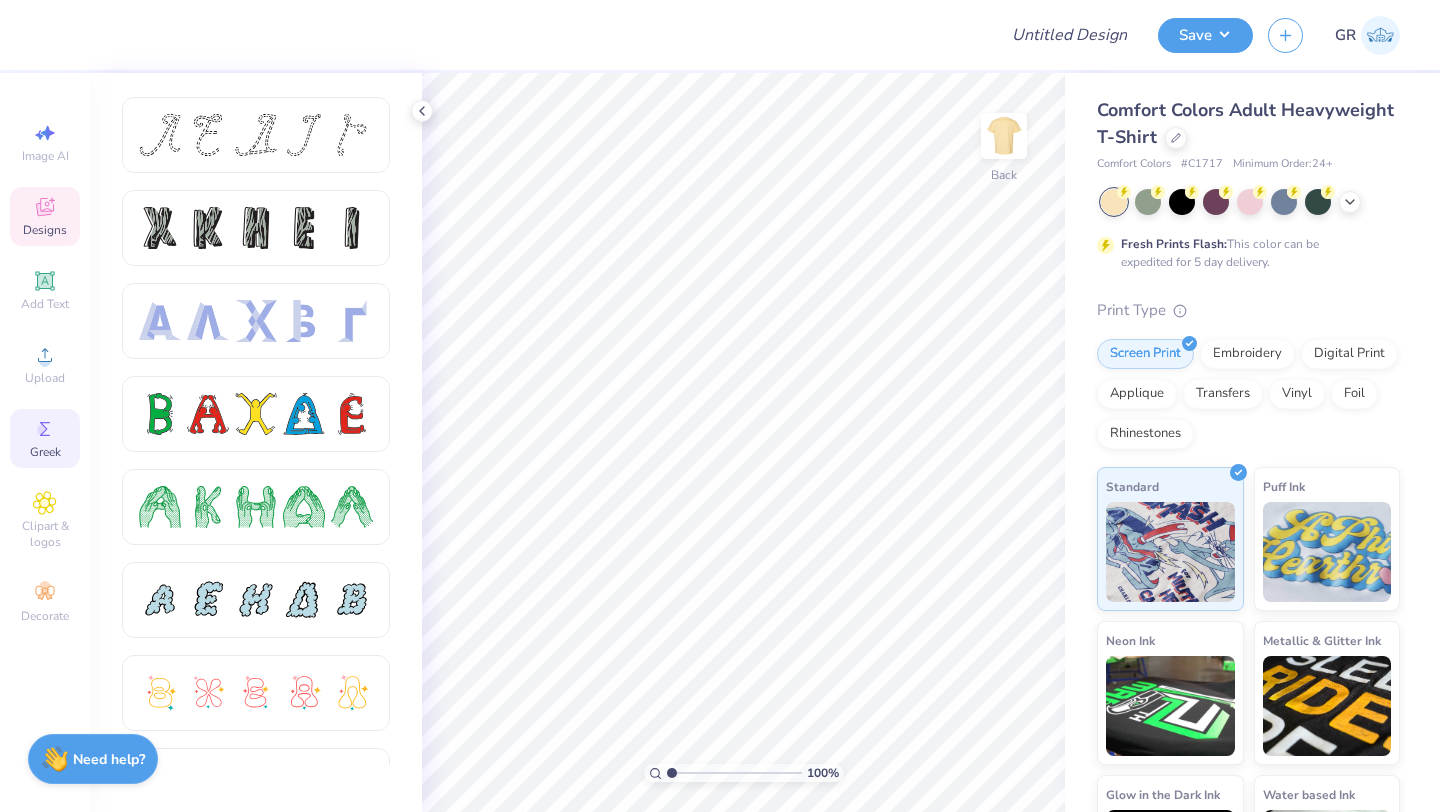 click 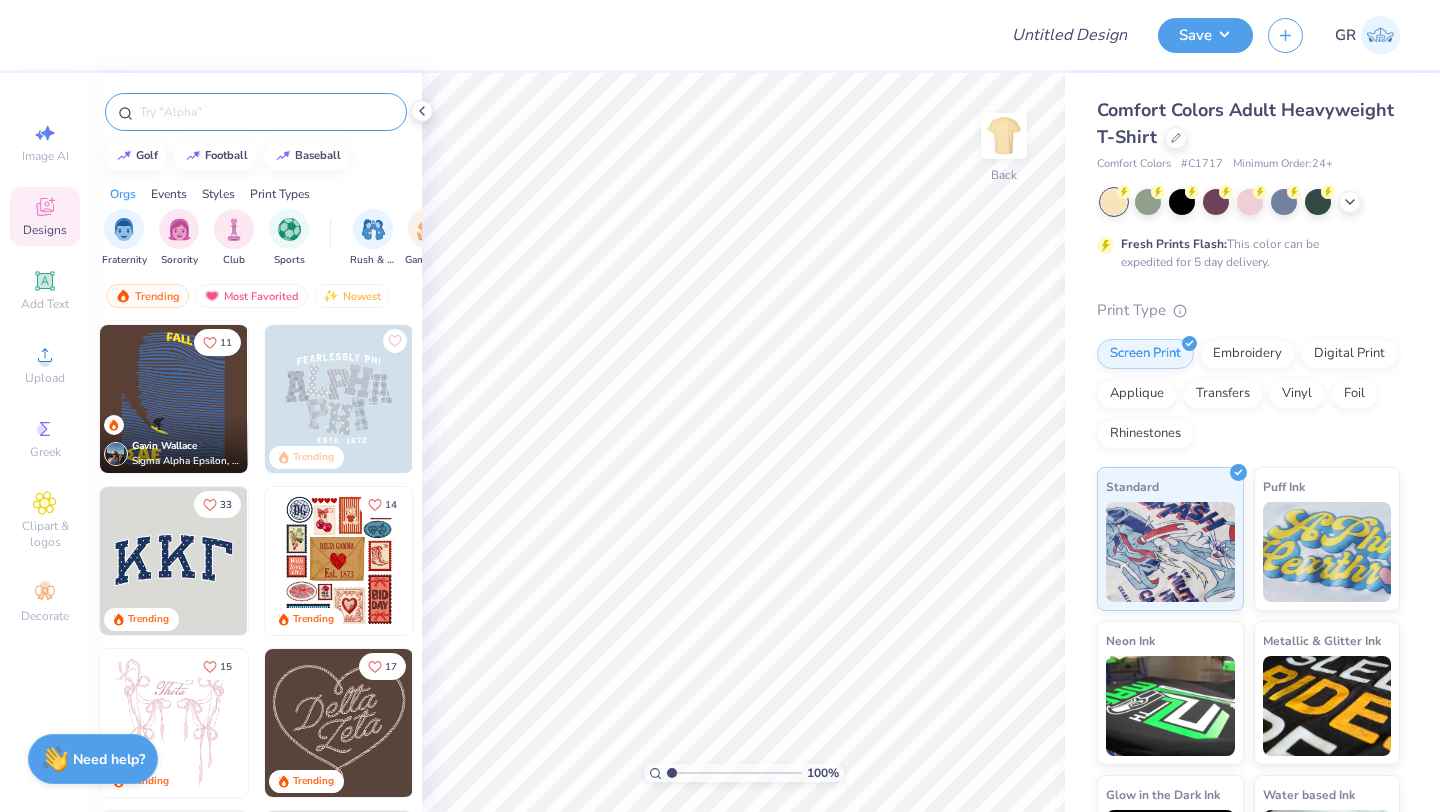 click at bounding box center [256, 112] 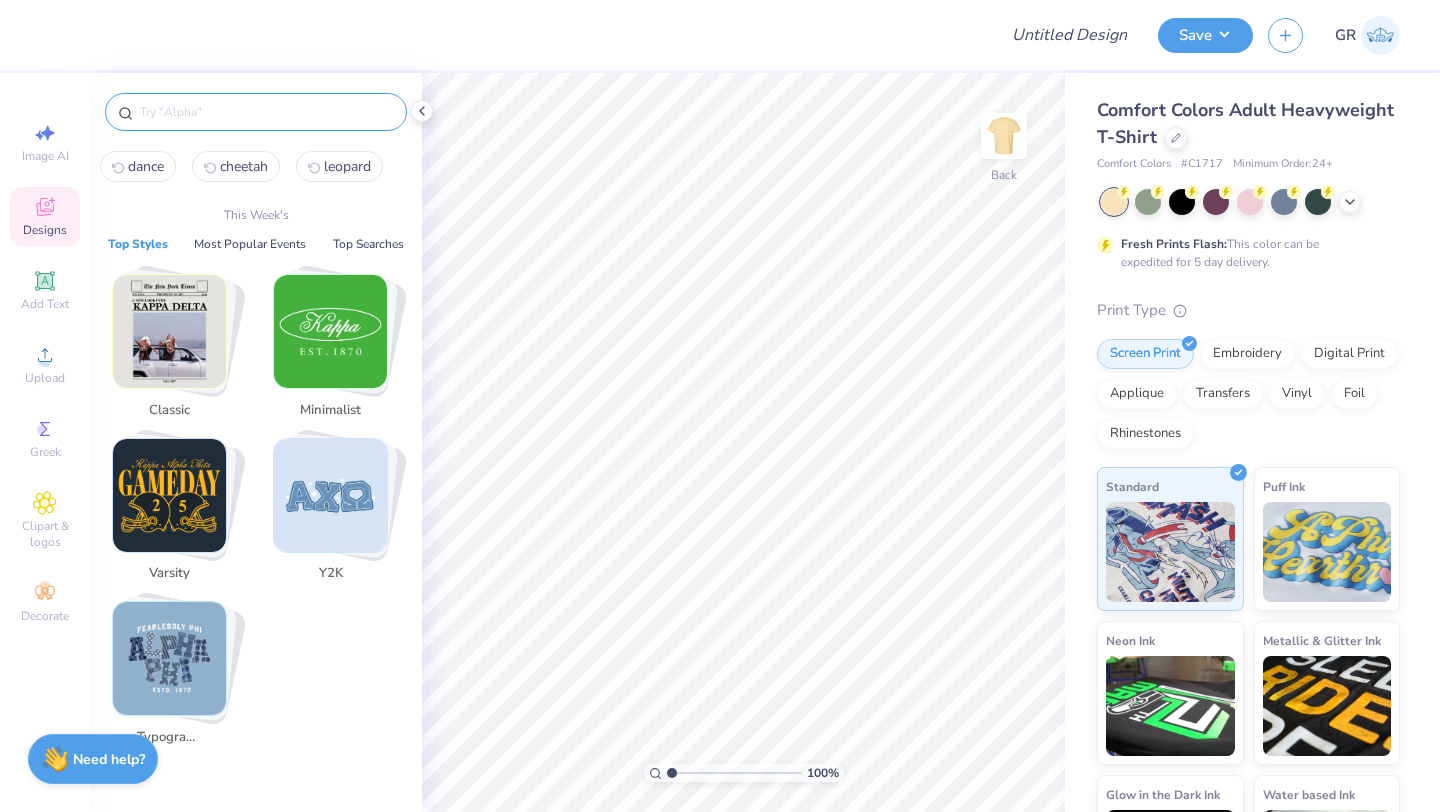 click at bounding box center (266, 112) 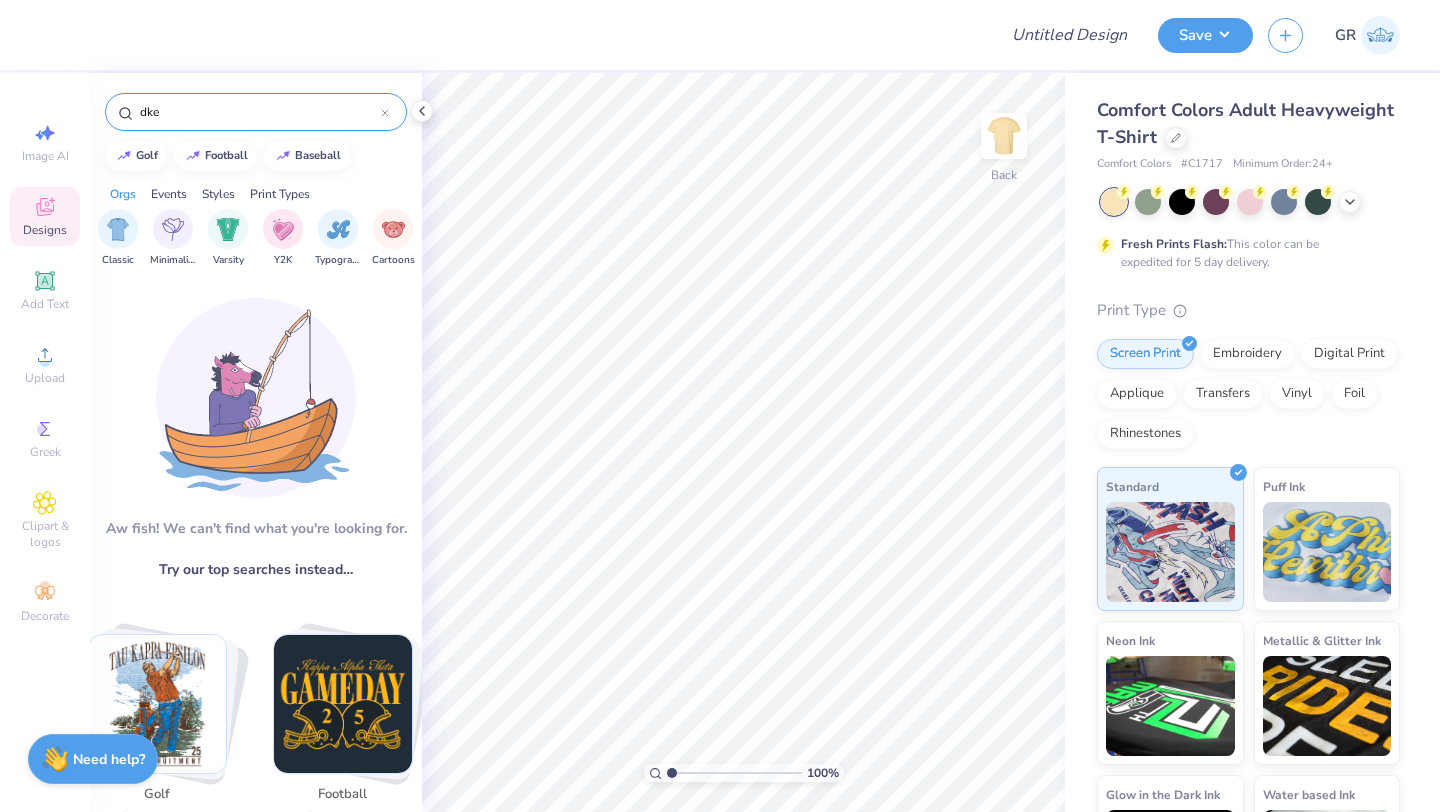 scroll, scrollTop: 0, scrollLeft: 0, axis: both 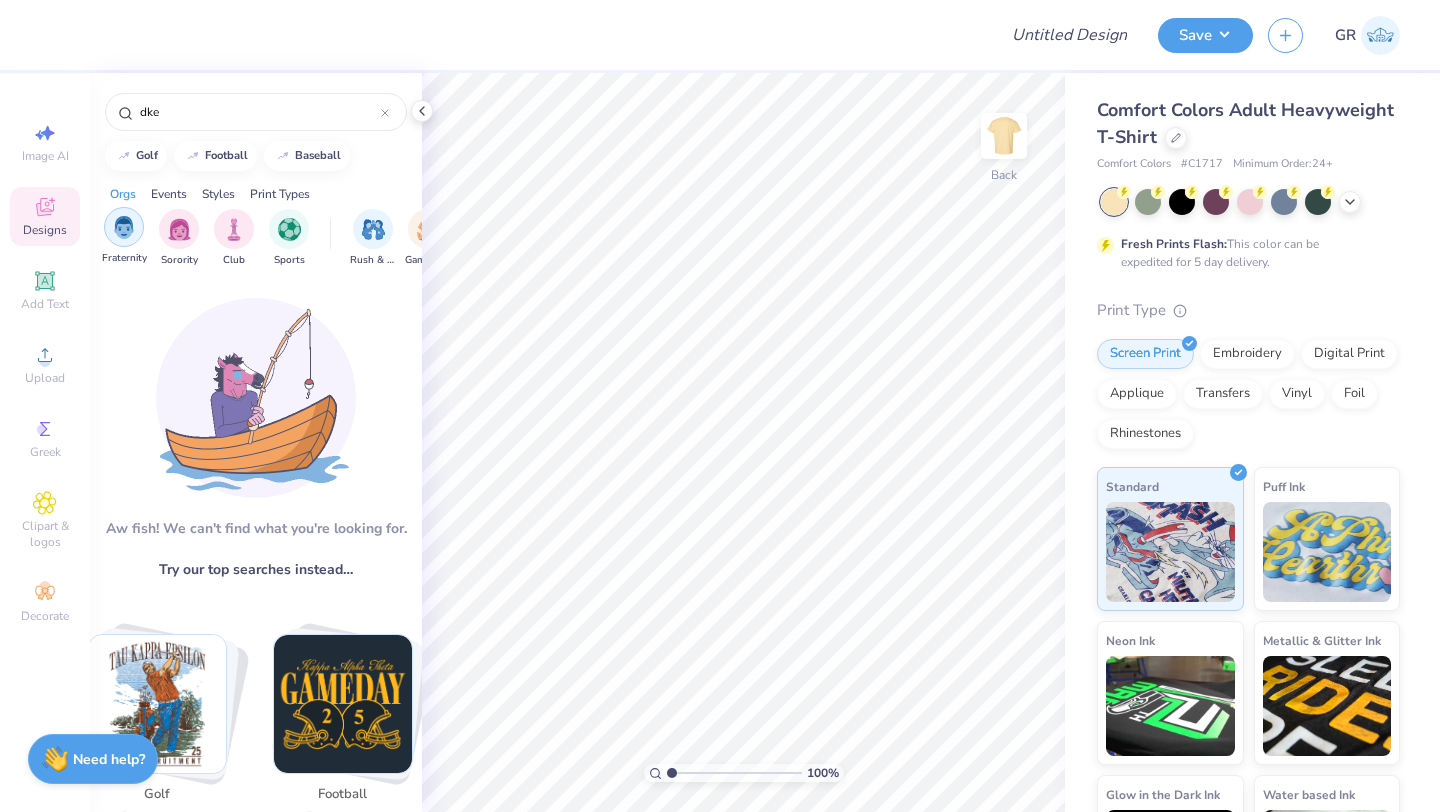 click at bounding box center [124, 227] 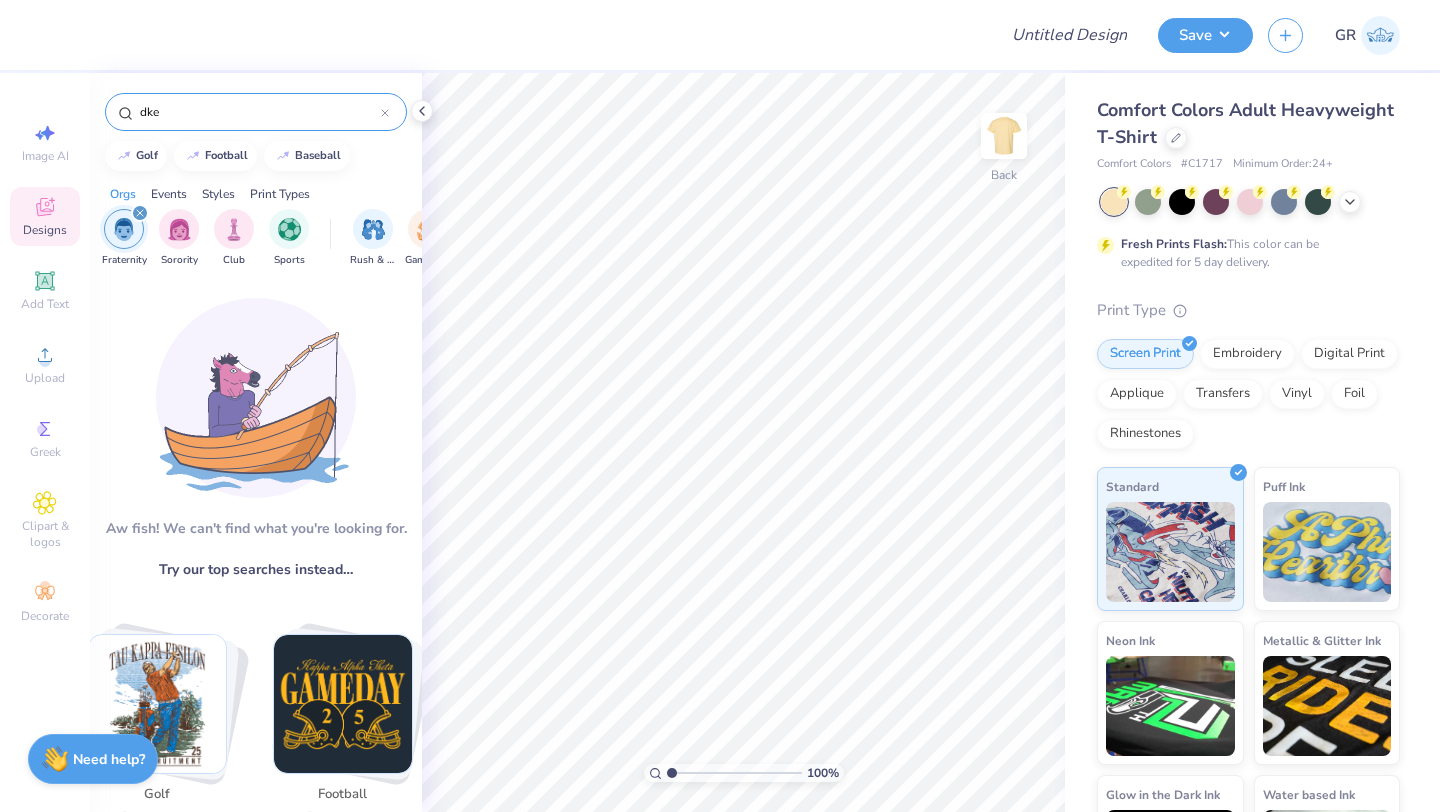 click on "dke" at bounding box center [256, 112] 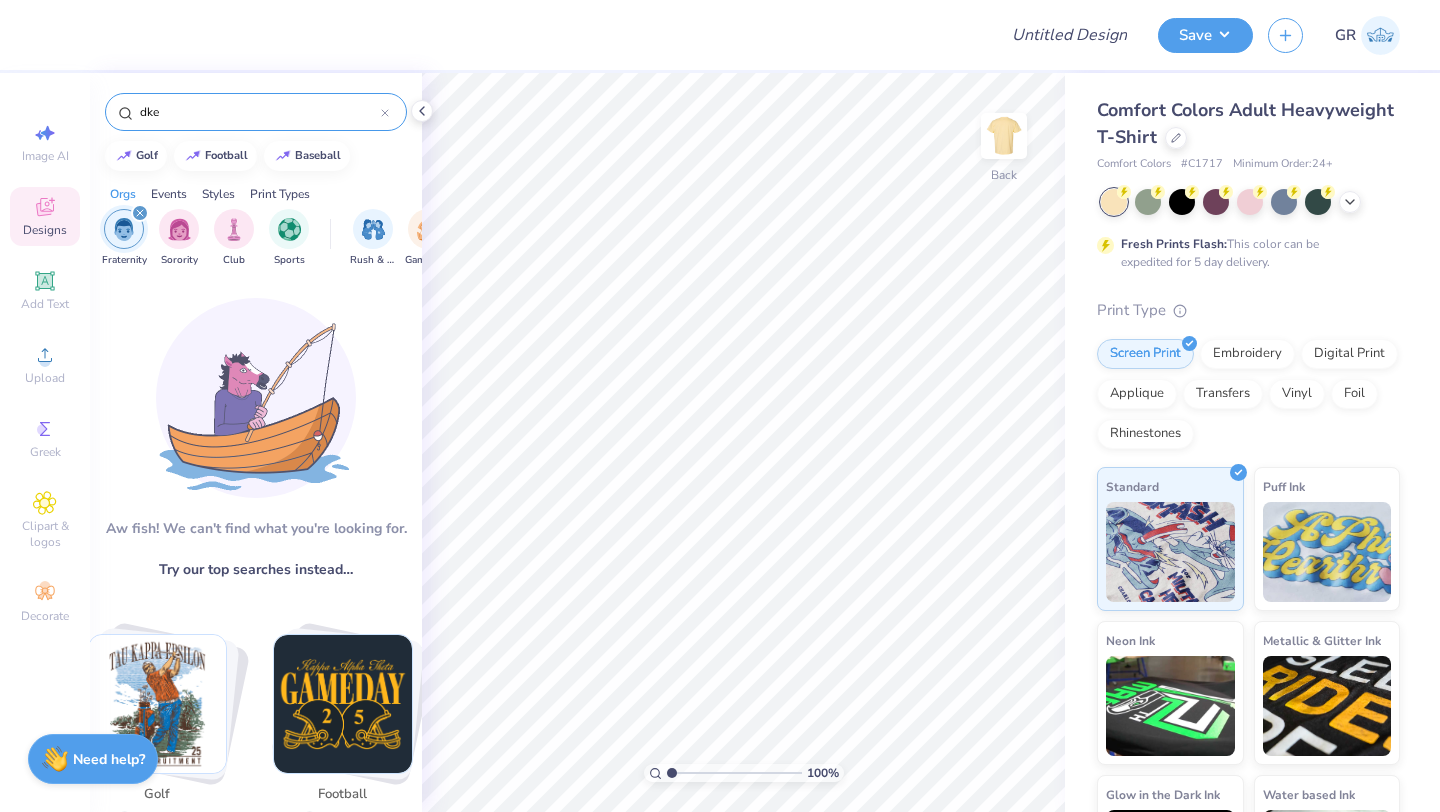 click on "dke" at bounding box center (259, 112) 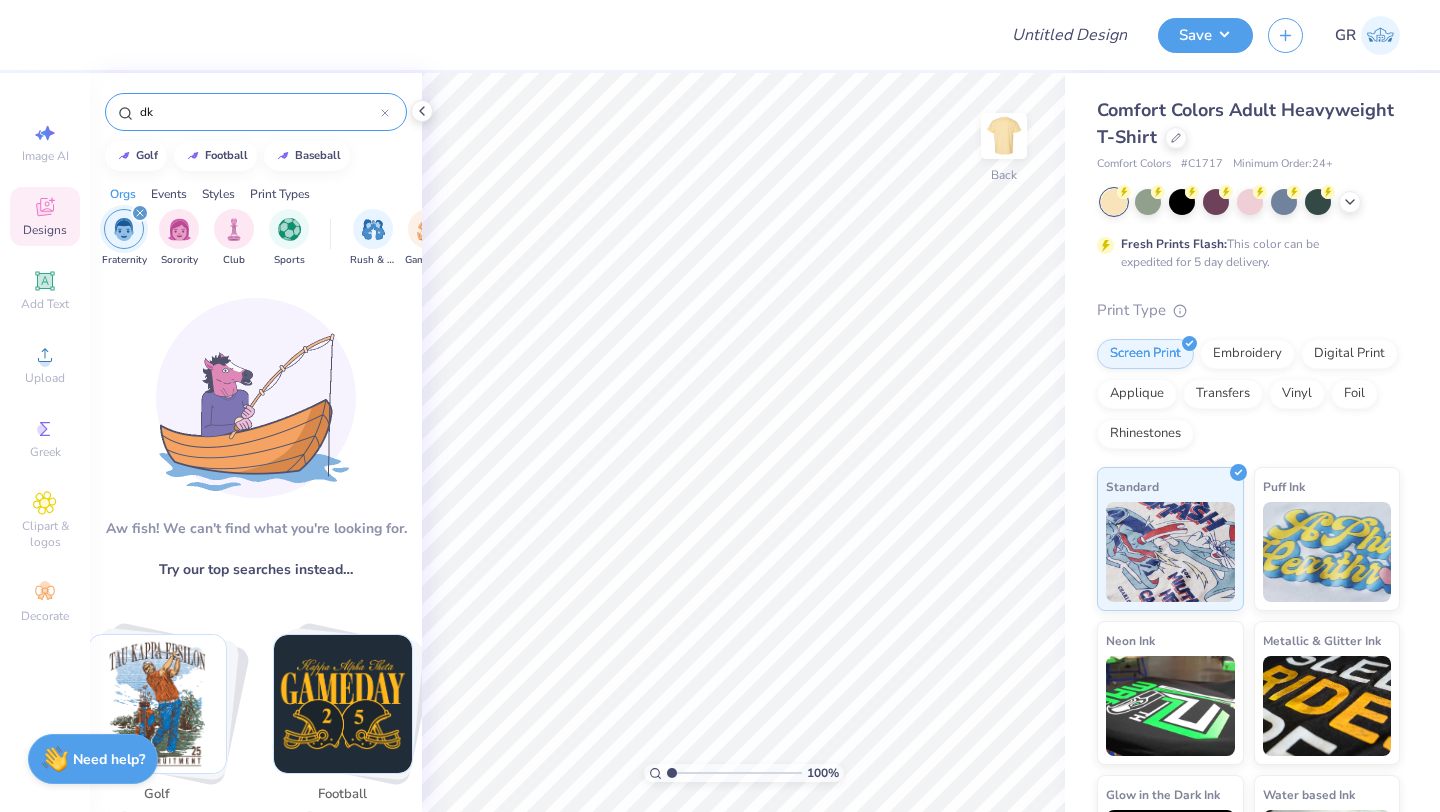 type on "d" 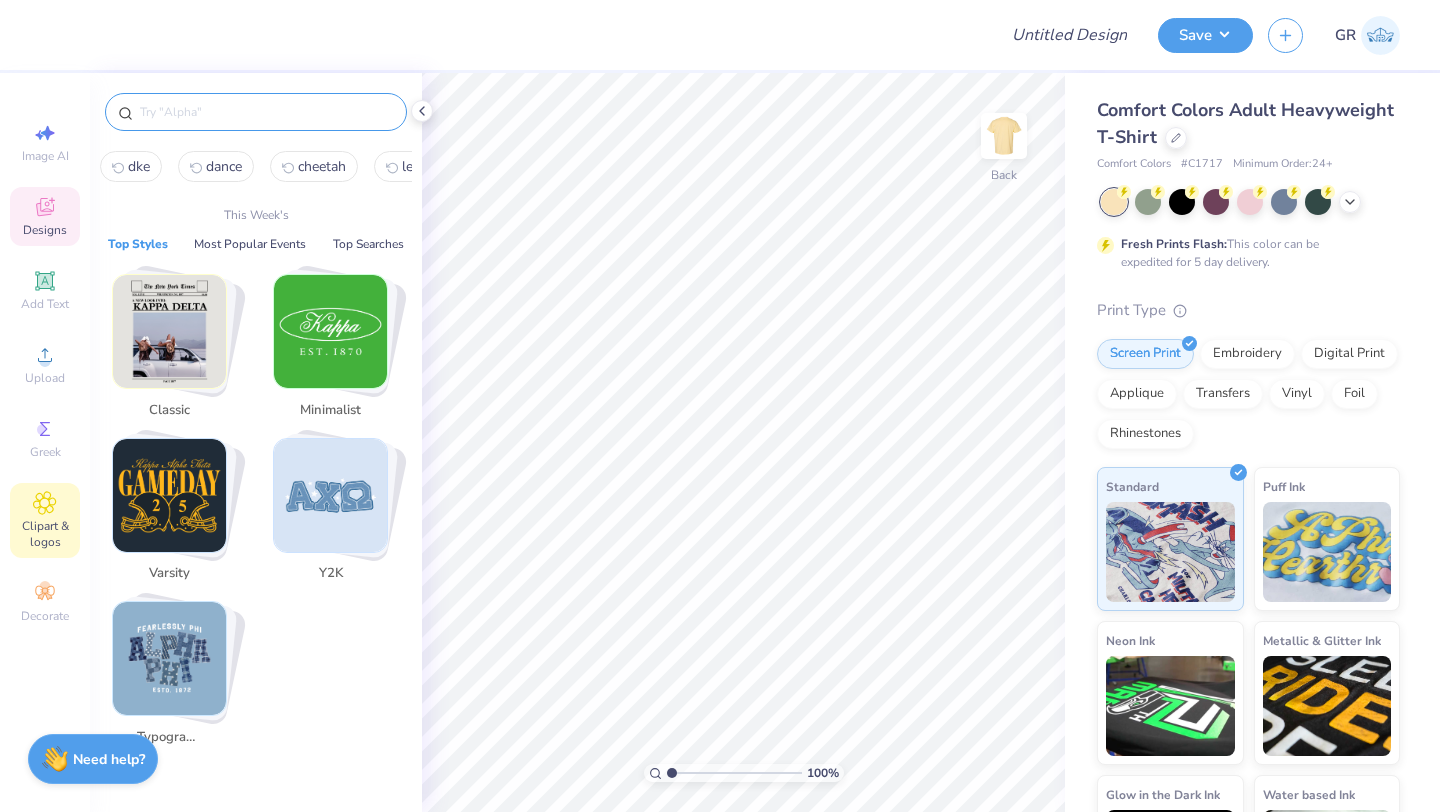 type 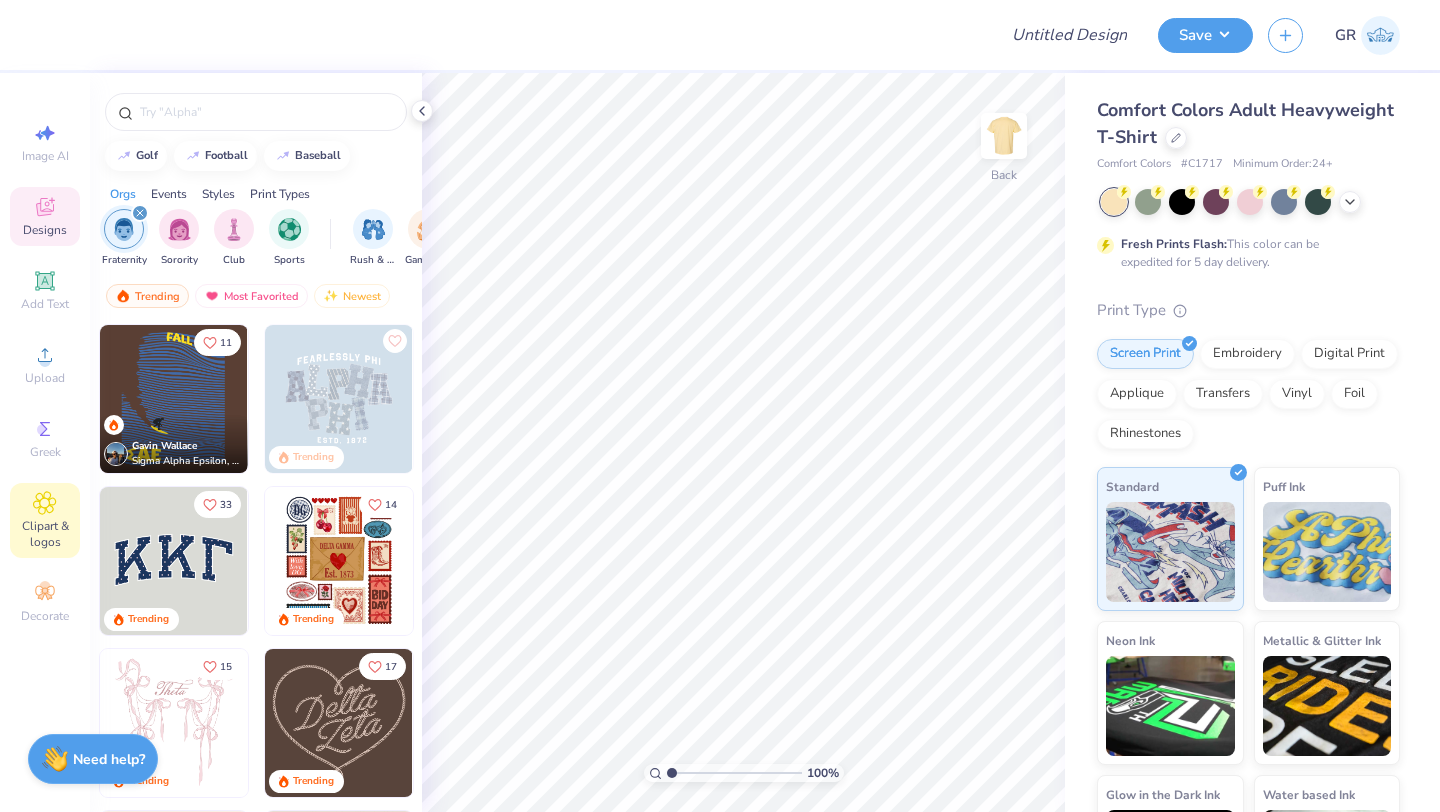 click on "Clipart & logos" at bounding box center (45, 520) 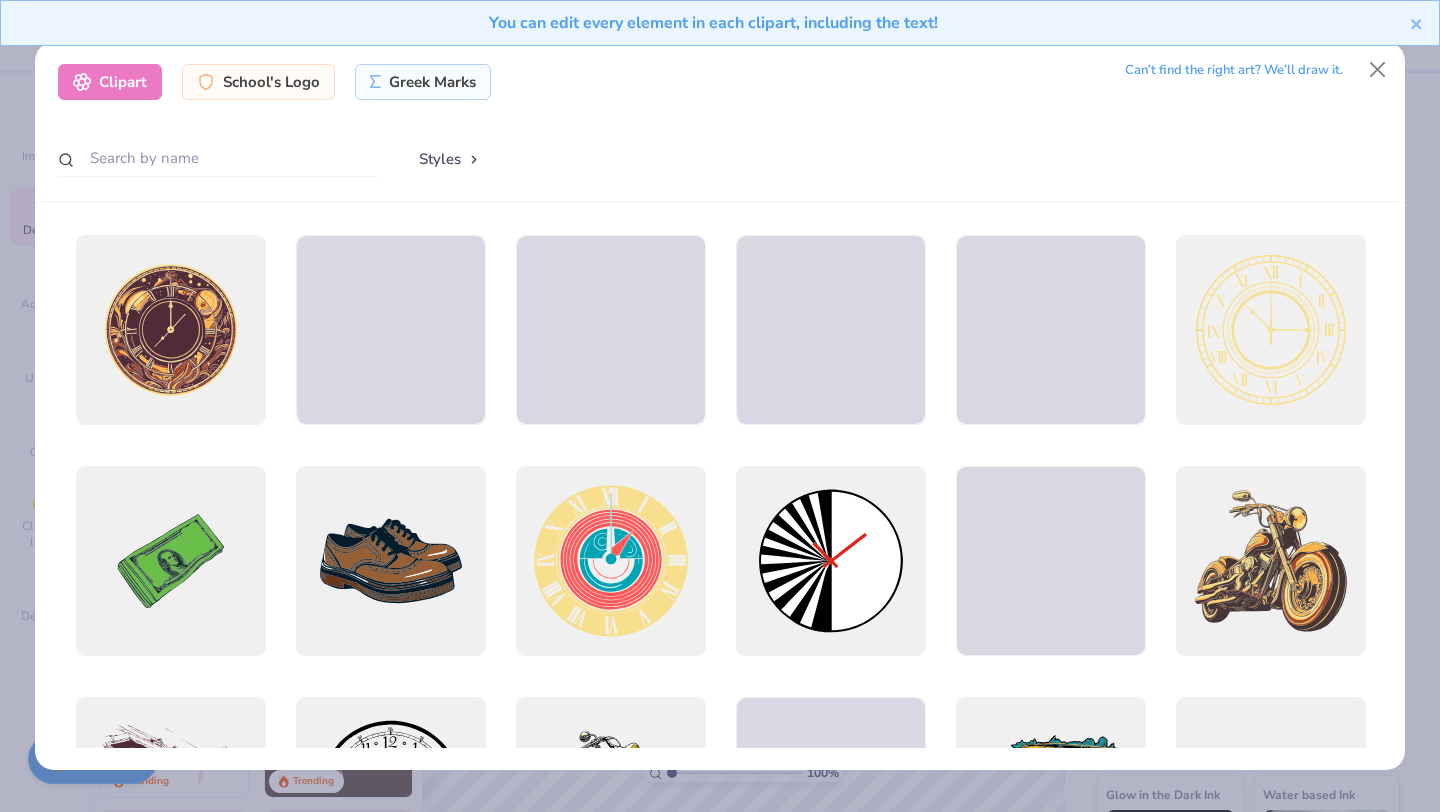 click on "Greek Marks" at bounding box center (423, 82) 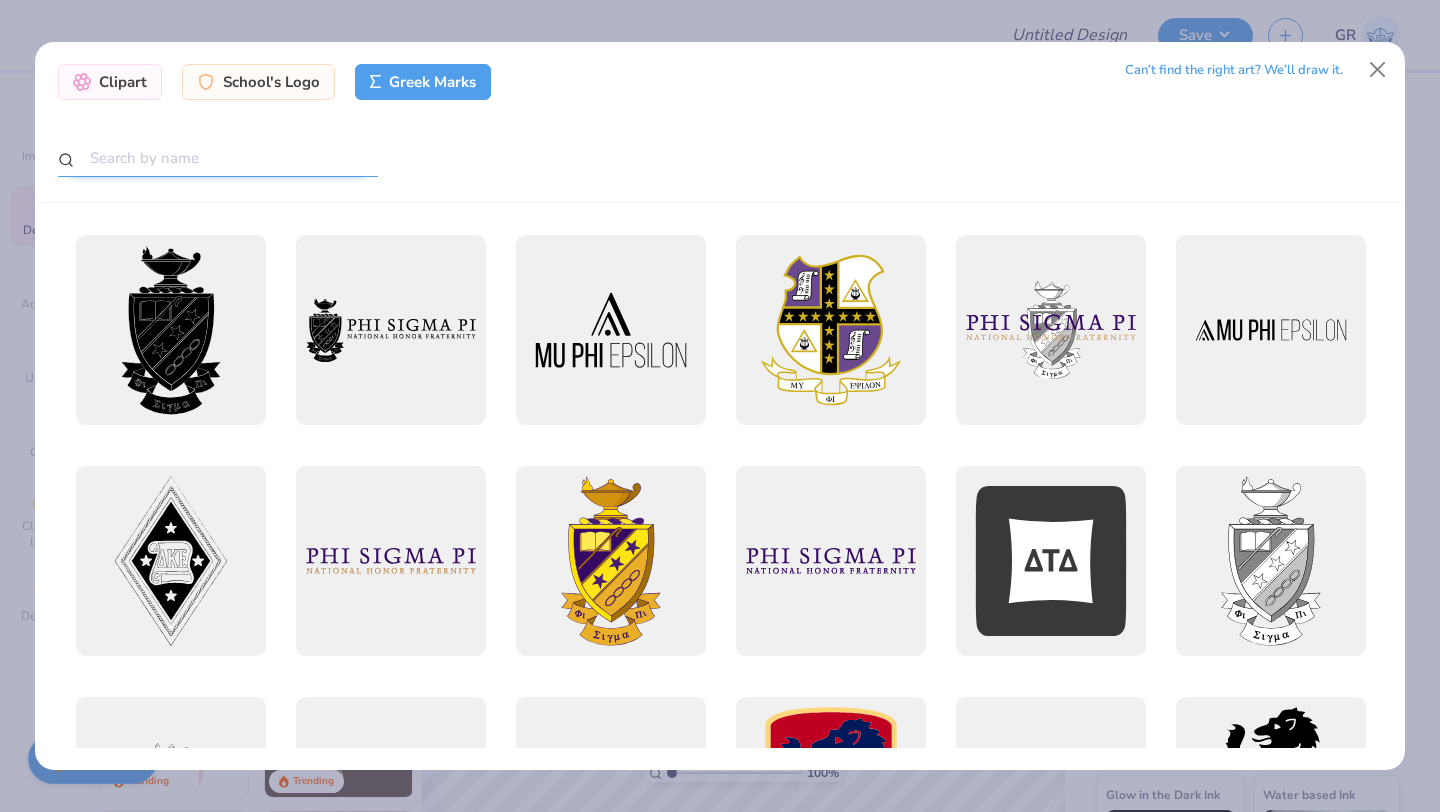 click at bounding box center (218, 158) 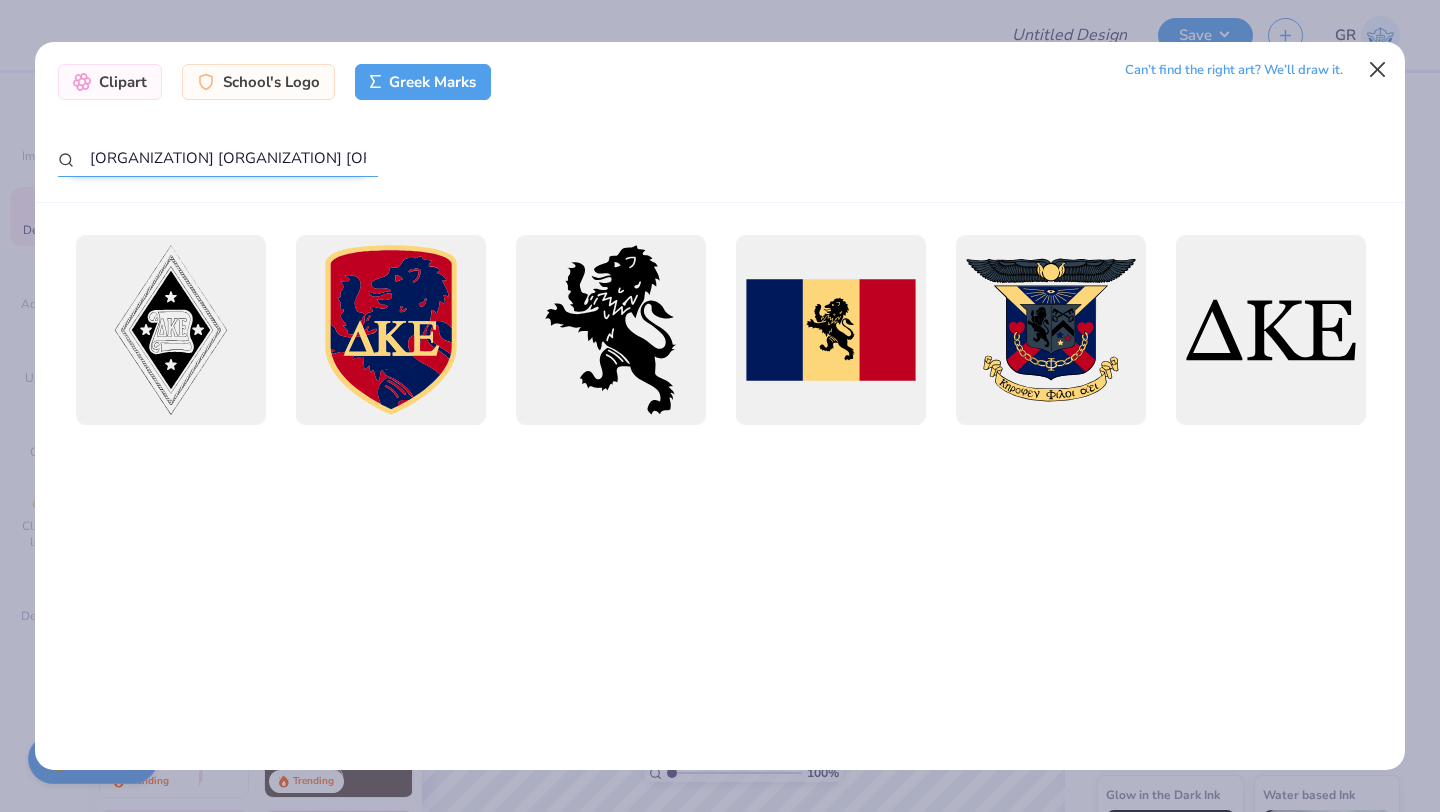 type on "[ORGANIZATION] [ORGANIZATION] [ORGANIZATION]" 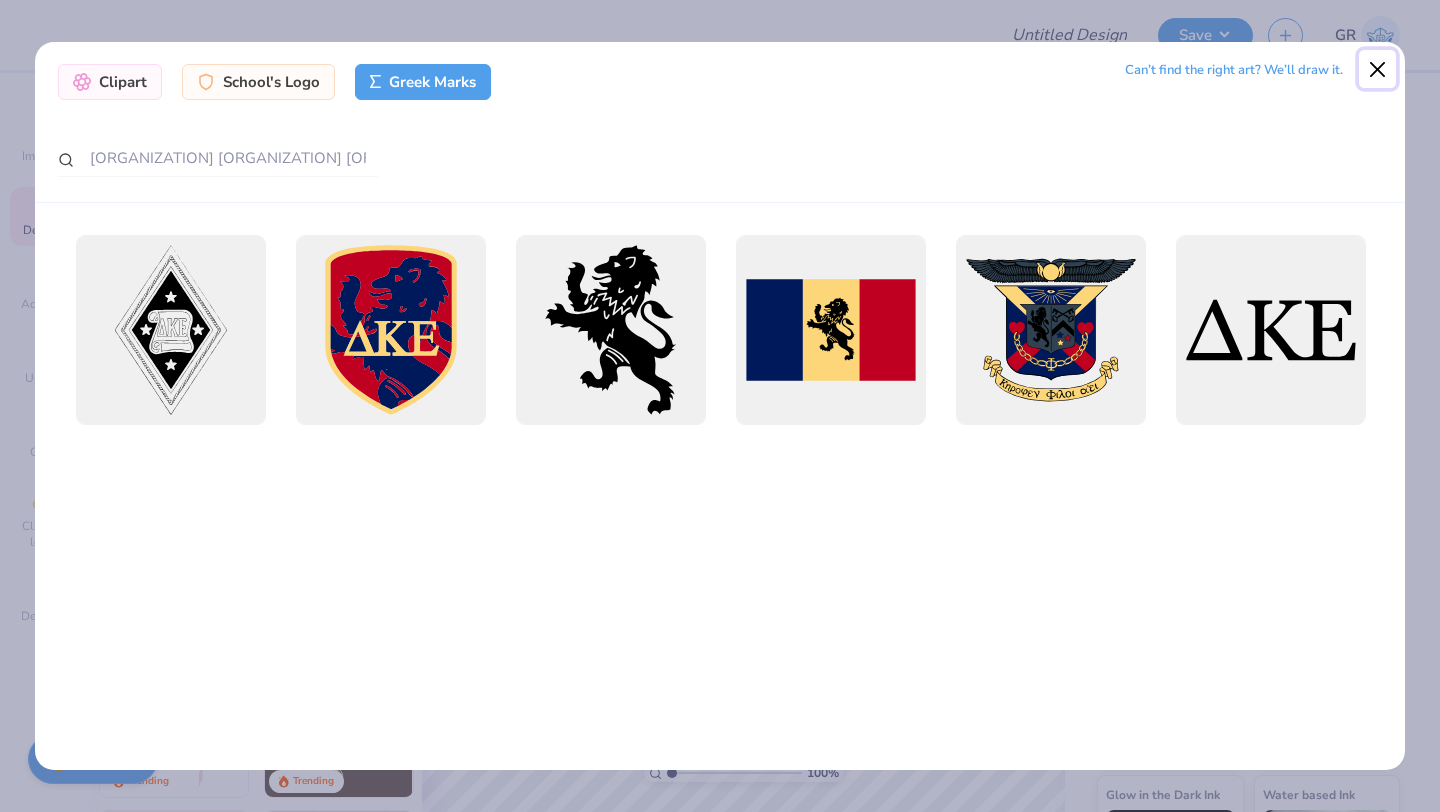 click at bounding box center (1378, 69) 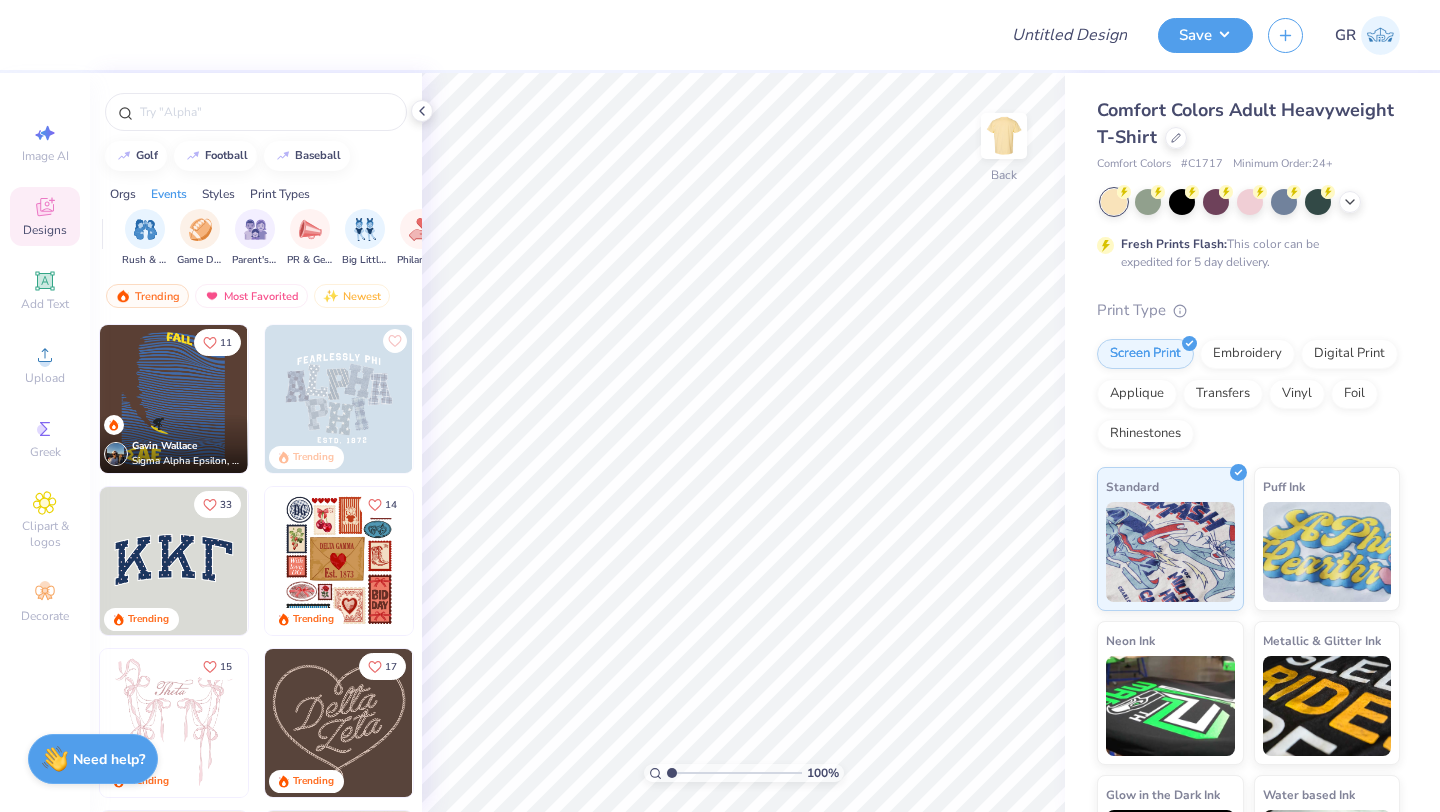 scroll, scrollTop: 0, scrollLeft: 229, axis: horizontal 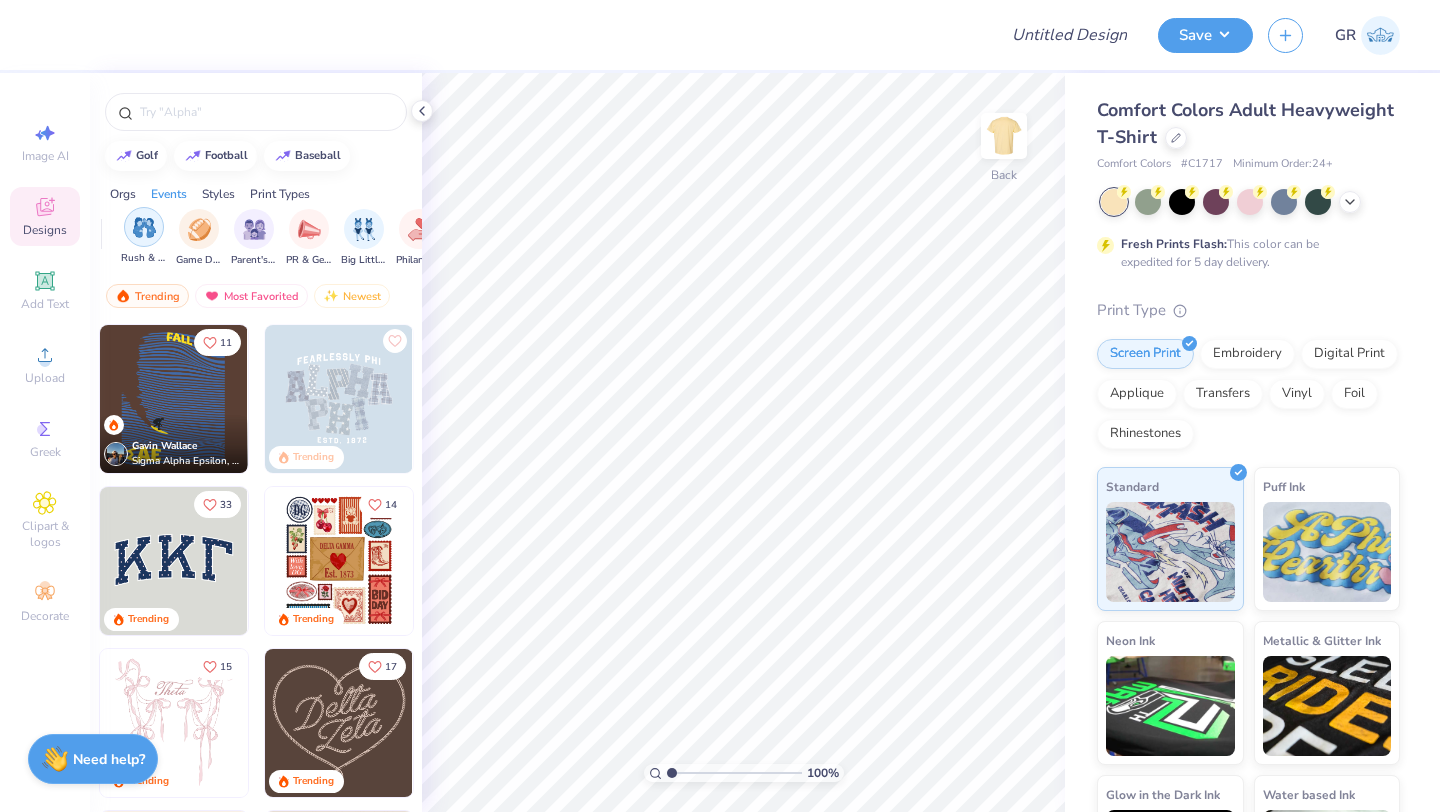 click at bounding box center (144, 227) 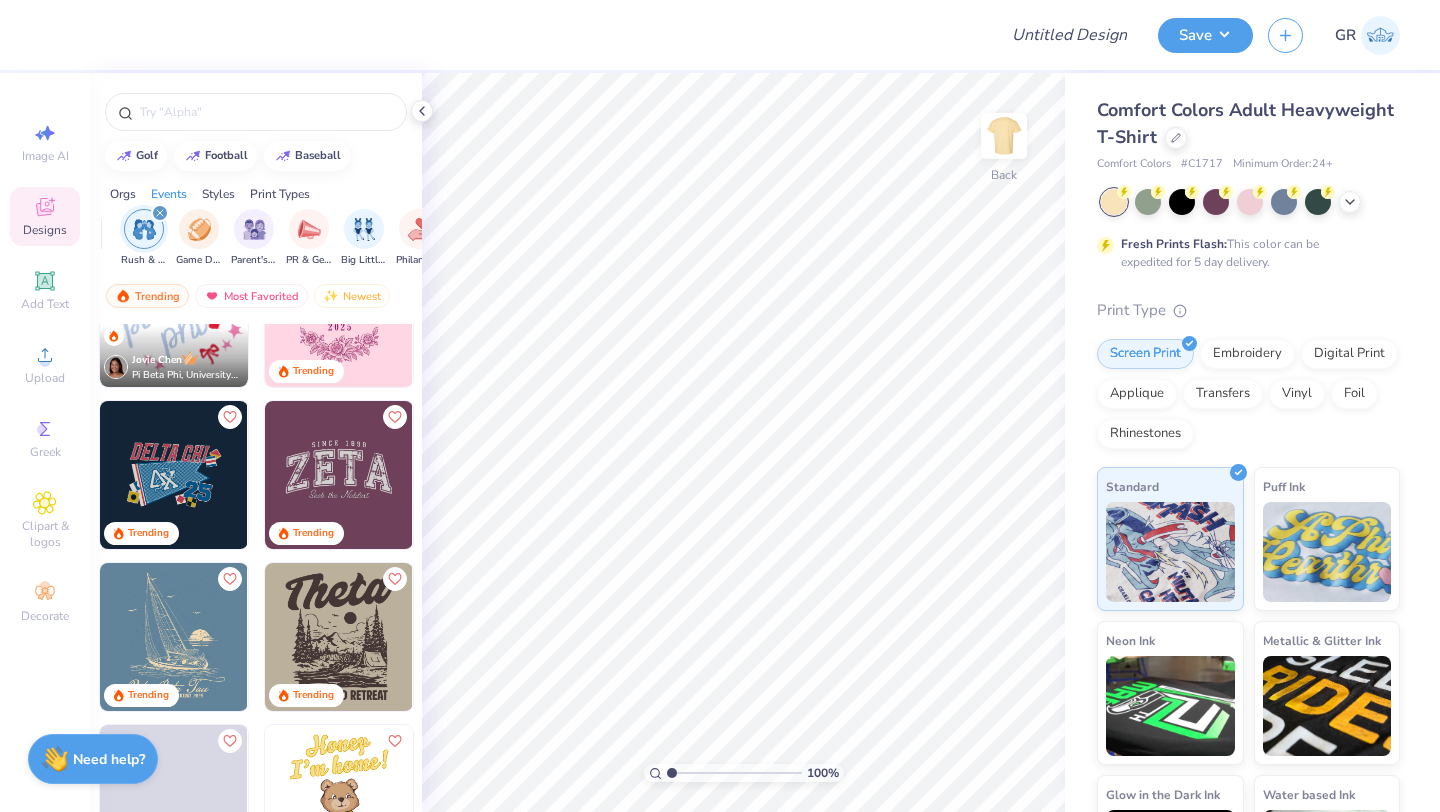 scroll, scrollTop: 3984, scrollLeft: 0, axis: vertical 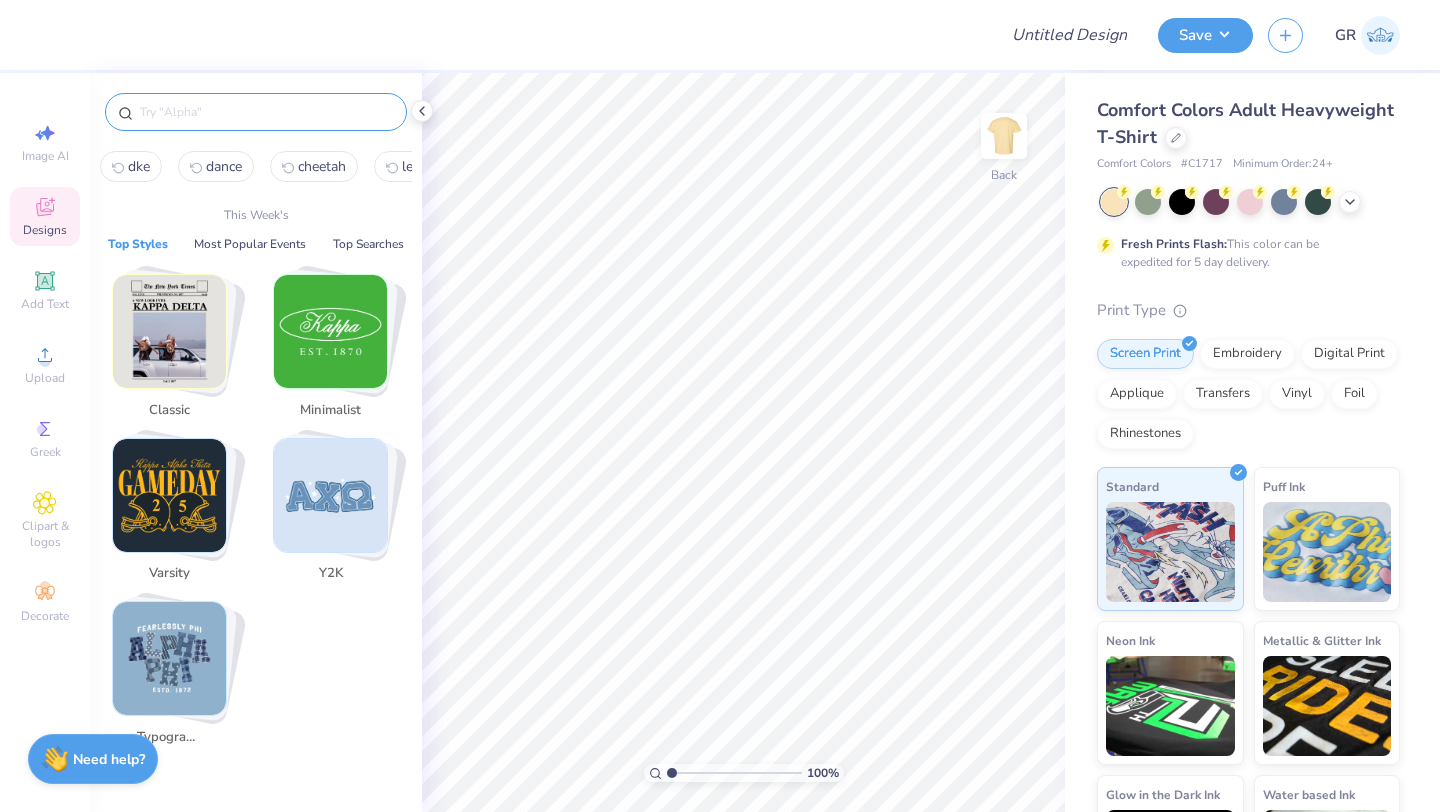 click at bounding box center [266, 112] 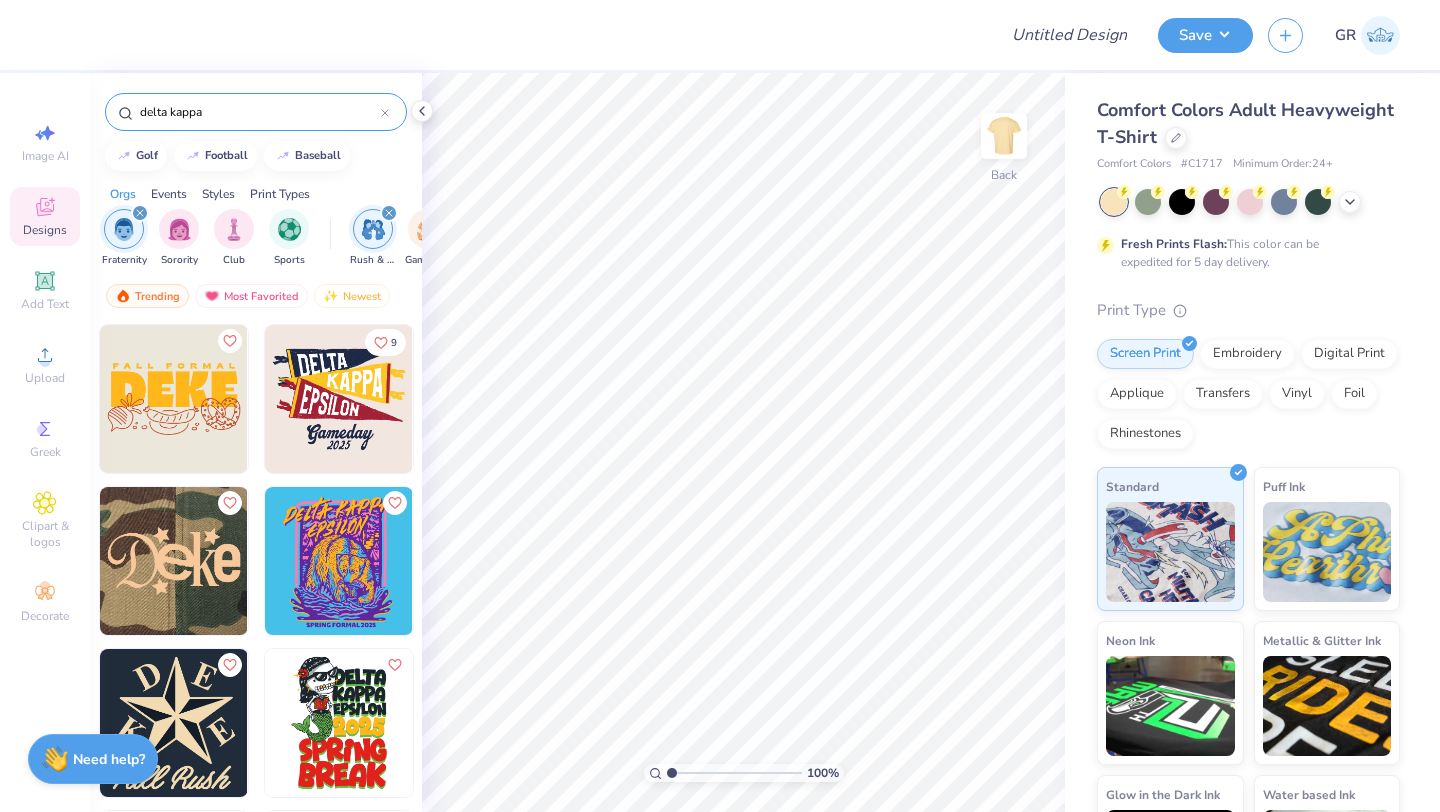 scroll, scrollTop: 1, scrollLeft: 0, axis: vertical 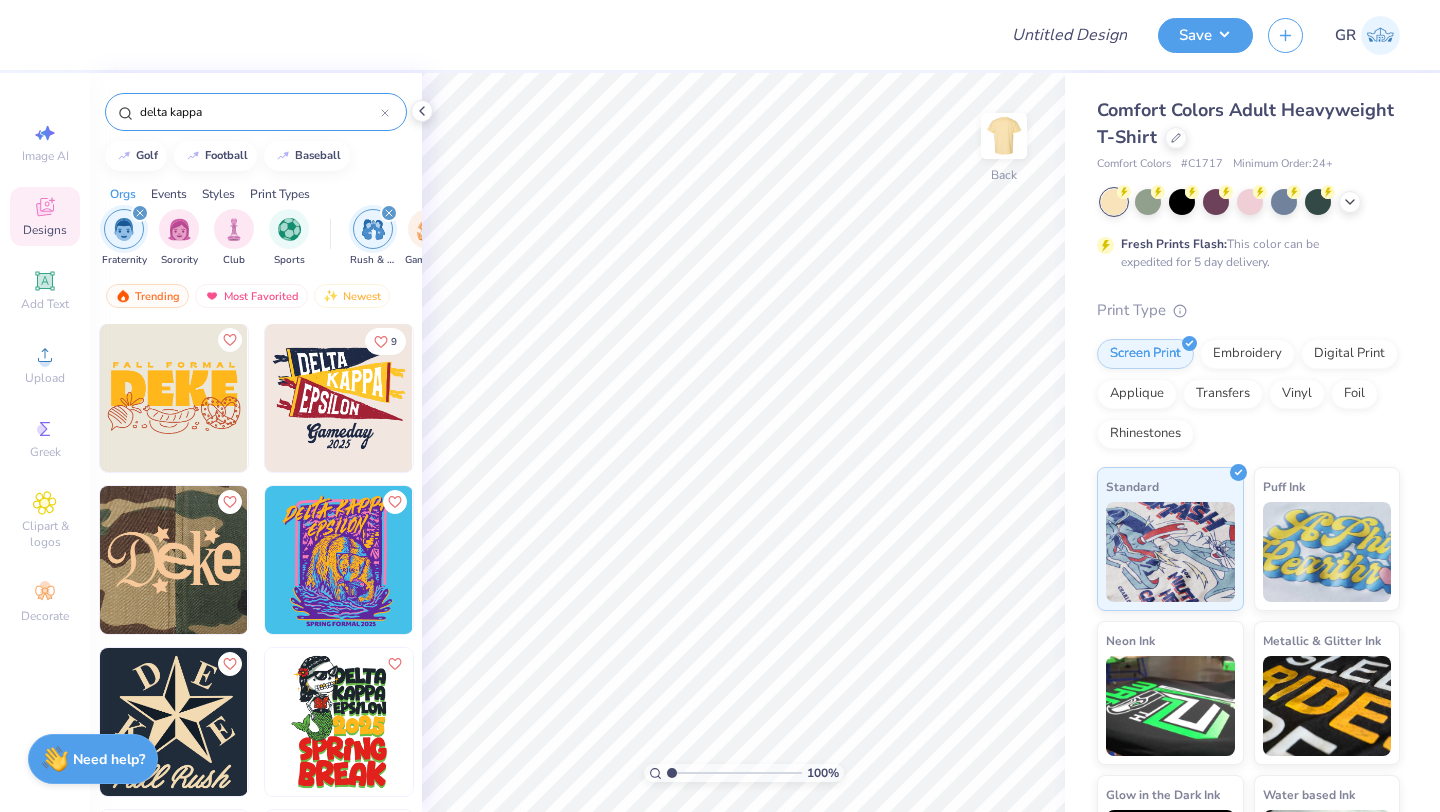 type on "delta kappa" 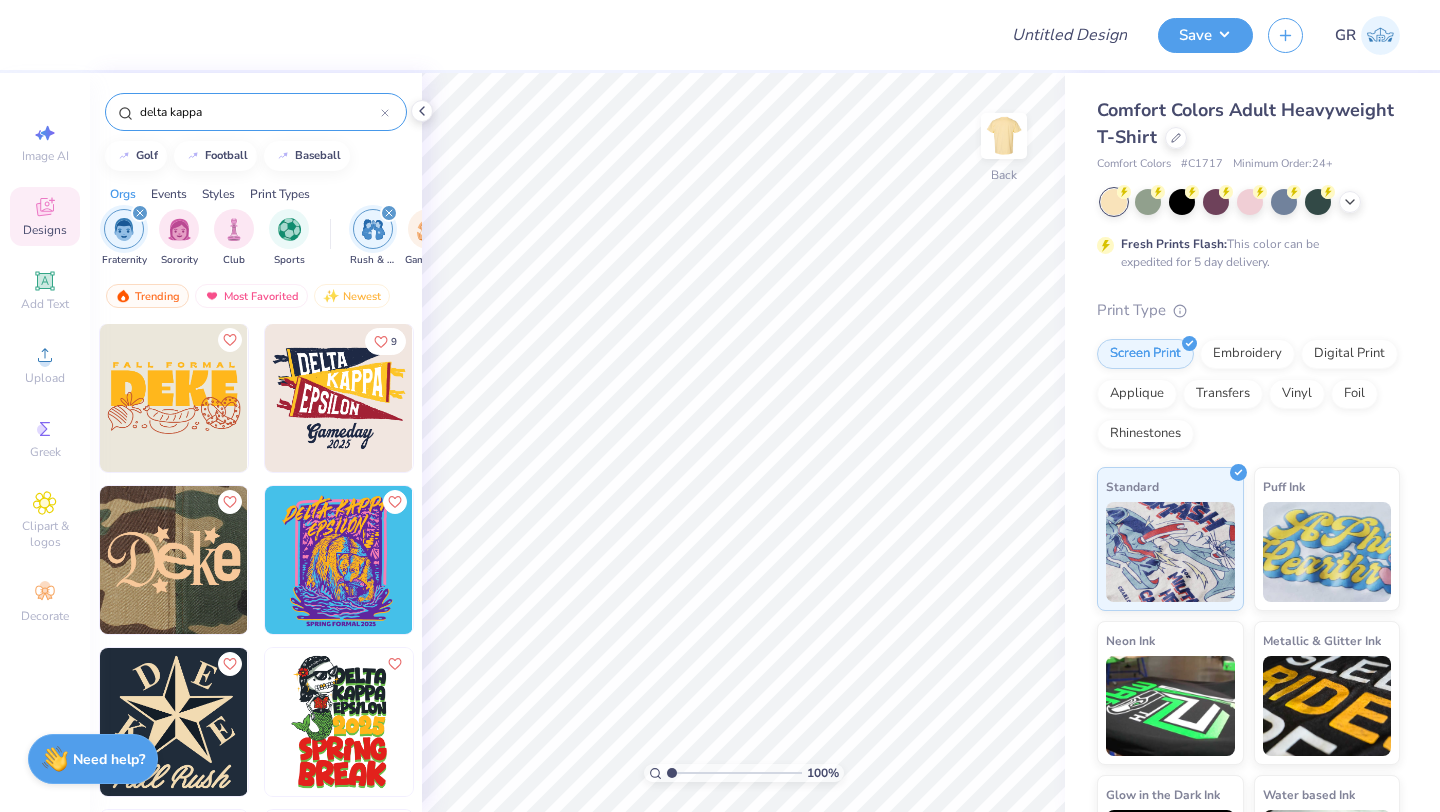 click at bounding box center [339, 560] 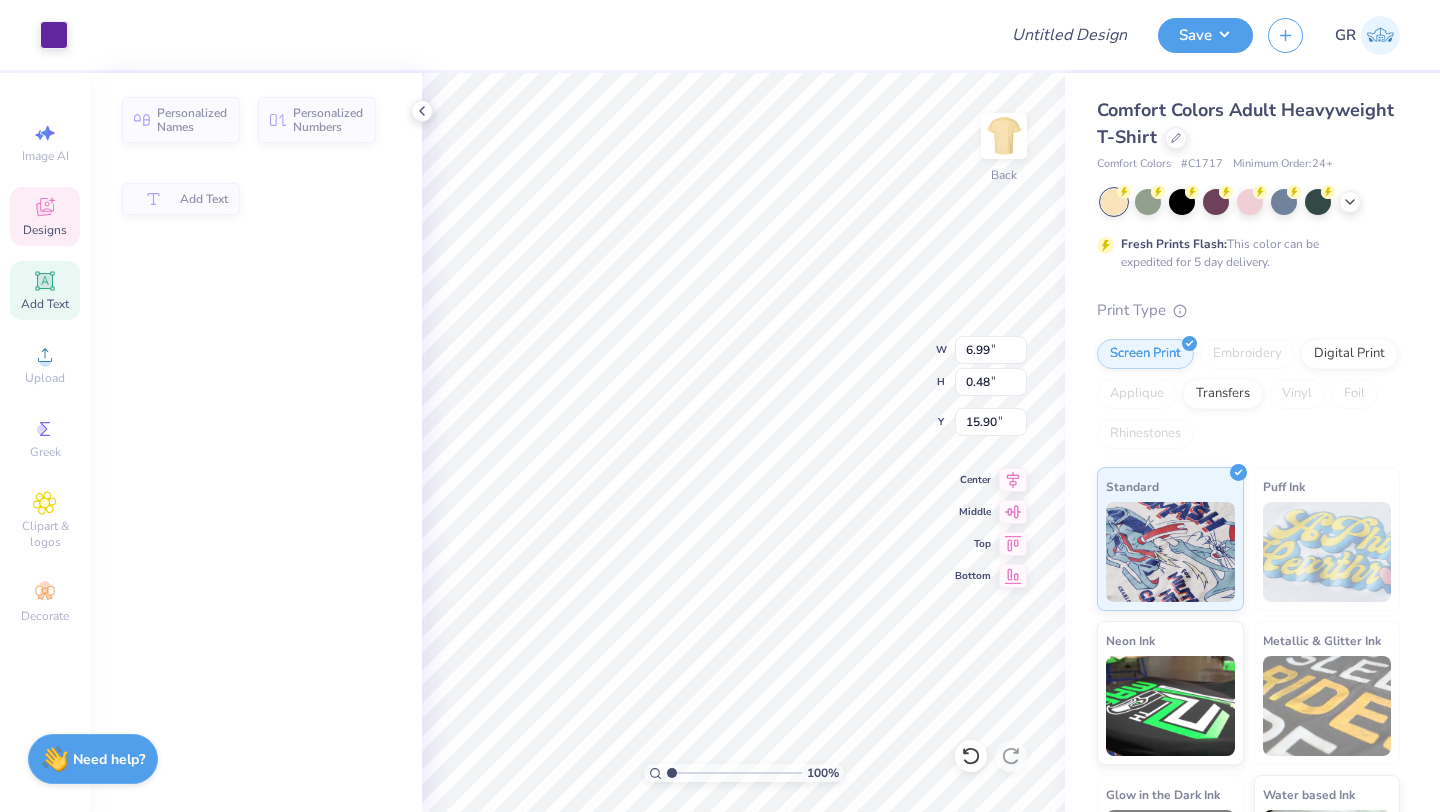 type on "6.99" 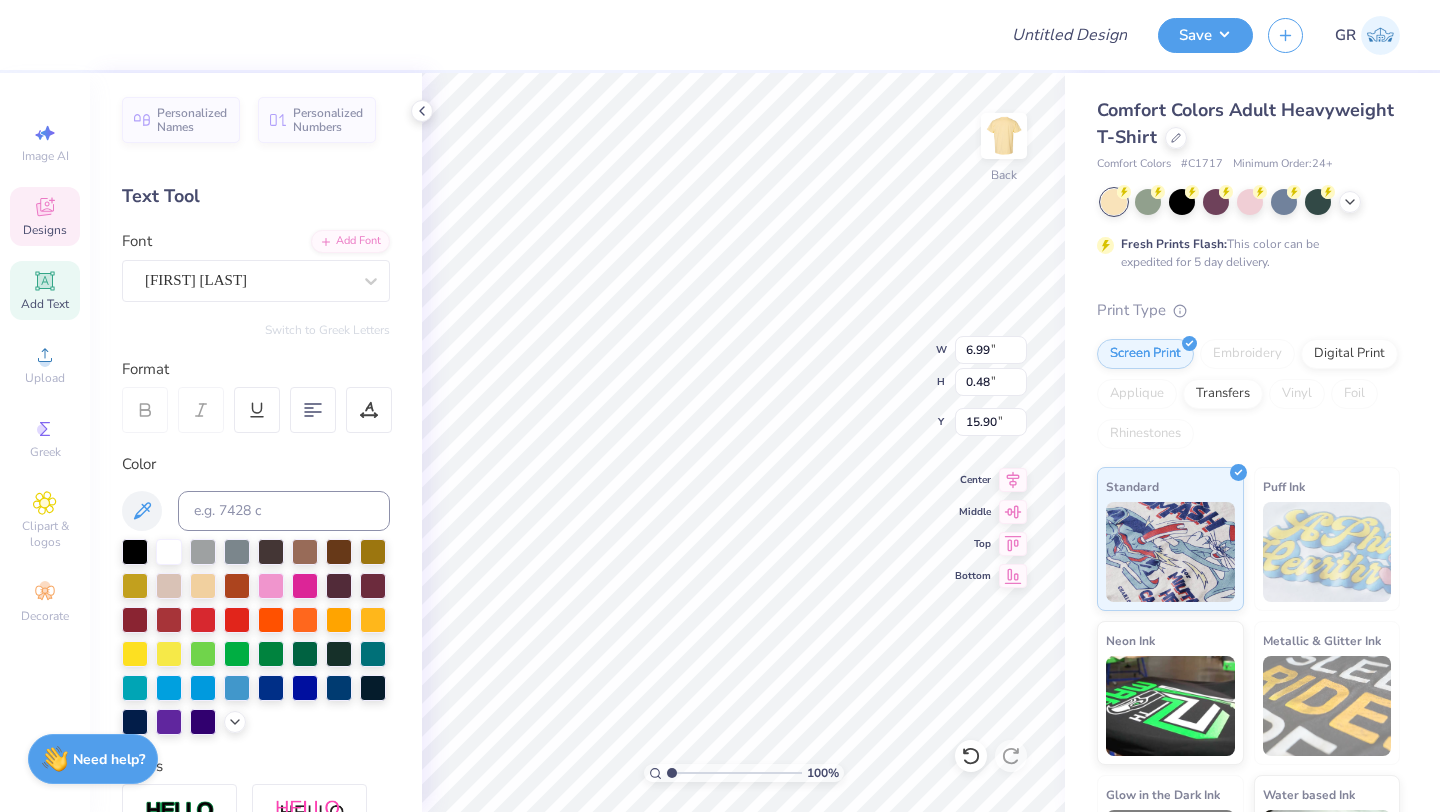 scroll, scrollTop: 0, scrollLeft: 0, axis: both 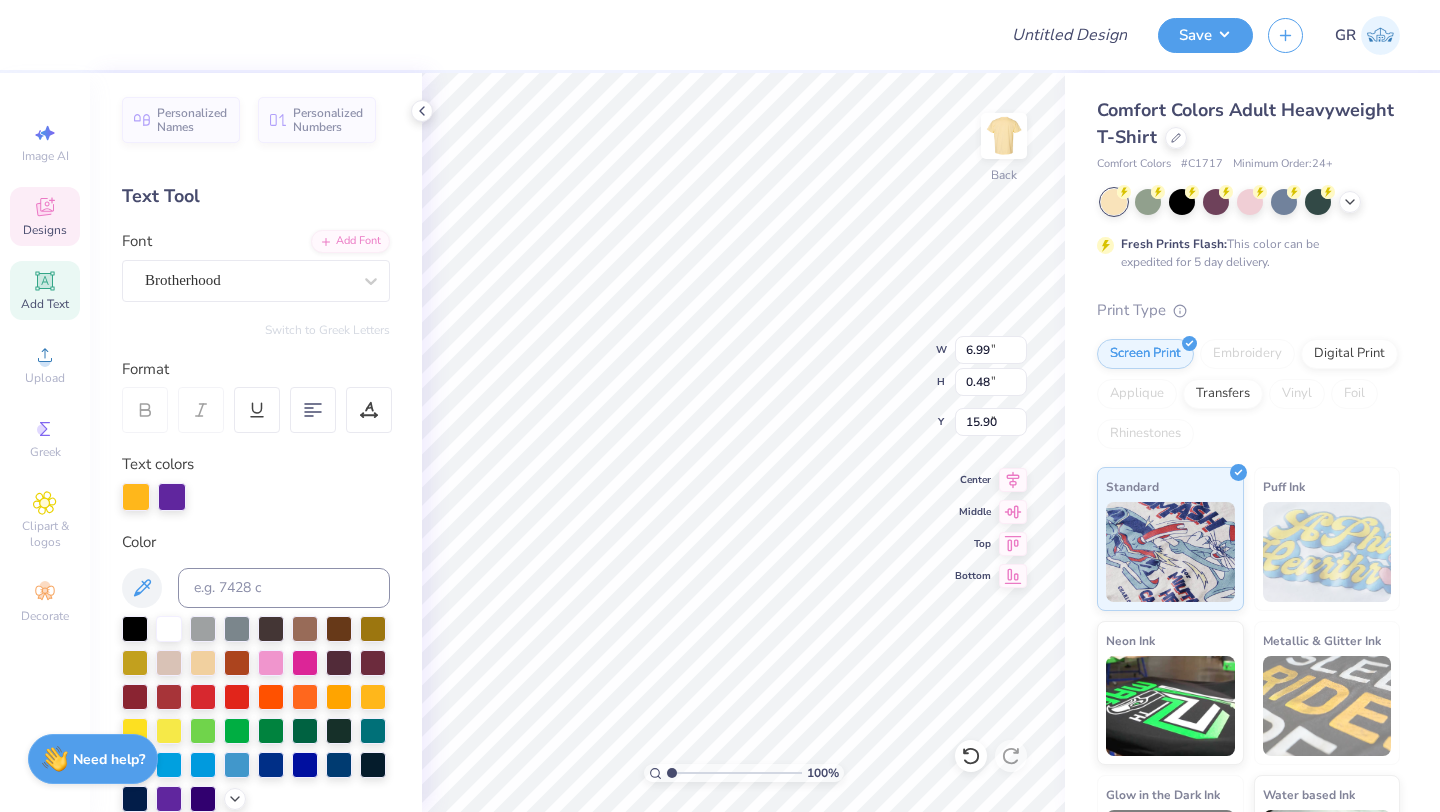 type on "6.35" 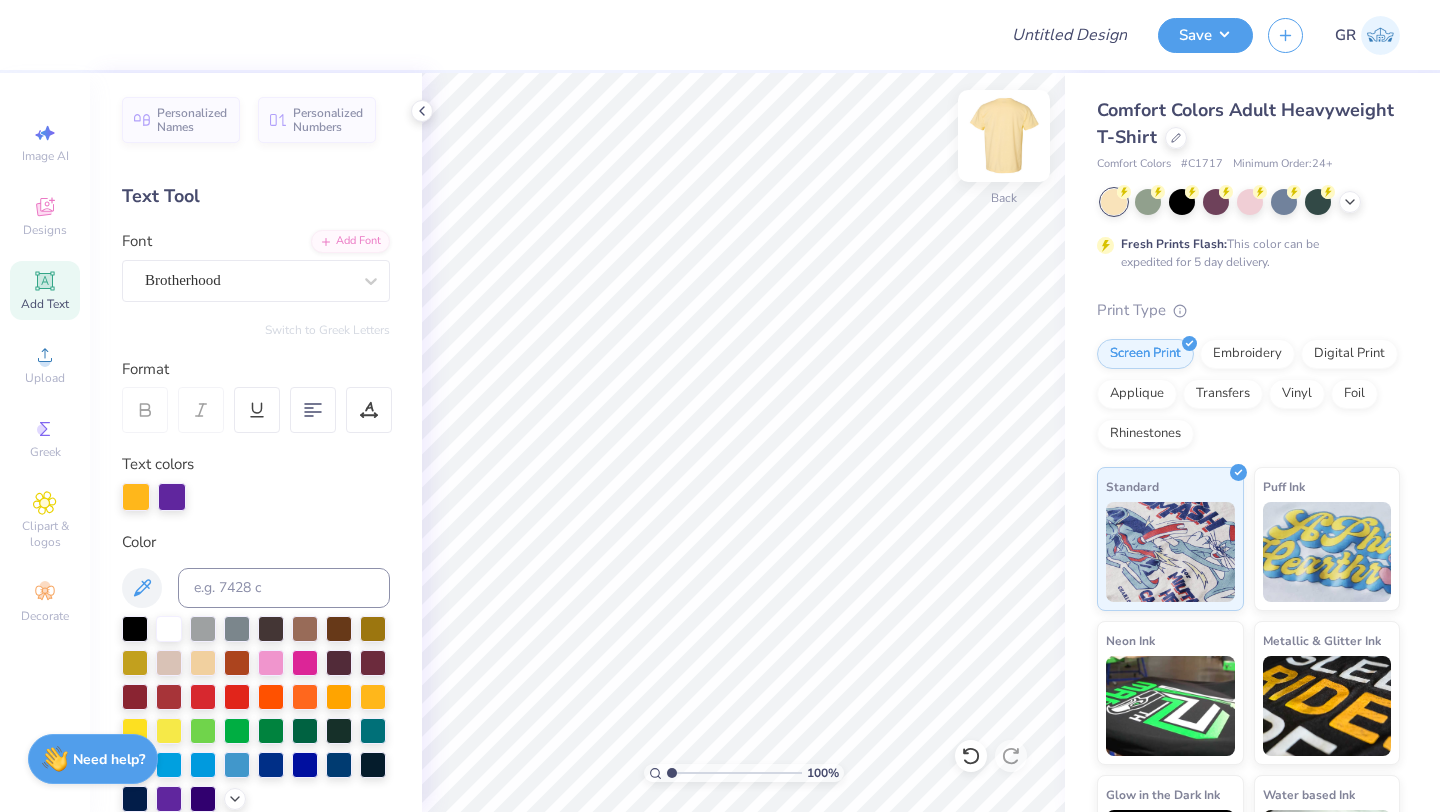 click at bounding box center [1004, 136] 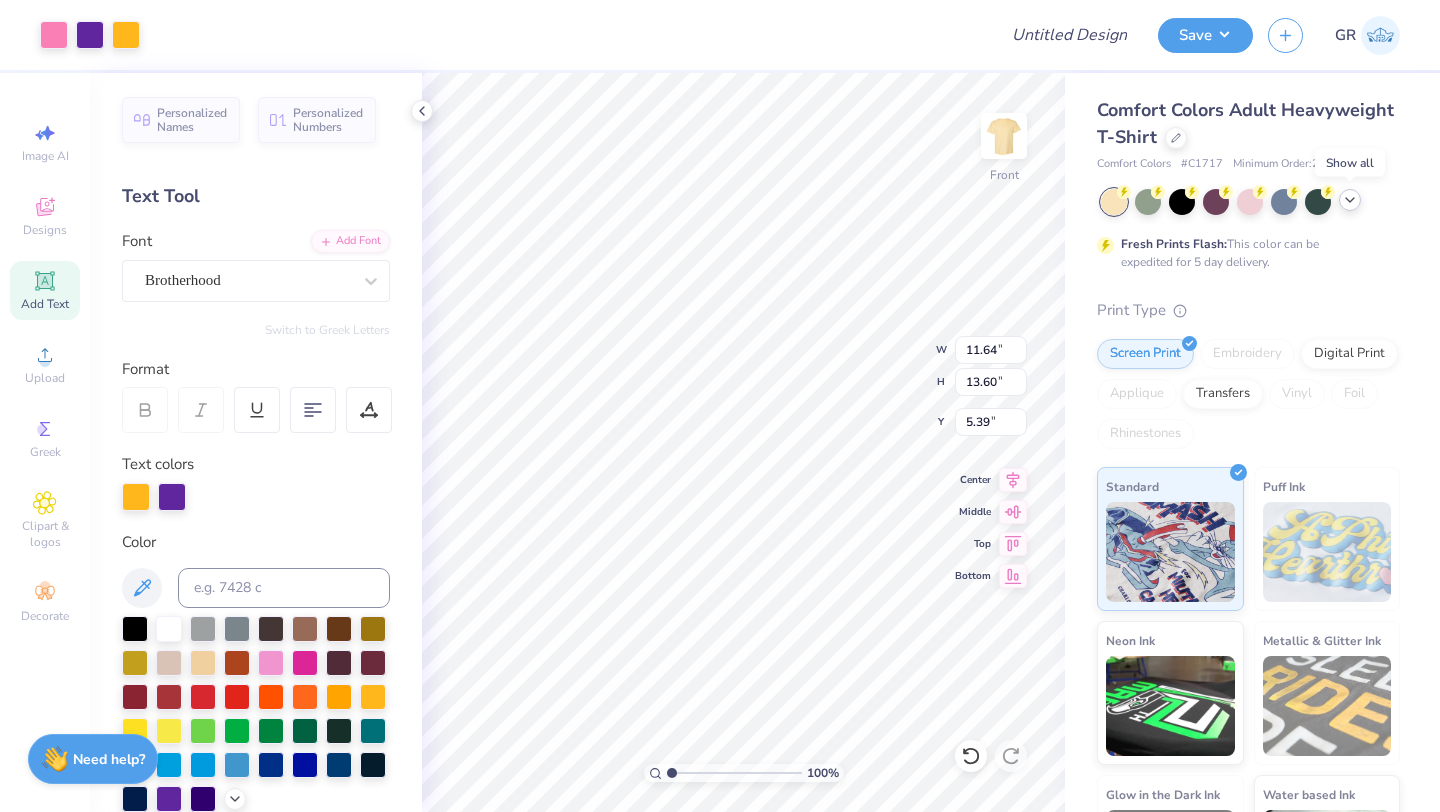 click 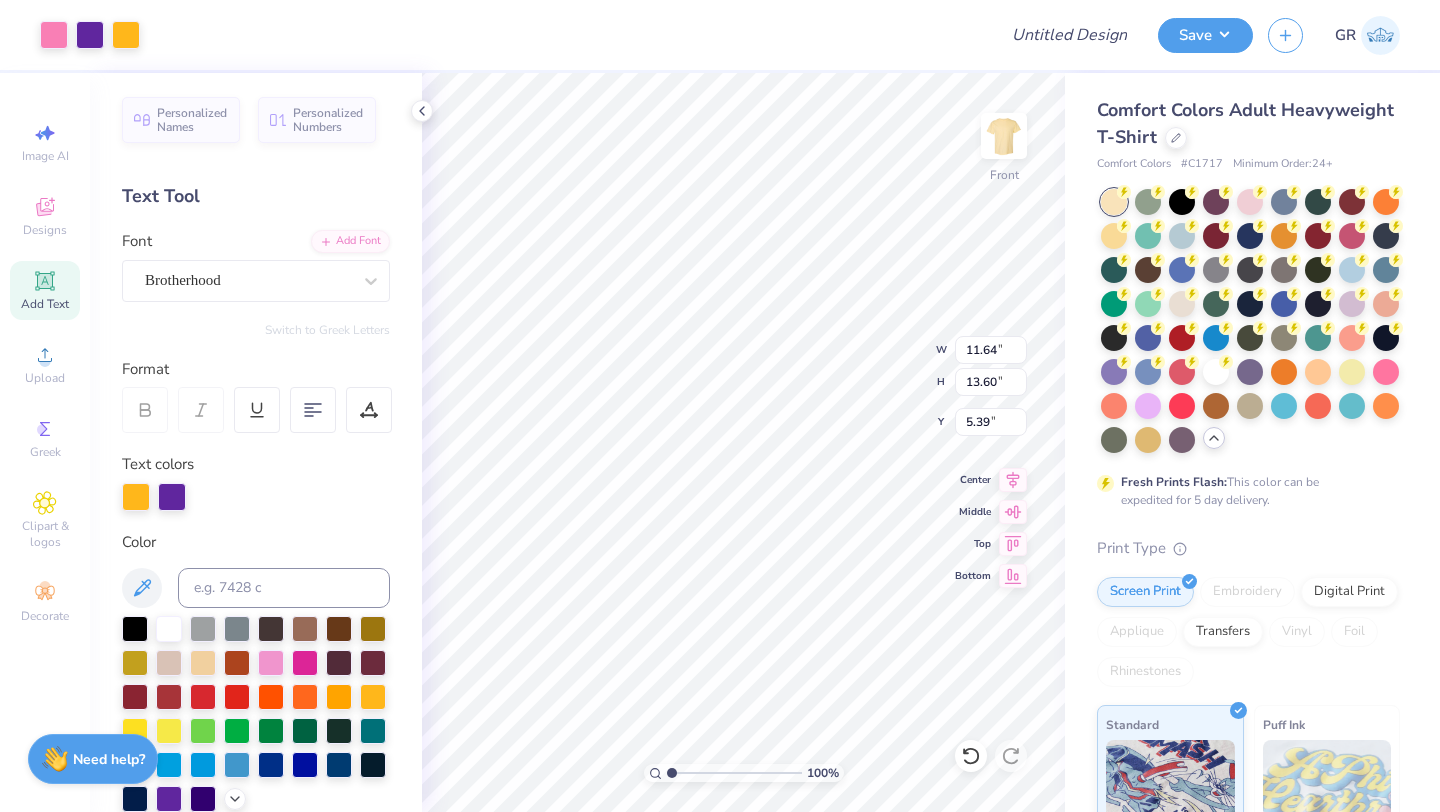 click at bounding box center [1182, 236] 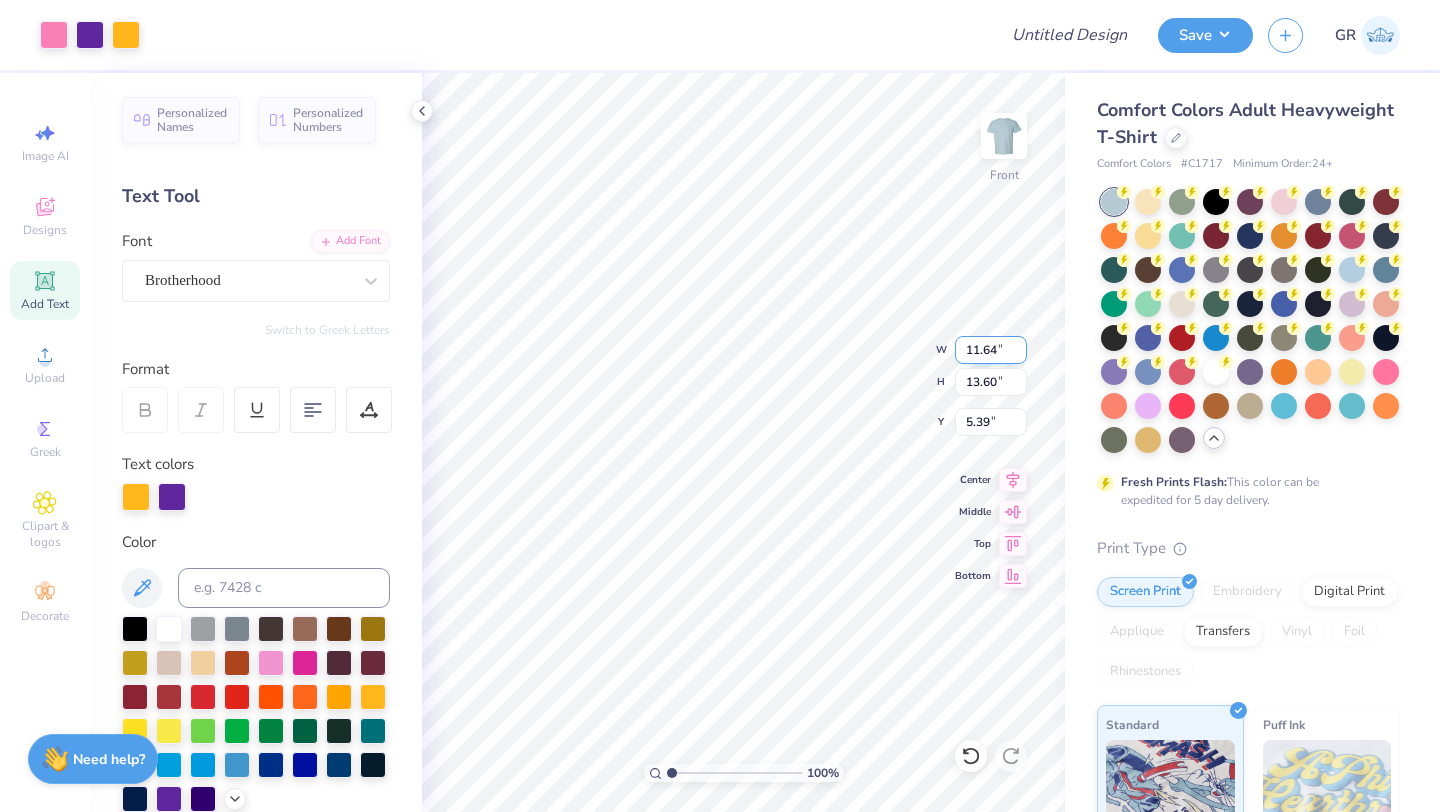 type on "5.16" 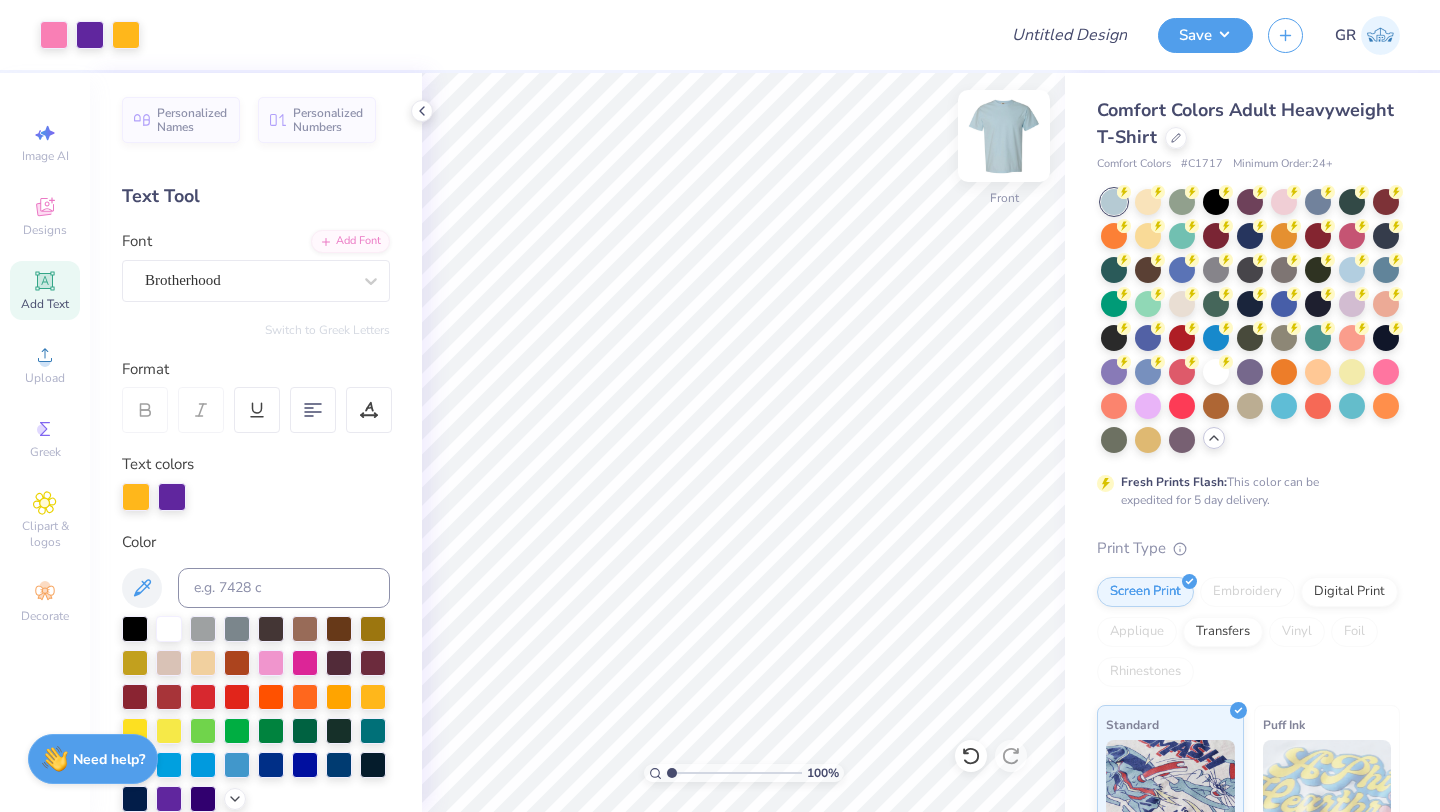 click at bounding box center (1004, 136) 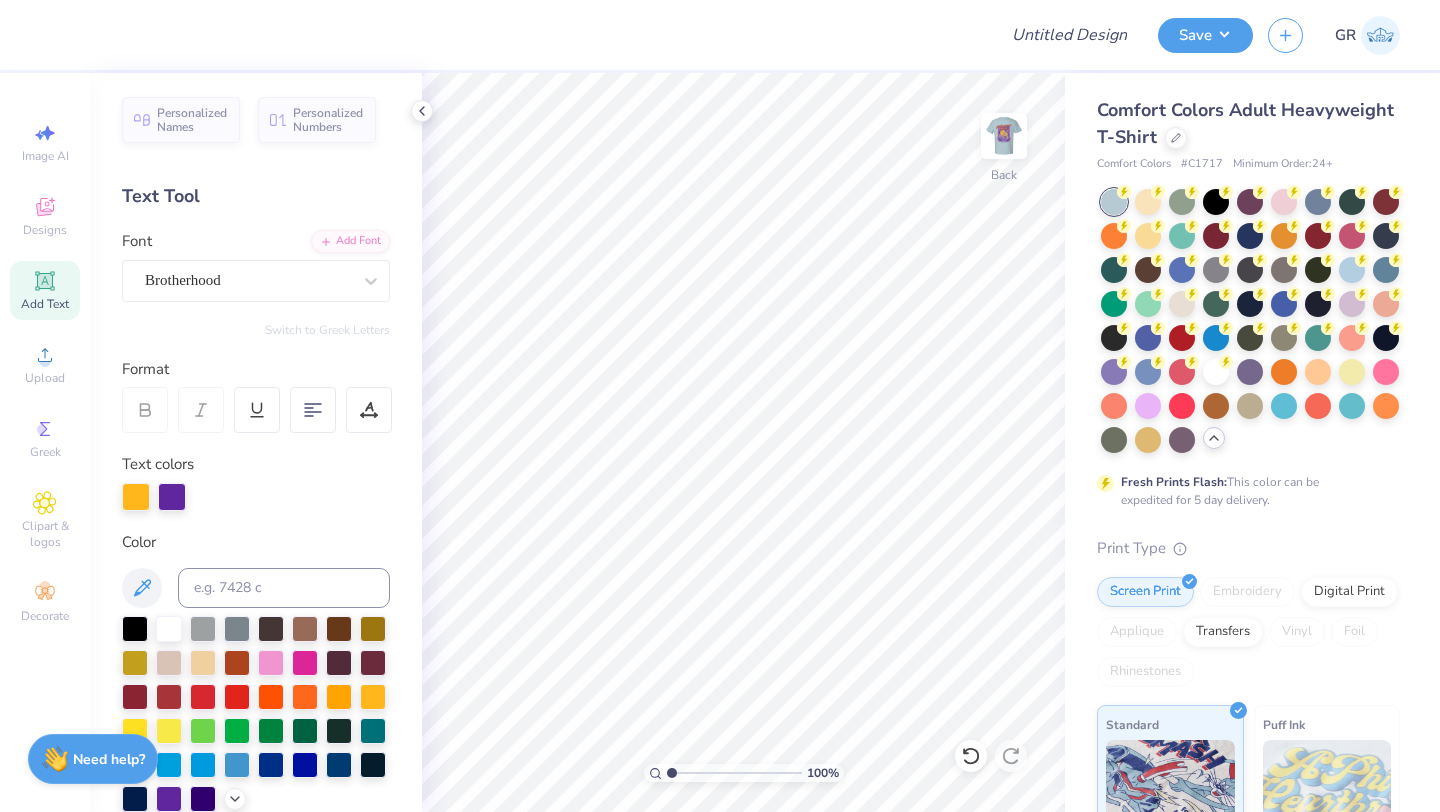 click 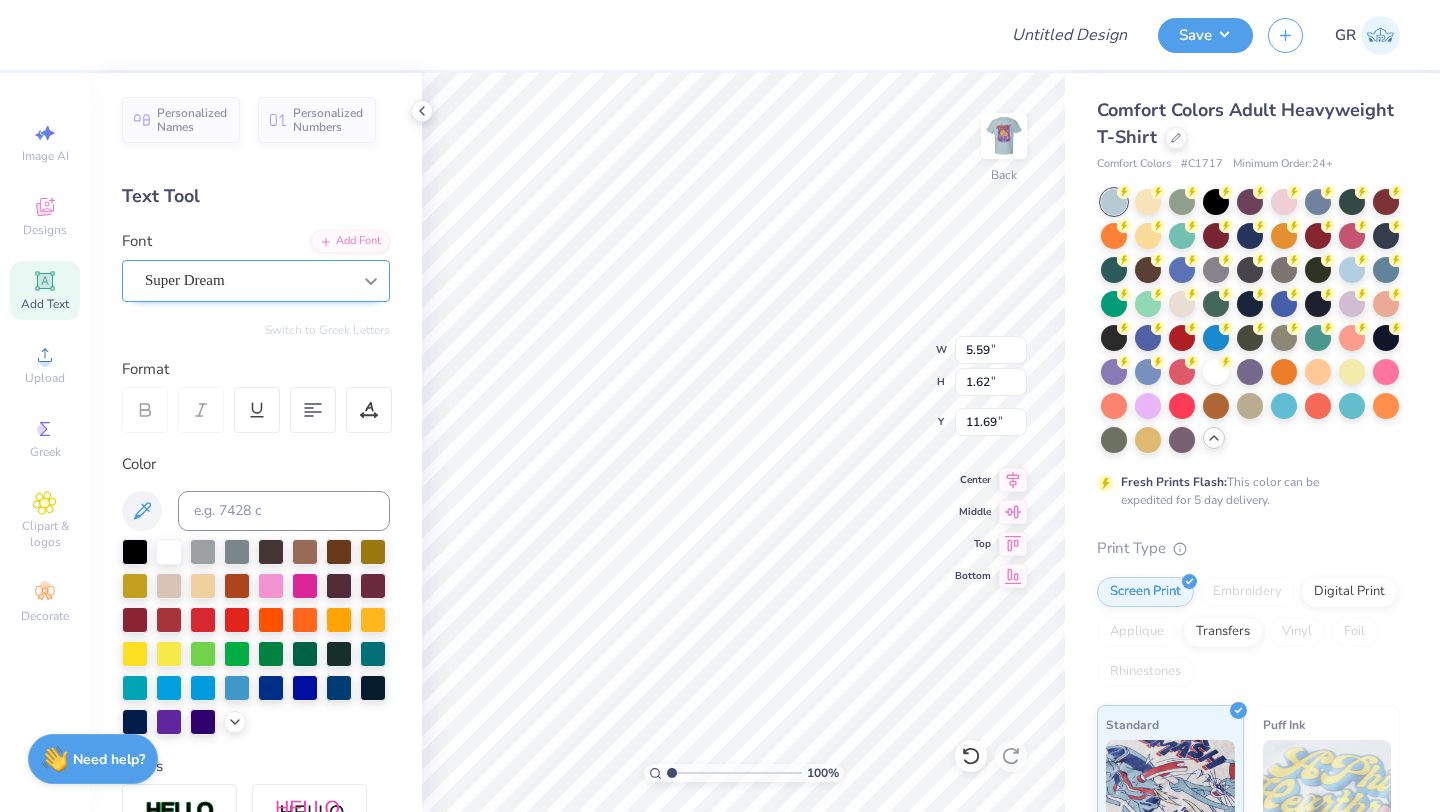 click at bounding box center (371, 281) 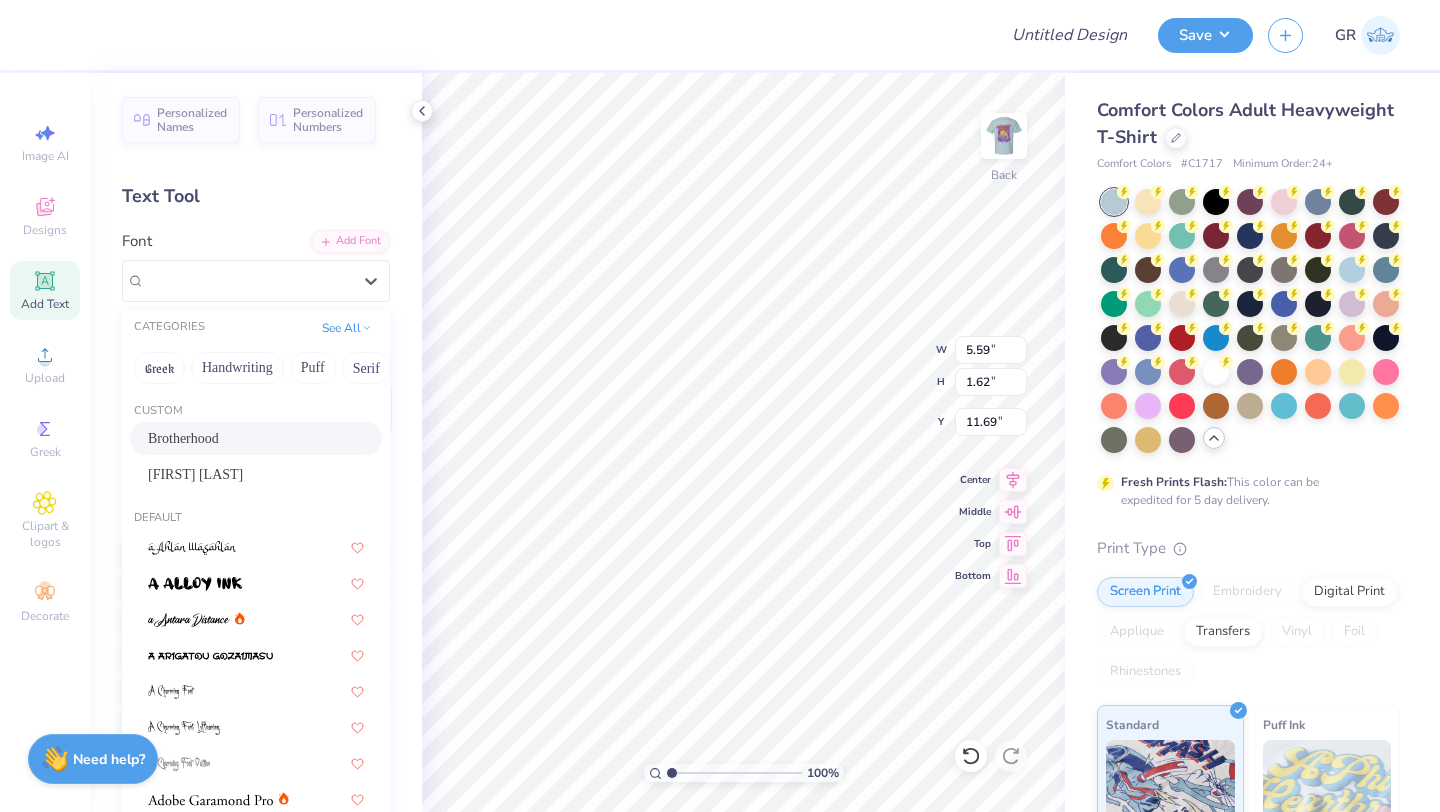 click on "Brotherhood" at bounding box center (256, 438) 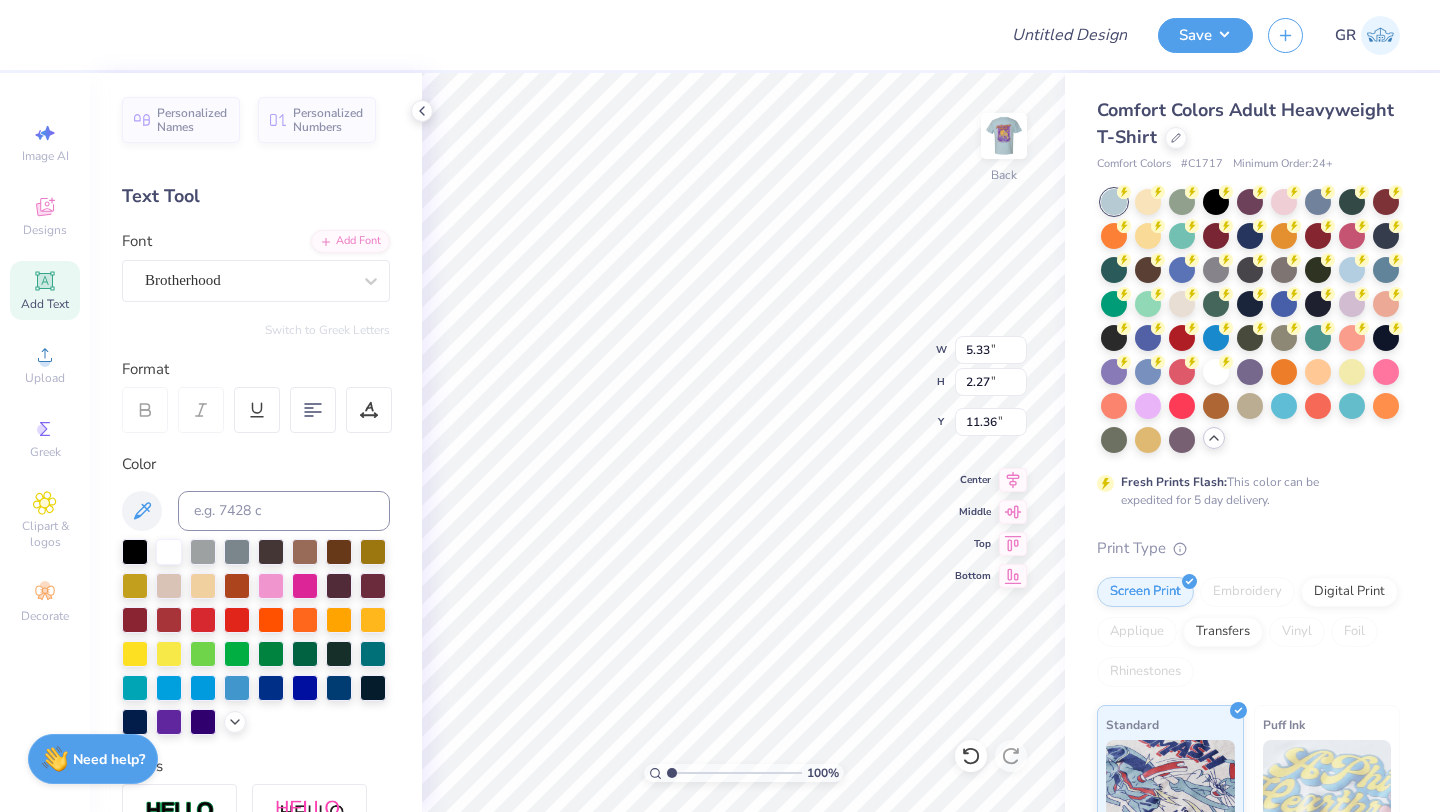 type on "5.33" 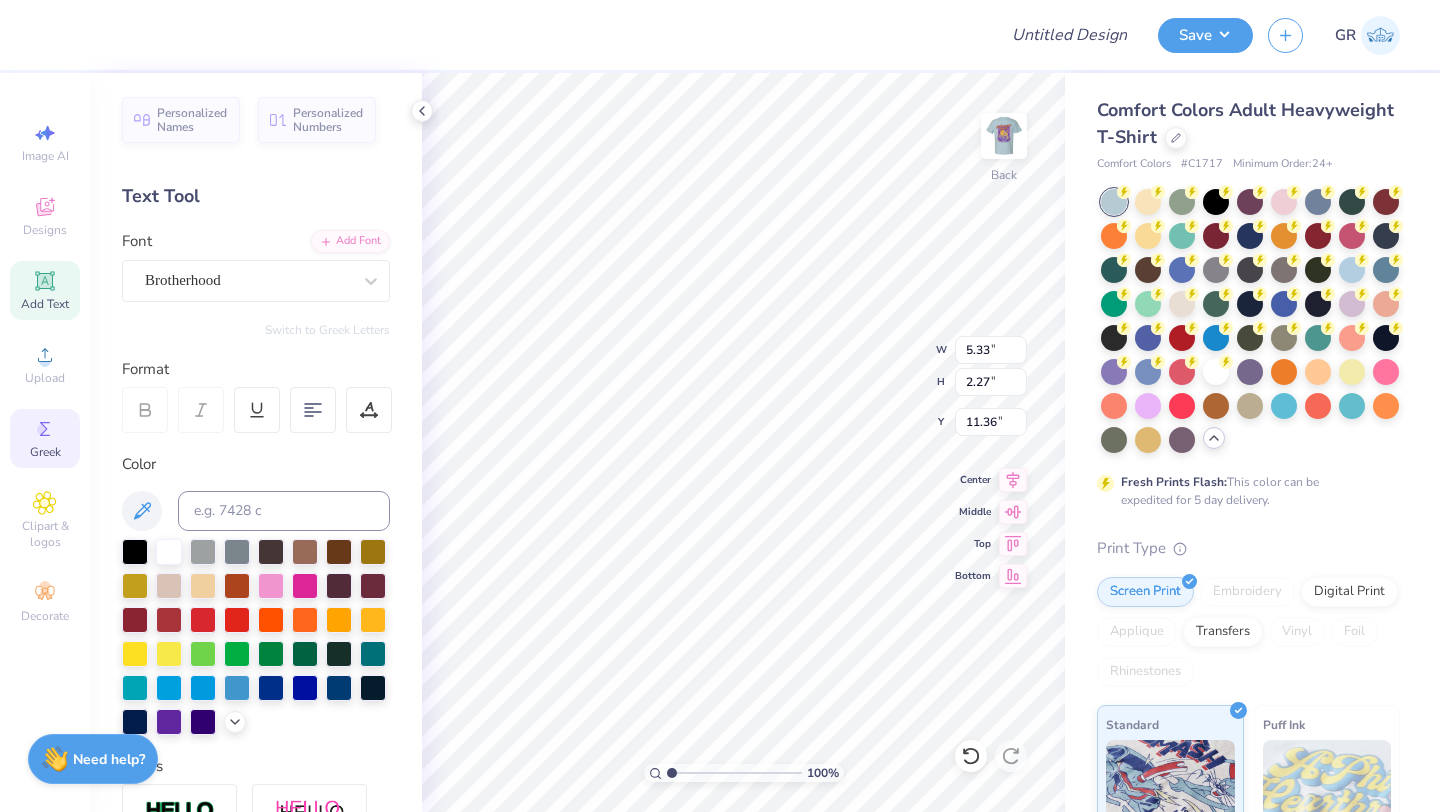 type 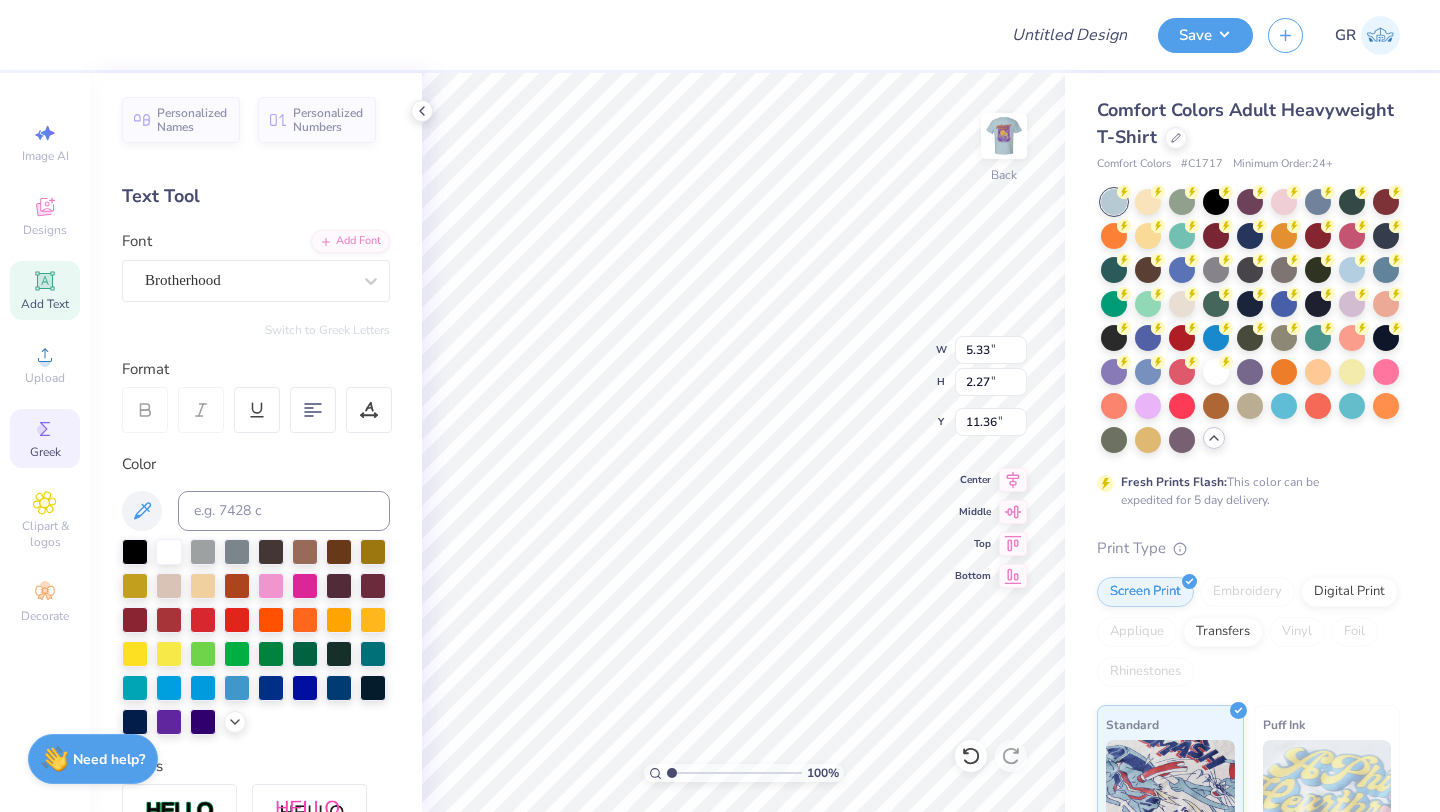 click 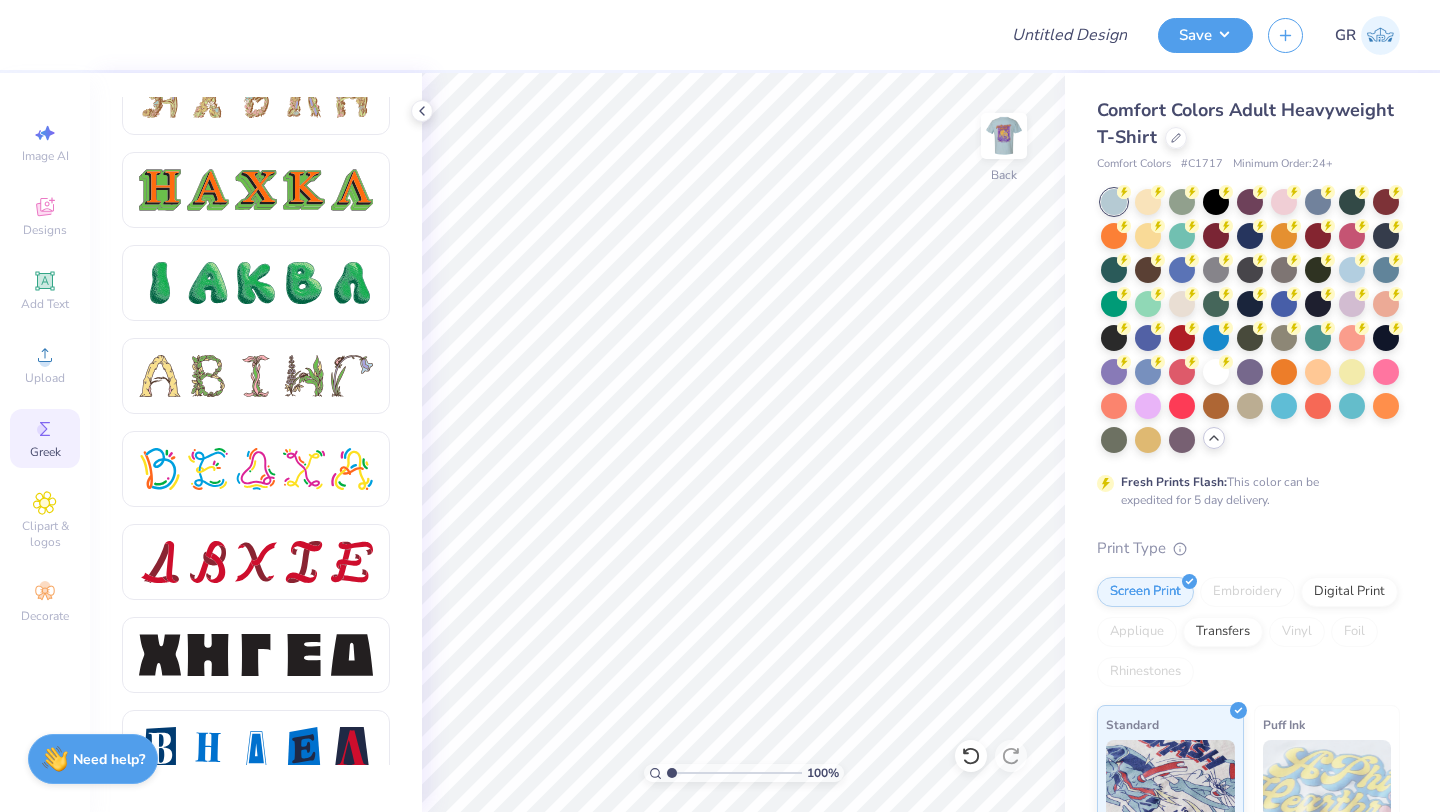 scroll, scrollTop: 1794, scrollLeft: 0, axis: vertical 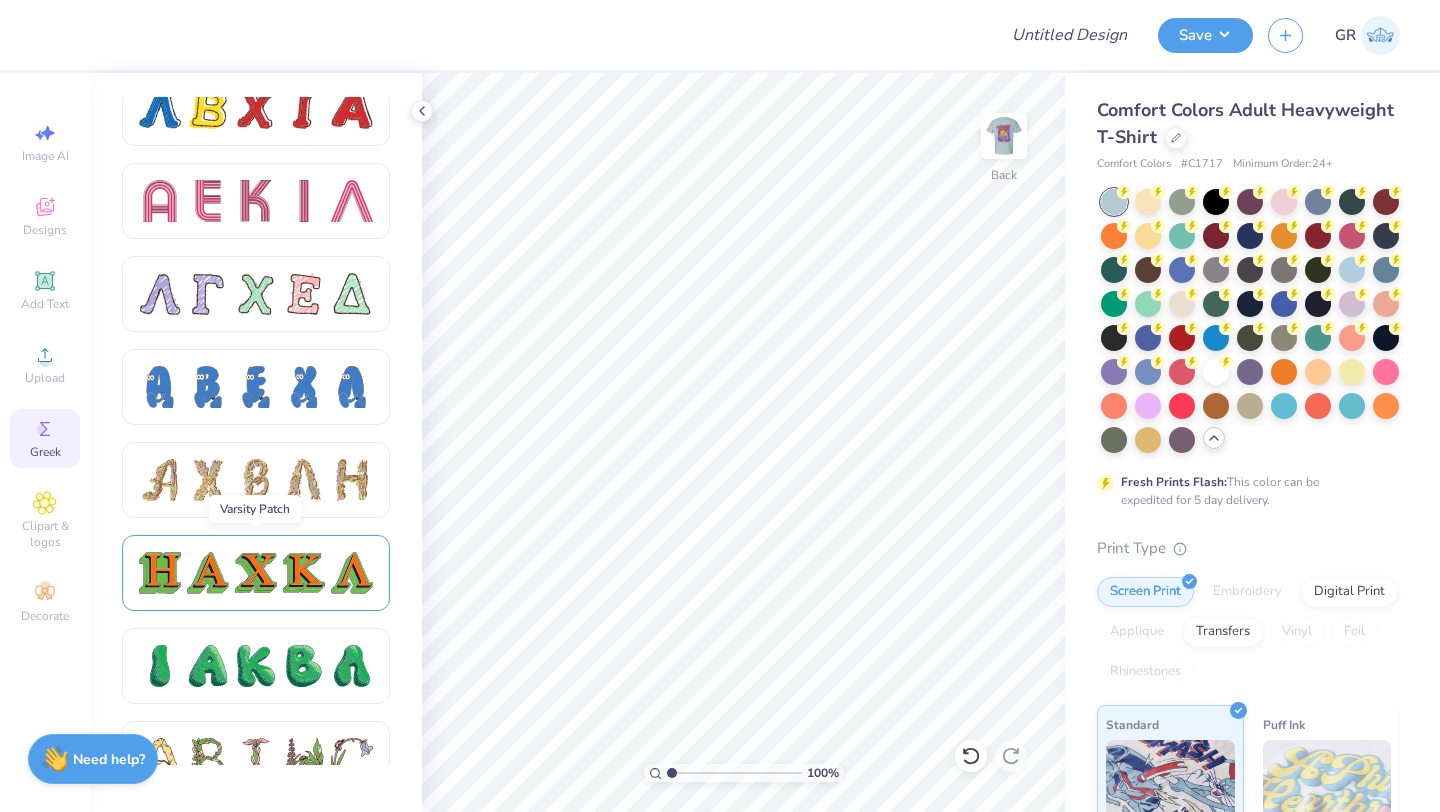 click at bounding box center (160, 573) 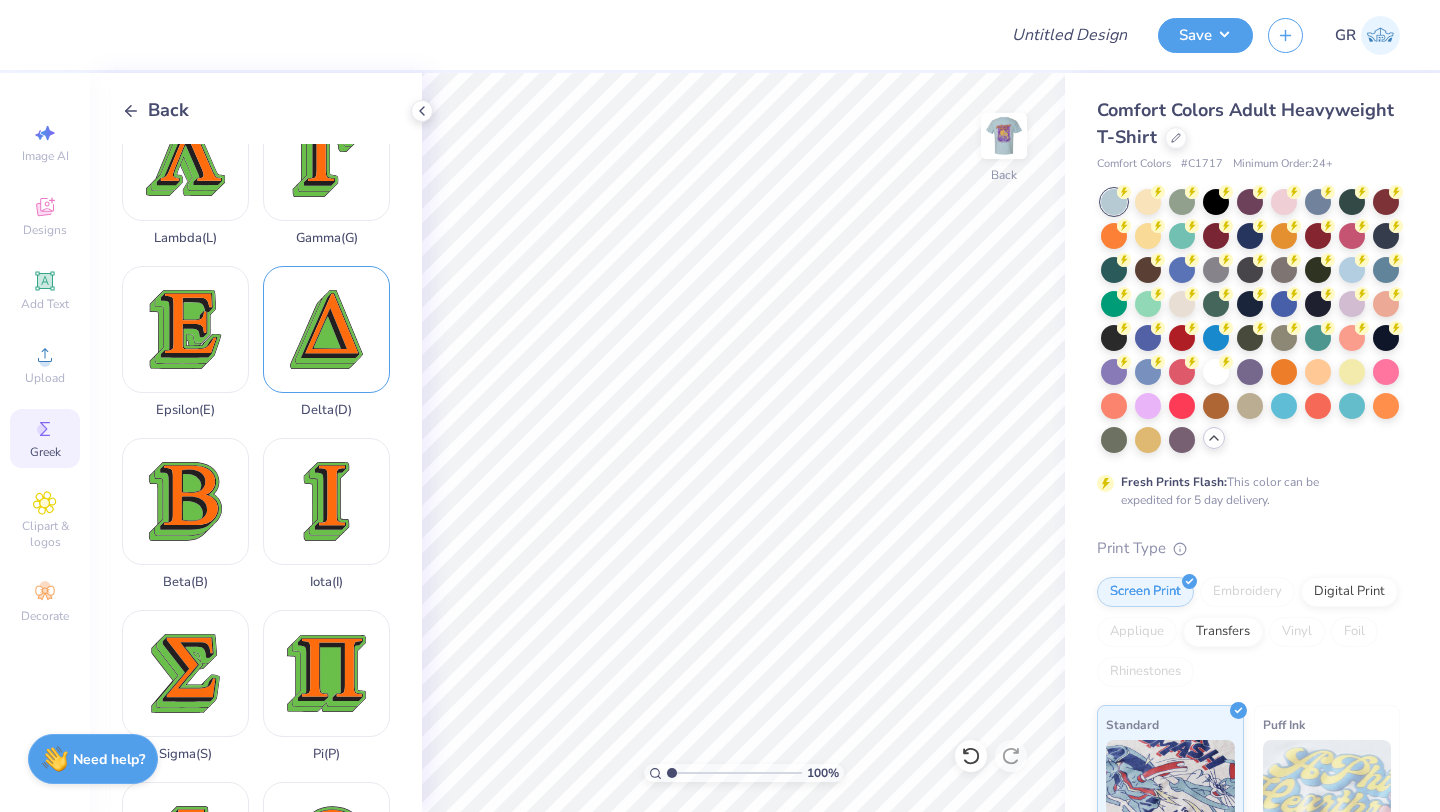 scroll, scrollTop: 395, scrollLeft: 0, axis: vertical 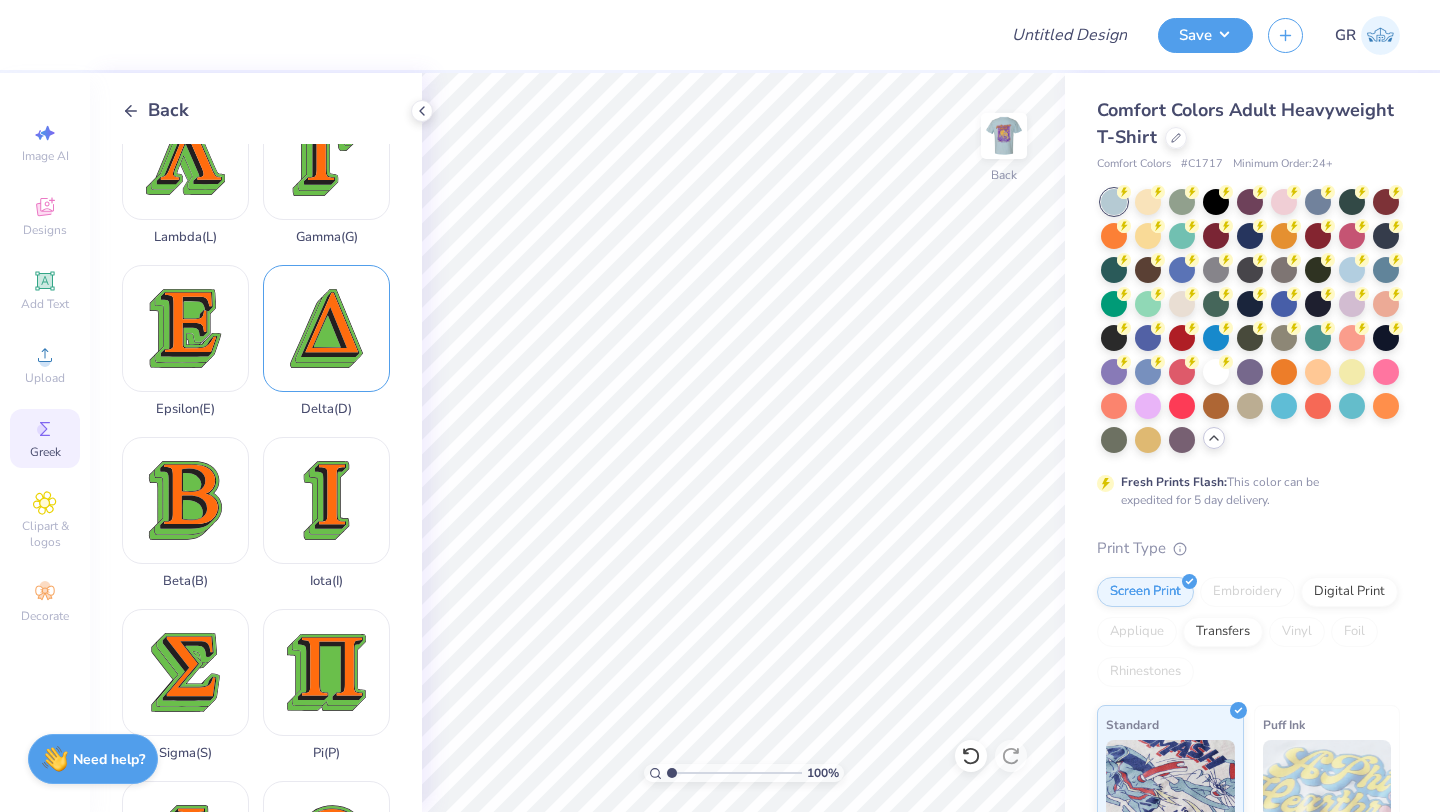 click on "Delta ( D )" at bounding box center [326, 341] 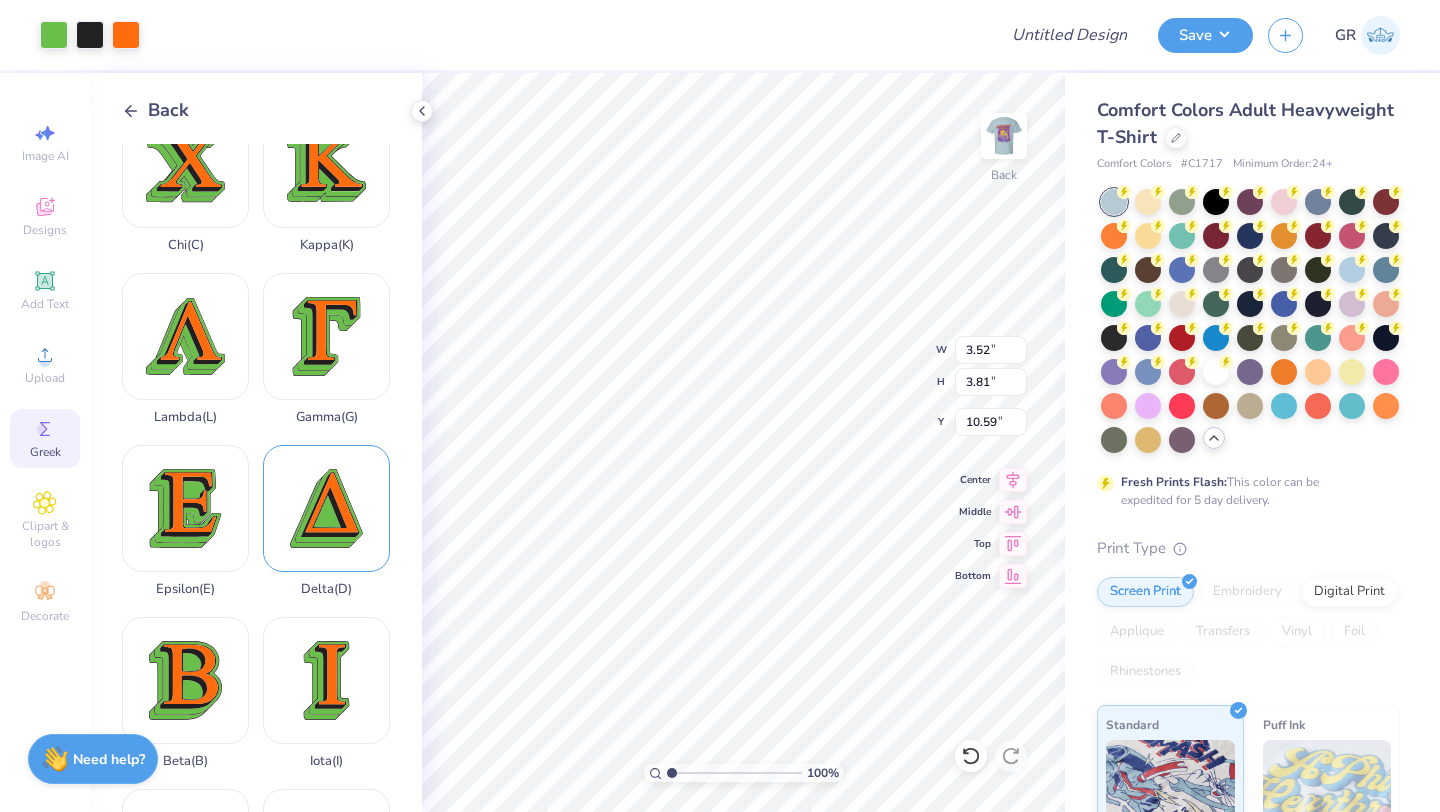 scroll, scrollTop: 182, scrollLeft: 0, axis: vertical 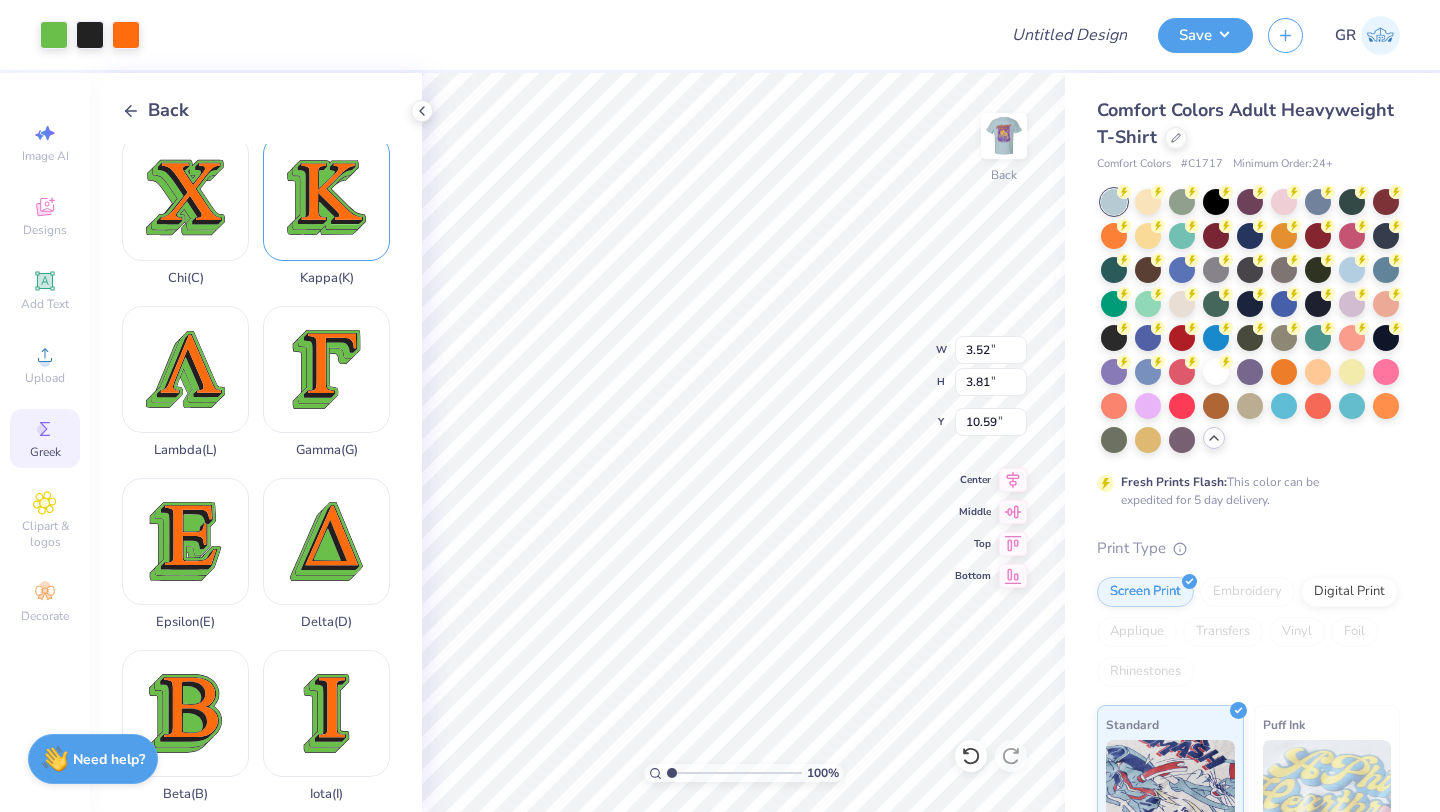 click on "Kappa  ( K )" at bounding box center (326, 210) 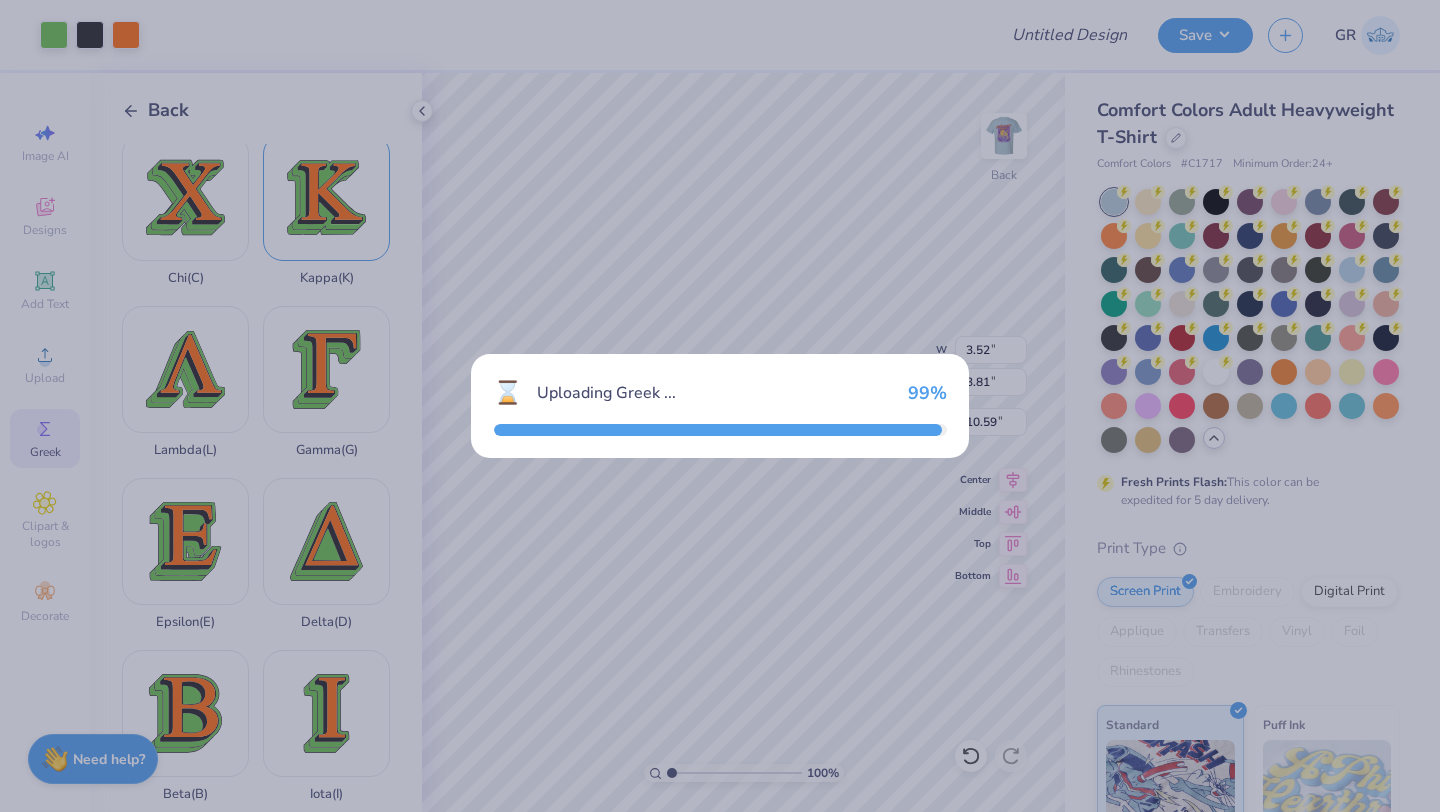 type on "3.98" 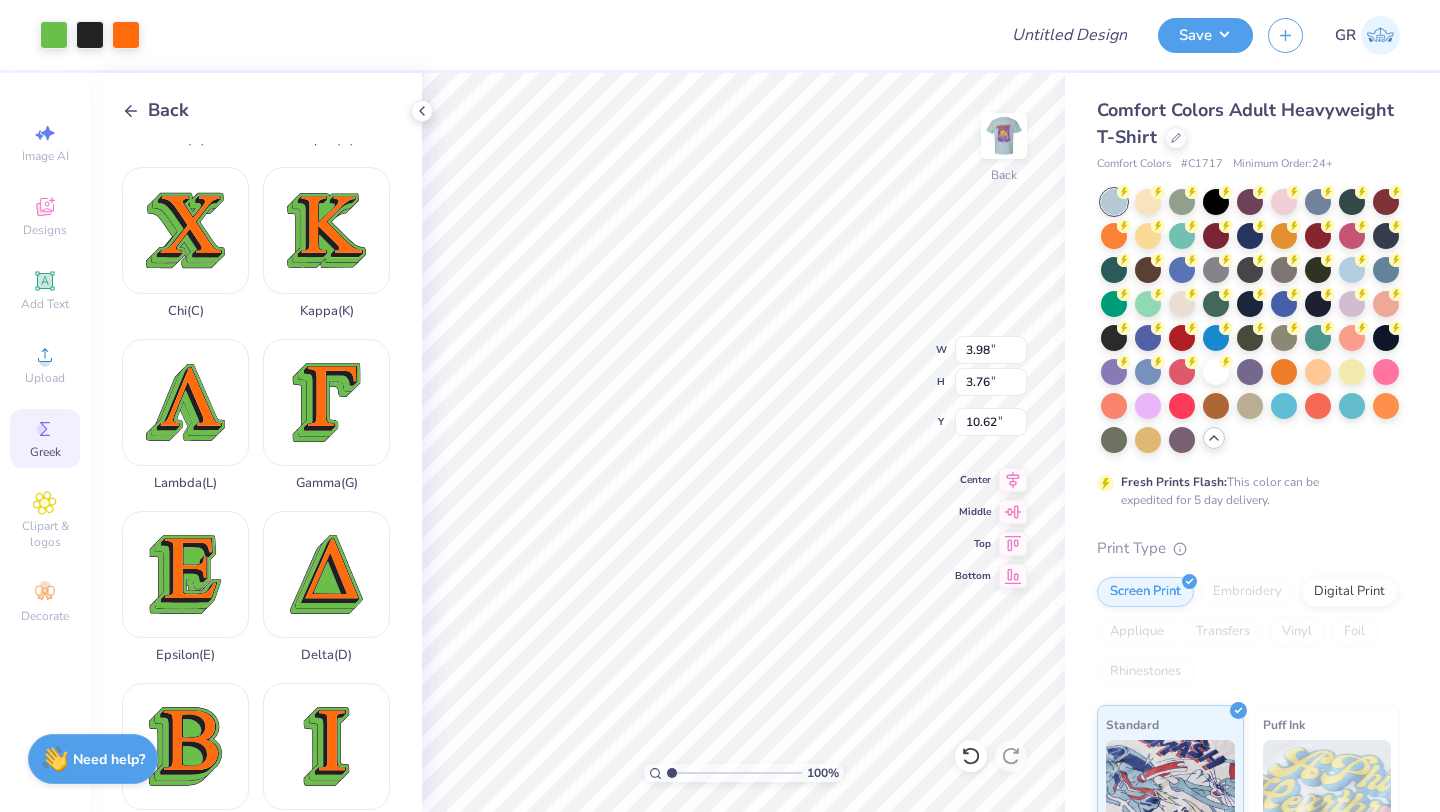 scroll, scrollTop: 147, scrollLeft: 0, axis: vertical 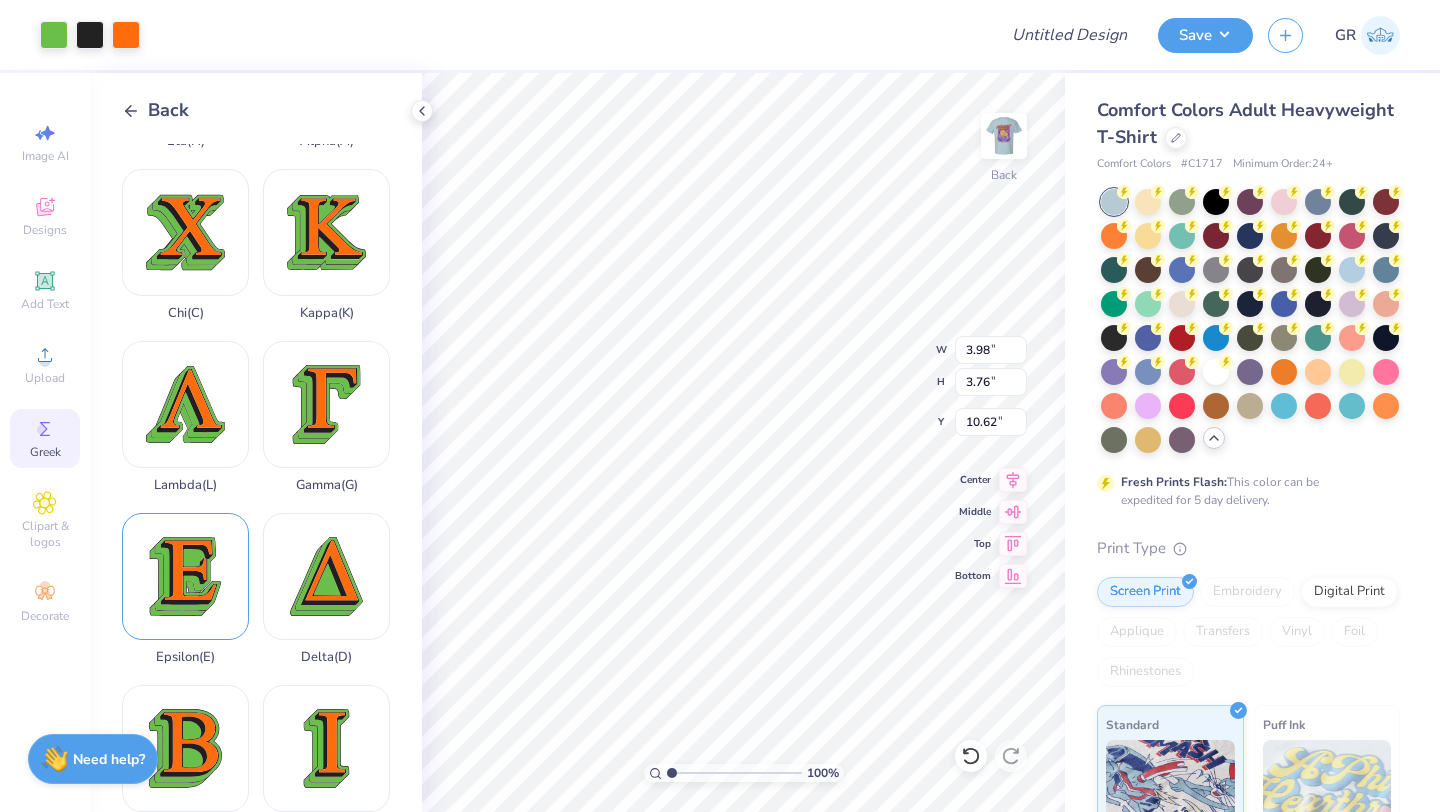 click on "Epsilon ([GREEK_LETTER])" at bounding box center (185, 589) 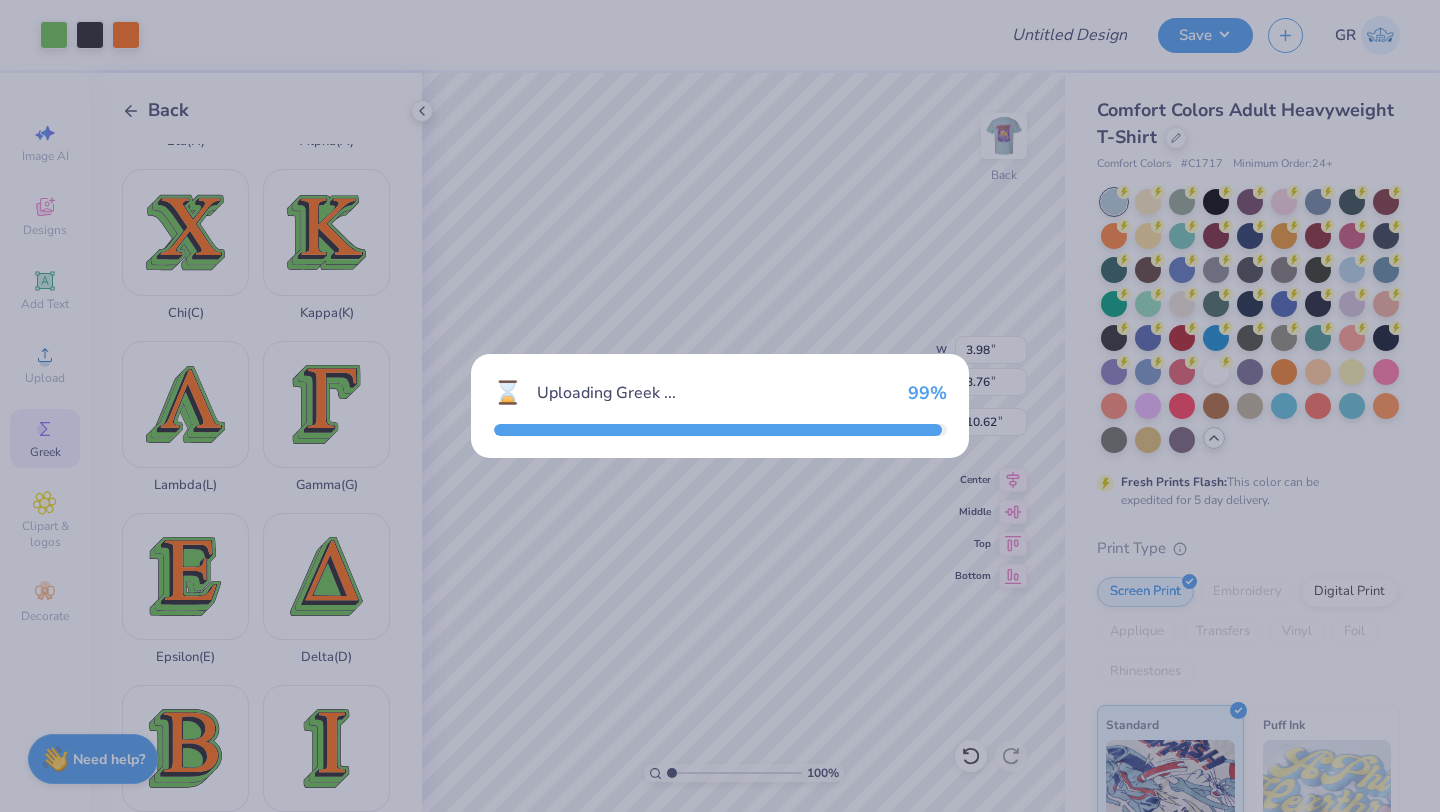 type on "3.41" 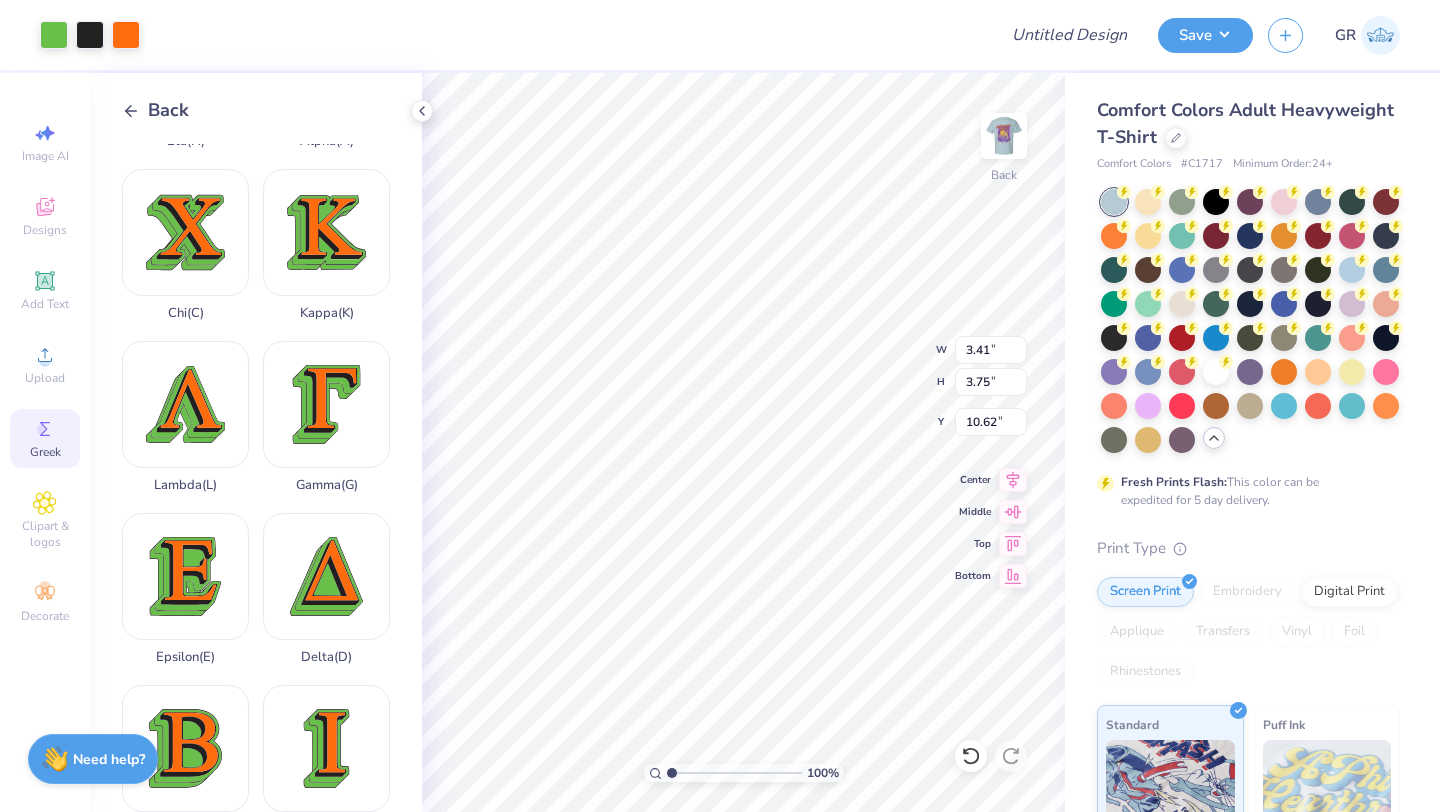 type on "3.98" 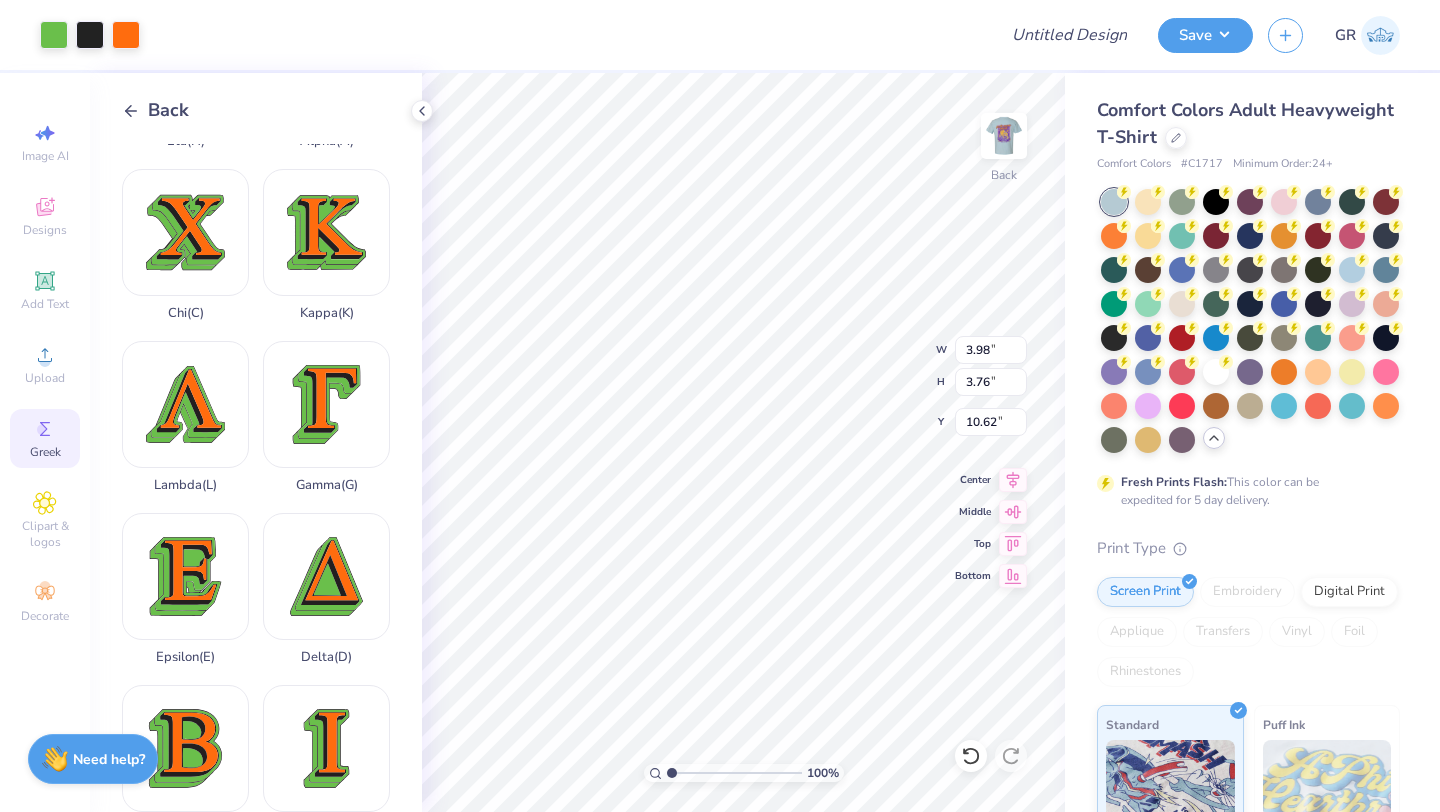 type on "3.52" 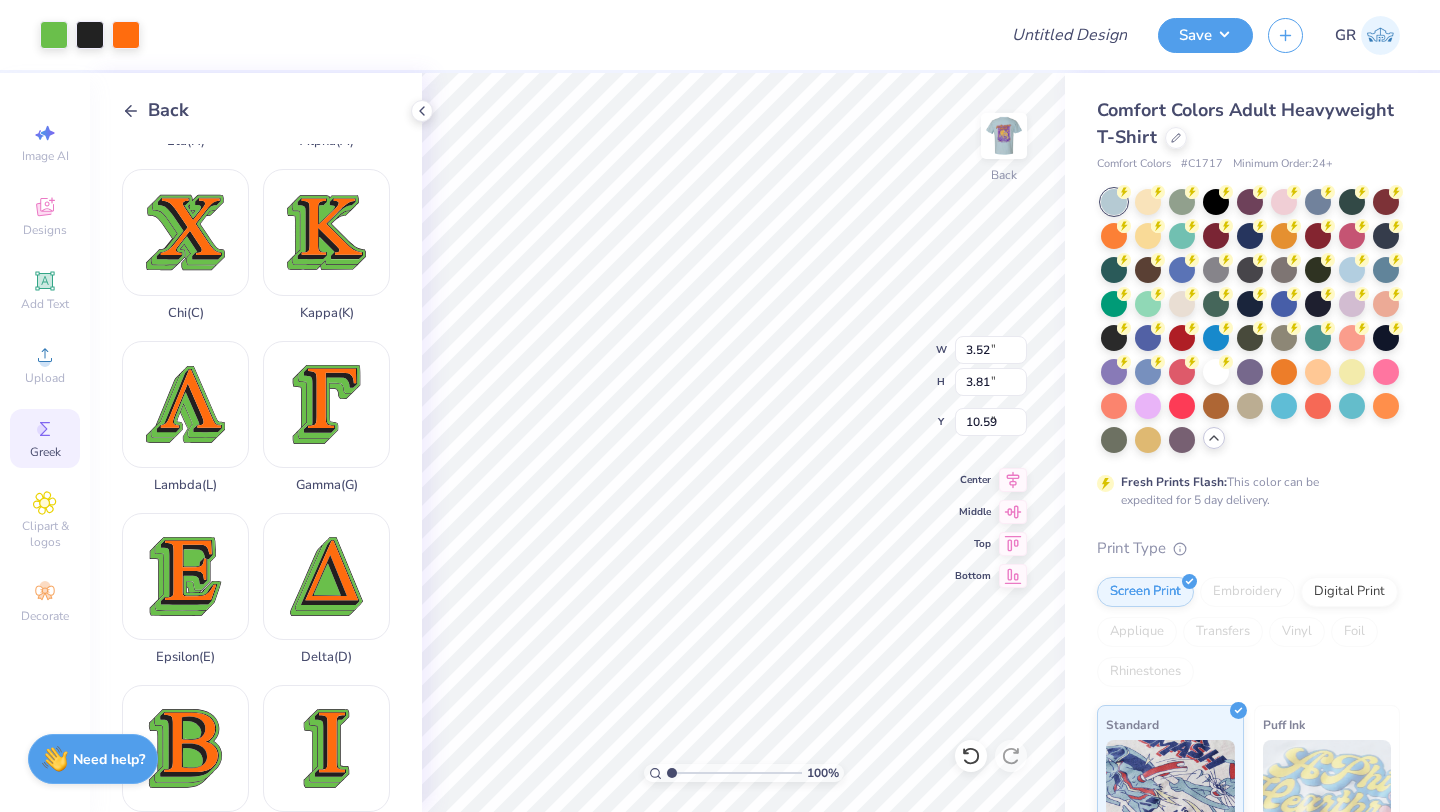 type on "3.41" 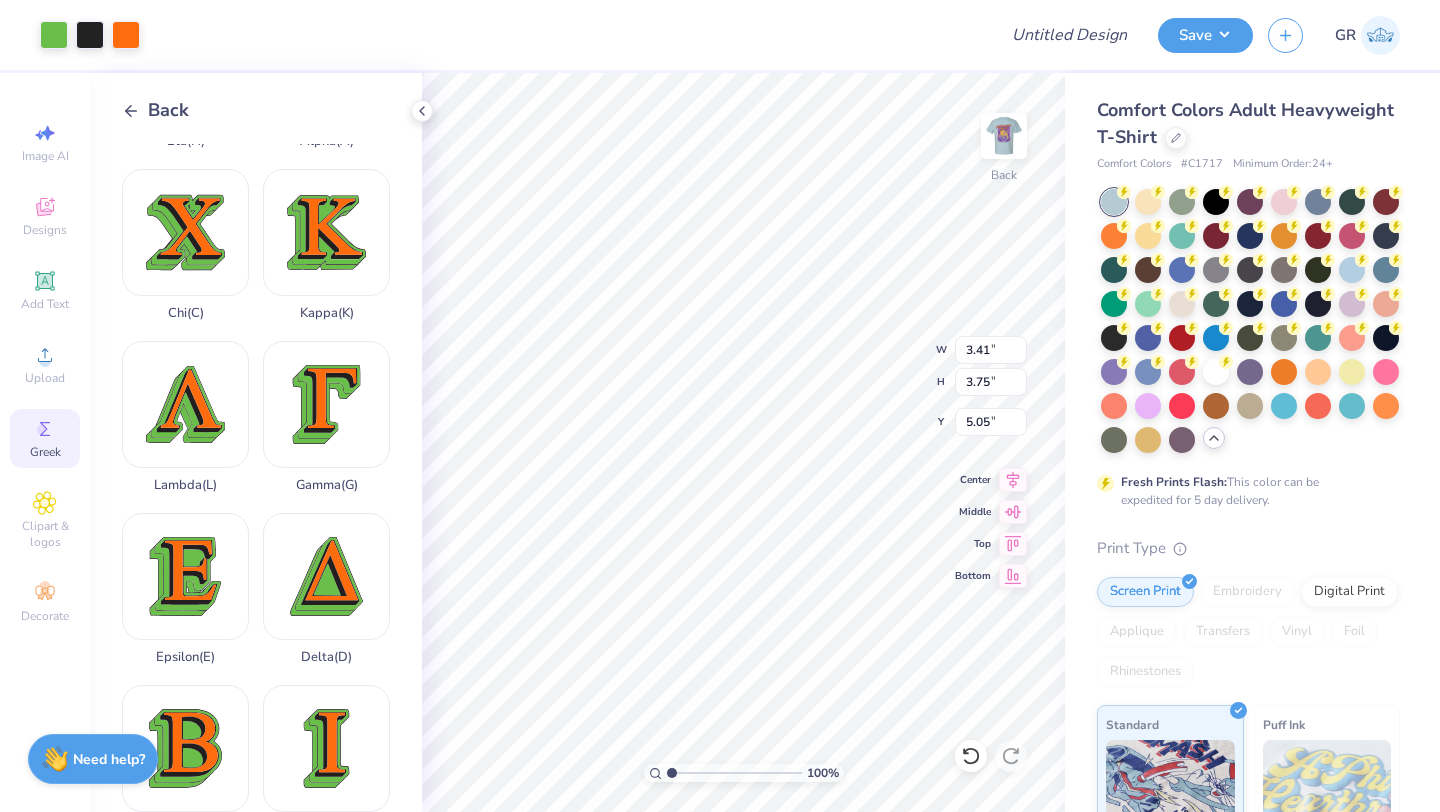 type on "3.52" 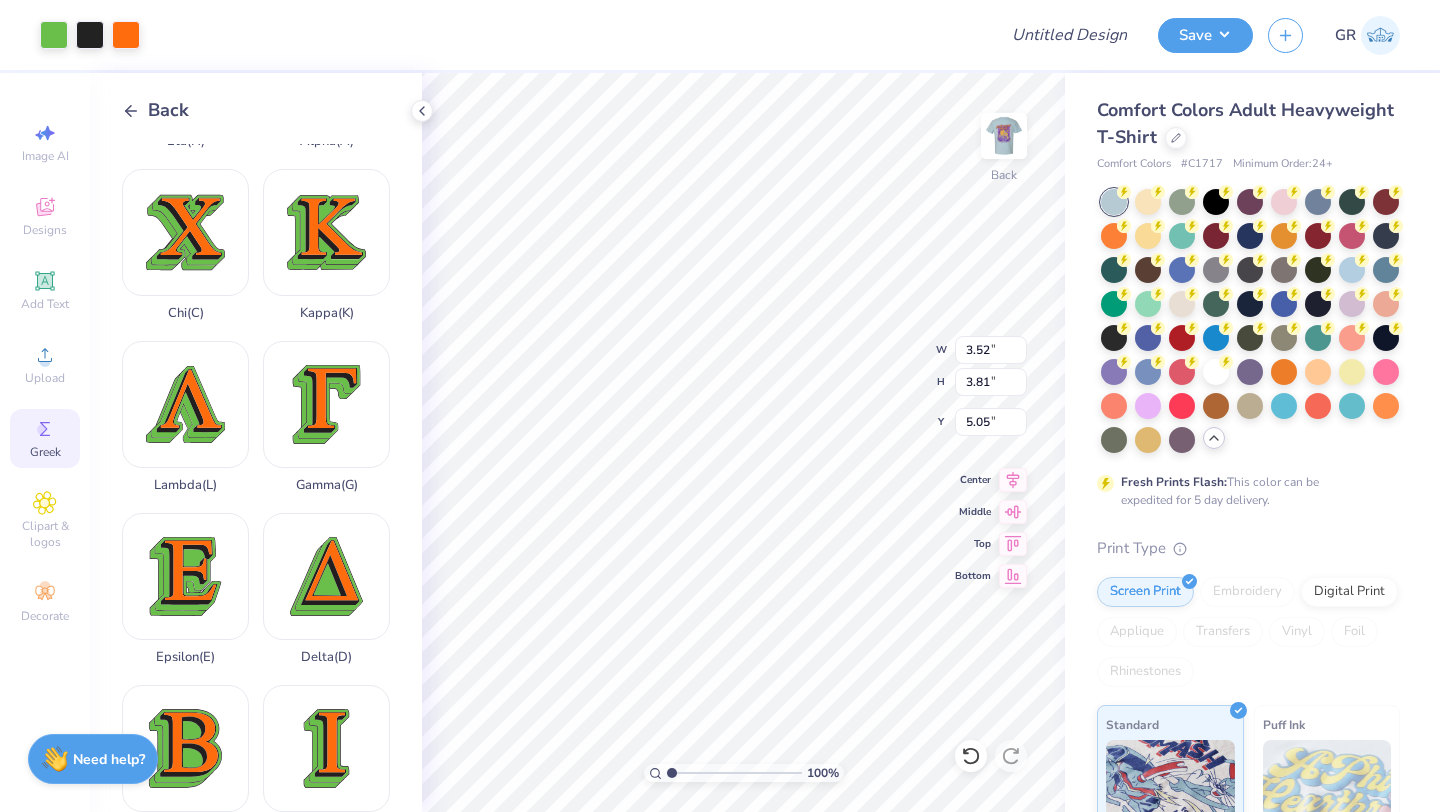type on "5.02" 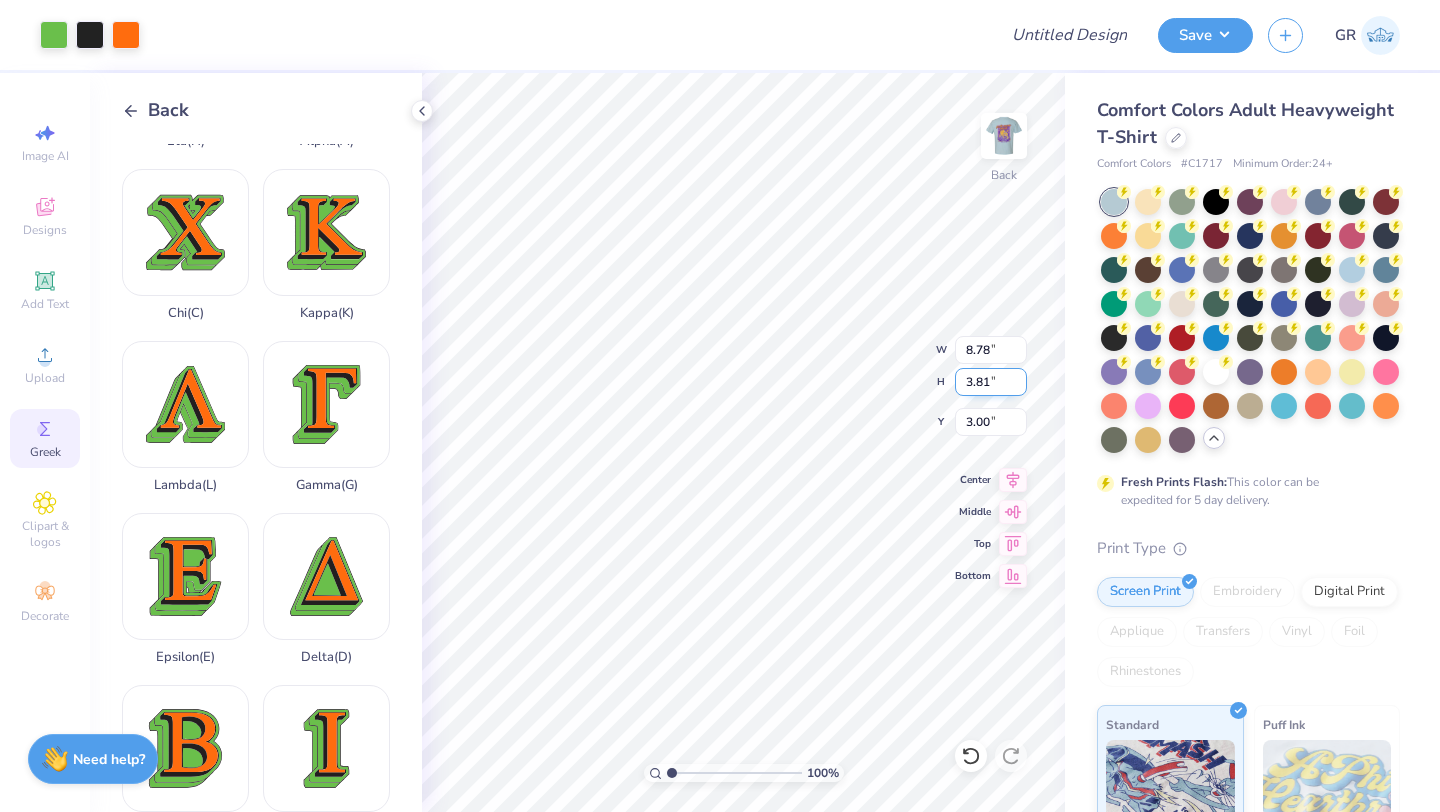 type on "3.00" 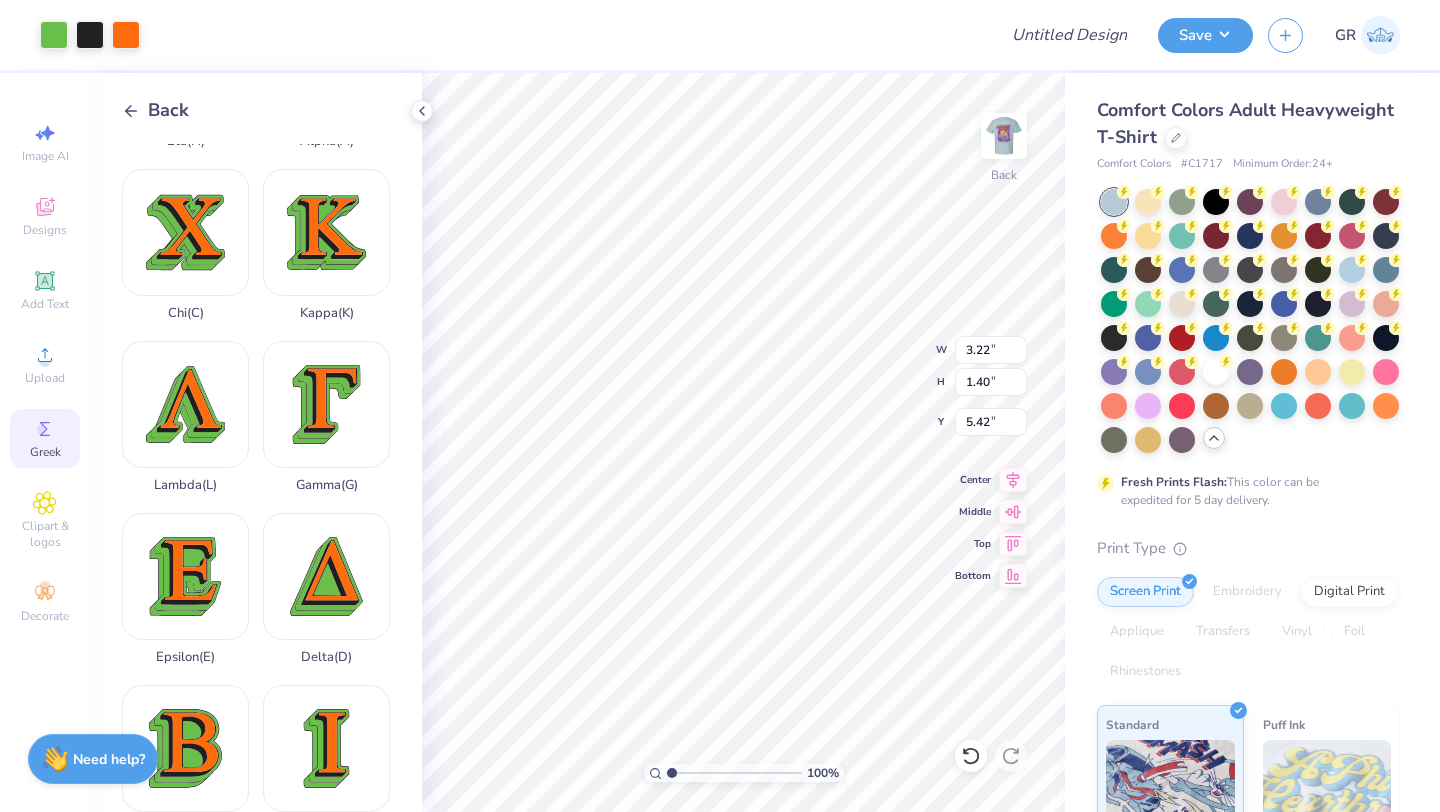 type on "3.22" 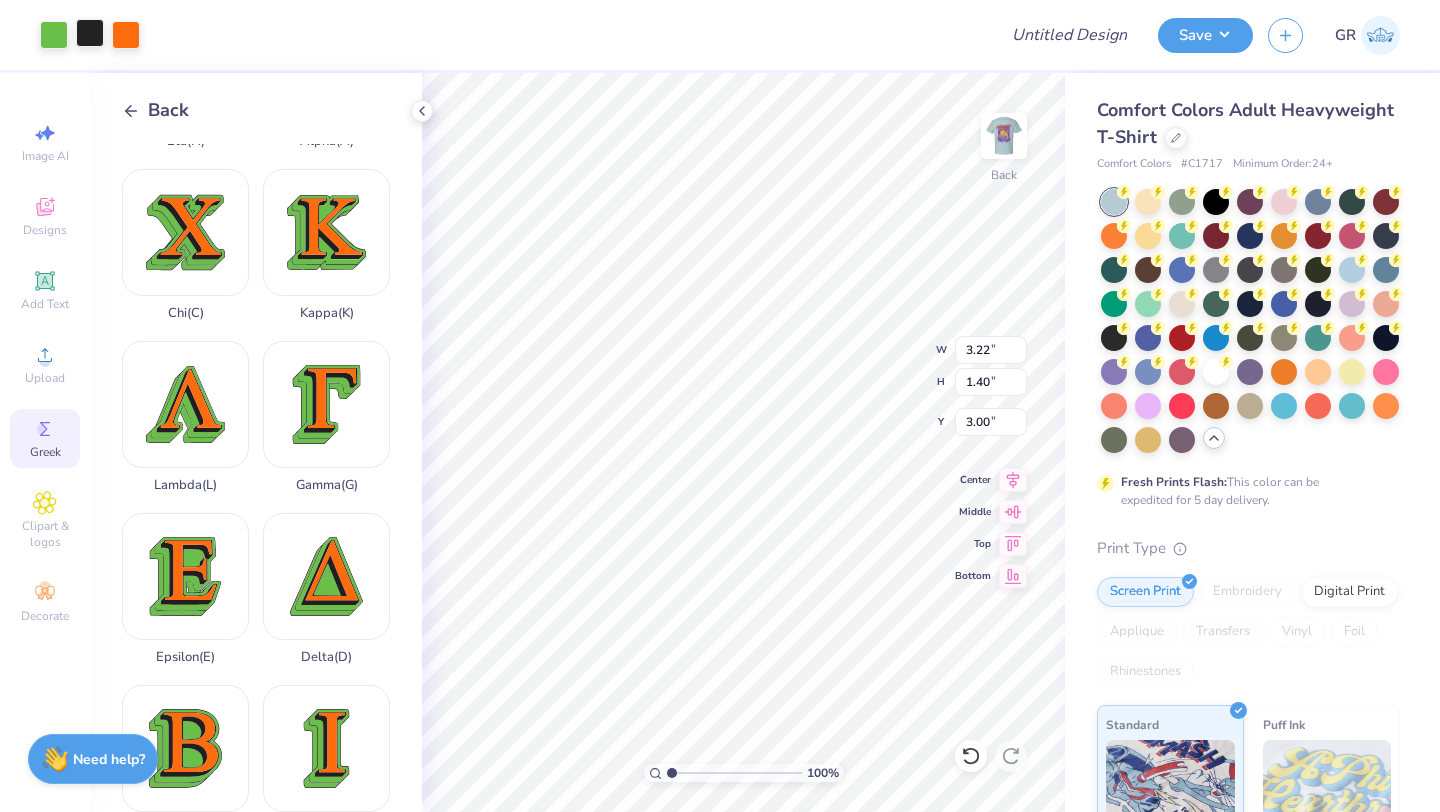click at bounding box center (90, 33) 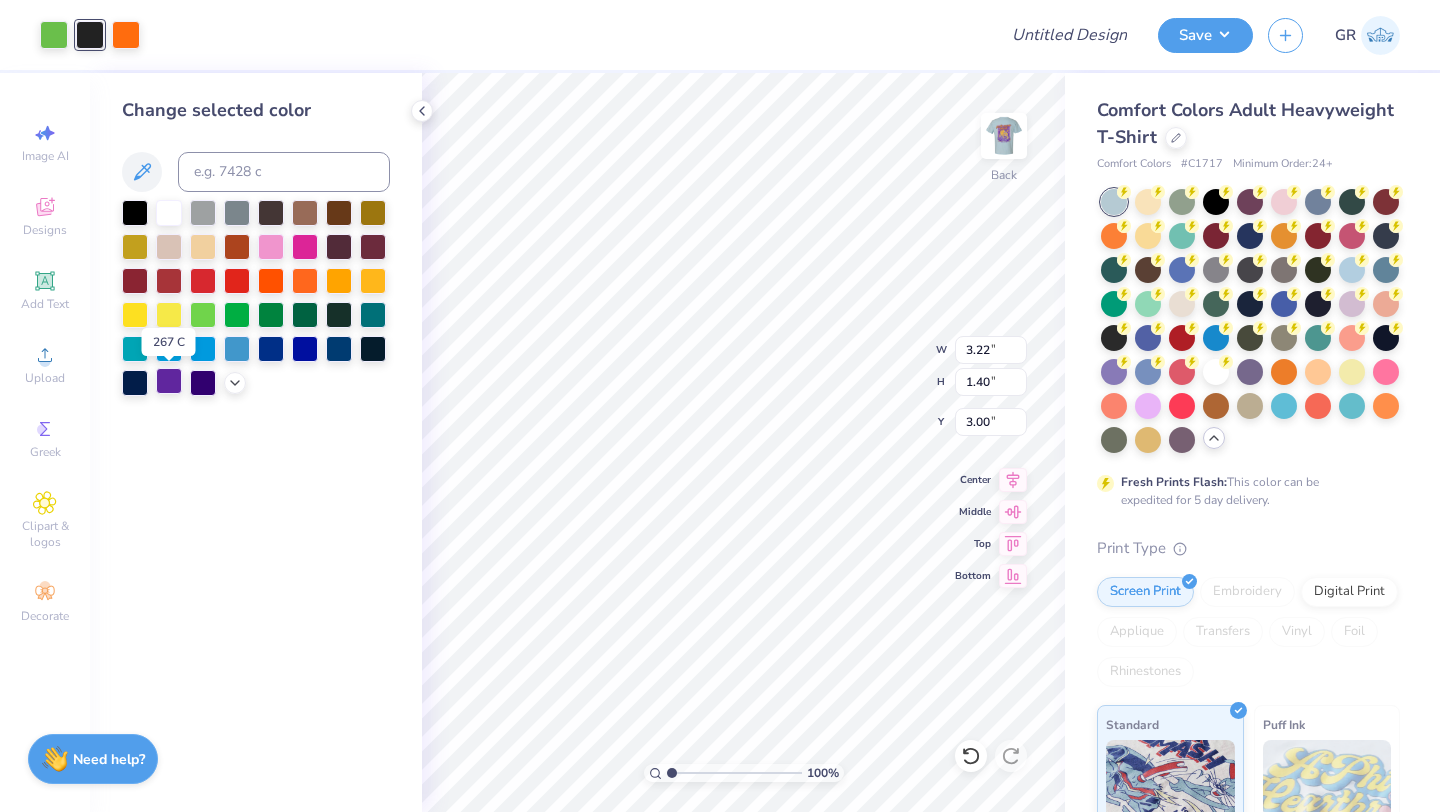 click at bounding box center [169, 381] 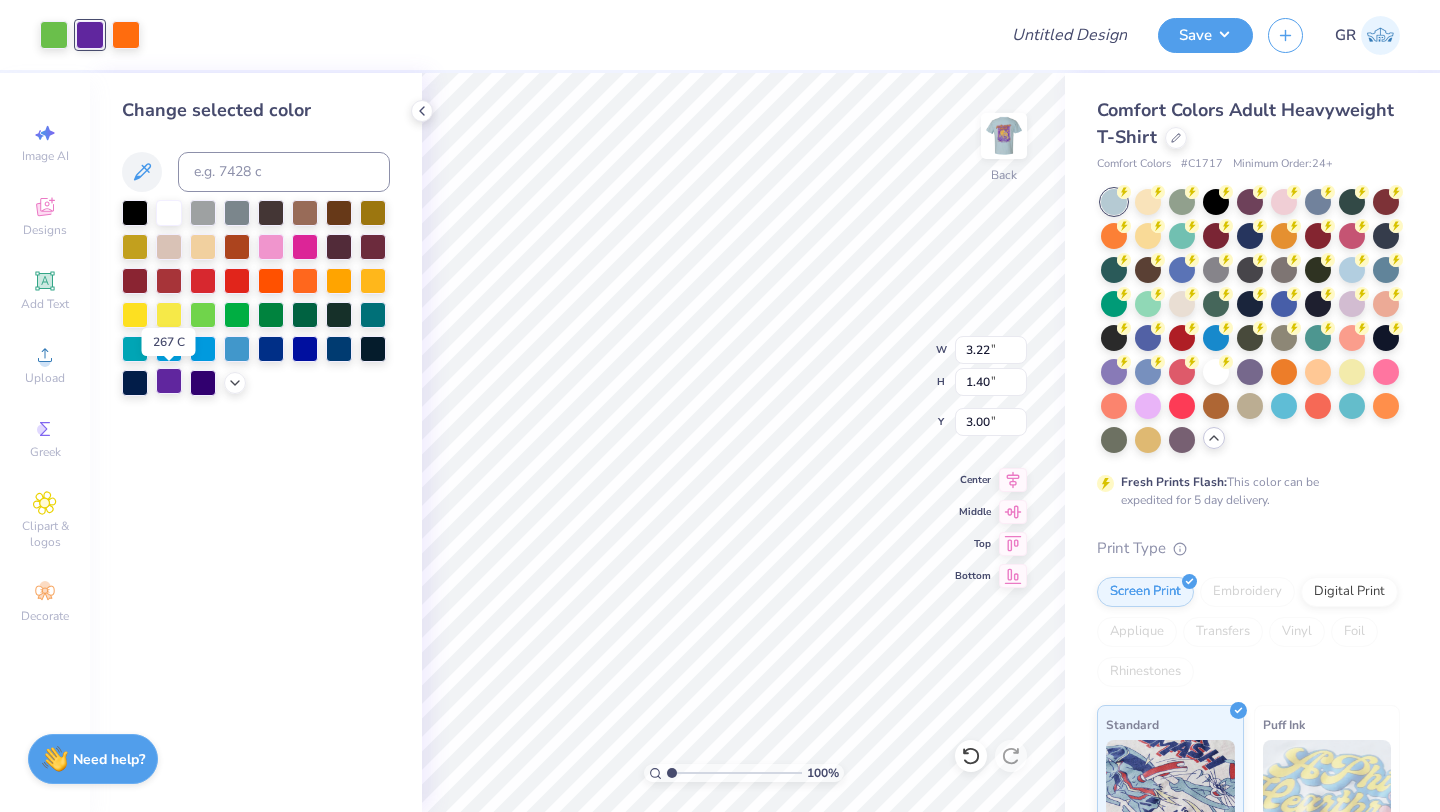 click at bounding box center (169, 381) 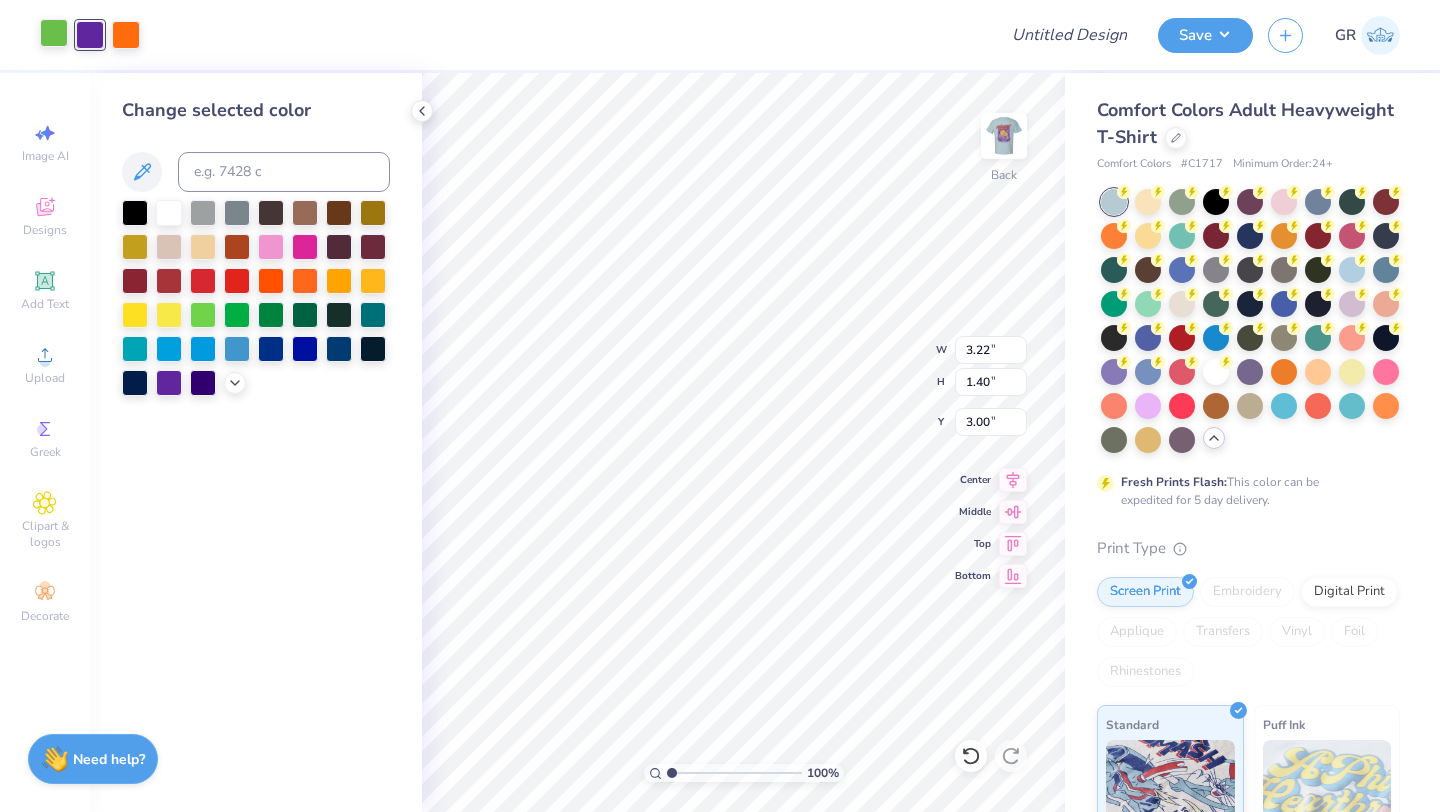 click at bounding box center [54, 33] 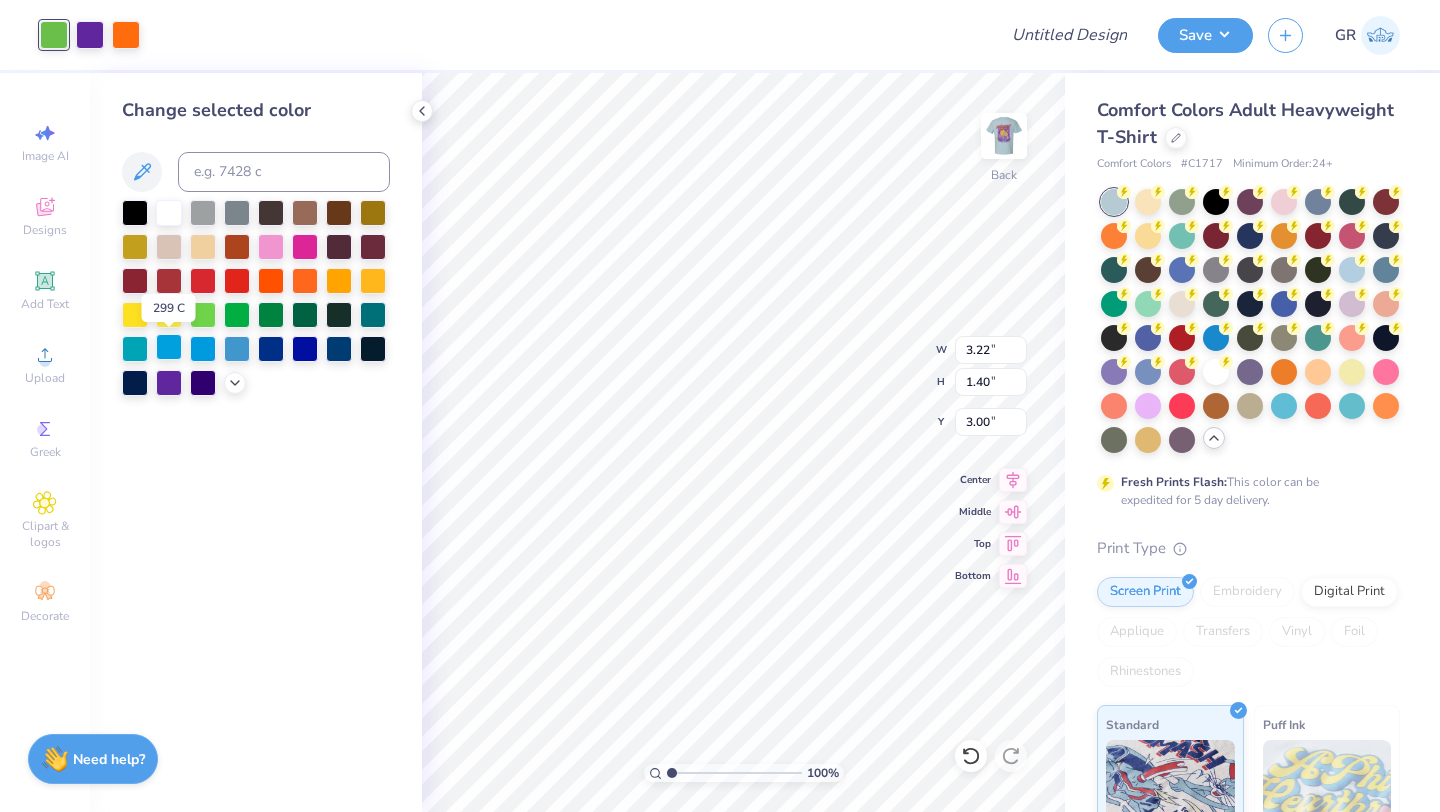 click at bounding box center [169, 347] 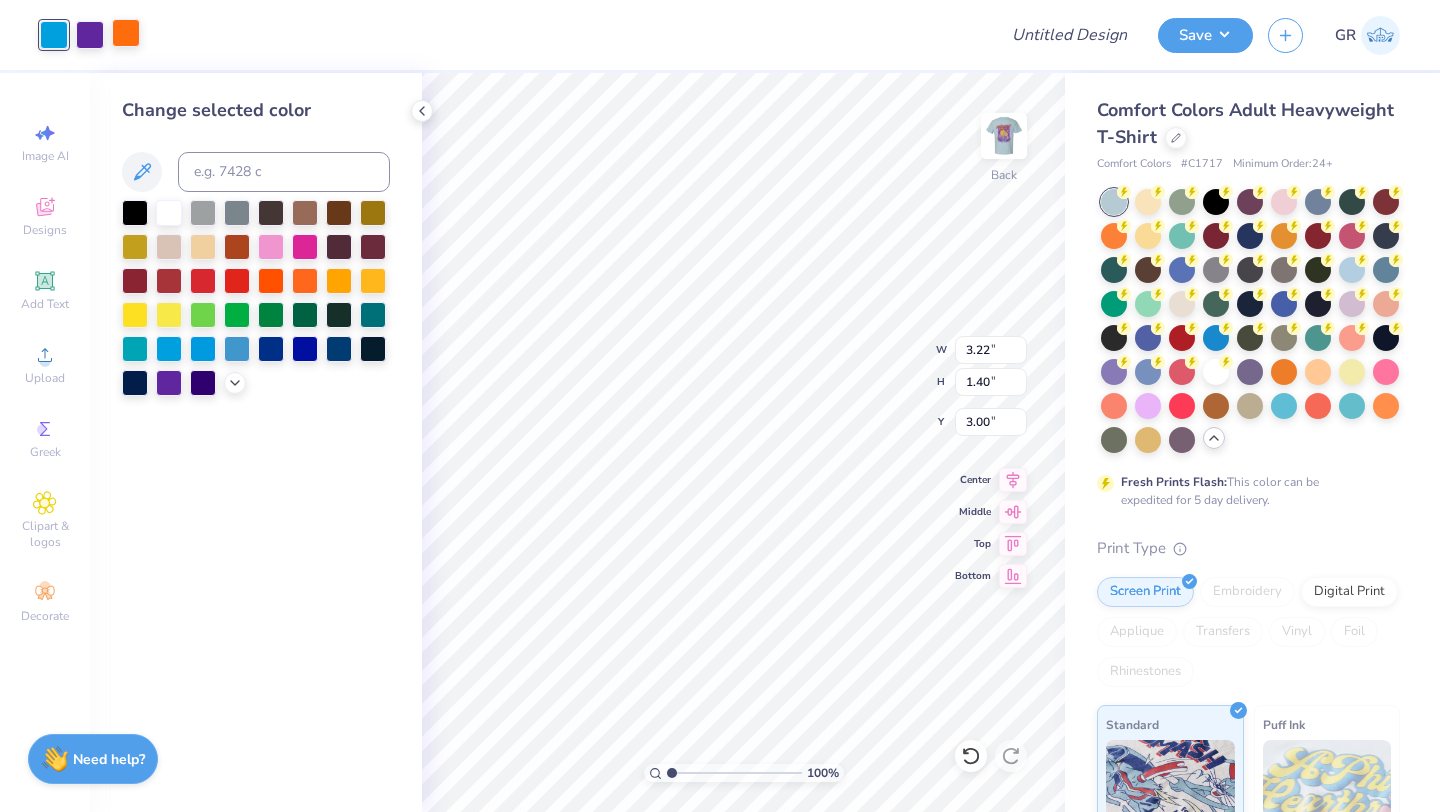 click at bounding box center (126, 33) 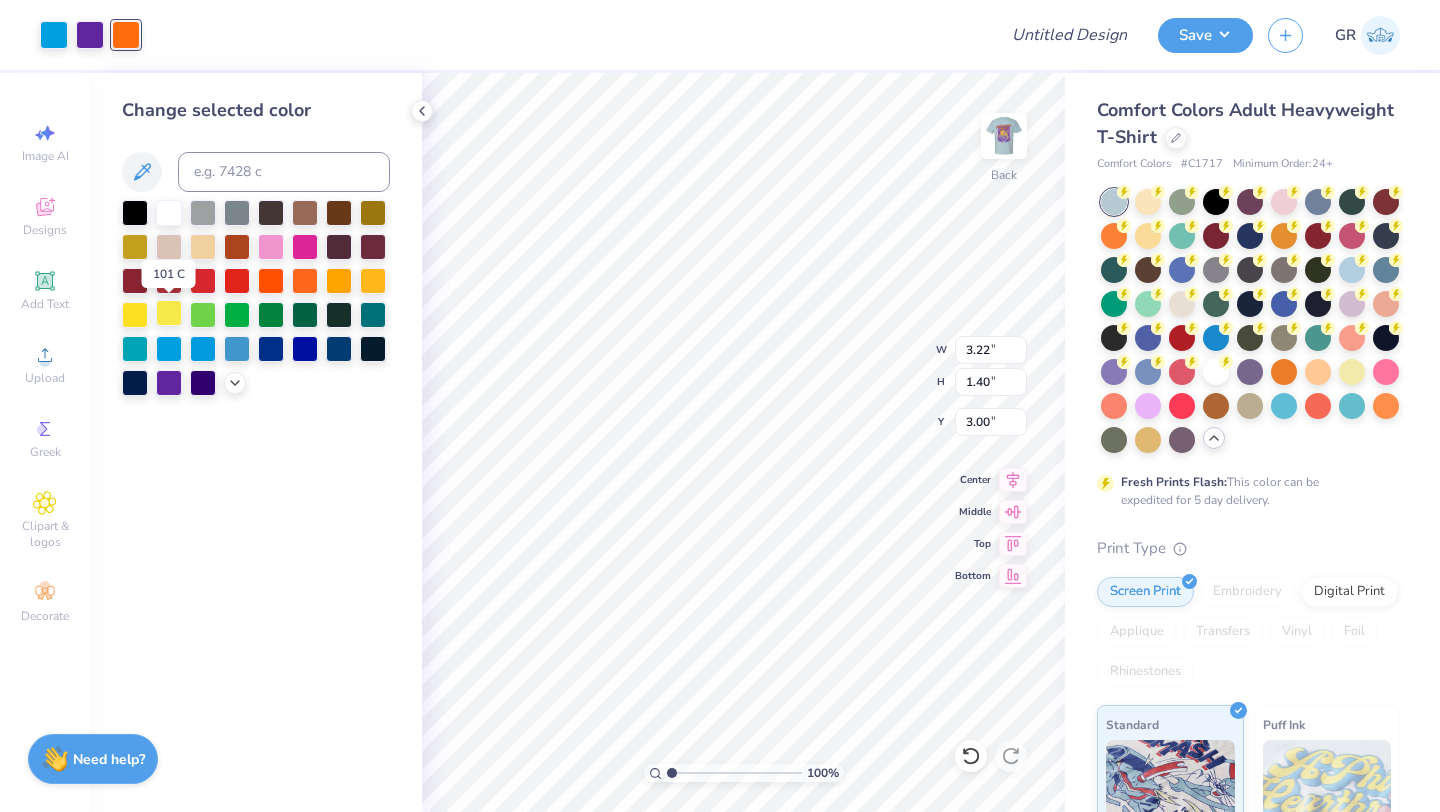 click at bounding box center [169, 313] 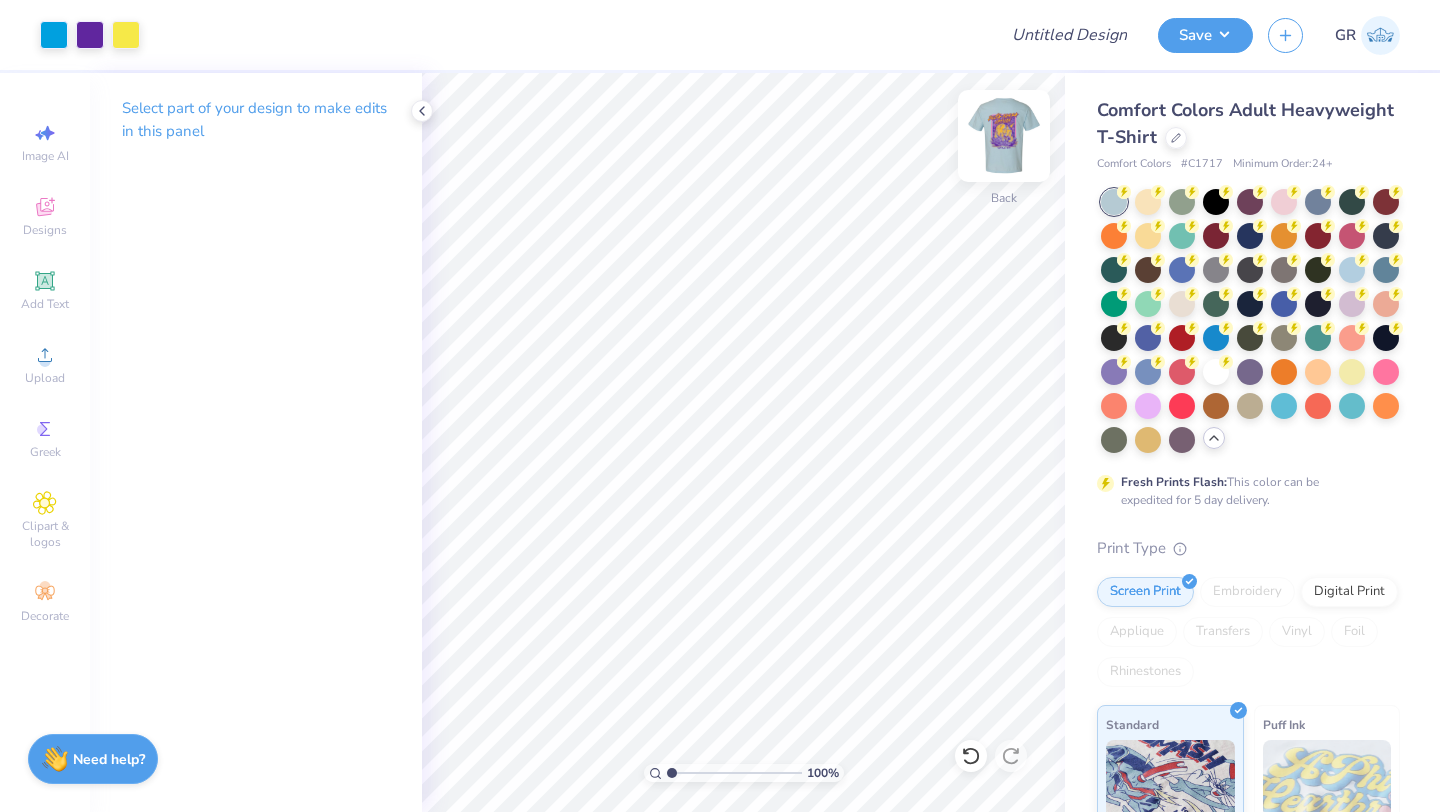 click at bounding box center (1004, 136) 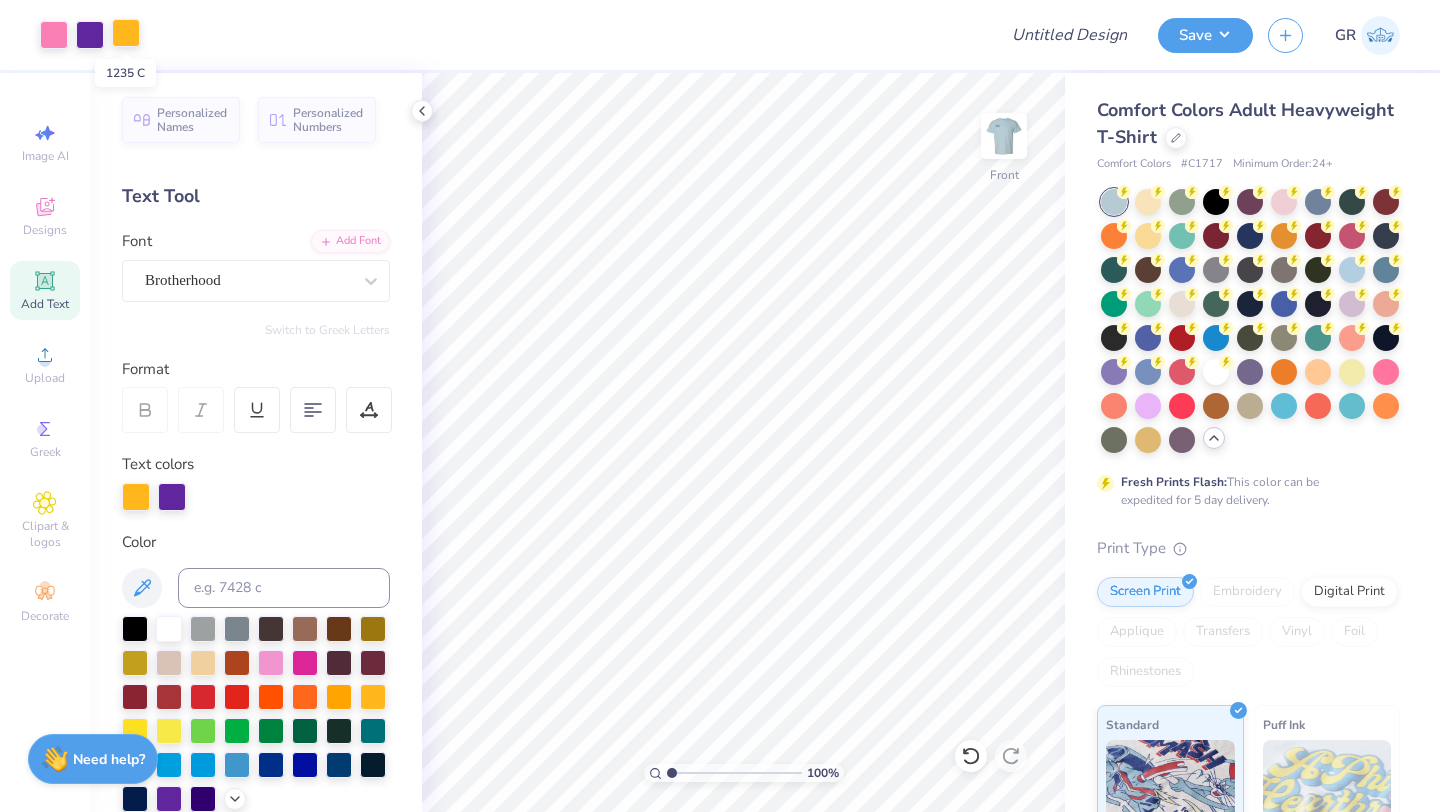 click at bounding box center (126, 33) 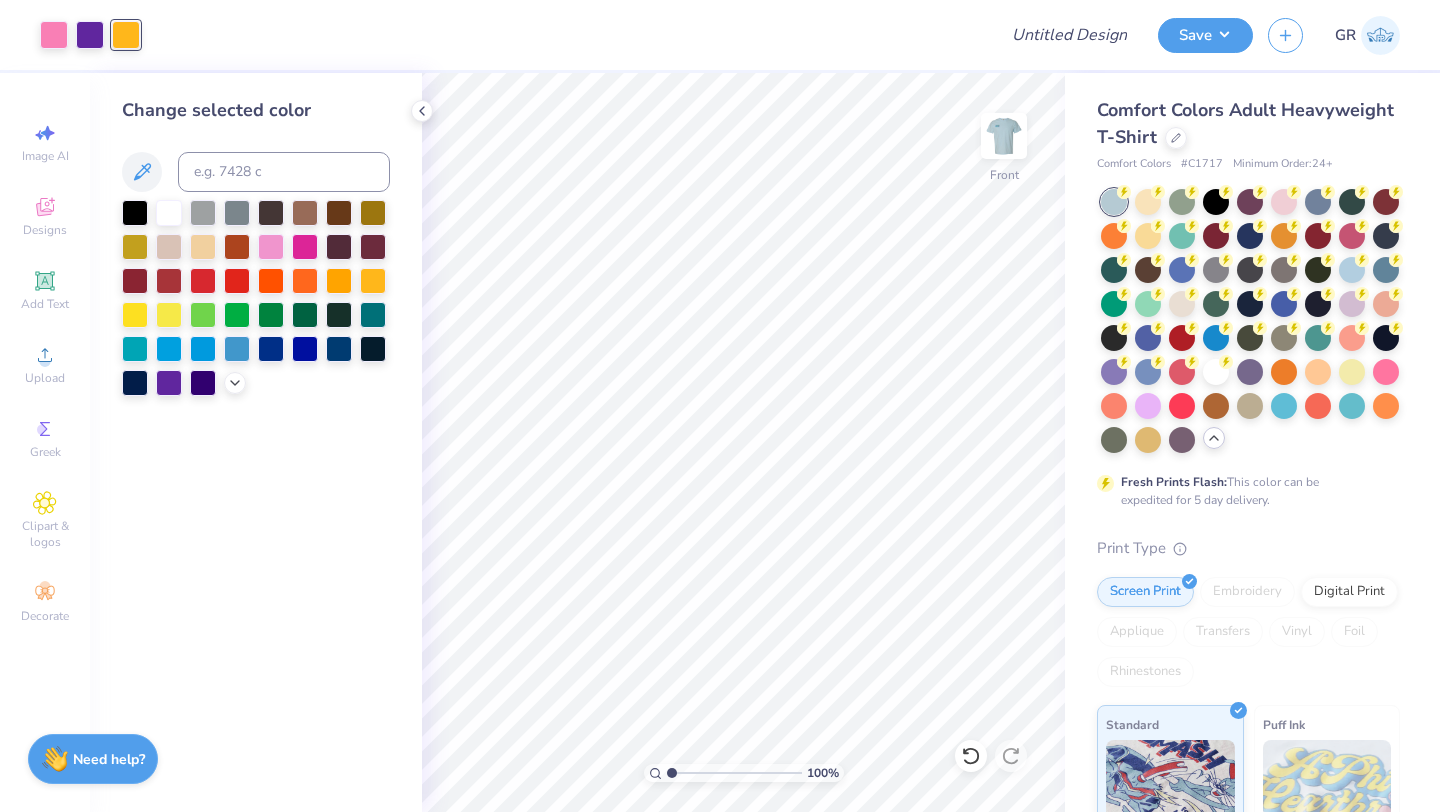 click on "Art colors Design Title Save GR" at bounding box center (720, 35) 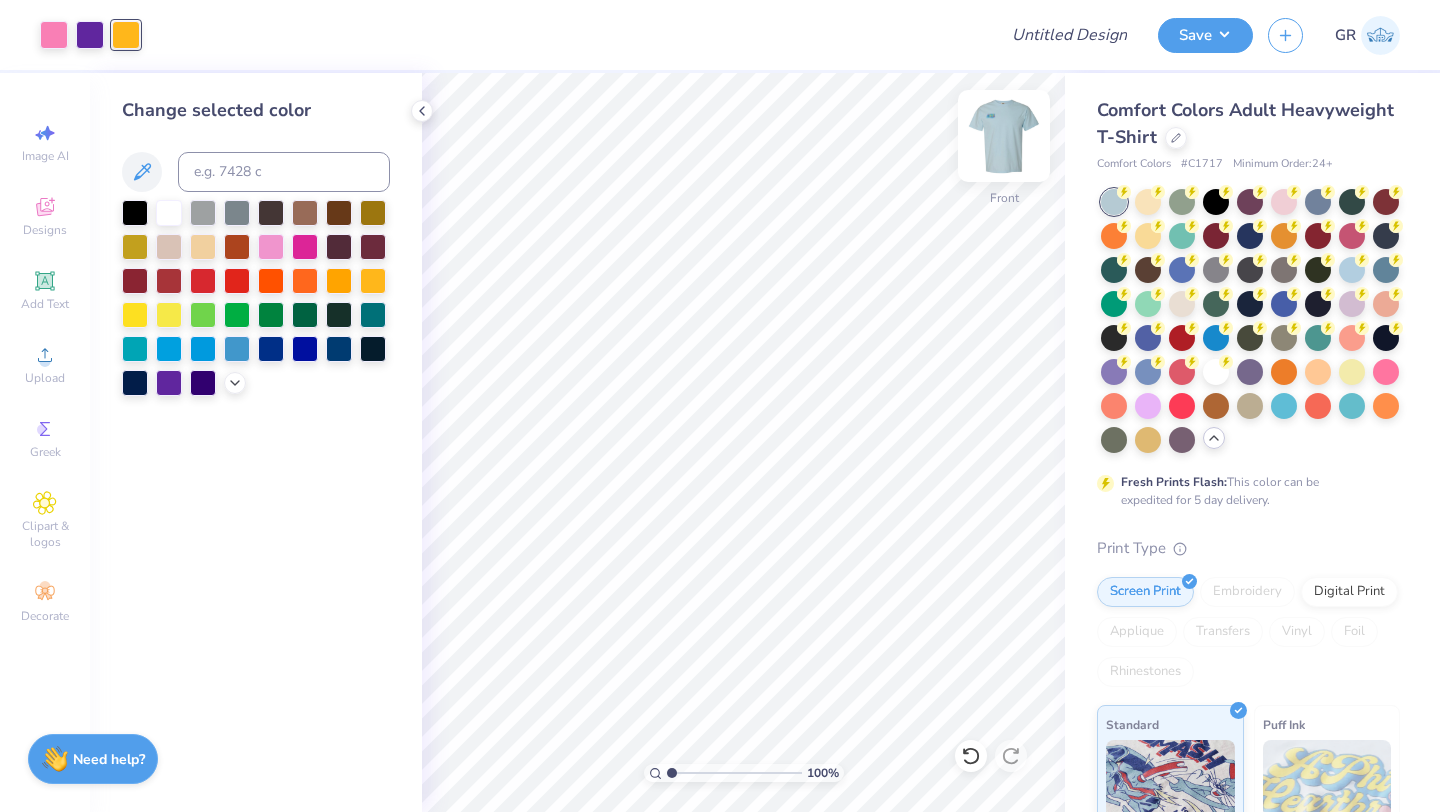 click at bounding box center (1004, 136) 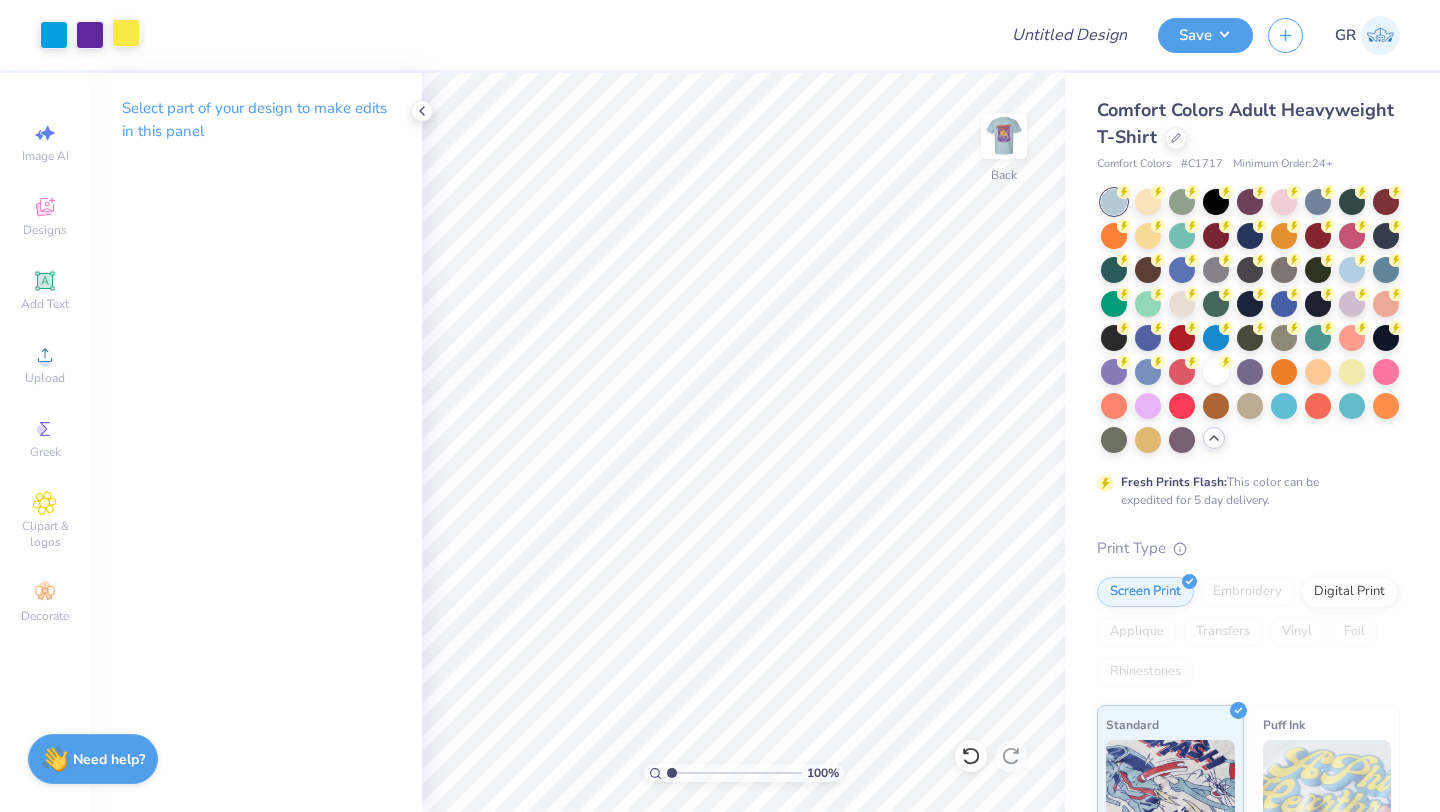 click at bounding box center [126, 33] 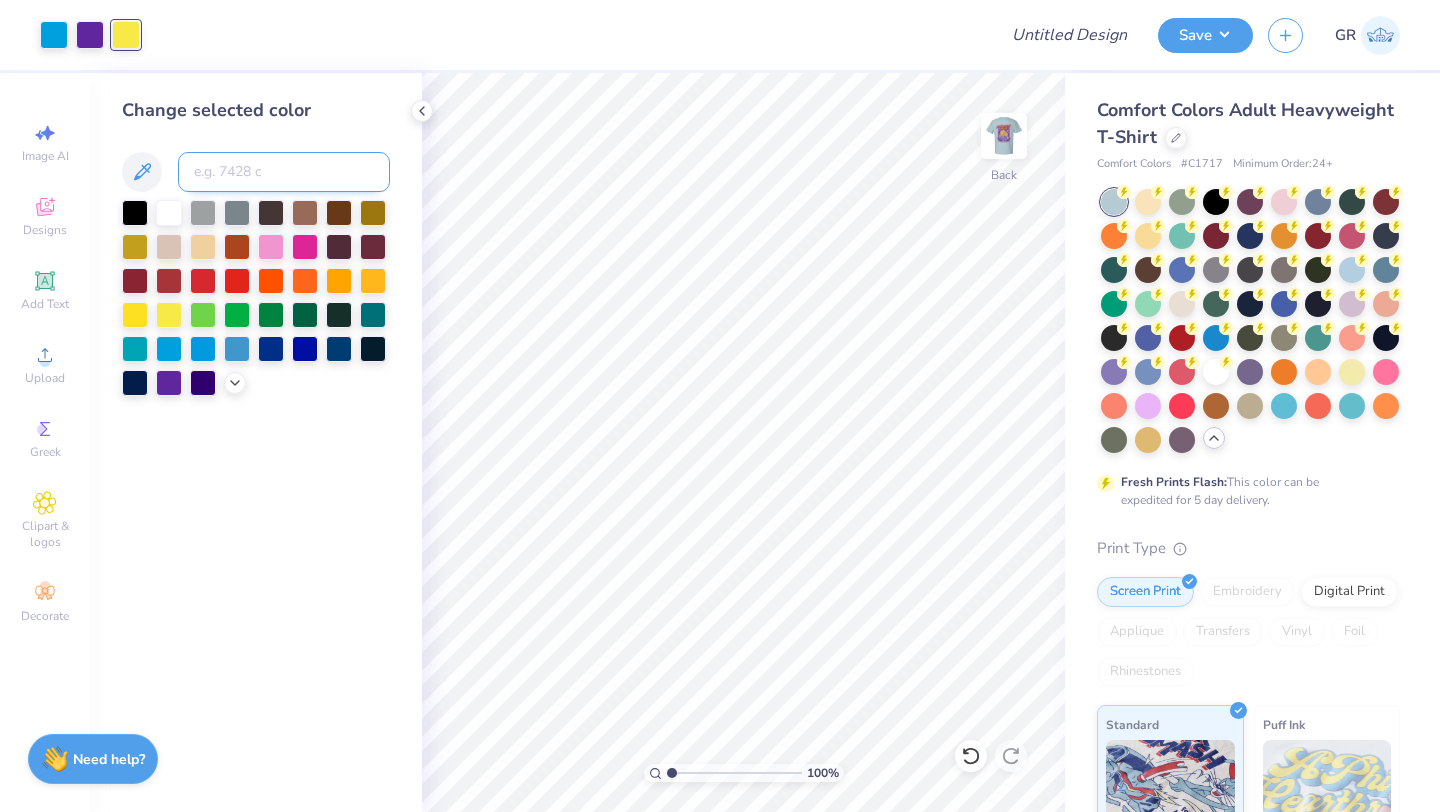 click at bounding box center (284, 172) 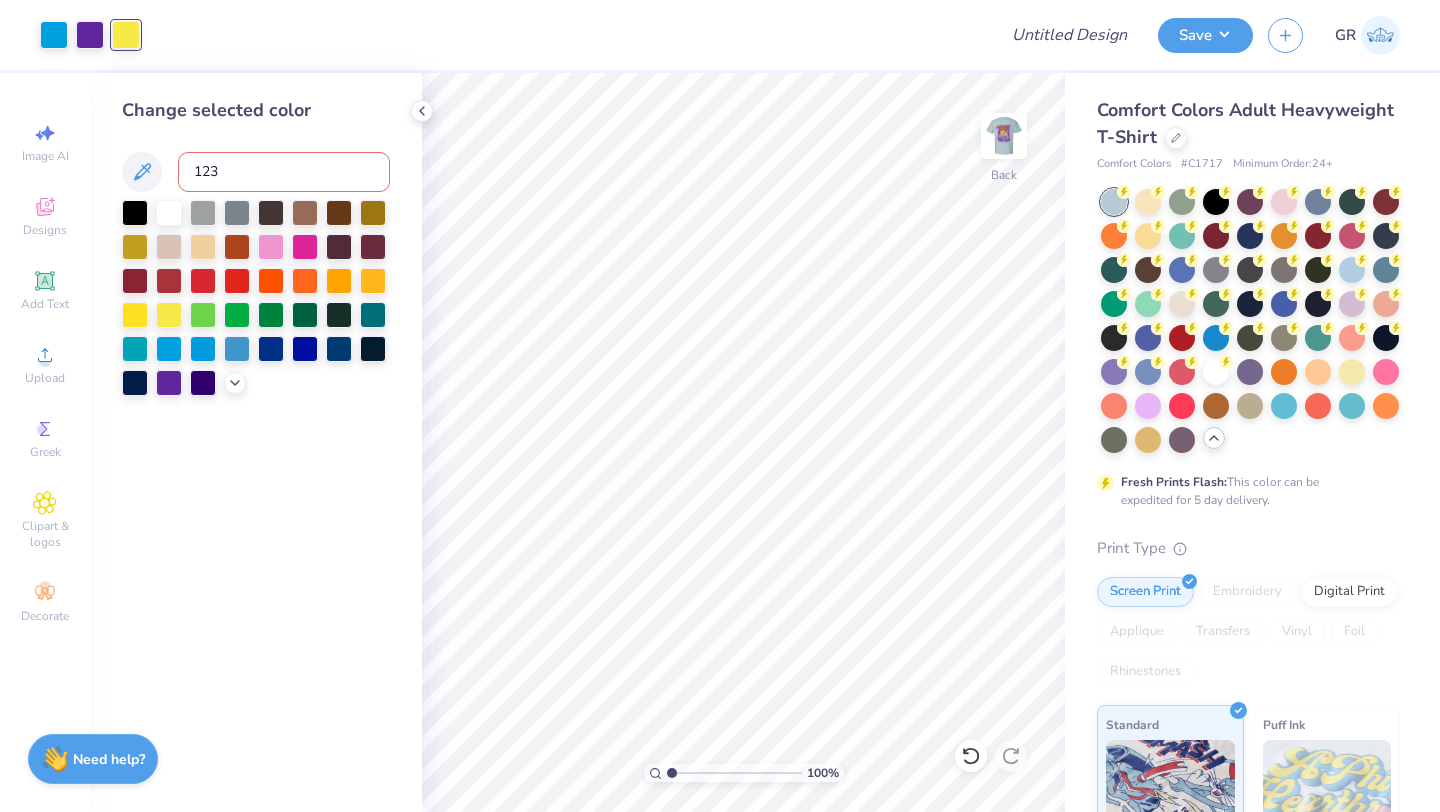 type on "1235" 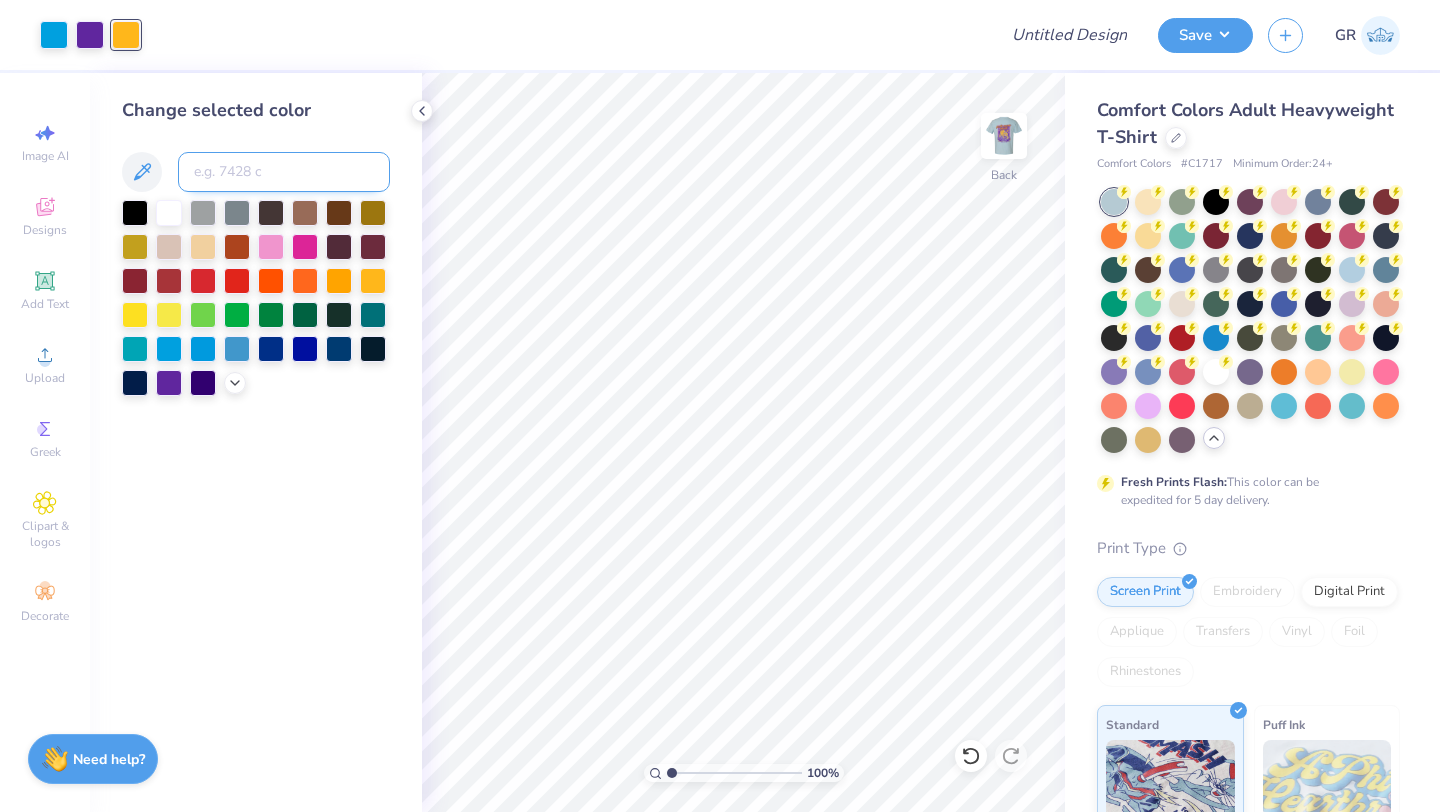 type on "c" 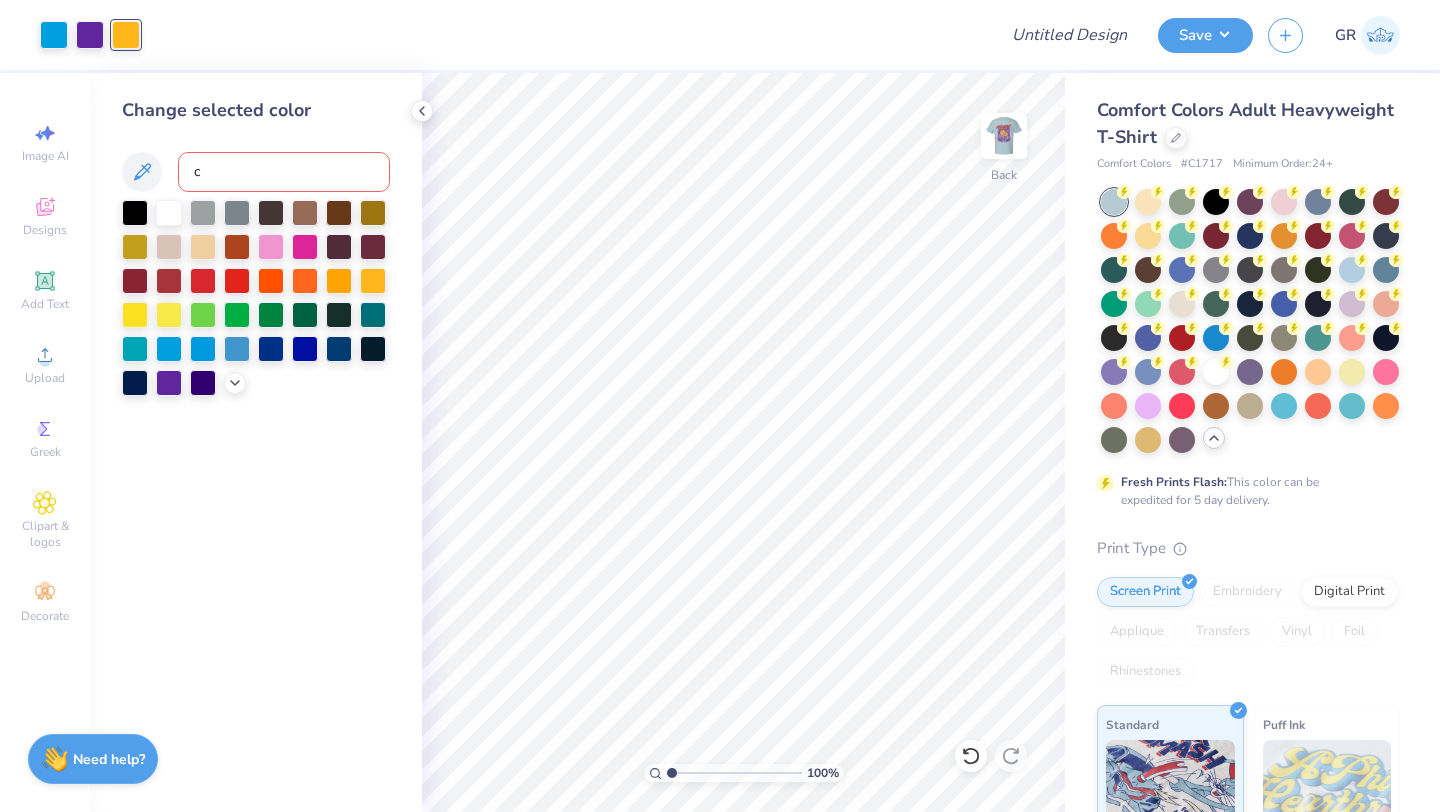 type 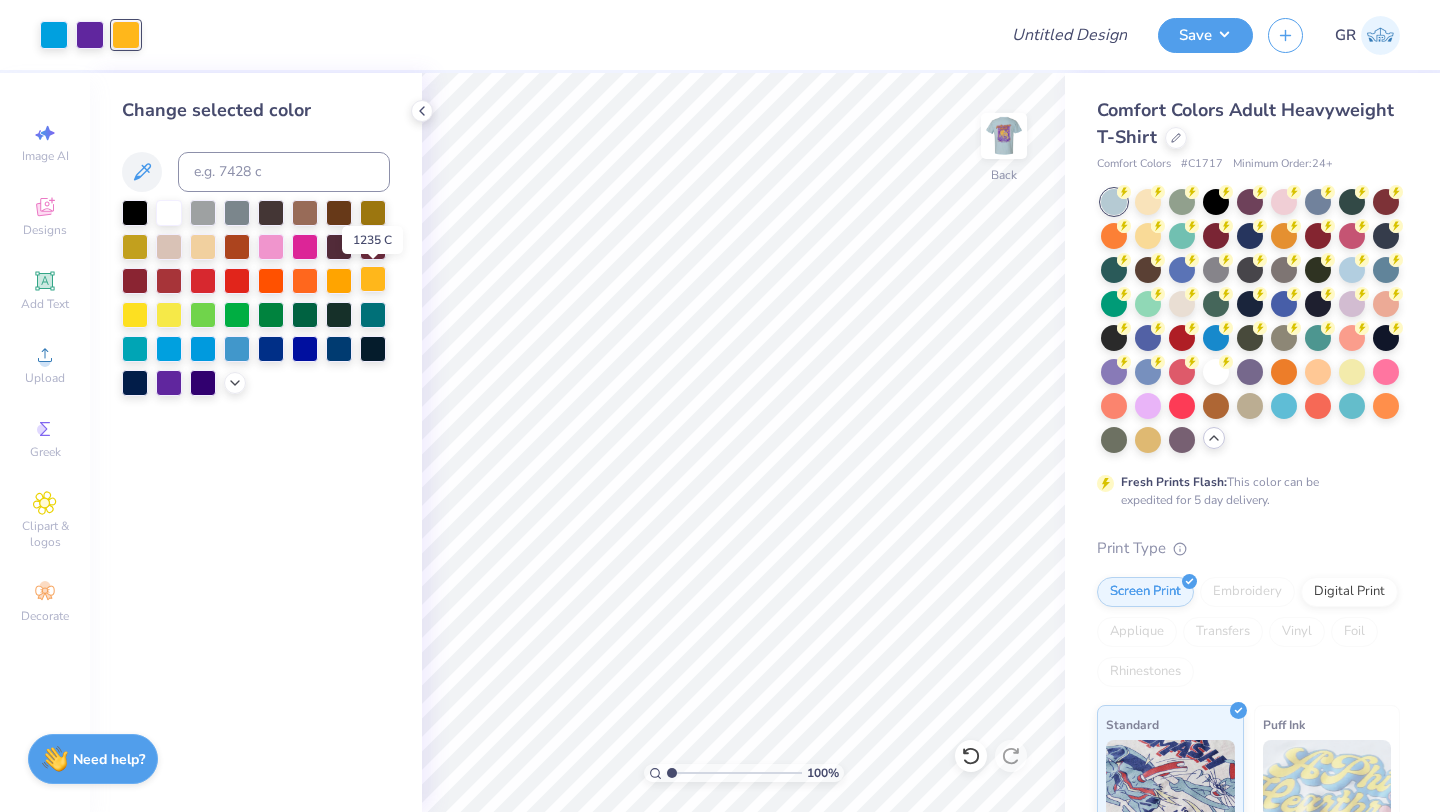 click at bounding box center [373, 279] 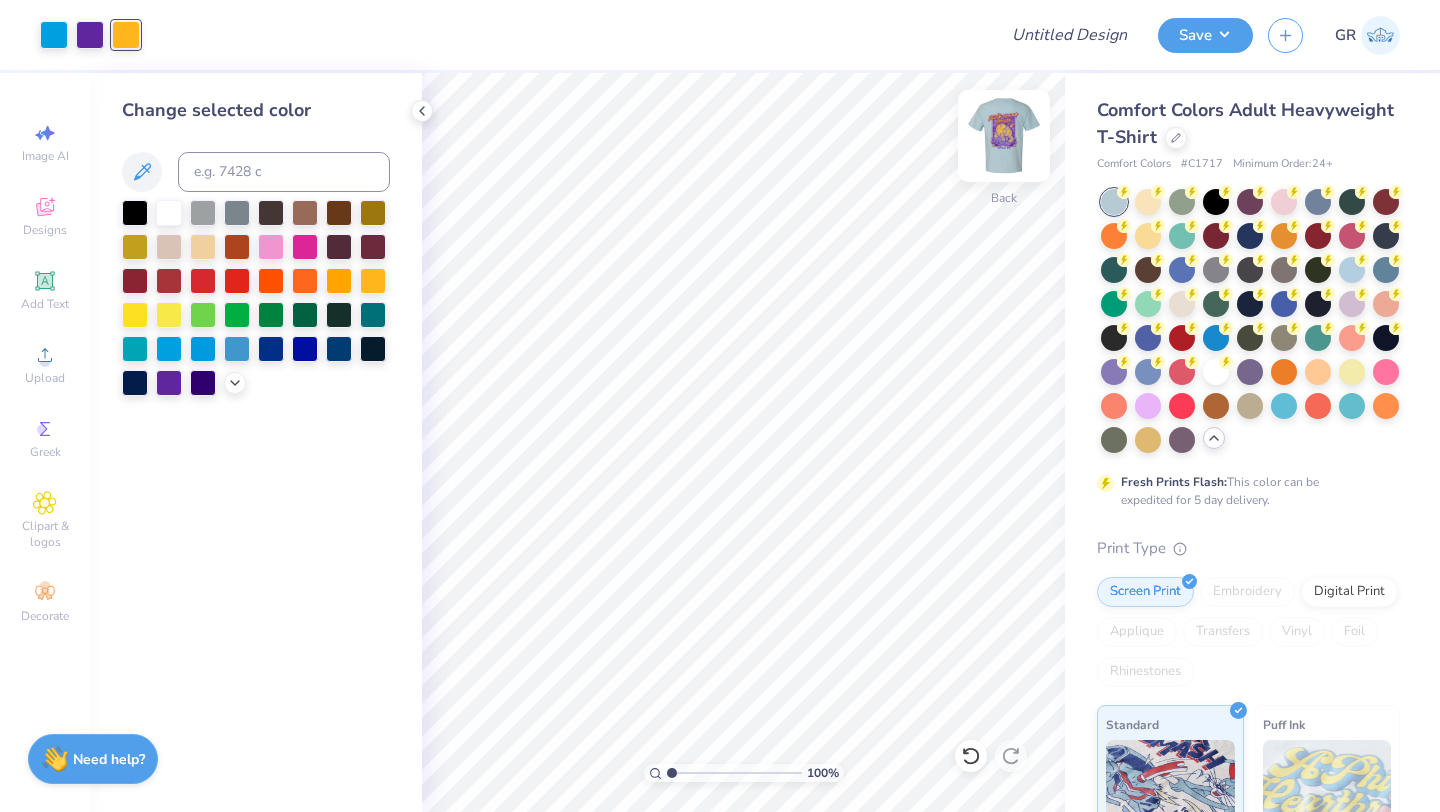 click at bounding box center [1004, 136] 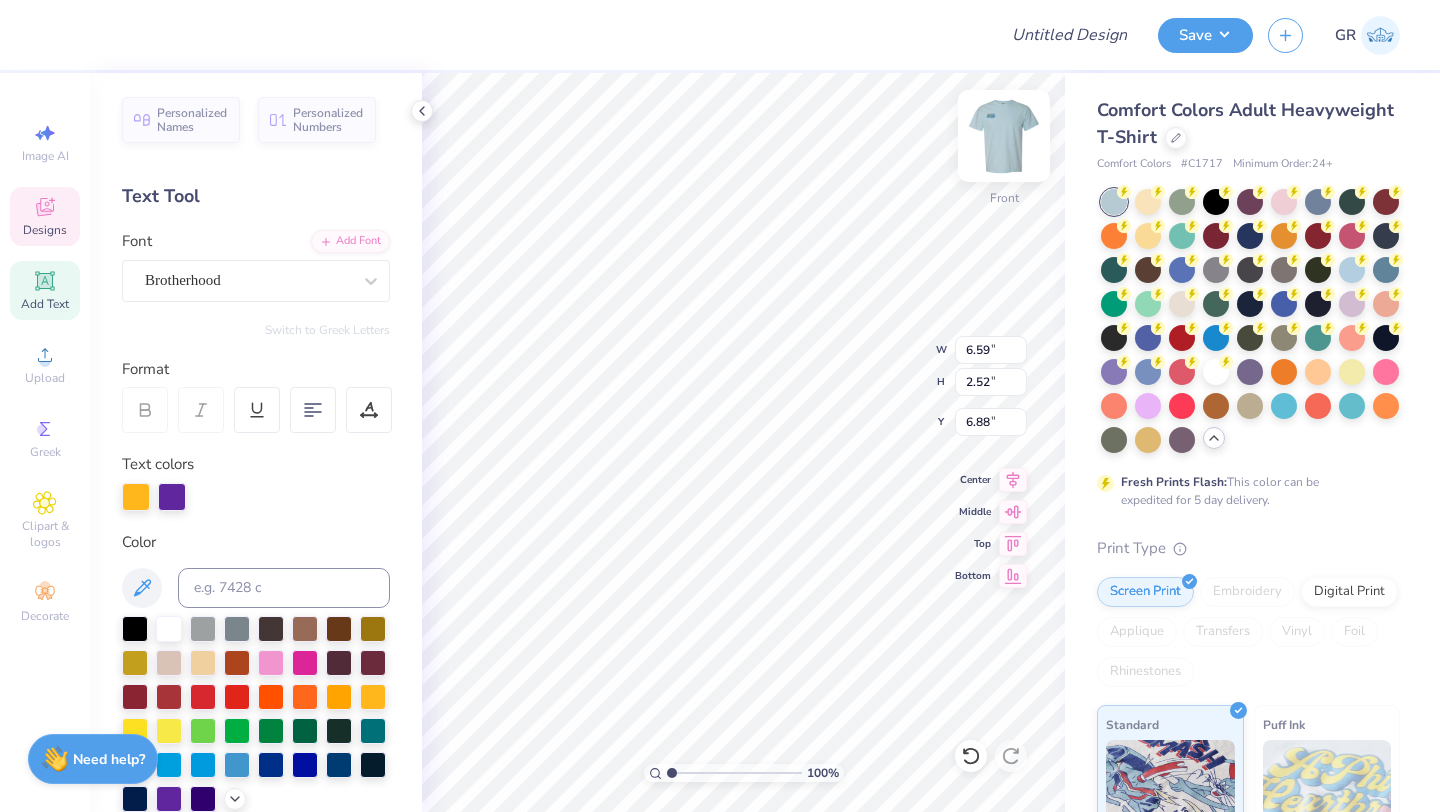 type on "6.59" 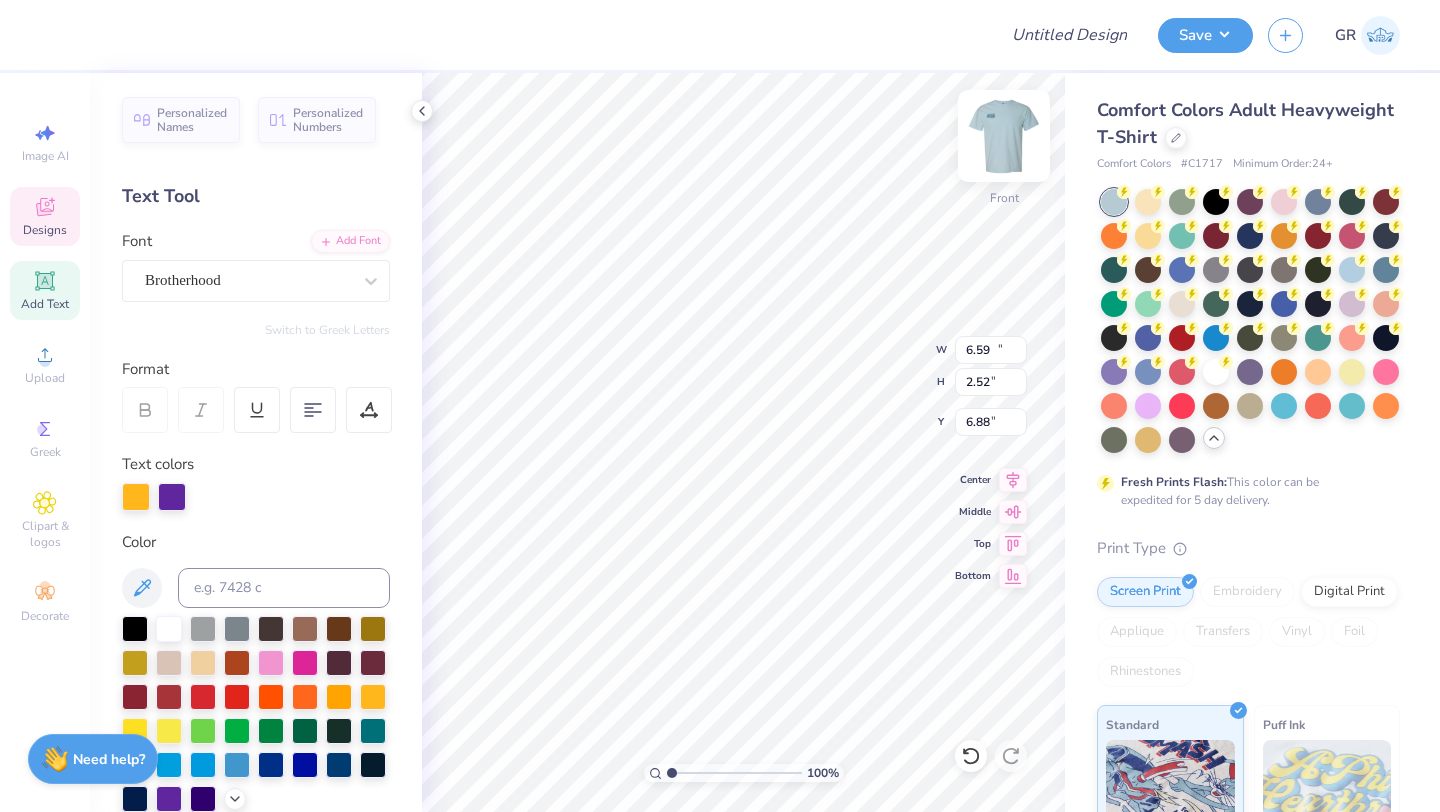 type on "11.89" 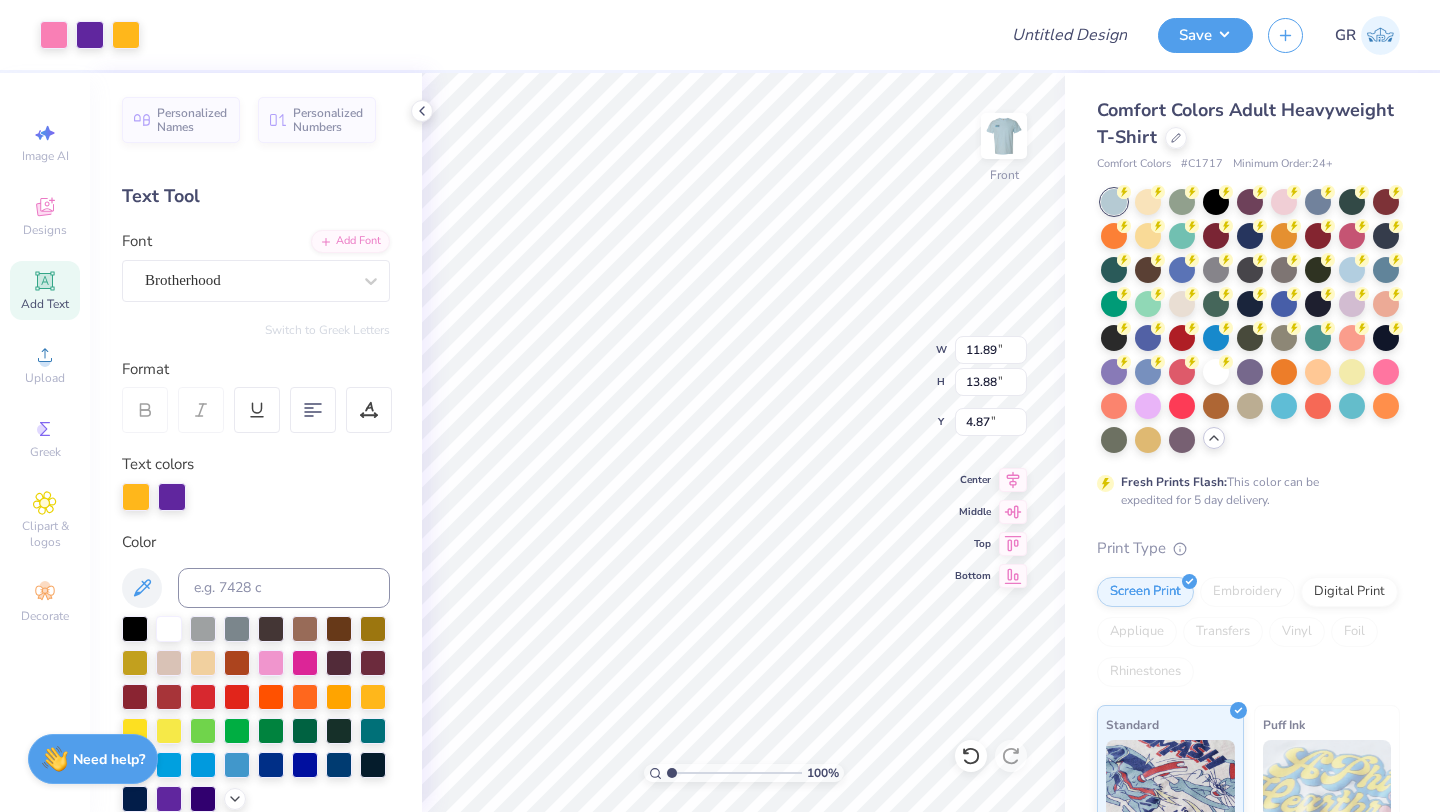 click on "Art colors Design Title Save GR Image AI Designs Add Text Upload Greek Clipart & logos Decorate Personalized Names Personalized Numbers Text Tool Add Font Font Brotherhood Switch to Greek Letters Format Text colors Color Styles Text Shape 100 % Front W 11.89 11.89 " H 13.88 13.88 " Y 4.87 4.87 " Center Middle Top Bottom Comfort Colors Adult Heavyweight T-Shirt Comfort Colors # C1717 Minimum Order: 24 + Fresh Prints Flash: This color can be expedited for 5 day delivery. Print Type Screen Print Embroidery Digital Print Applique Transfers Vinyl Foil Rhinestones Standard Puff Ink Neon Ink Metallic & Glitter Ink Glow in the Dark Ink Water based Ink Need help? Chat with us." at bounding box center (720, 406) 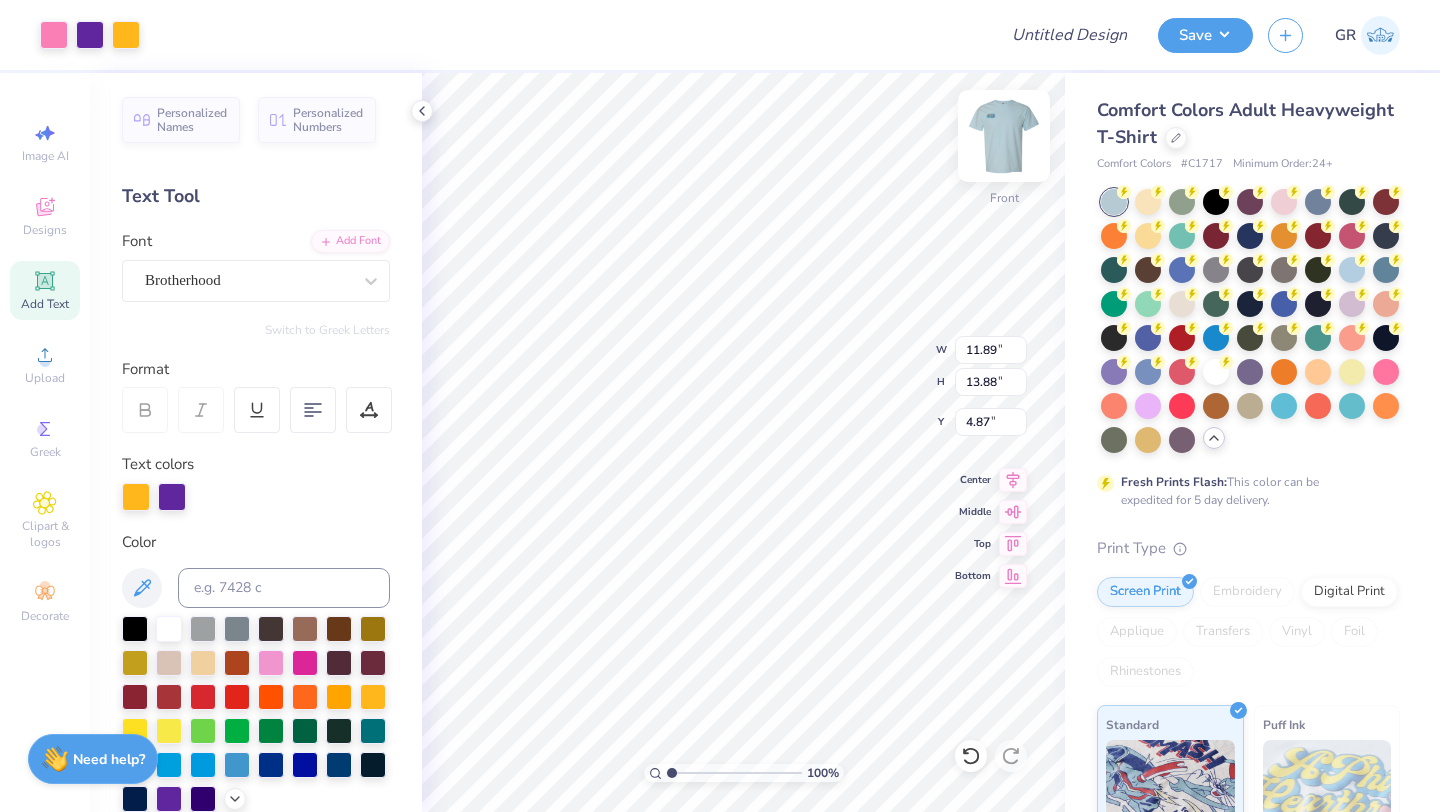 click at bounding box center [1004, 136] 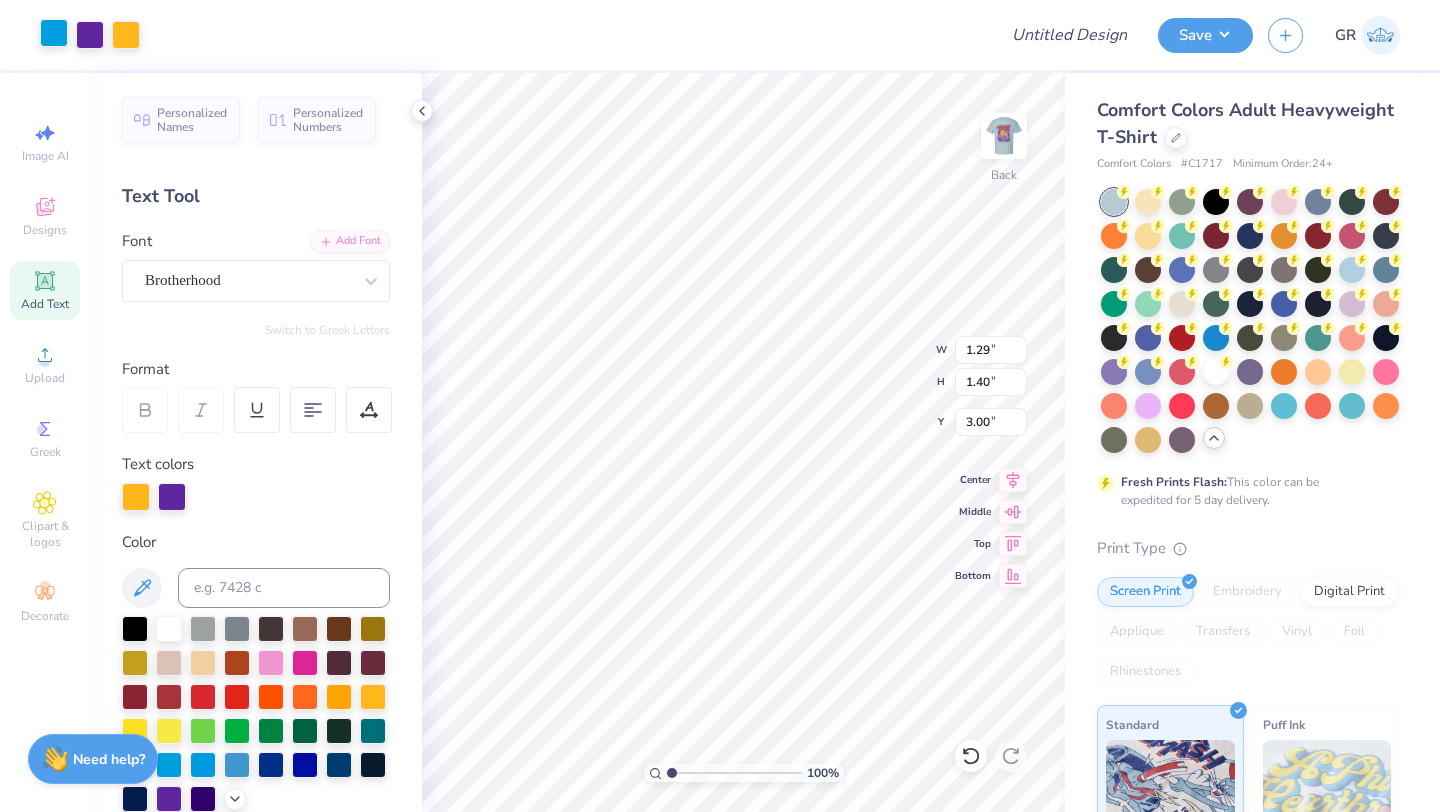 click at bounding box center [54, 33] 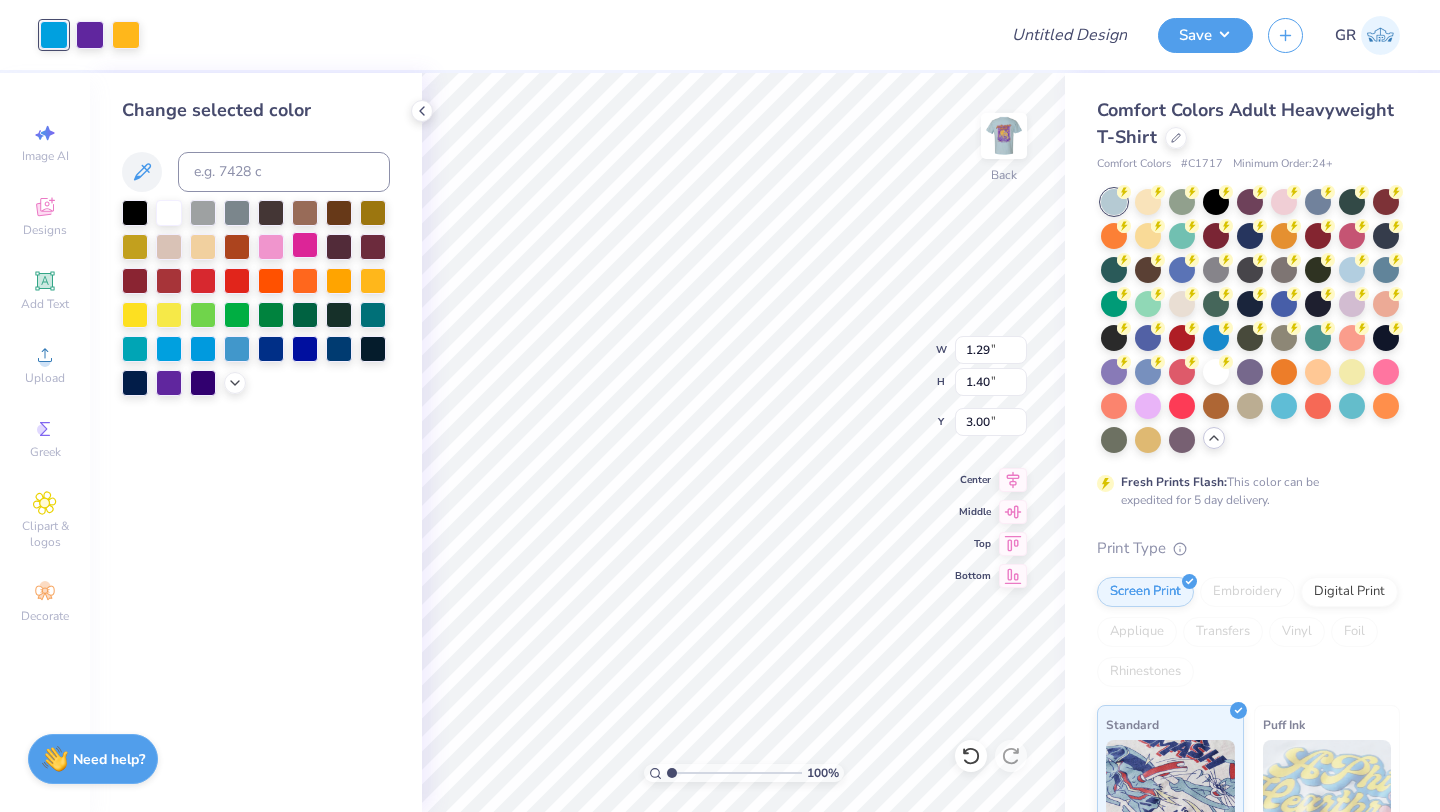 click at bounding box center [305, 245] 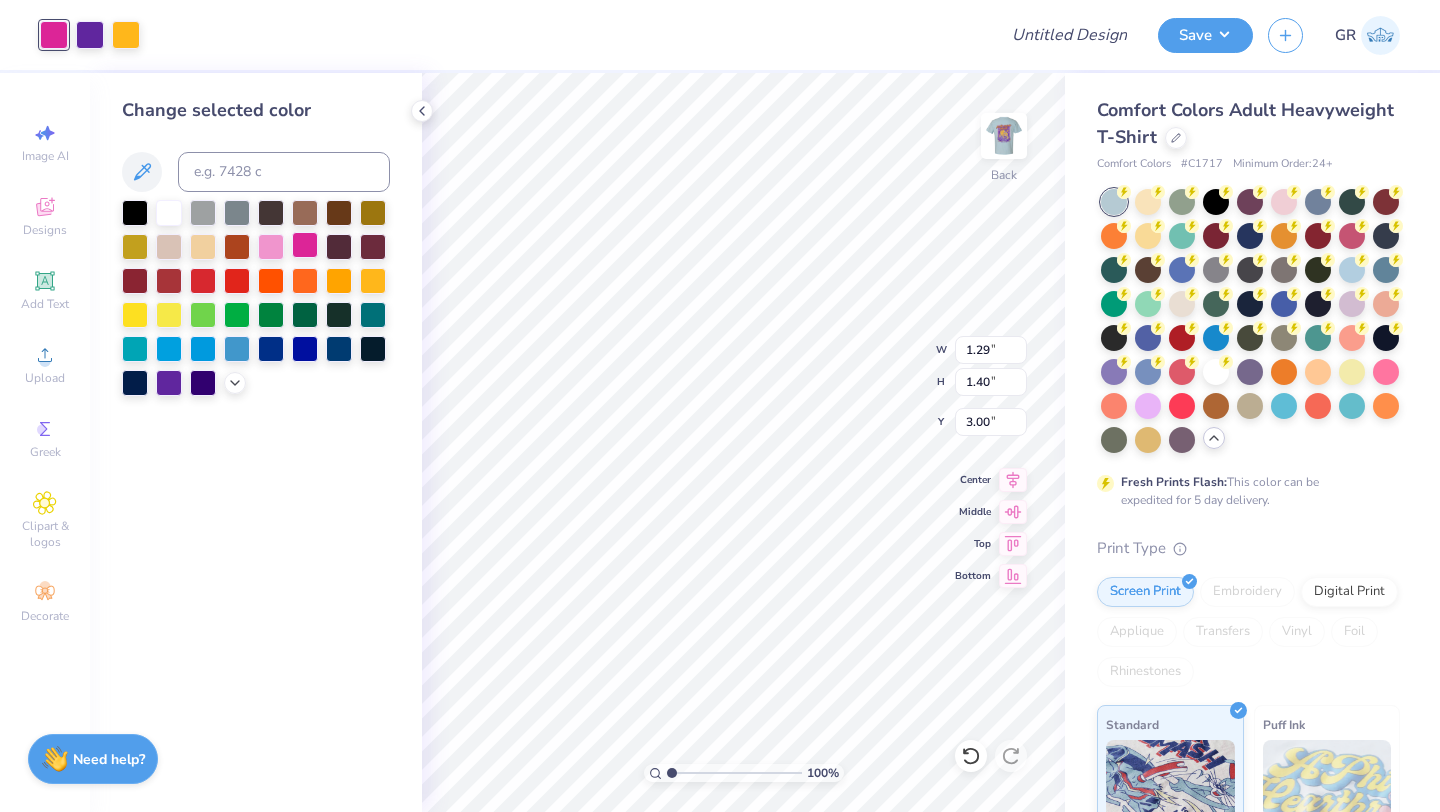 click at bounding box center [305, 245] 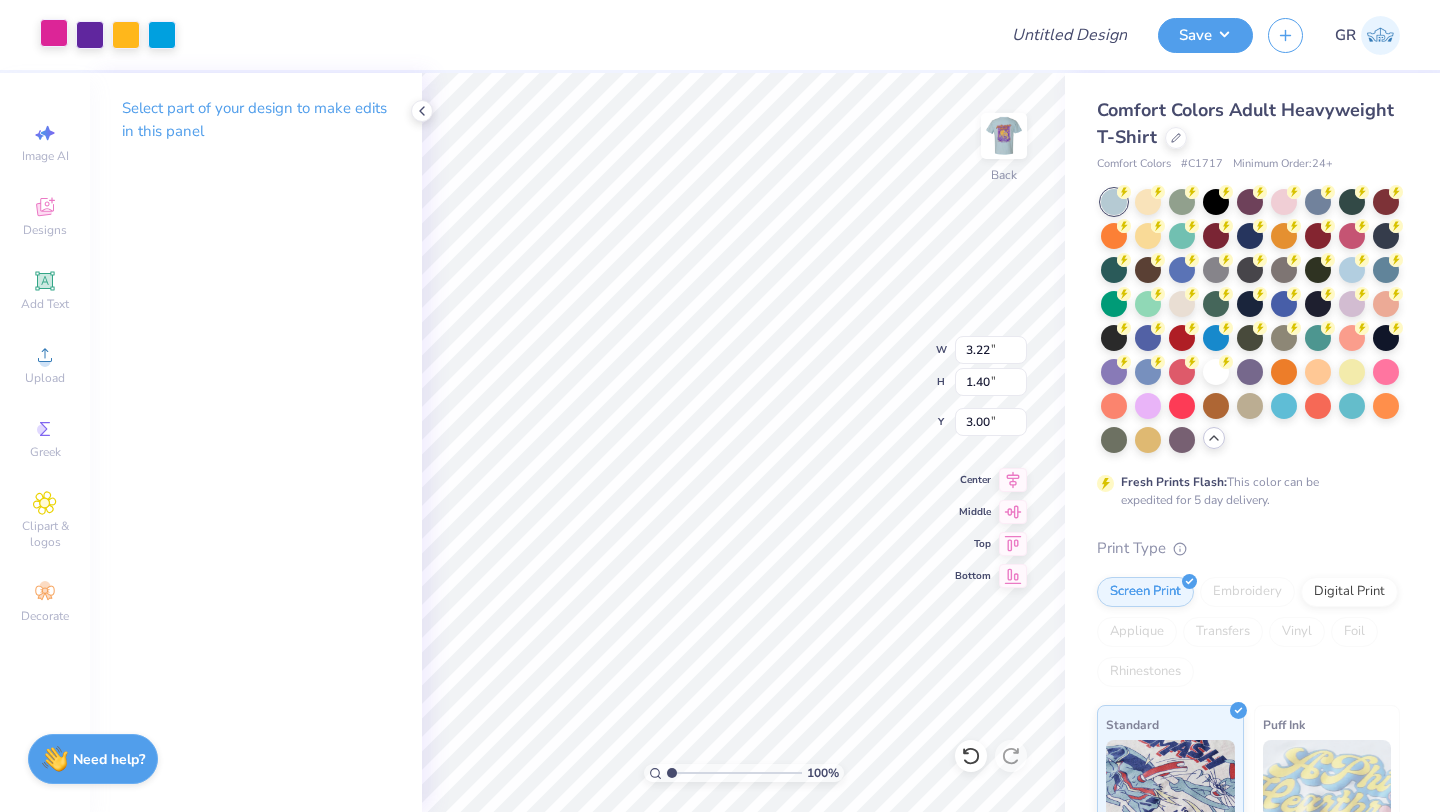click at bounding box center [54, 33] 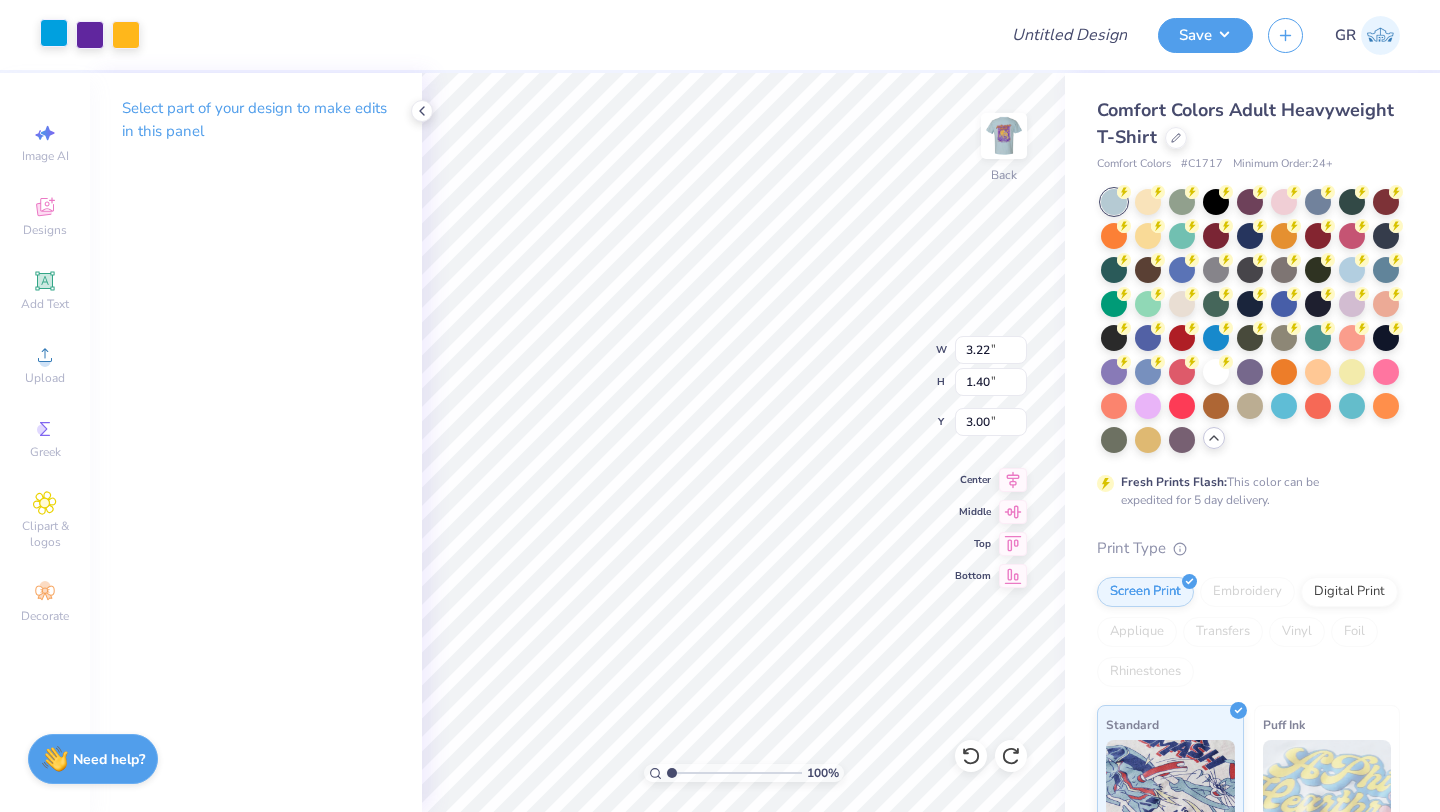 click at bounding box center (54, 33) 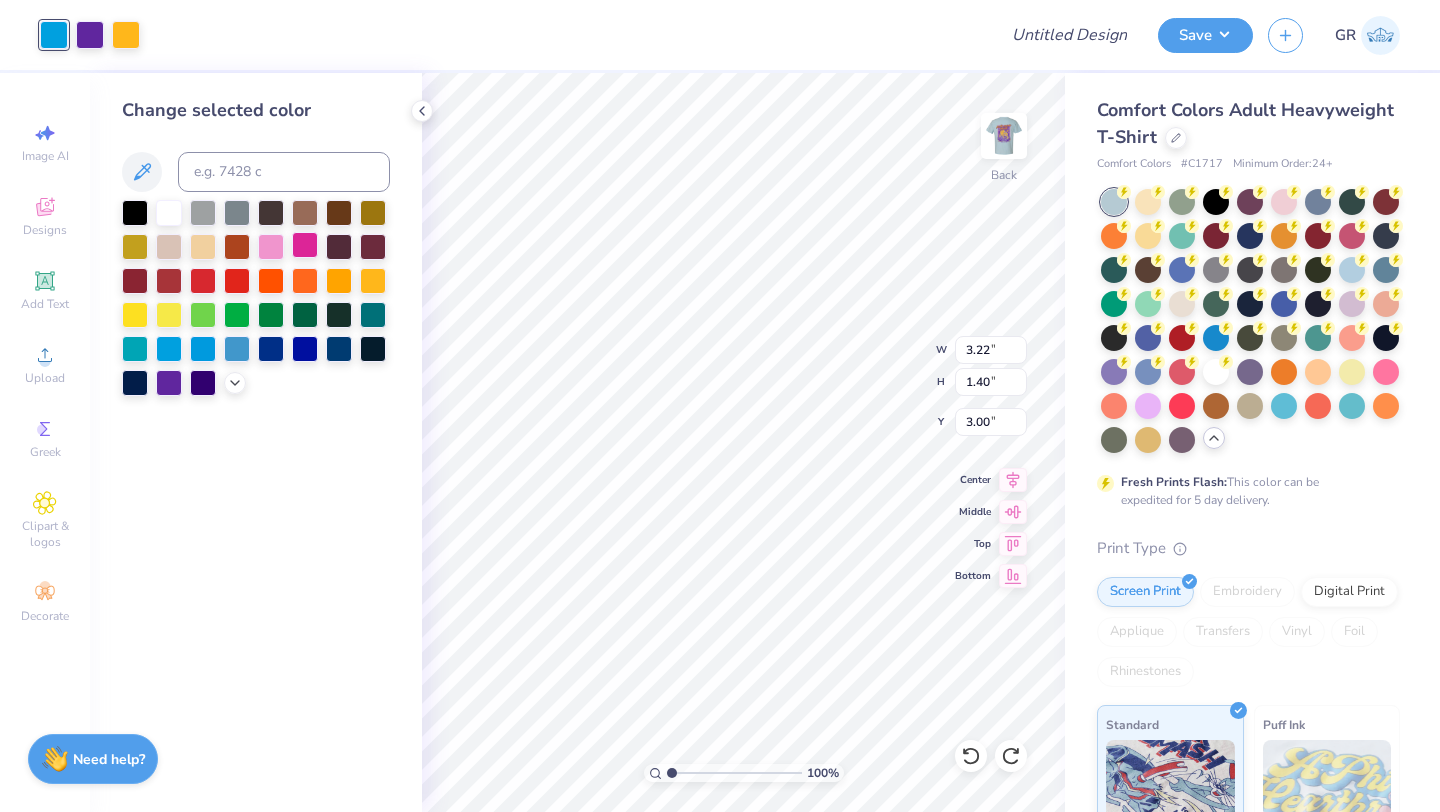 click at bounding box center (305, 245) 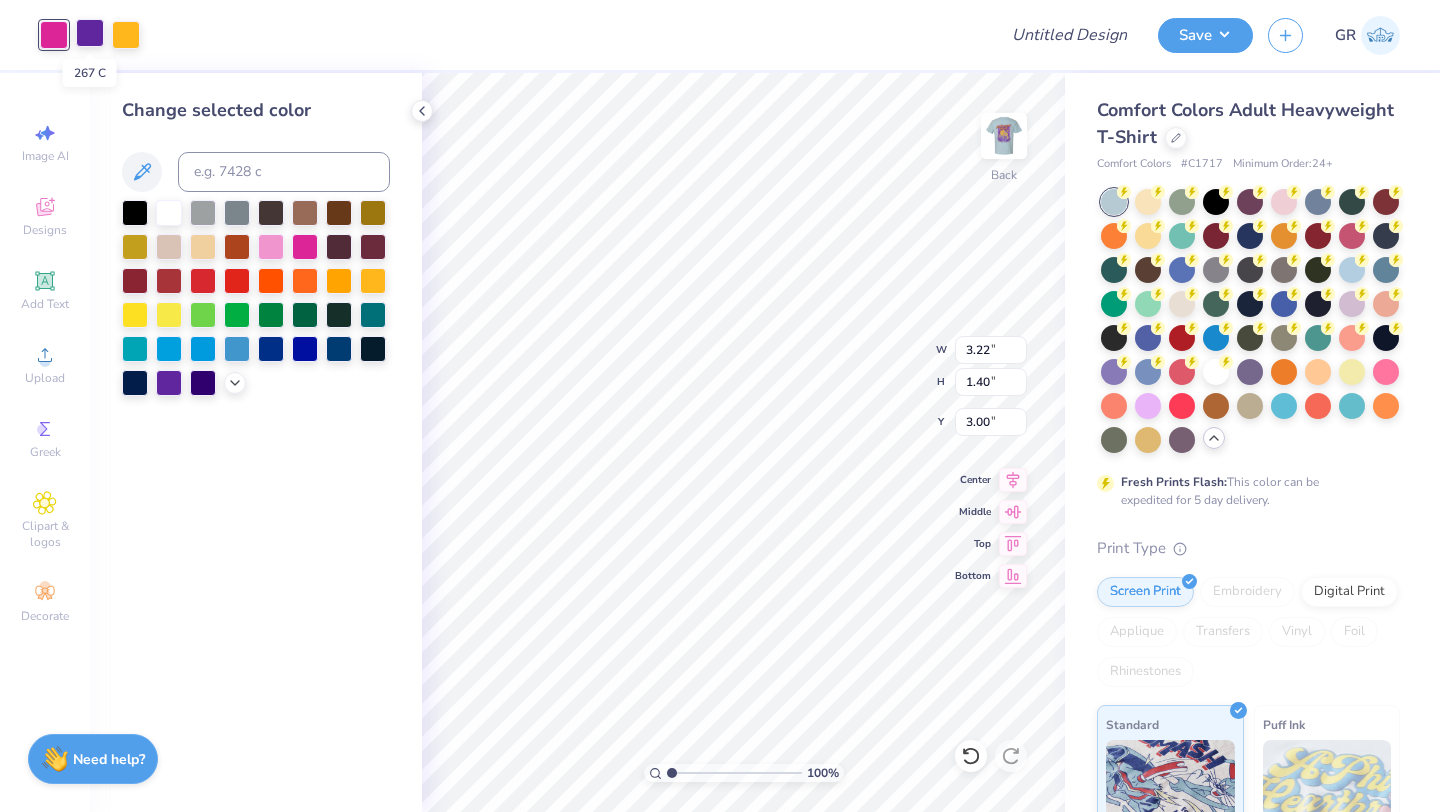 click at bounding box center (90, 33) 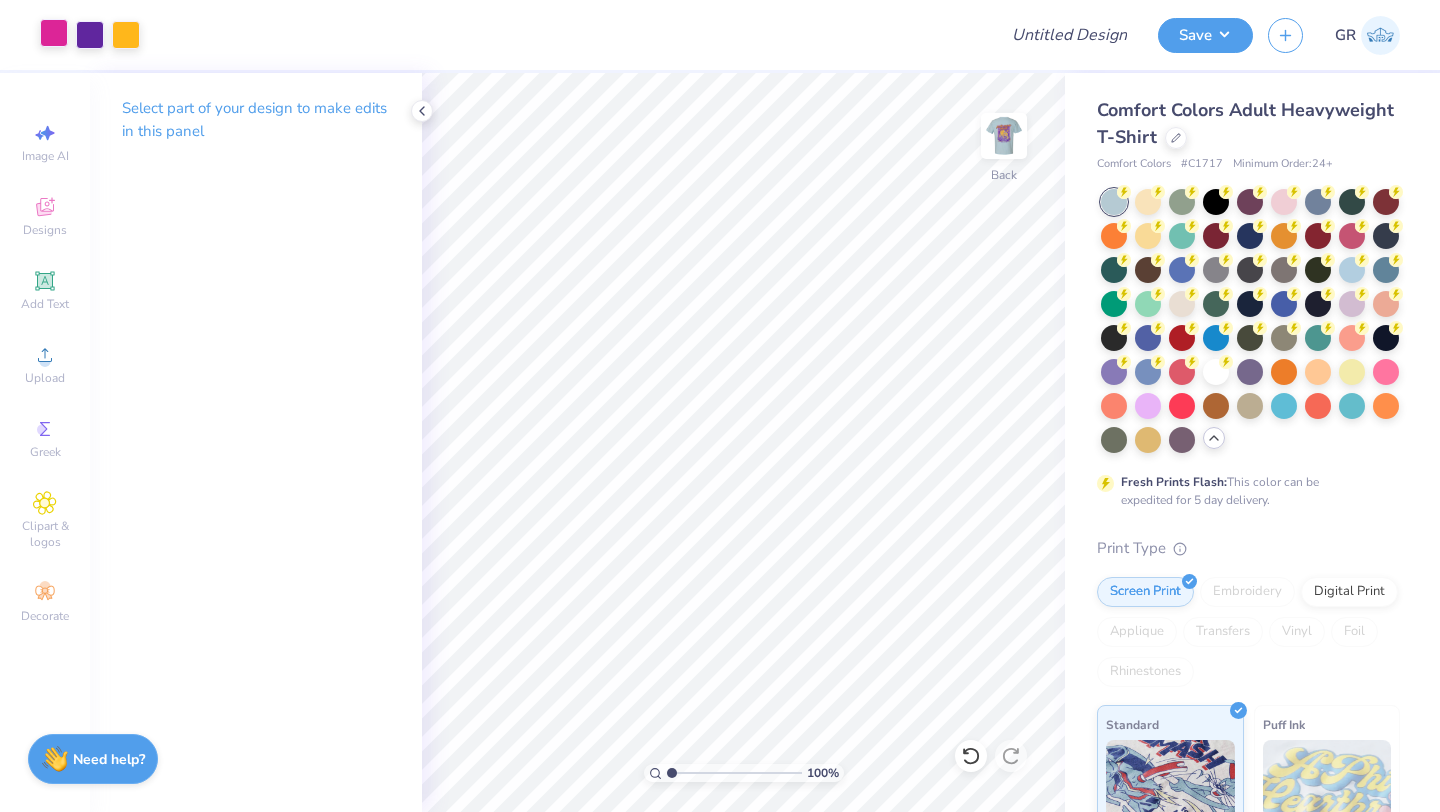 click at bounding box center [54, 33] 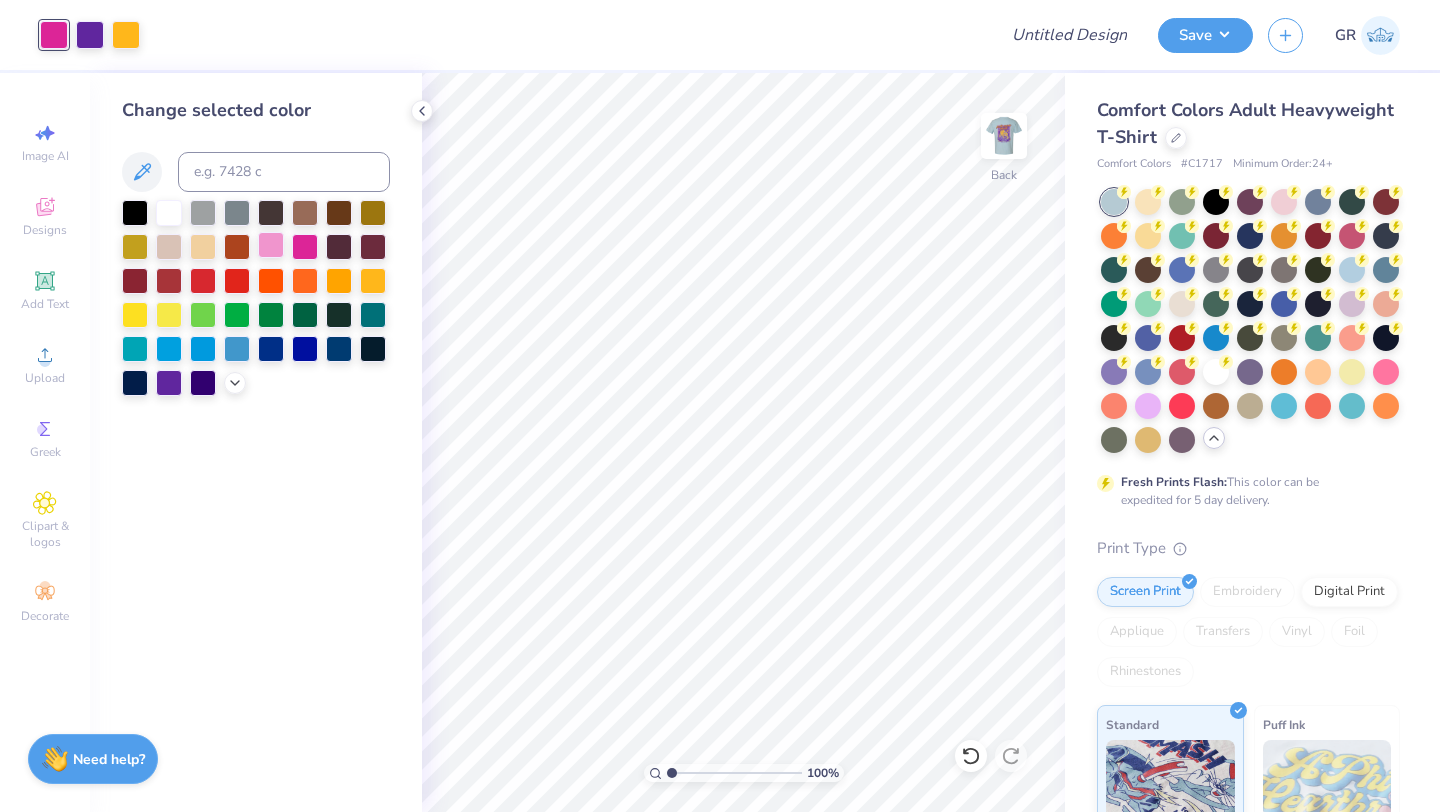 click at bounding box center (271, 245) 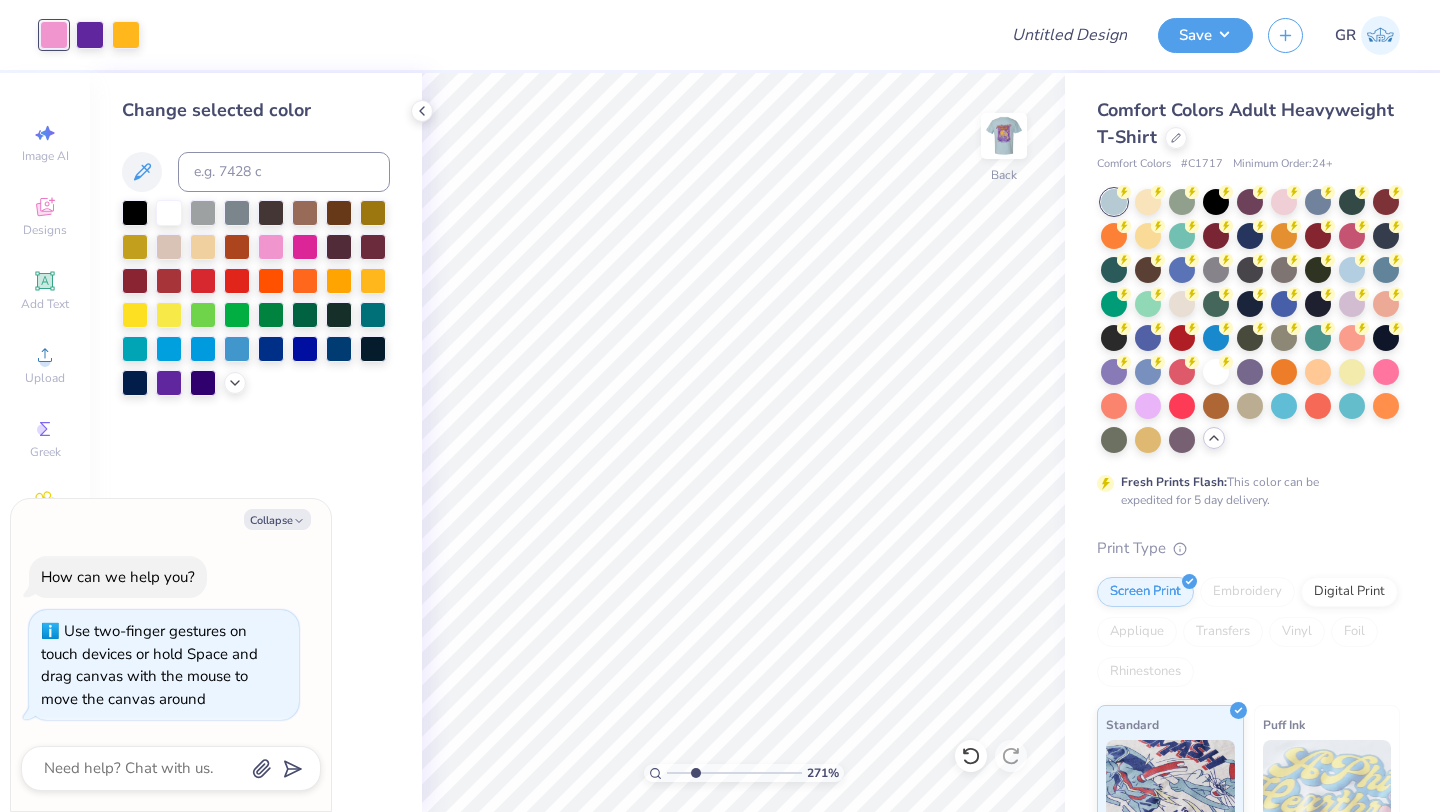 drag, startPoint x: 673, startPoint y: 771, endPoint x: 694, endPoint y: 770, distance: 21.023796 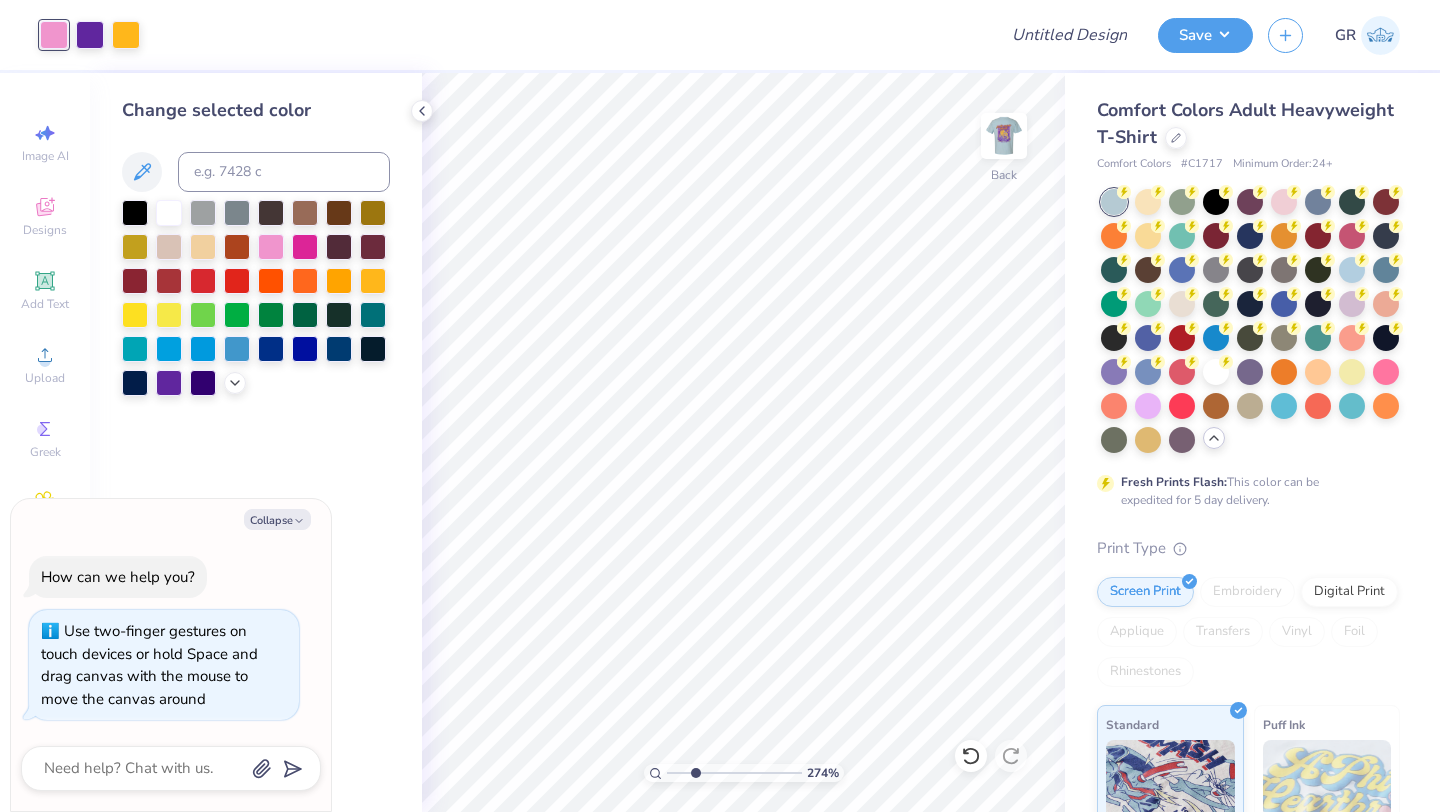 click on "Art colors Design Title Save GR Image AI Designs Add Text Upload Greek Clipart & logos Decorate Change selected color 274 % Back Comfort Colors Adult Heavyweight T-Shirt Comfort Colors # C1717 Minimum Order: 24 + Fresh Prints Flash: This color can be expedited for 5 day delivery. Print Type Screen Print Embroidery Digital Print Applique Transfers Vinyl Foil Rhinestones Standard Puff Ink Neon Ink Metallic & Glitter Ink Glow in the Dark Ink Water based Ink Need help? Chat with us." at bounding box center (720, 406) 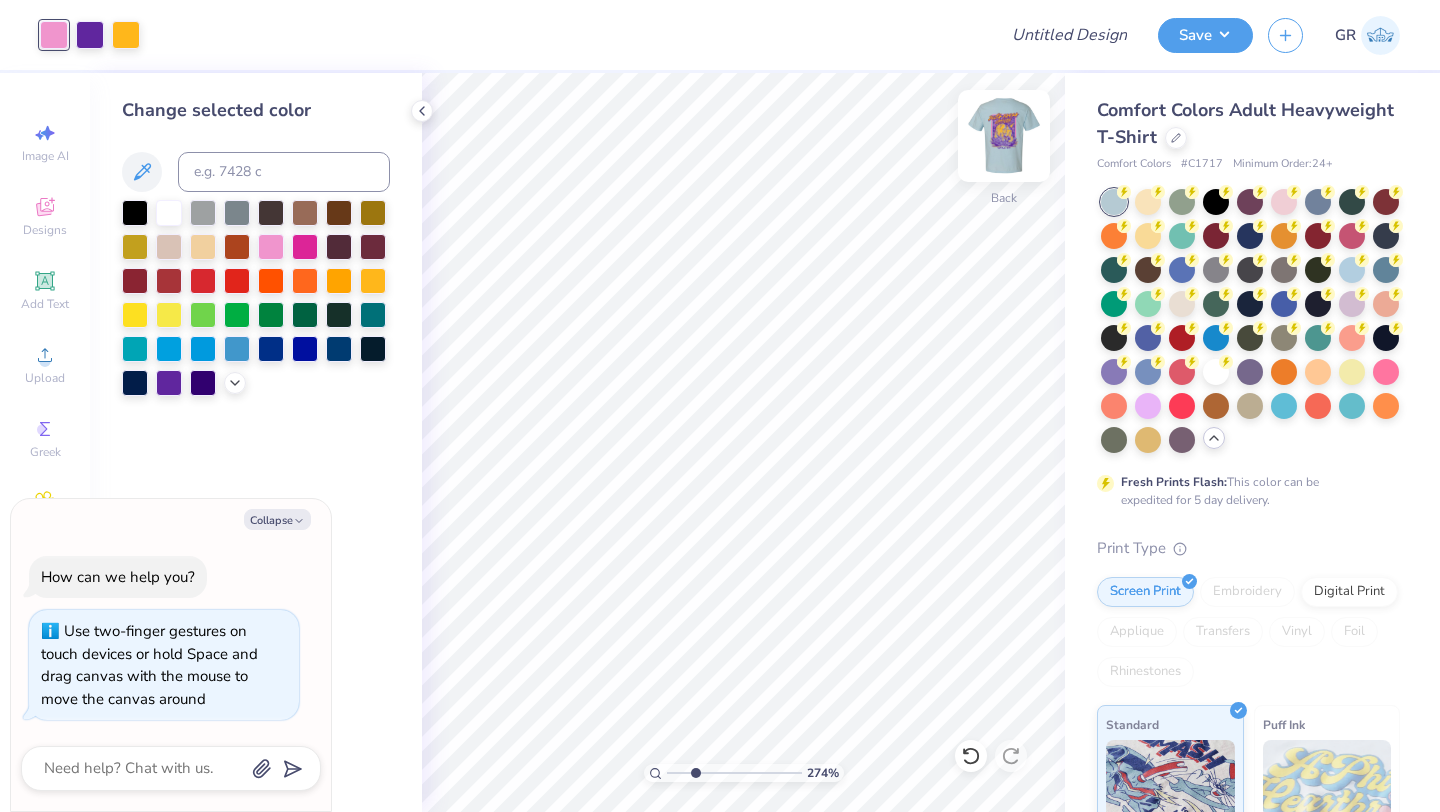 click at bounding box center (1004, 136) 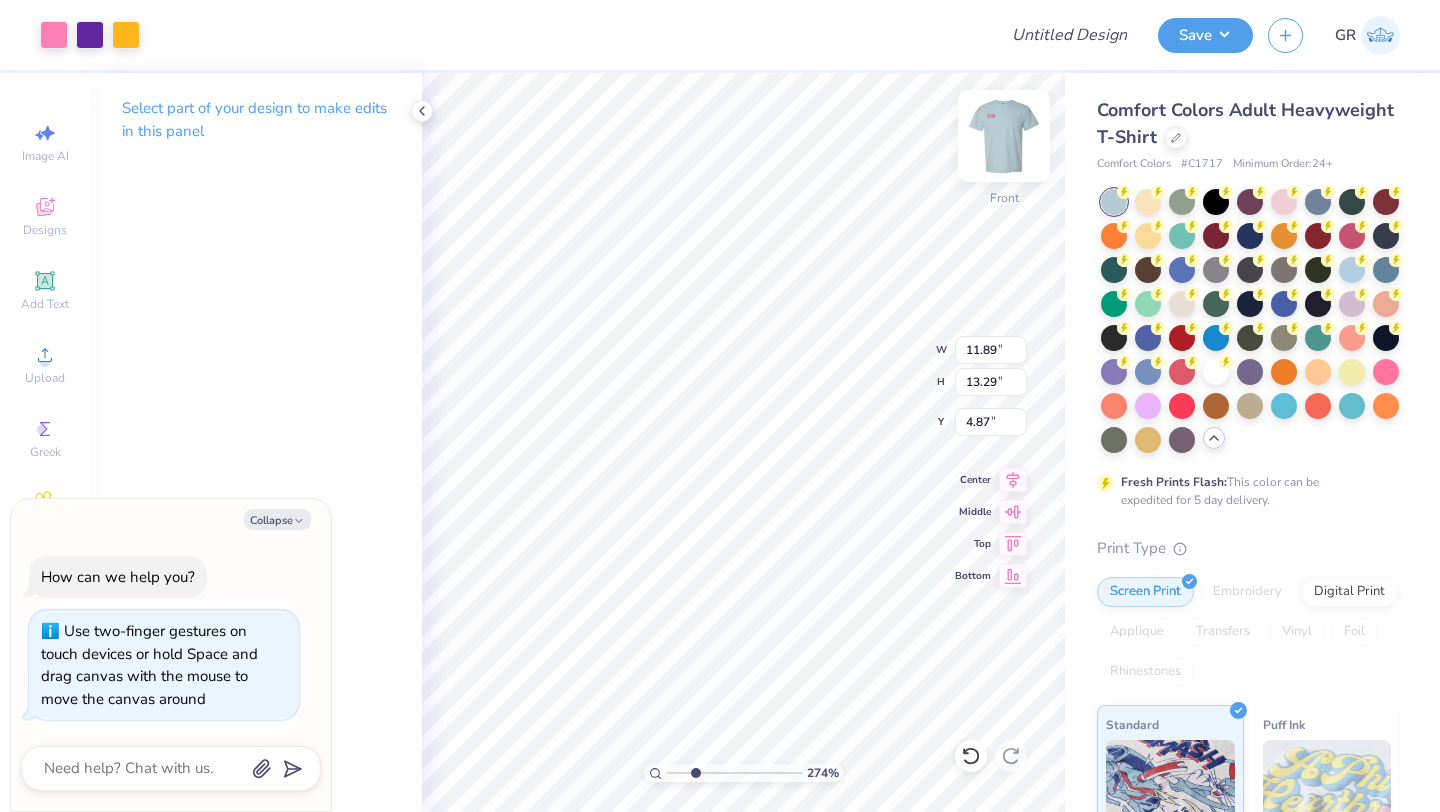 type on "x" 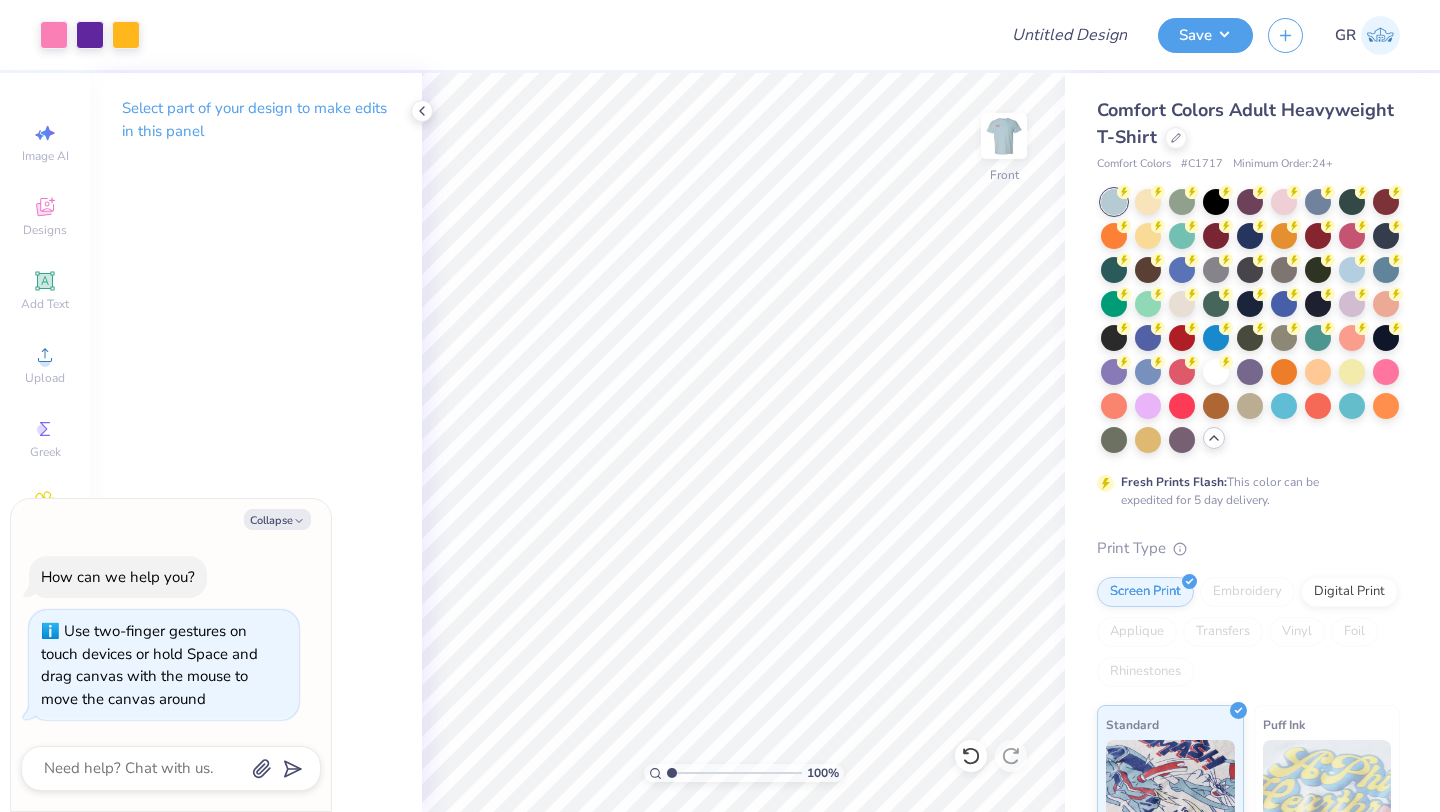 drag, startPoint x: 690, startPoint y: 771, endPoint x: 620, endPoint y: 771, distance: 70 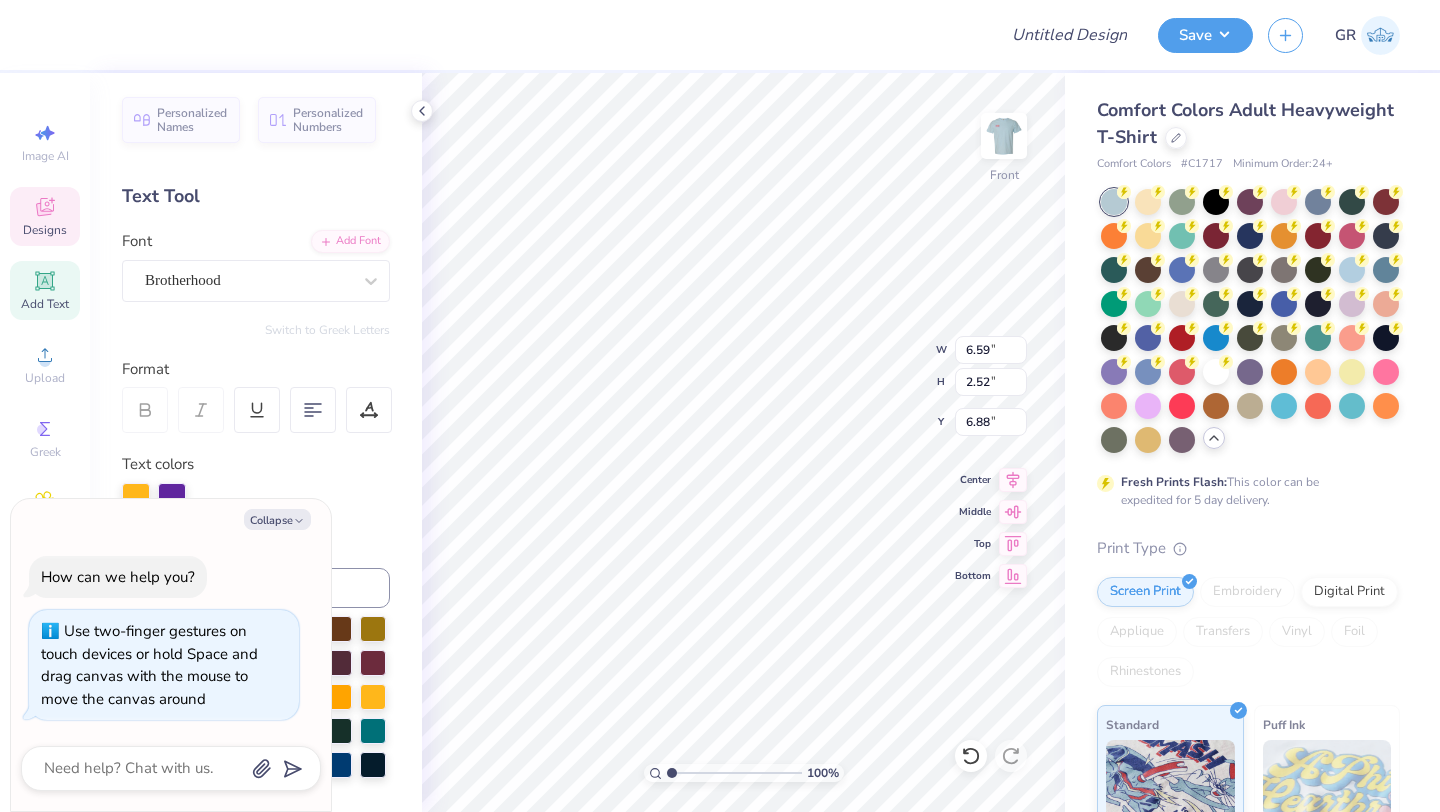 click on "Collapse How can we help you? Use two-finger gestures on touch devices or hold Space and drag canvas with the mouse to move the canvas around" at bounding box center (171, 655) 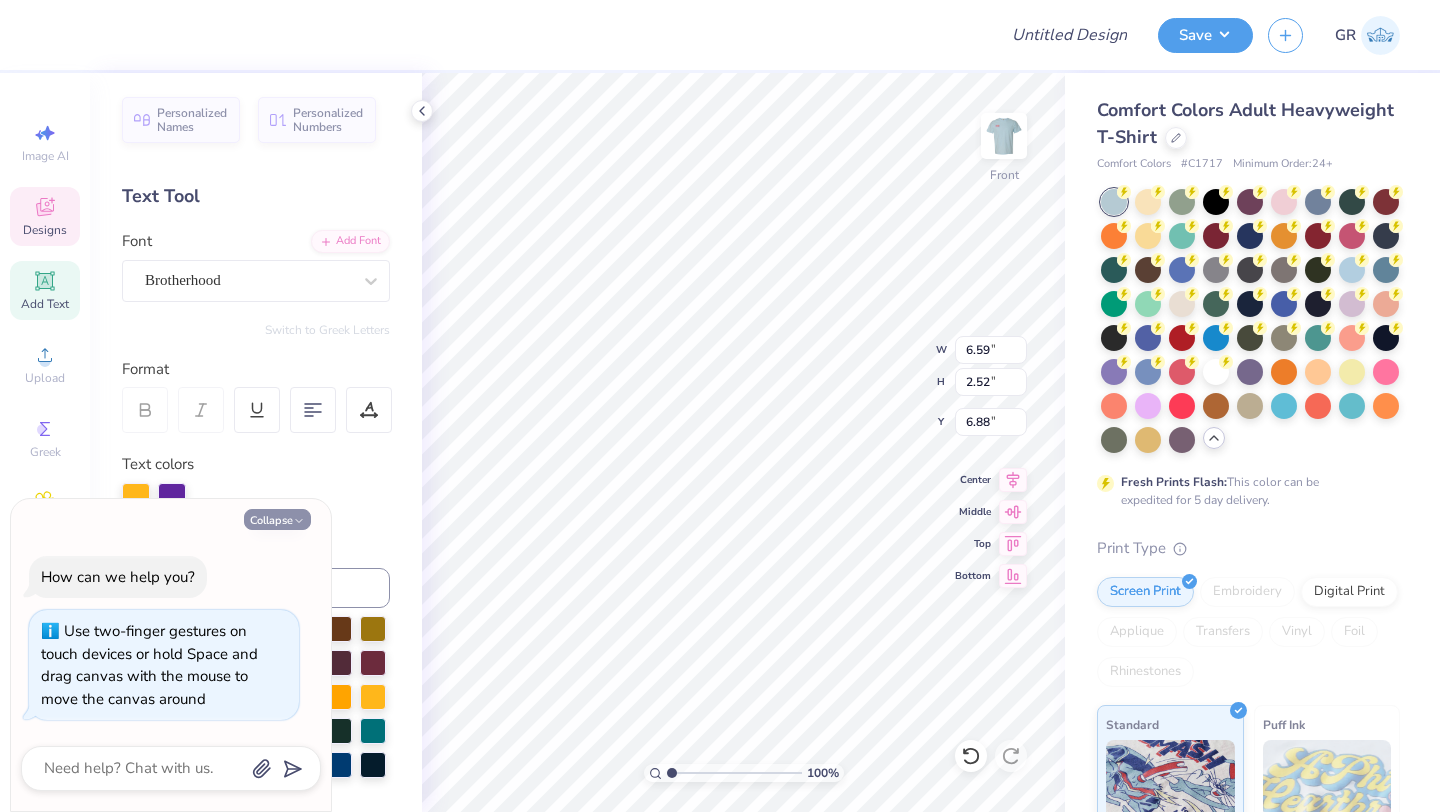 click 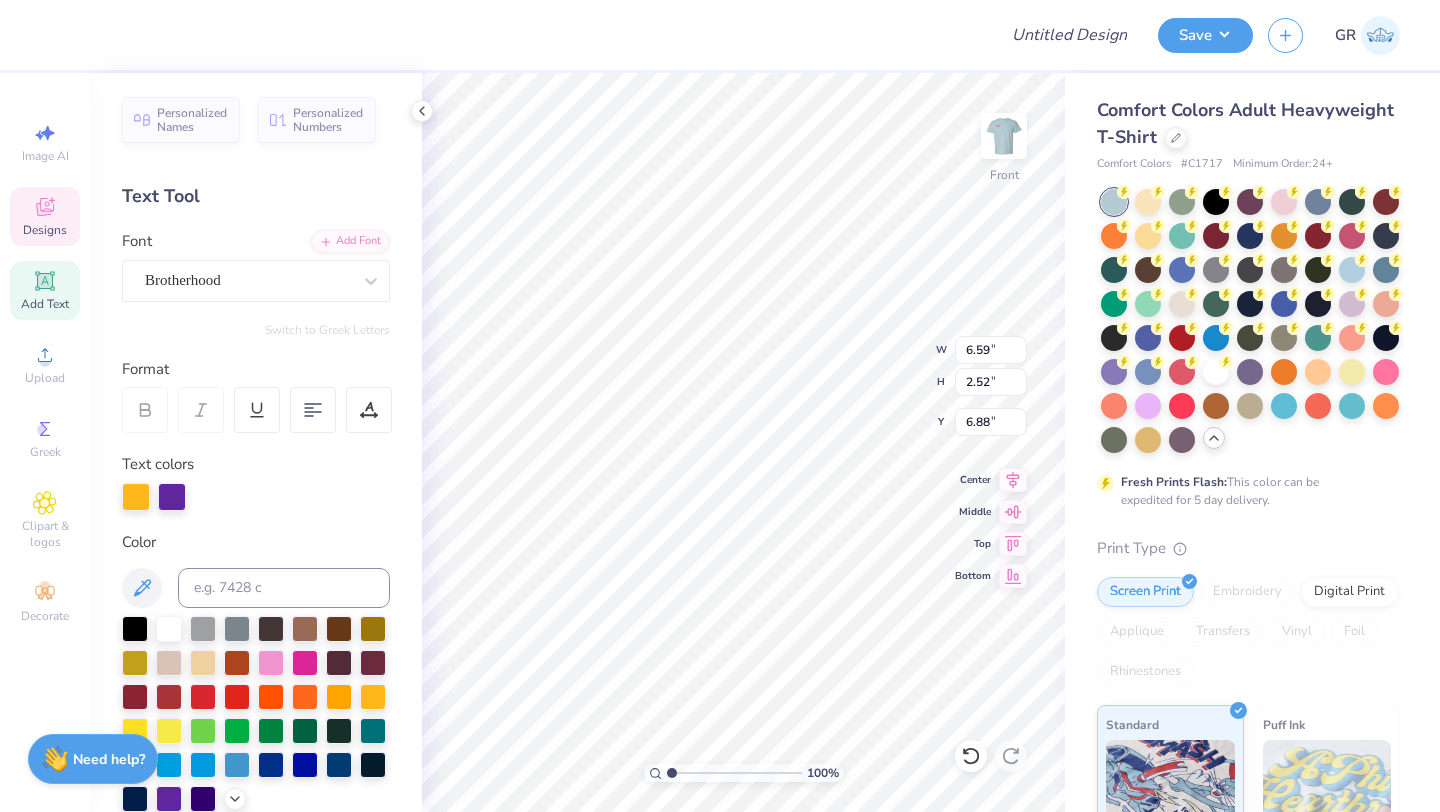 type on "10.74" 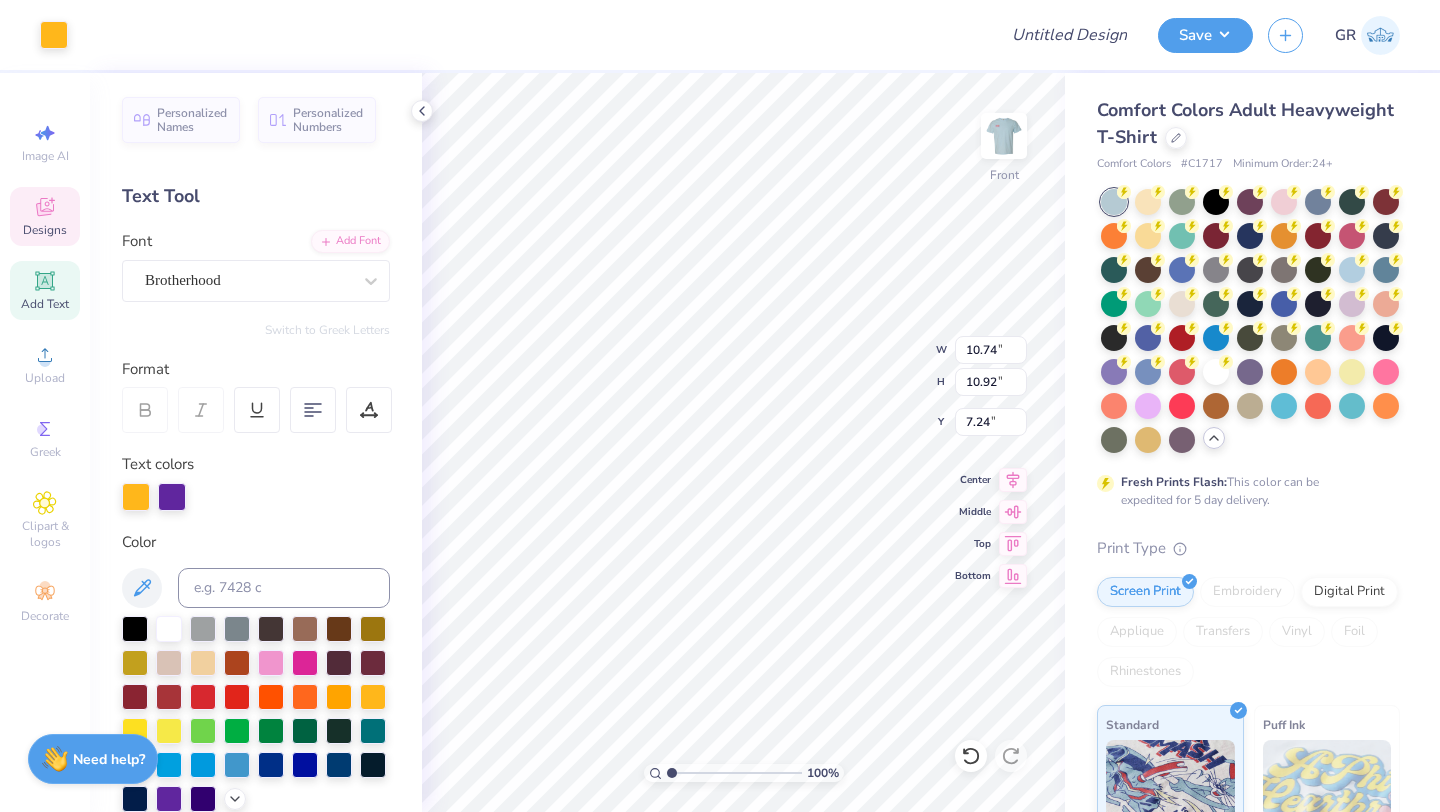 type on "6.59" 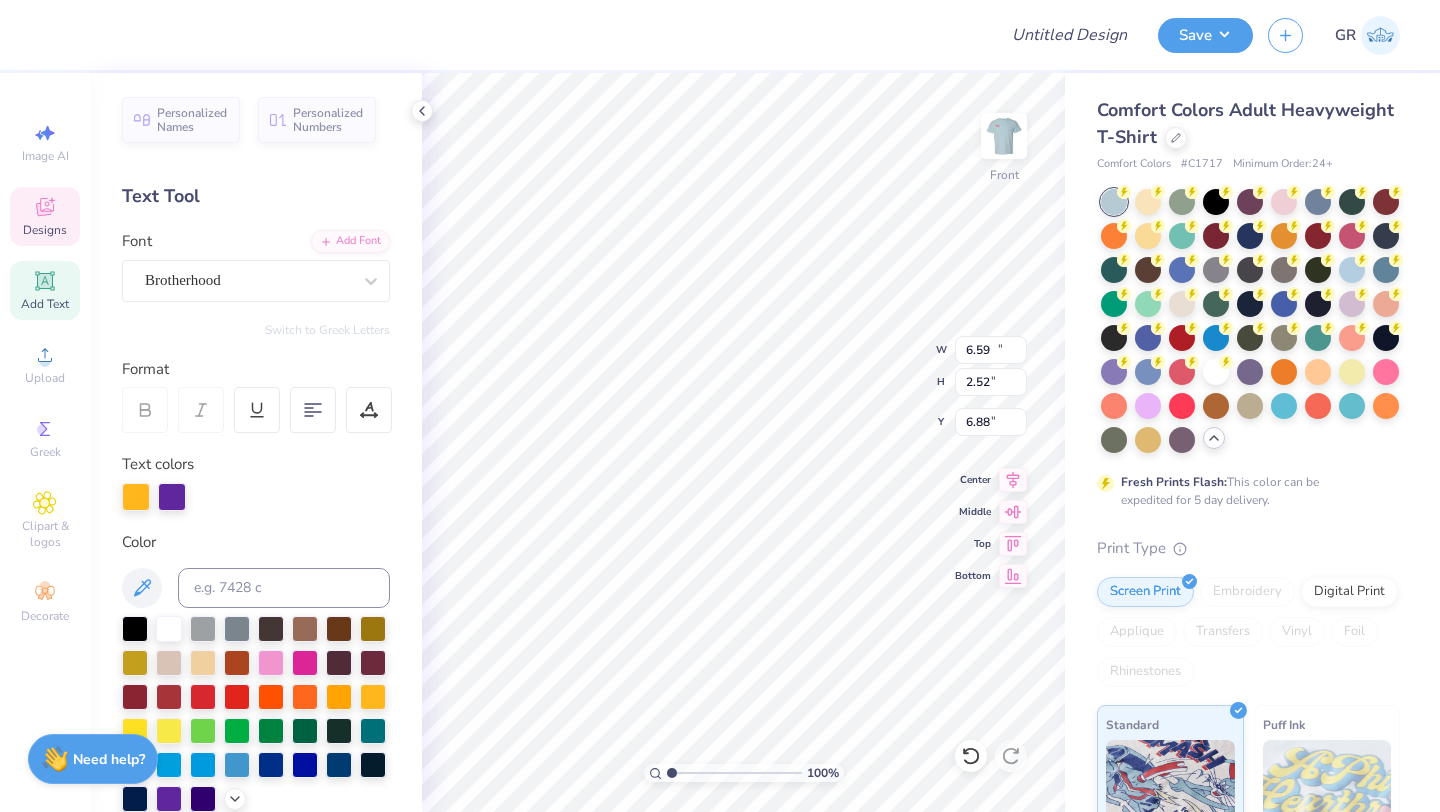 type on "11.89" 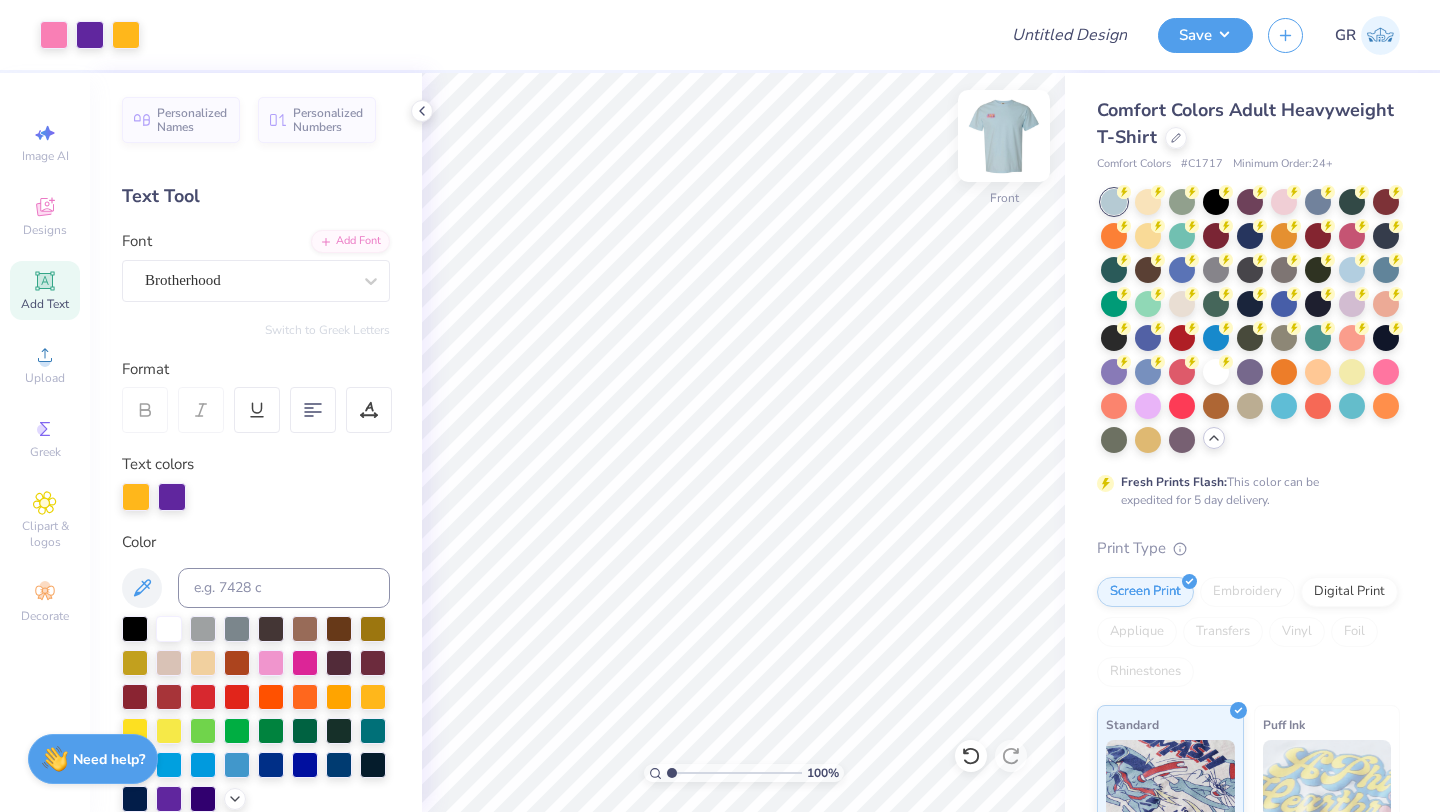 click at bounding box center [1004, 136] 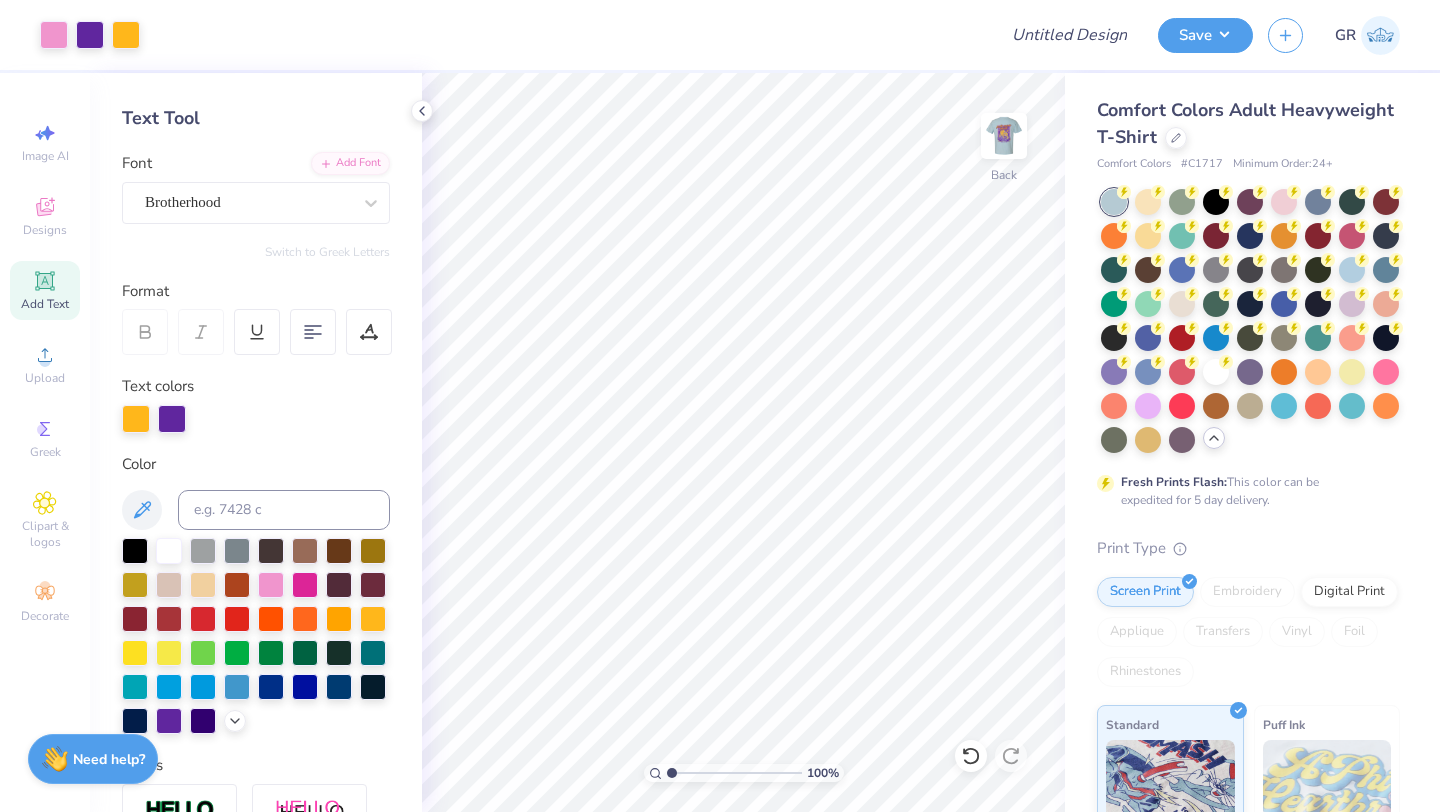 scroll, scrollTop: 80, scrollLeft: 0, axis: vertical 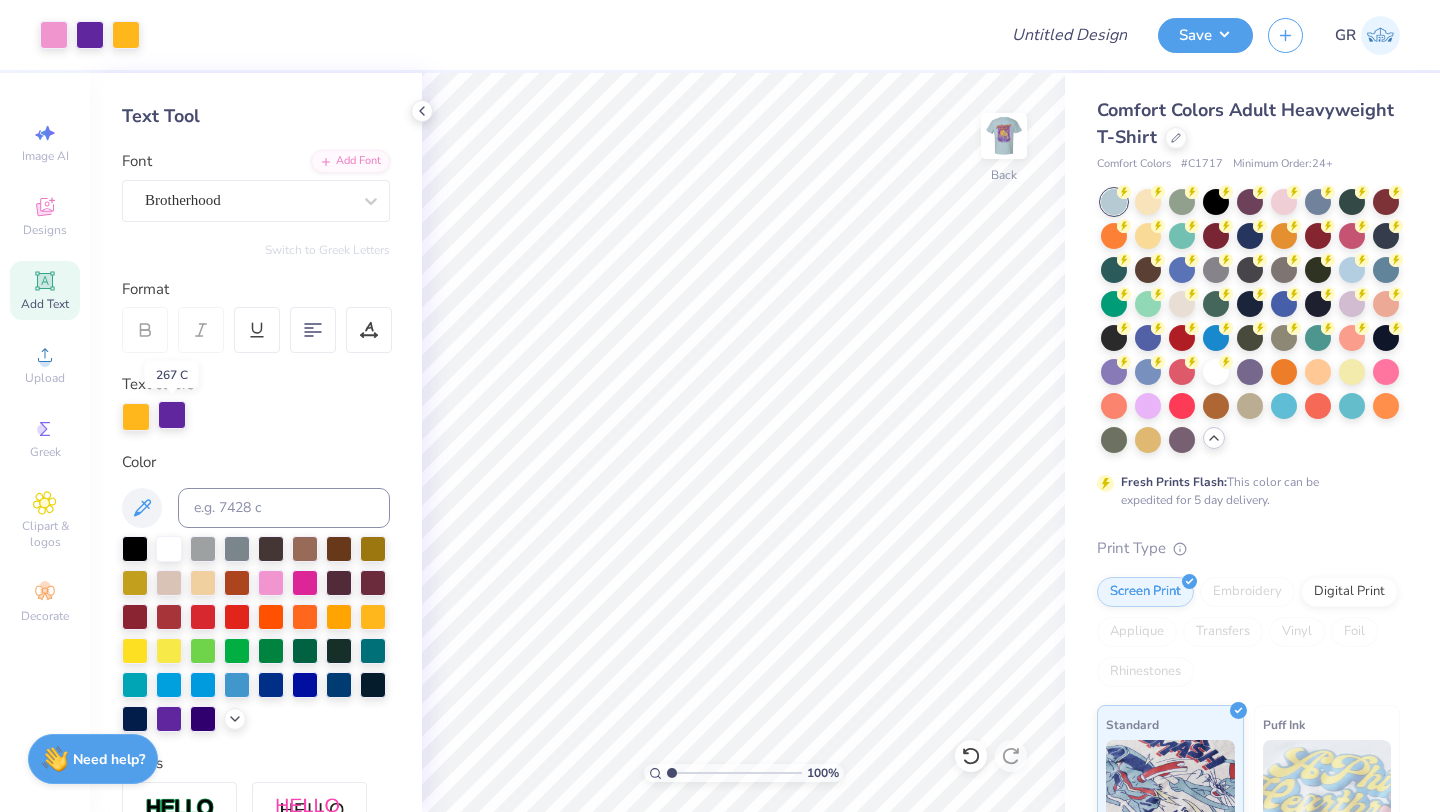 click at bounding box center (172, 415) 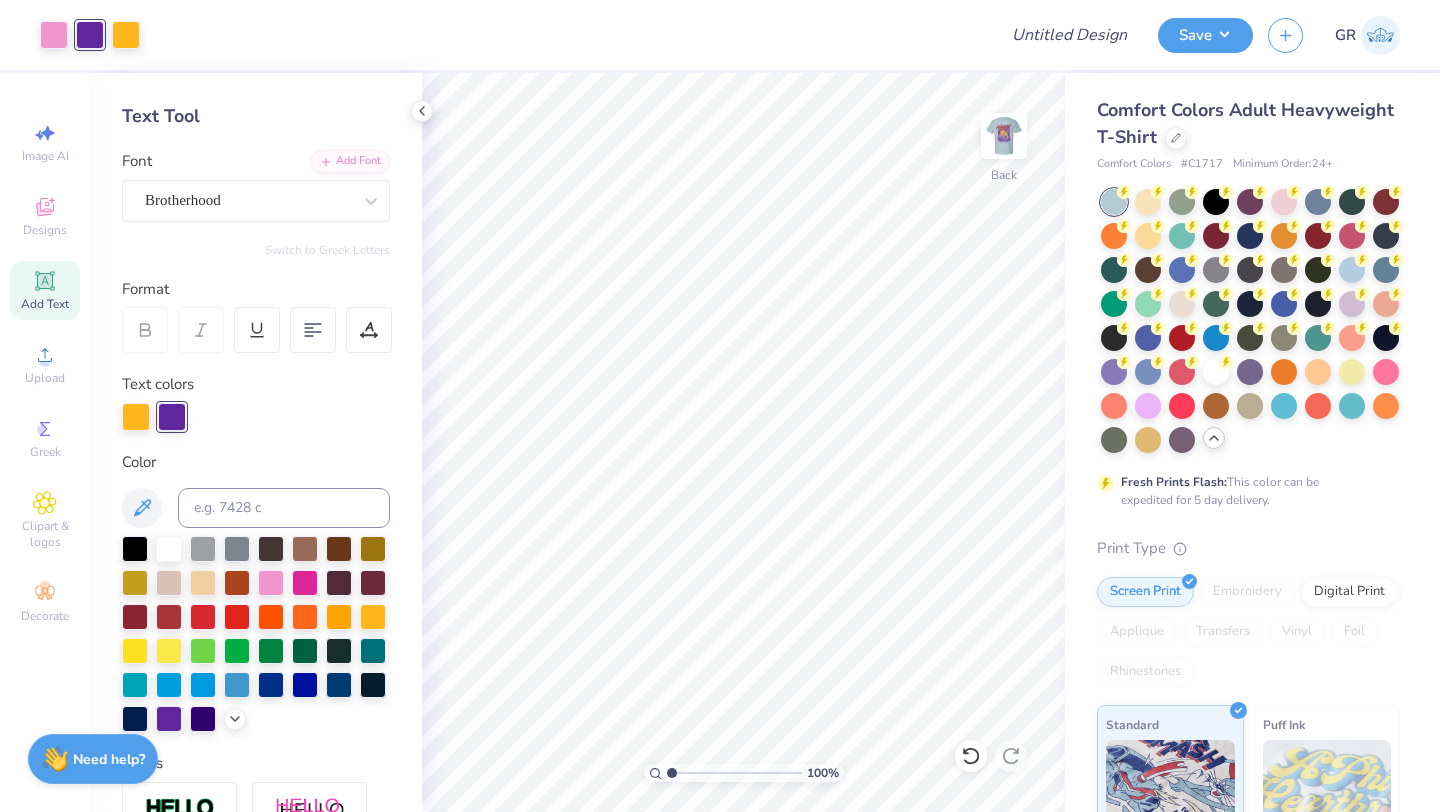 click on "Personalized Names Personalized Numbers Text Tool Add Font Font Brotherhood Switch to Greek Letters Format Text colors Color Styles Text Shape" at bounding box center (256, 442) 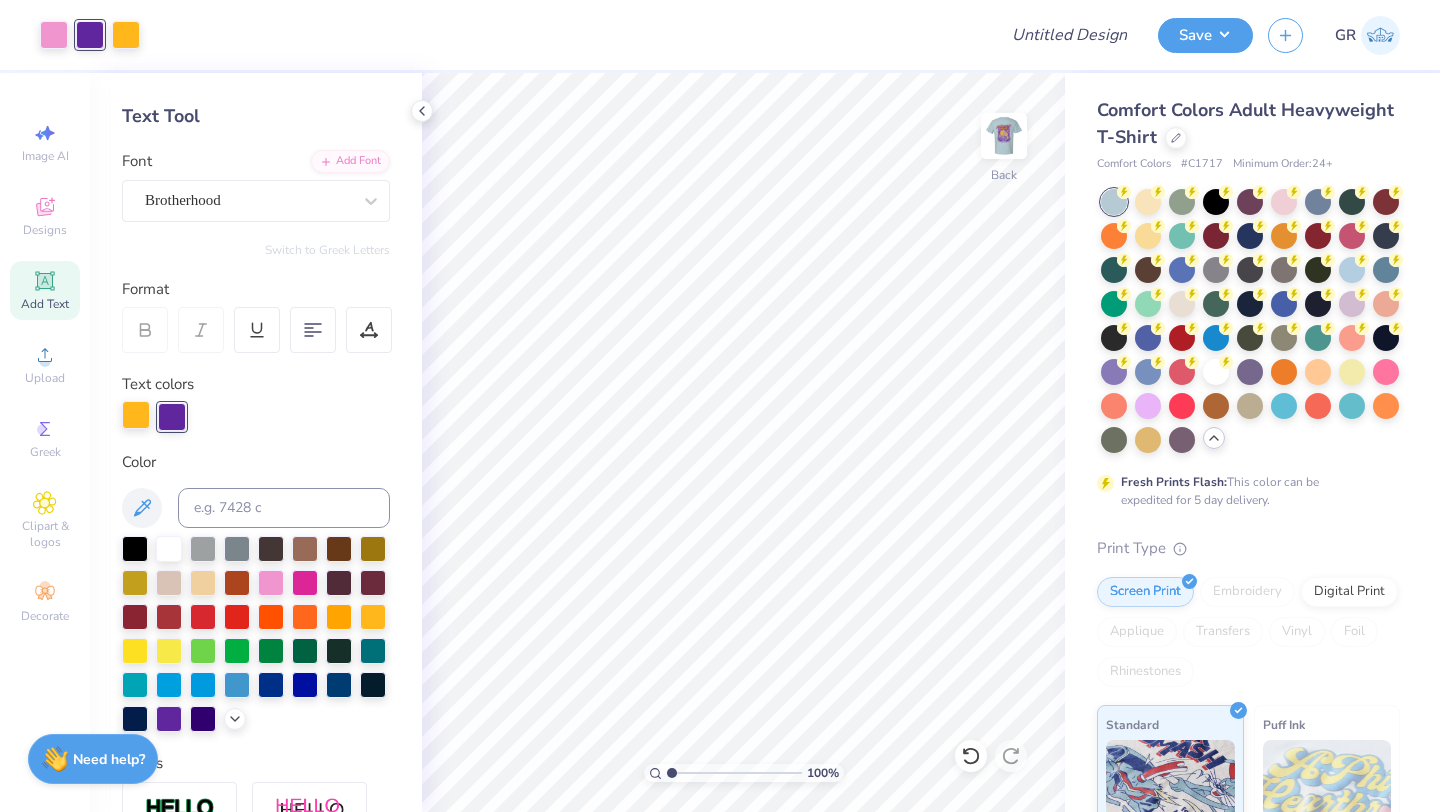 click at bounding box center (136, 415) 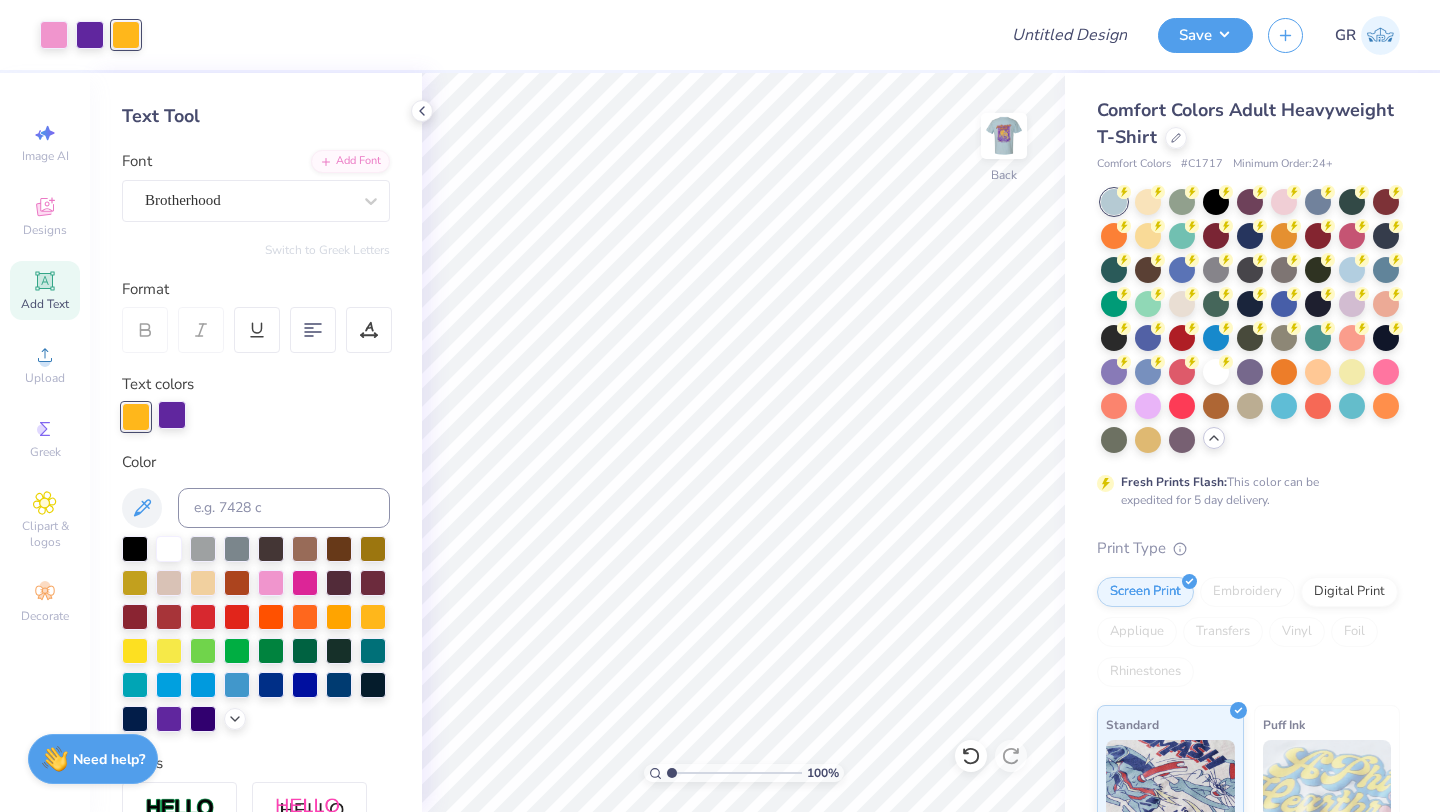 click at bounding box center (172, 415) 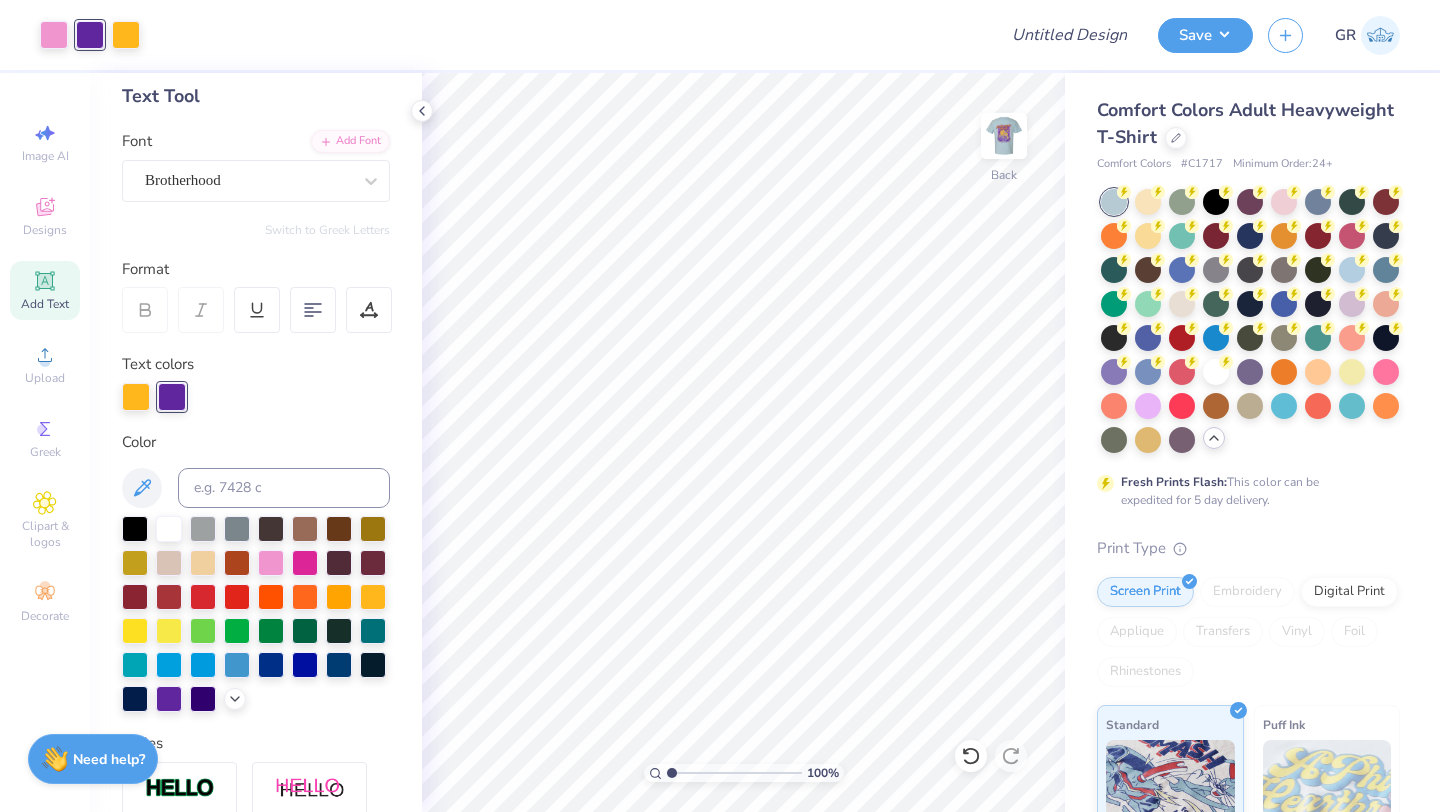 scroll, scrollTop: 103, scrollLeft: 0, axis: vertical 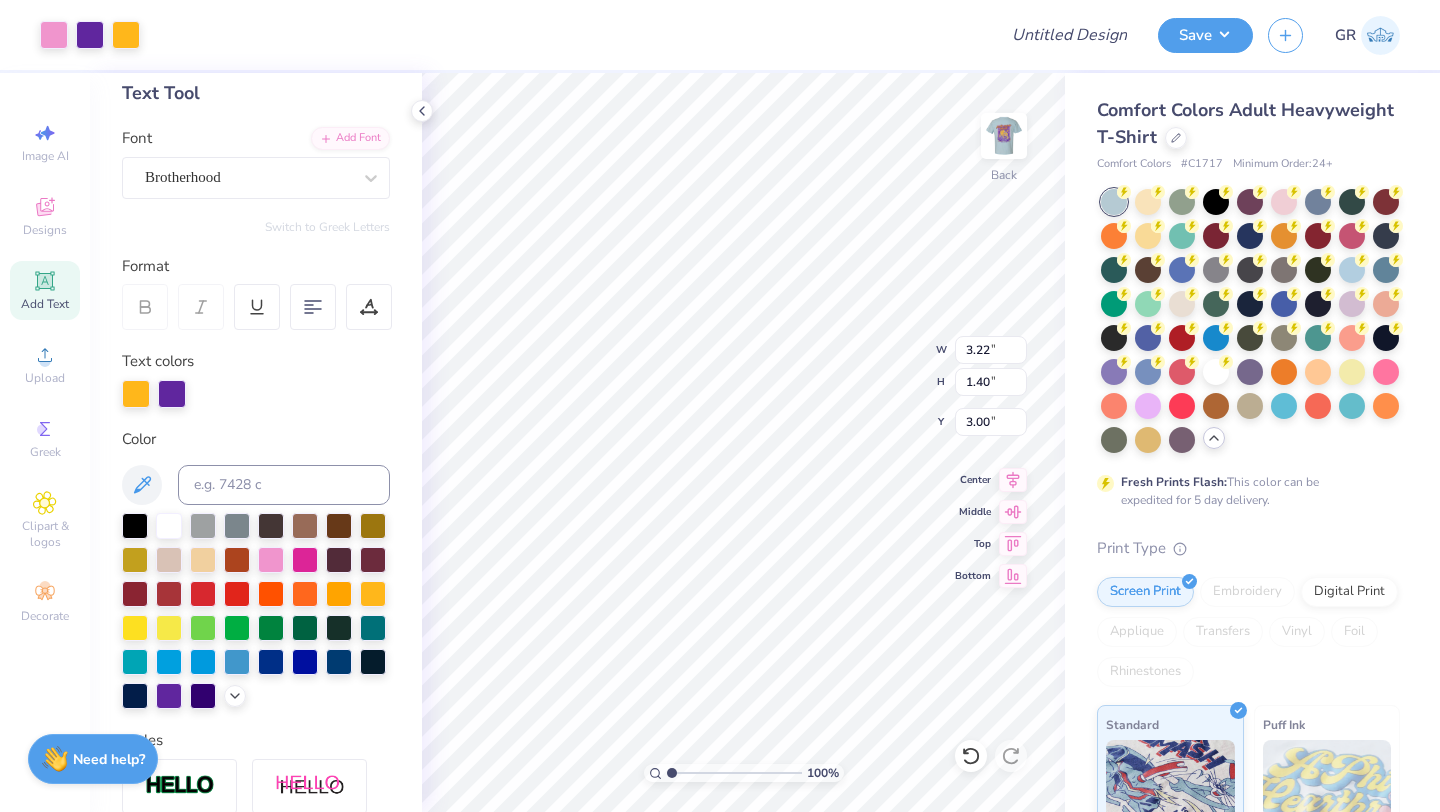 click on "Color" at bounding box center (256, 439) 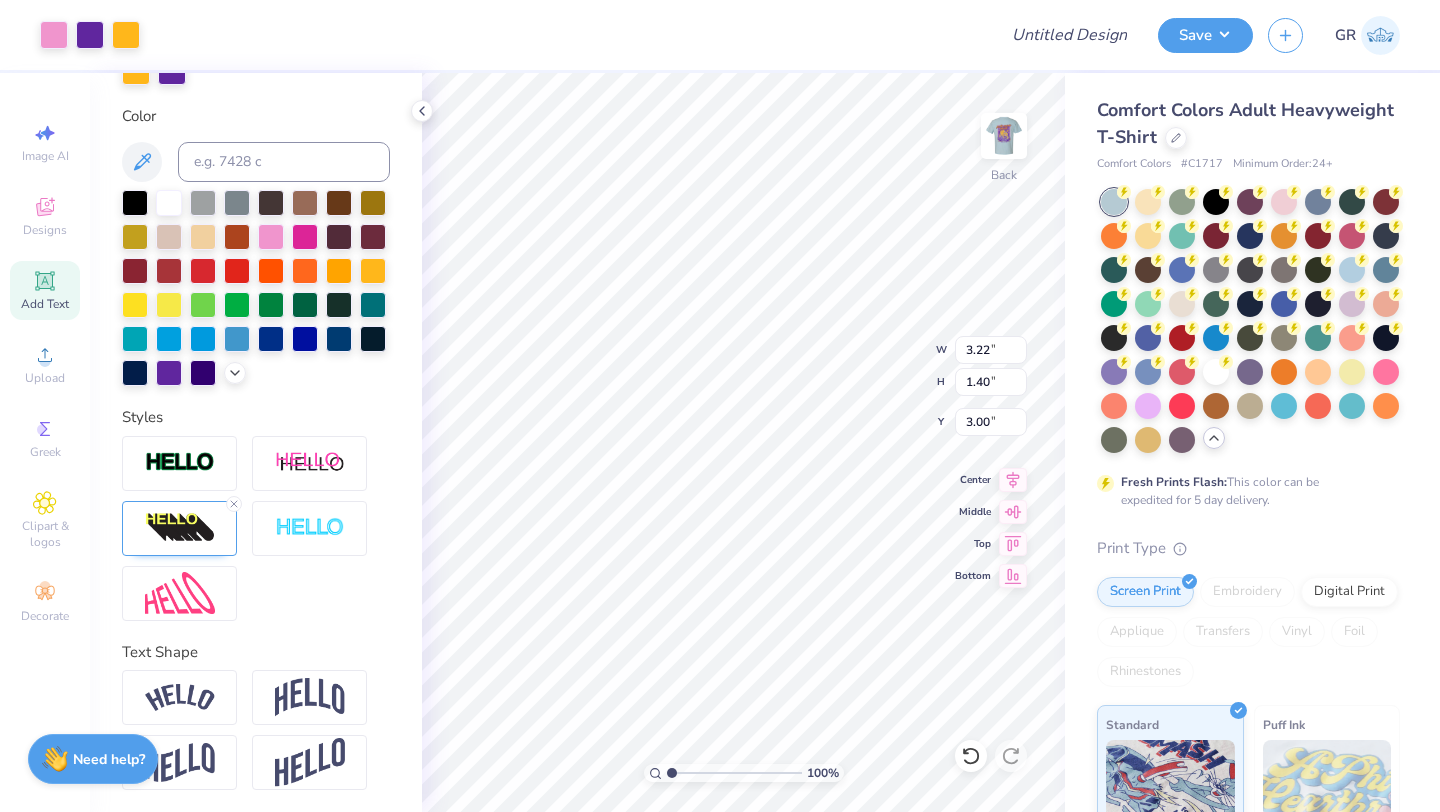 scroll, scrollTop: 428, scrollLeft: 0, axis: vertical 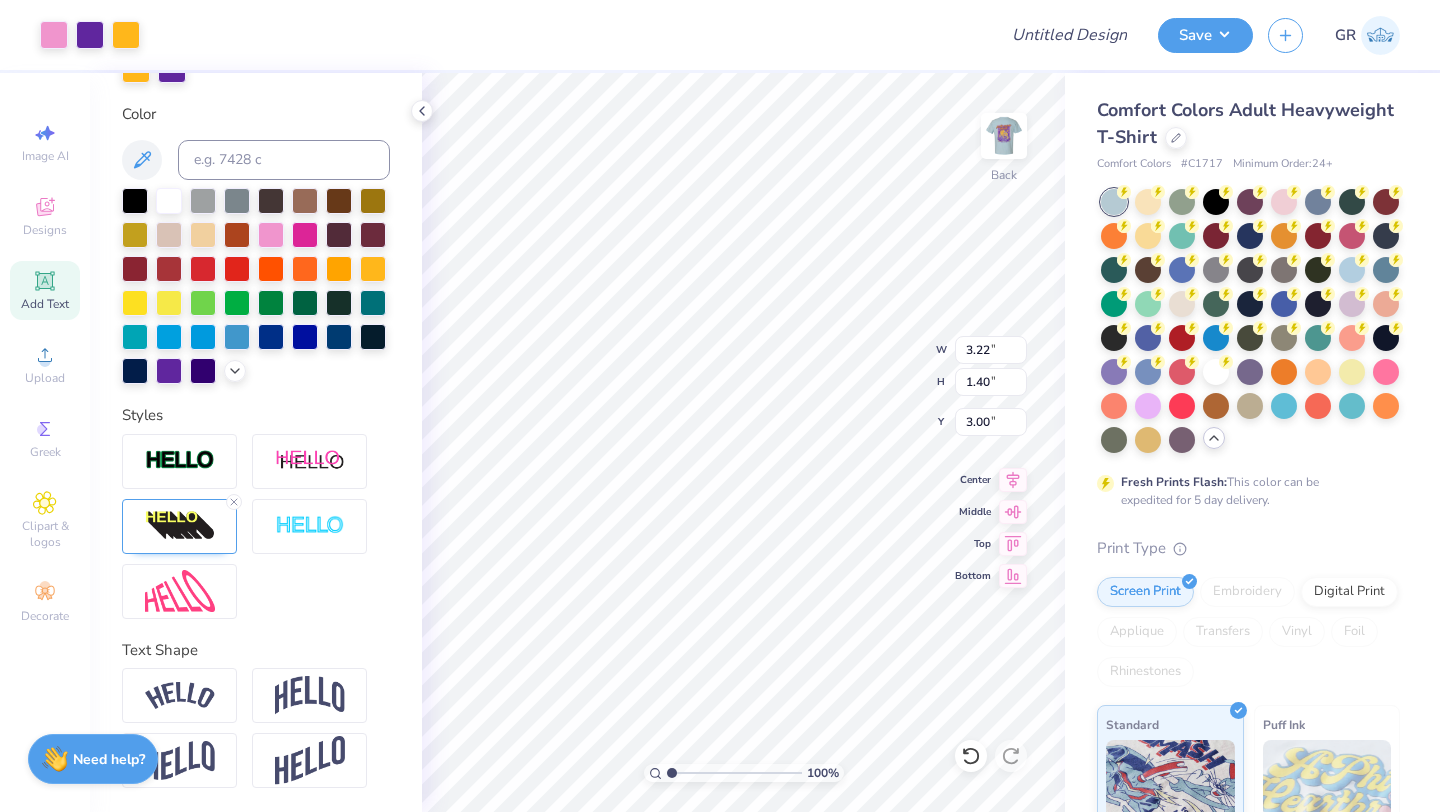 click on "Personalized Names Personalized Numbers Text Tool Add Font Font Brotherhood Switch to Greek Letters Format Text colors Color Styles Text Shape" at bounding box center [256, 442] 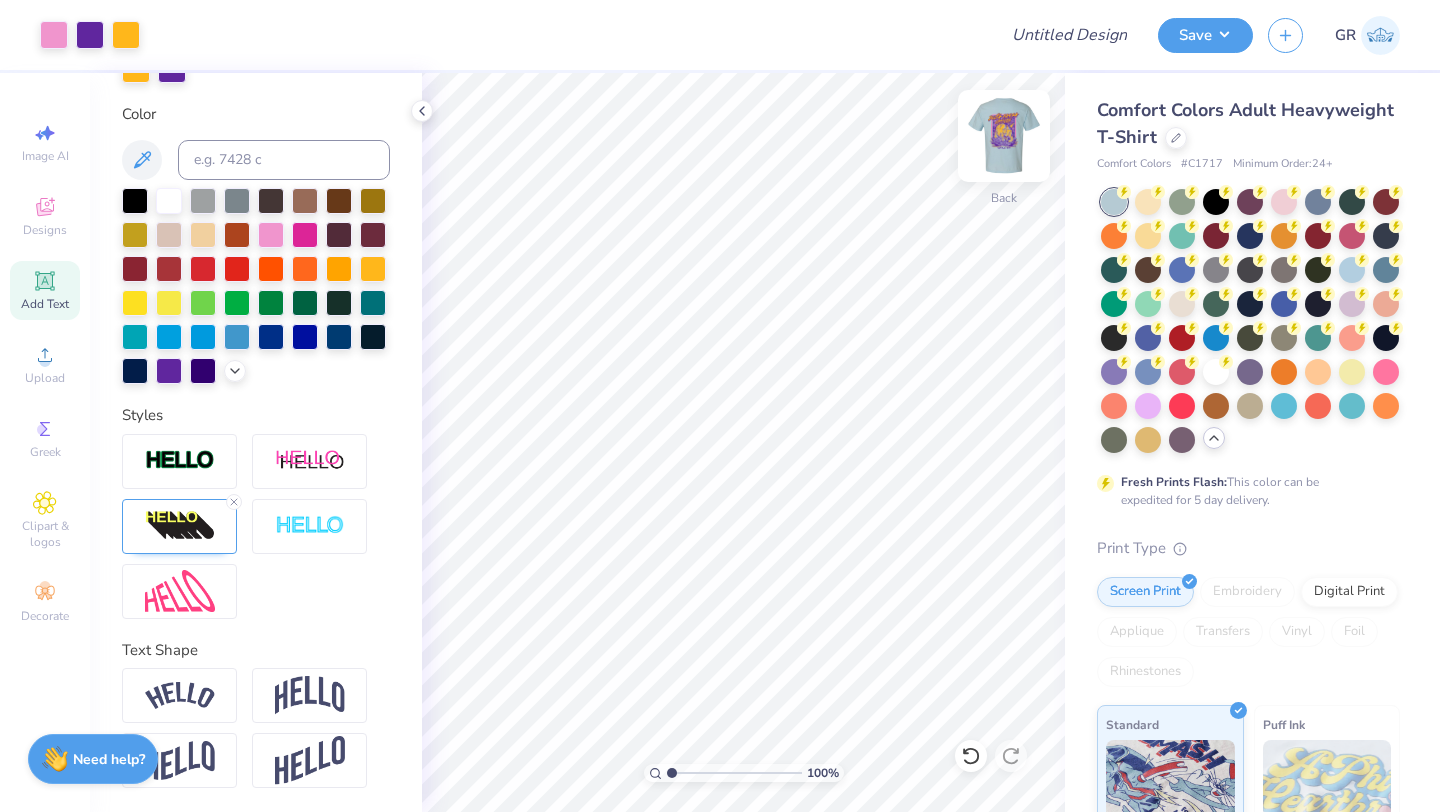 click at bounding box center (1004, 136) 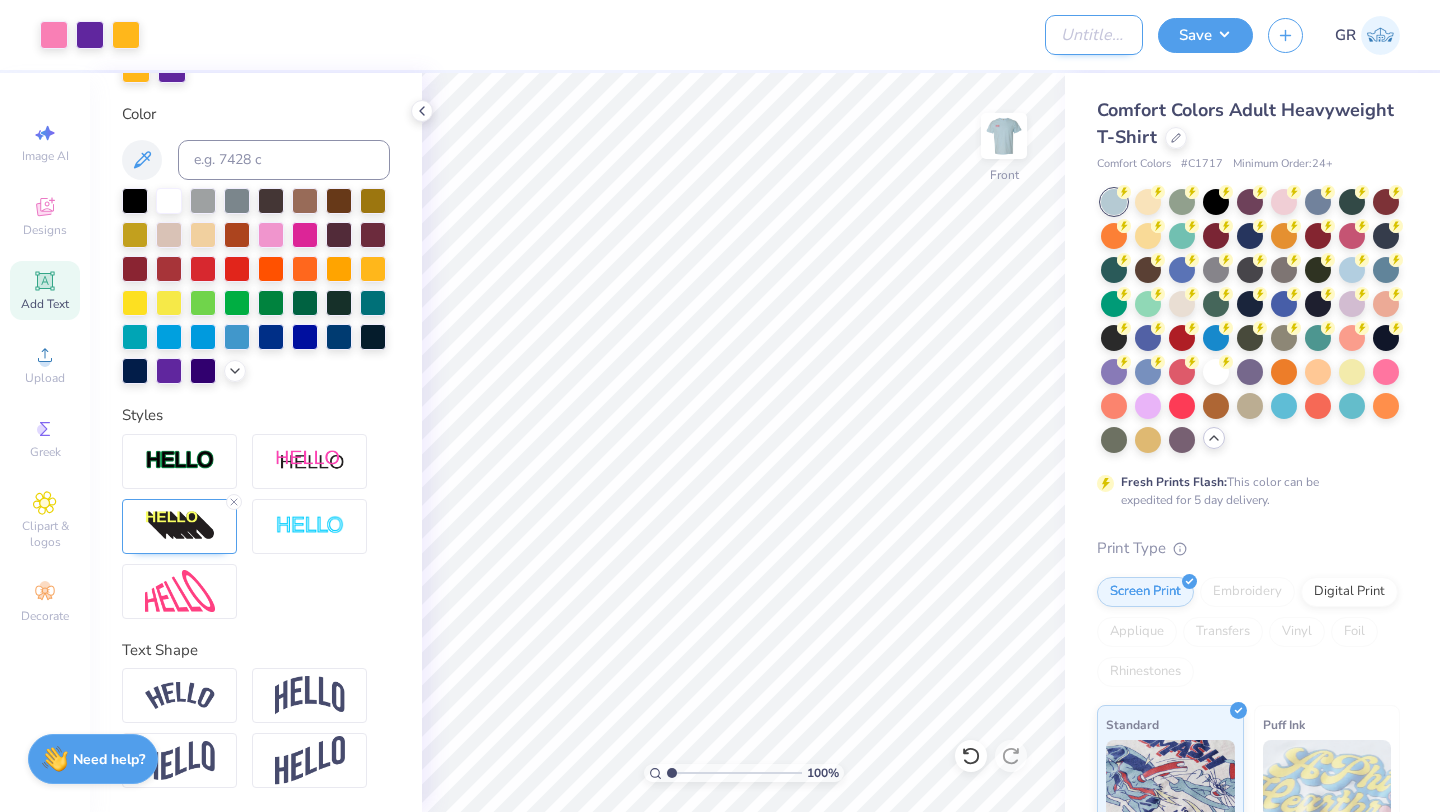 click on "Design Title" at bounding box center (1094, 35) 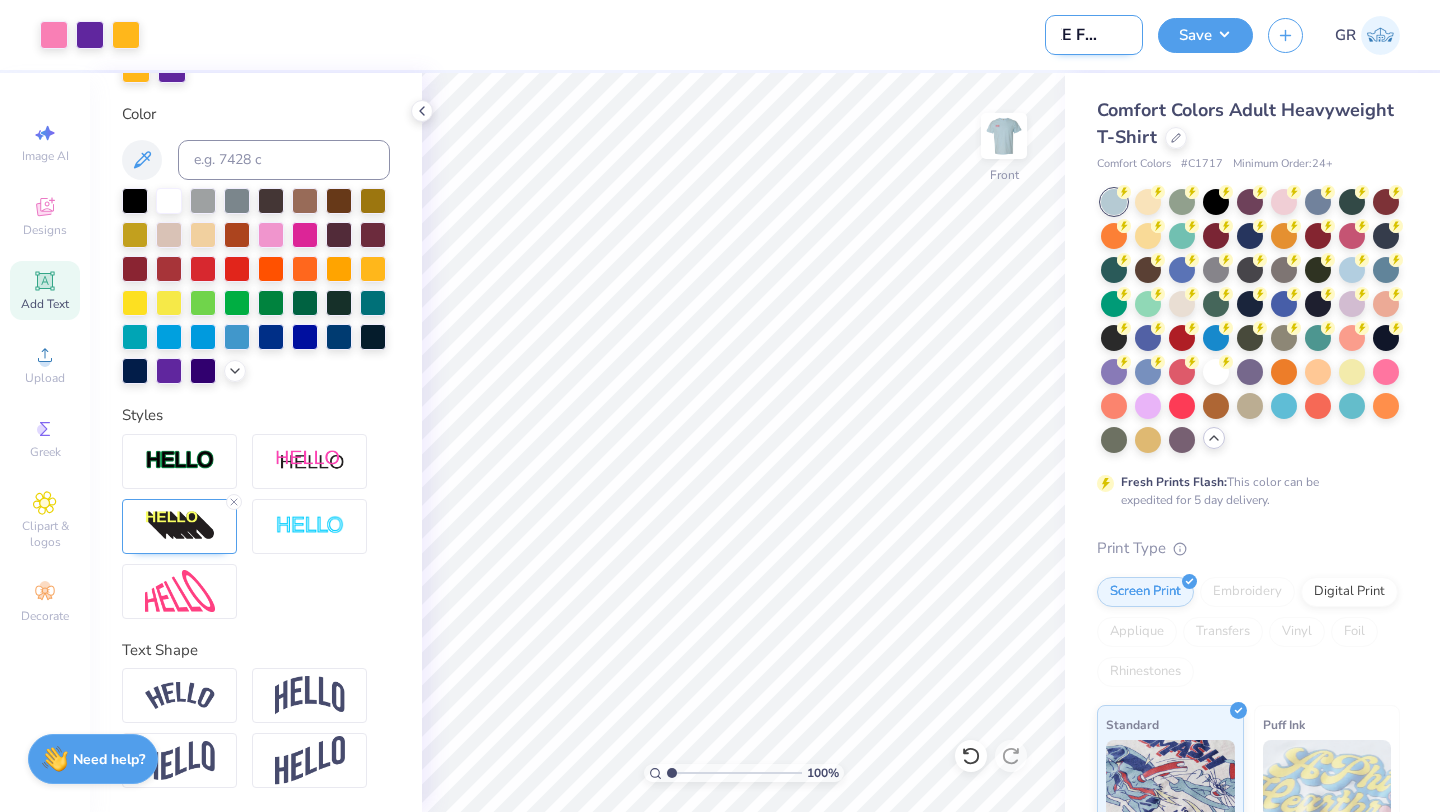 scroll, scrollTop: 0, scrollLeft: 40, axis: horizontal 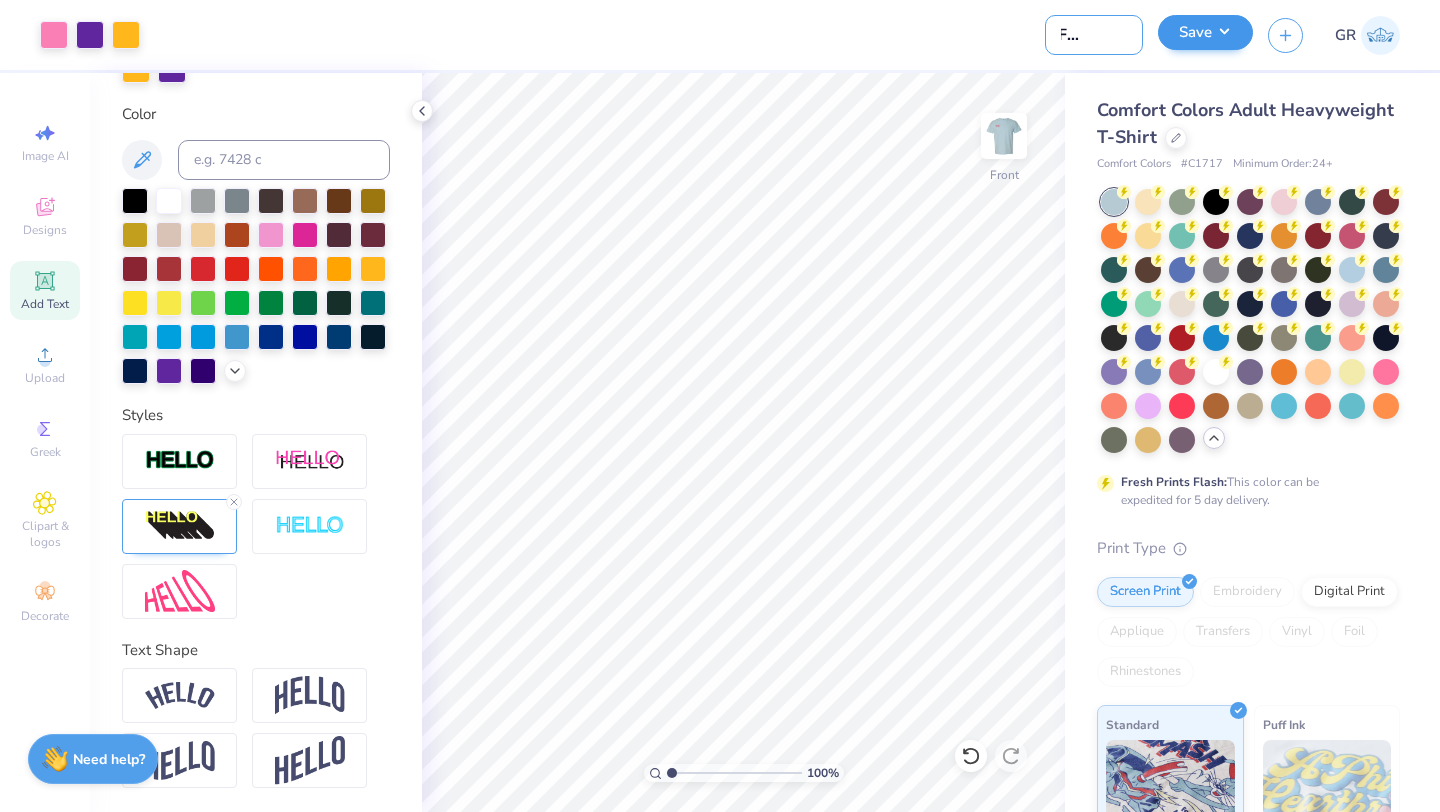 type on "DKE Fall Rush" 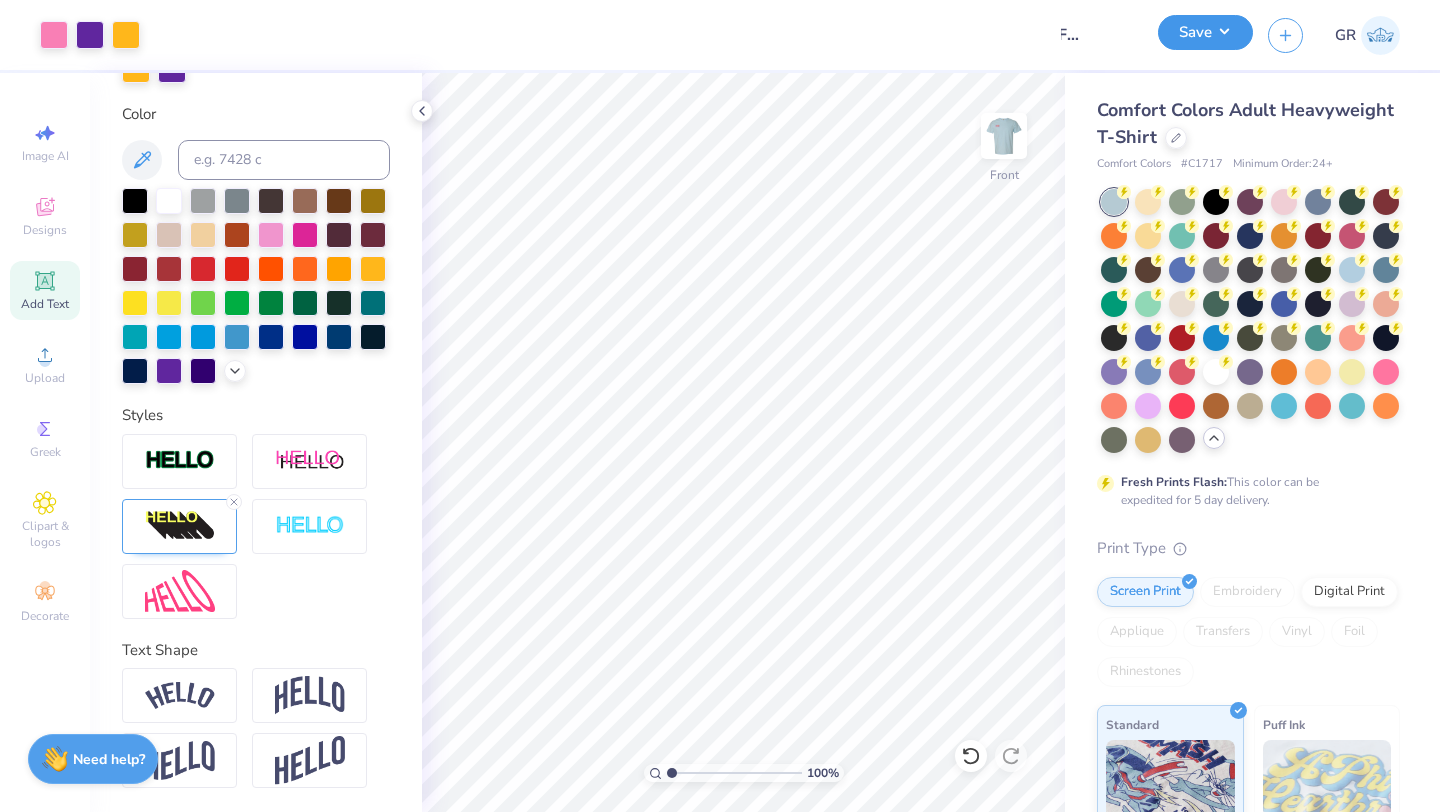 scroll, scrollTop: 0, scrollLeft: 0, axis: both 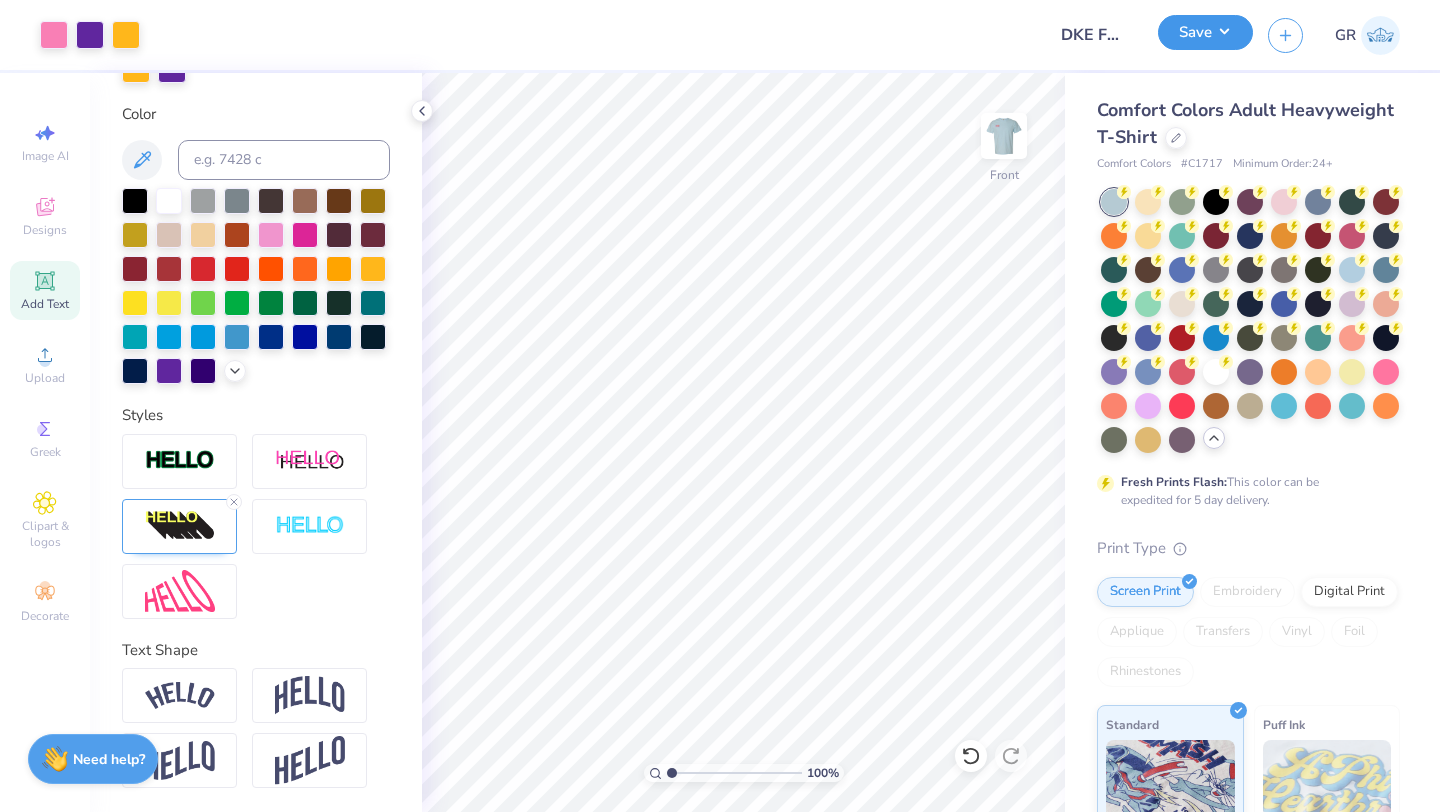 click on "Save" at bounding box center (1205, 32) 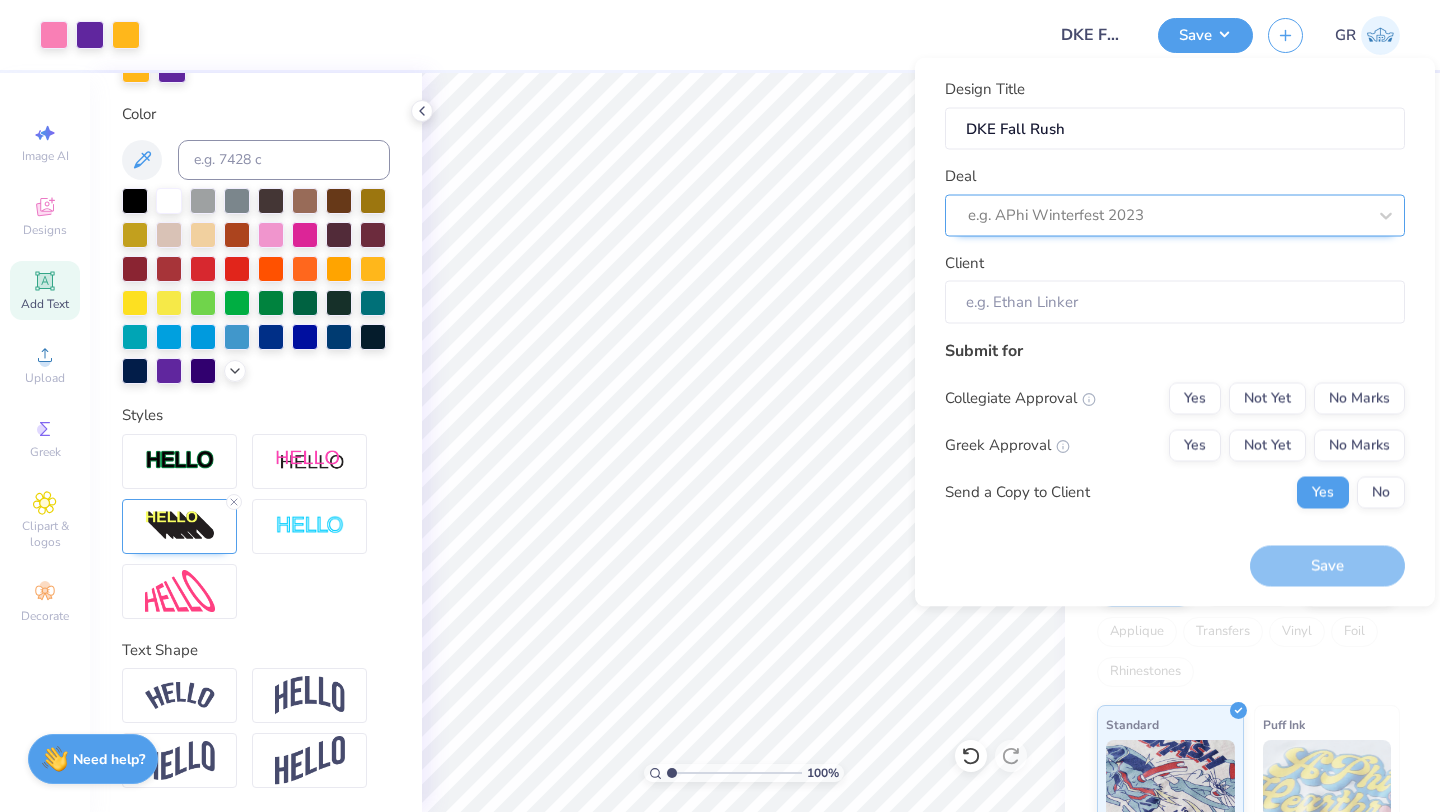 click at bounding box center [1167, 215] 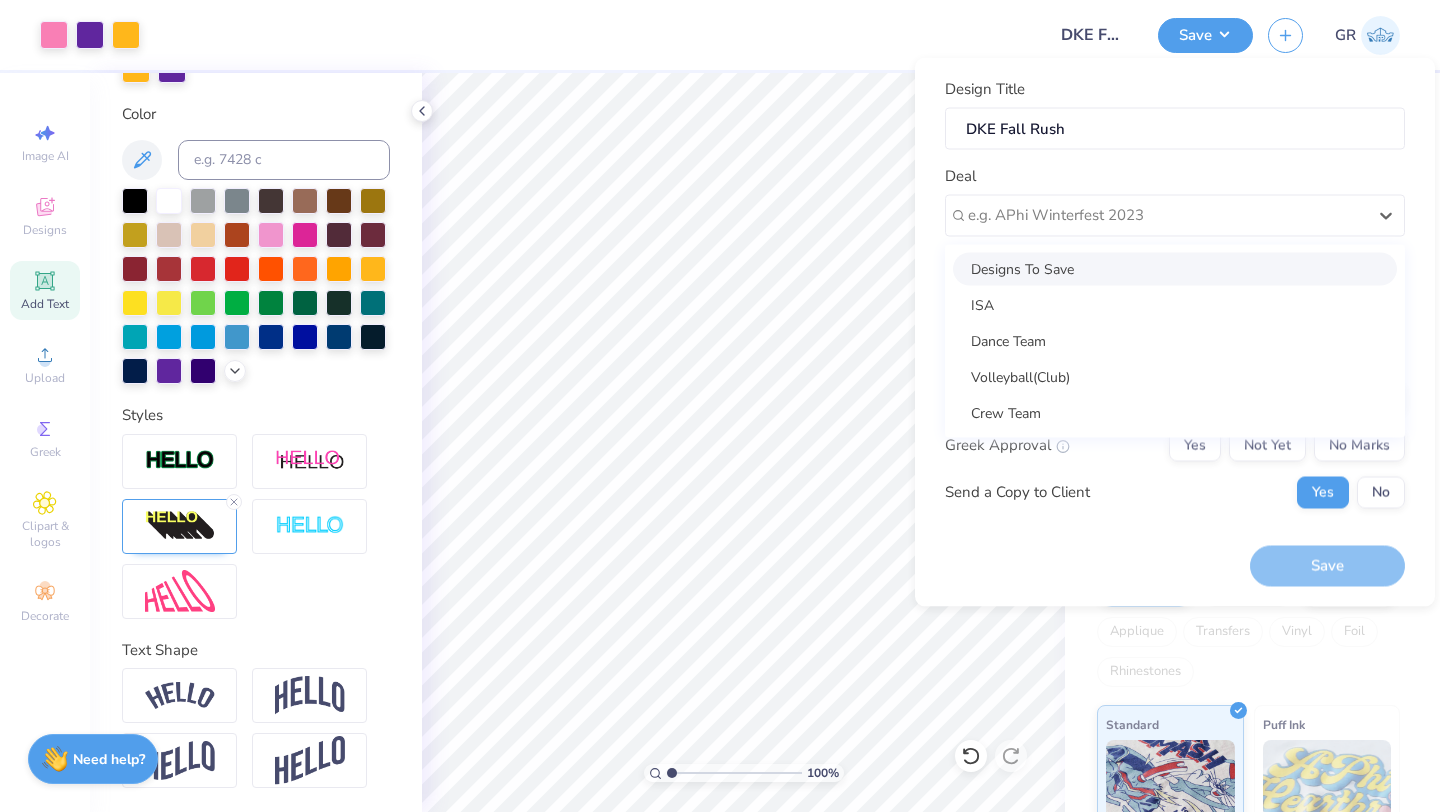 click on "Designs To Save" at bounding box center [1175, 268] 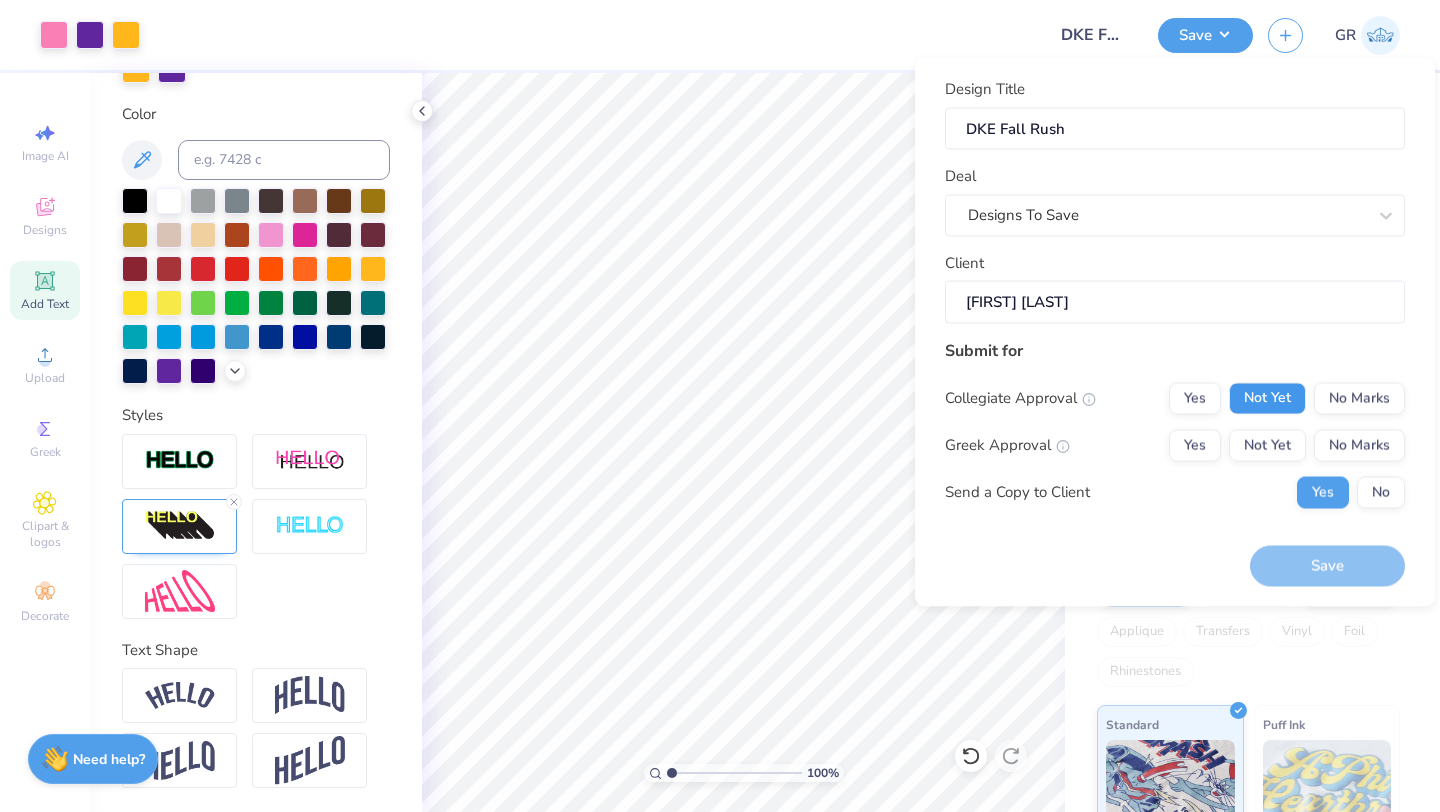 click on "Not Yet" at bounding box center (1267, 398) 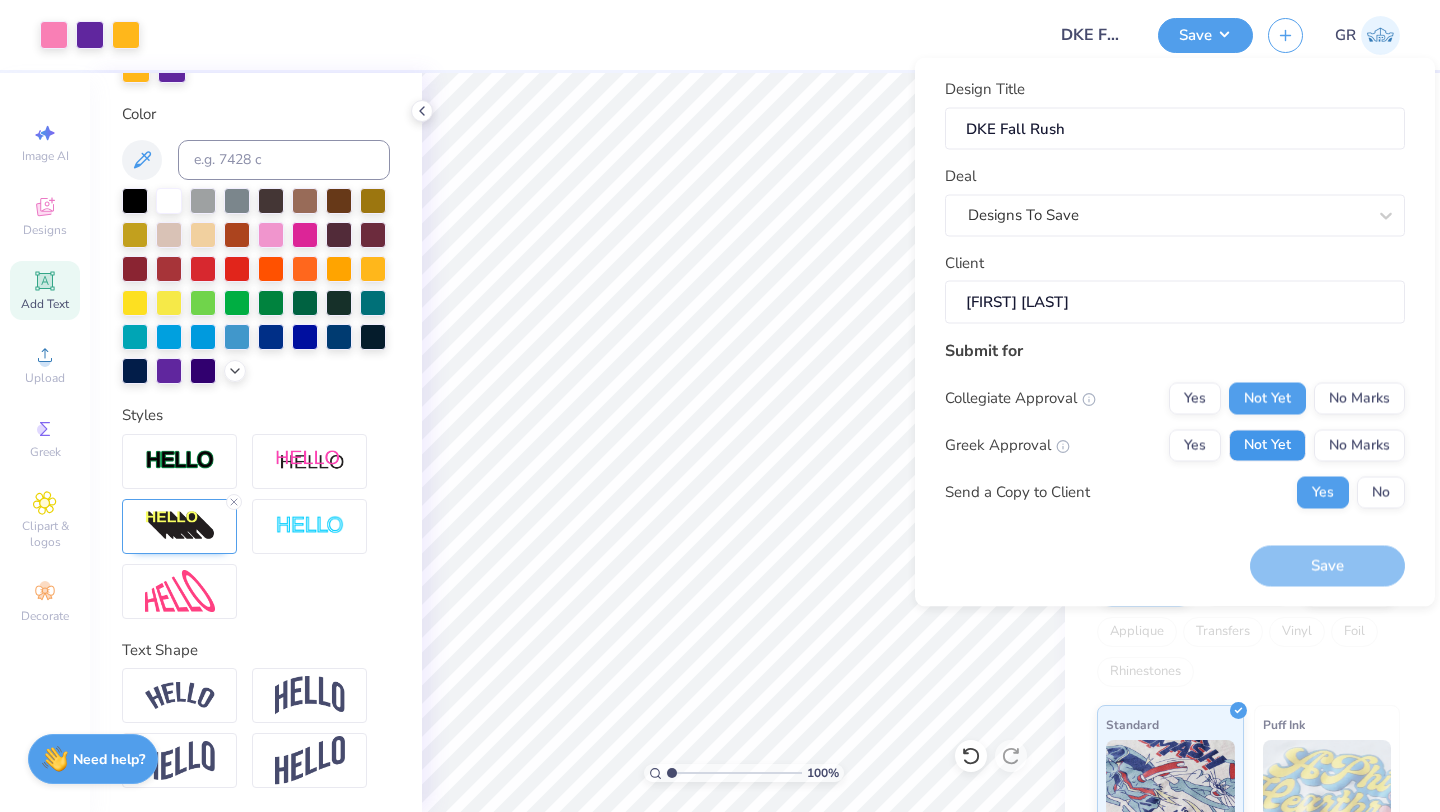 click on "Not Yet" at bounding box center [1267, 445] 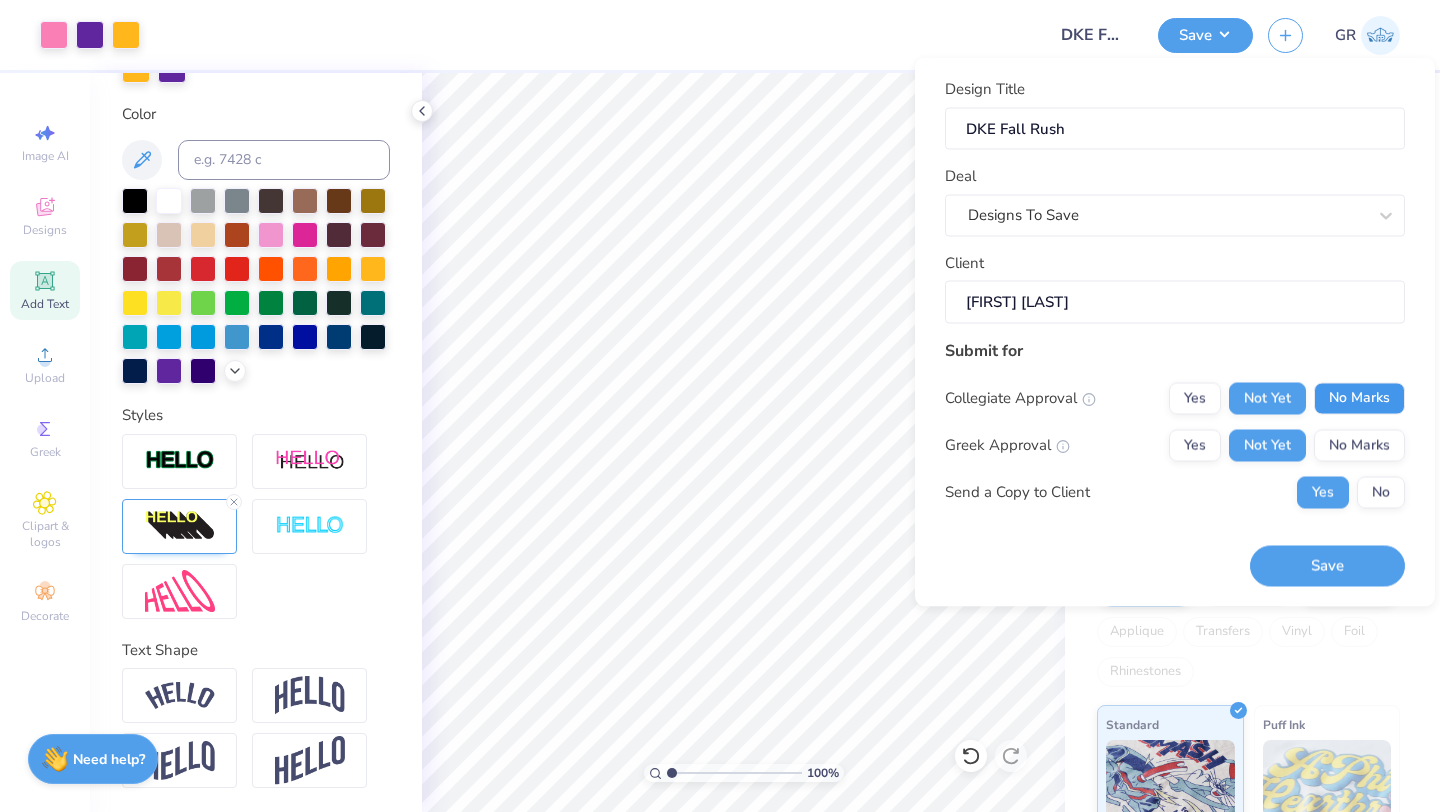 click on "No Marks" at bounding box center [1359, 398] 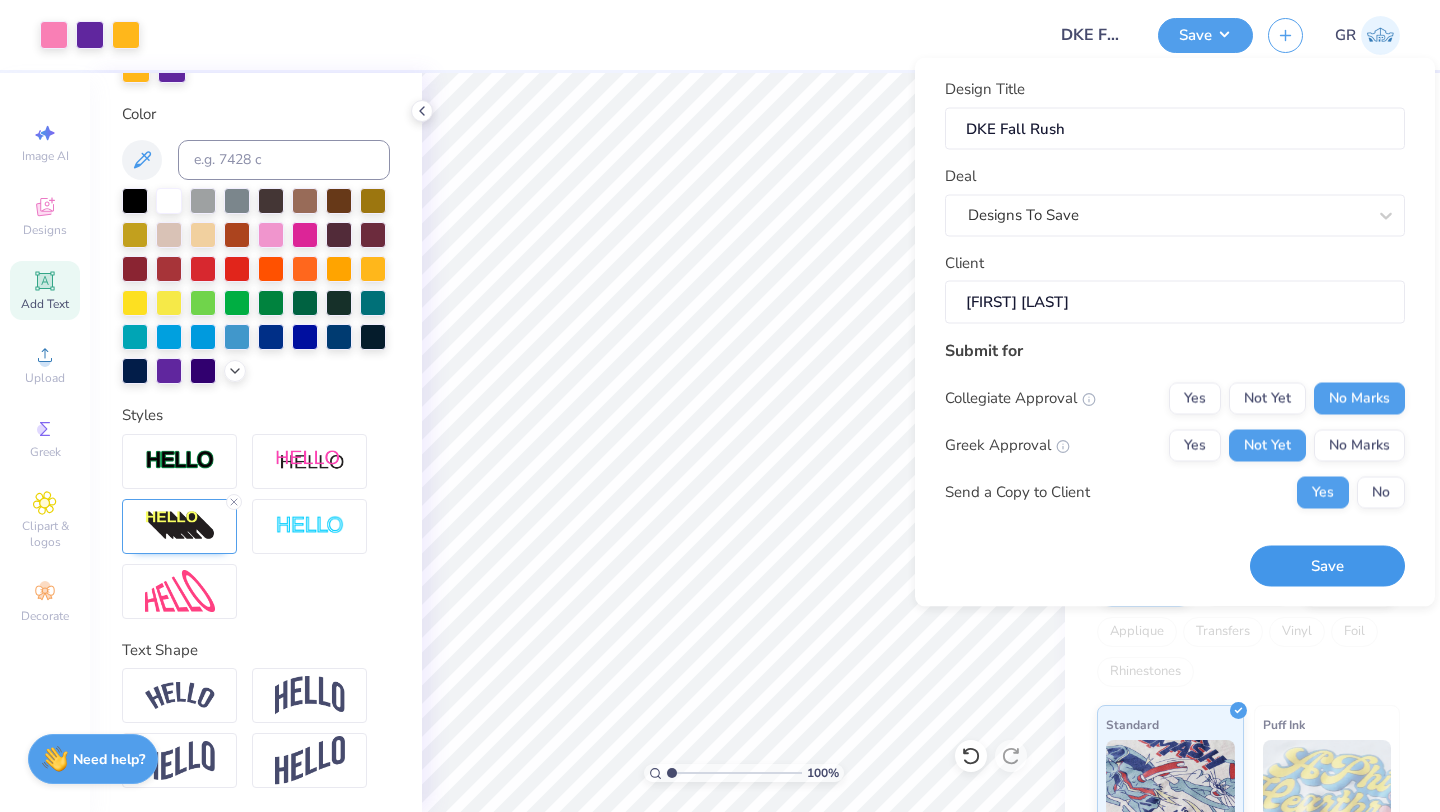 click on "Save" at bounding box center (1327, 566) 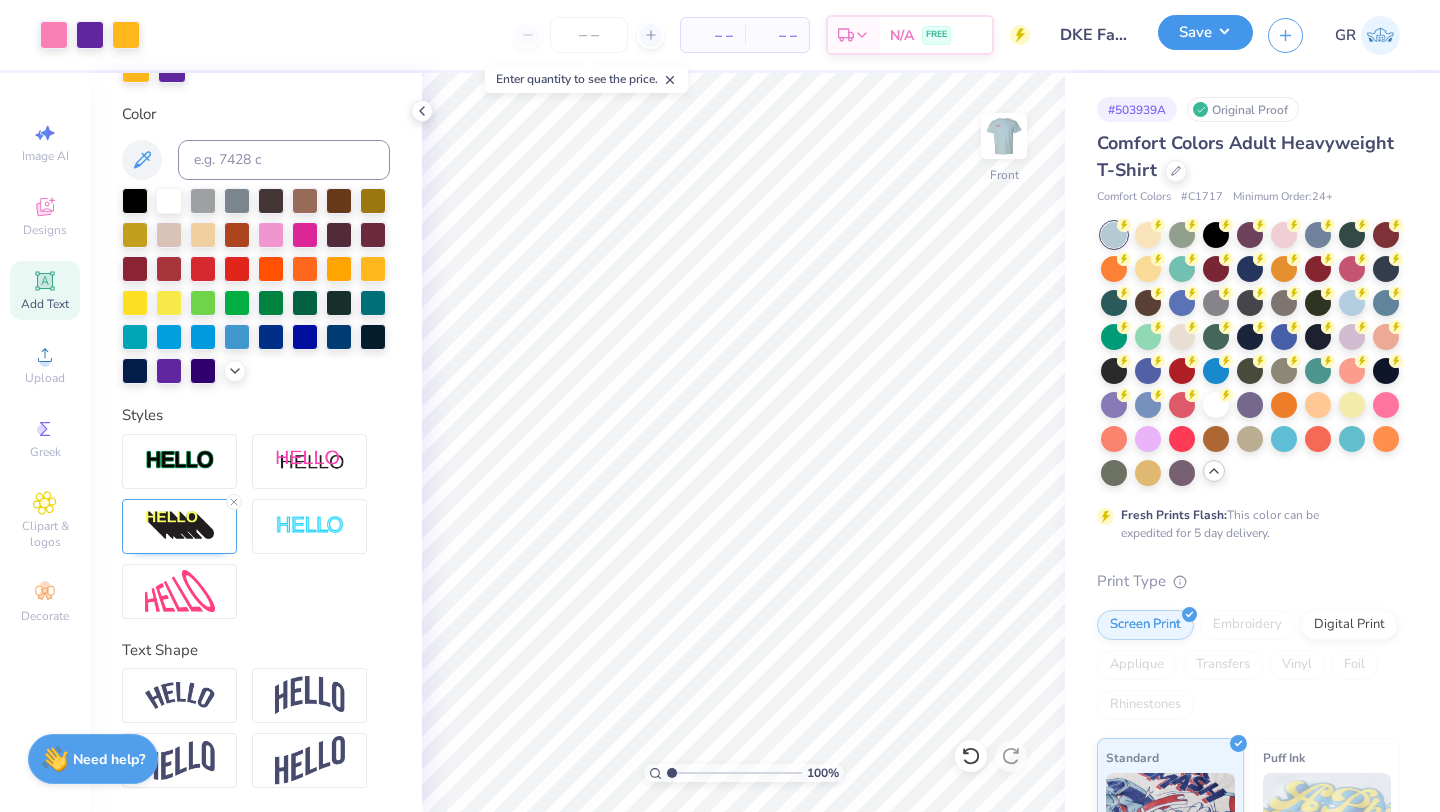 click on "Save" at bounding box center (1205, 32) 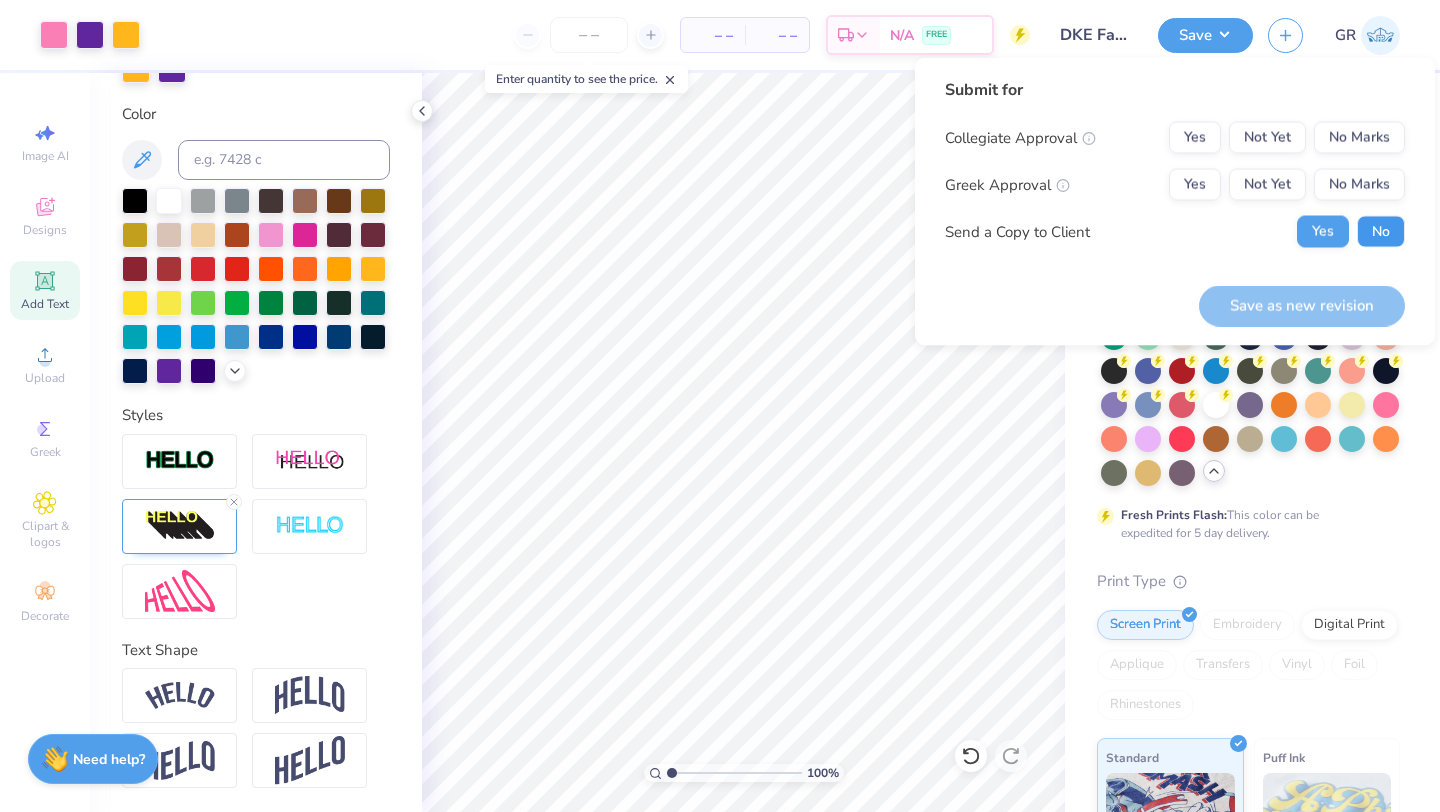 click on "No" at bounding box center (1381, 232) 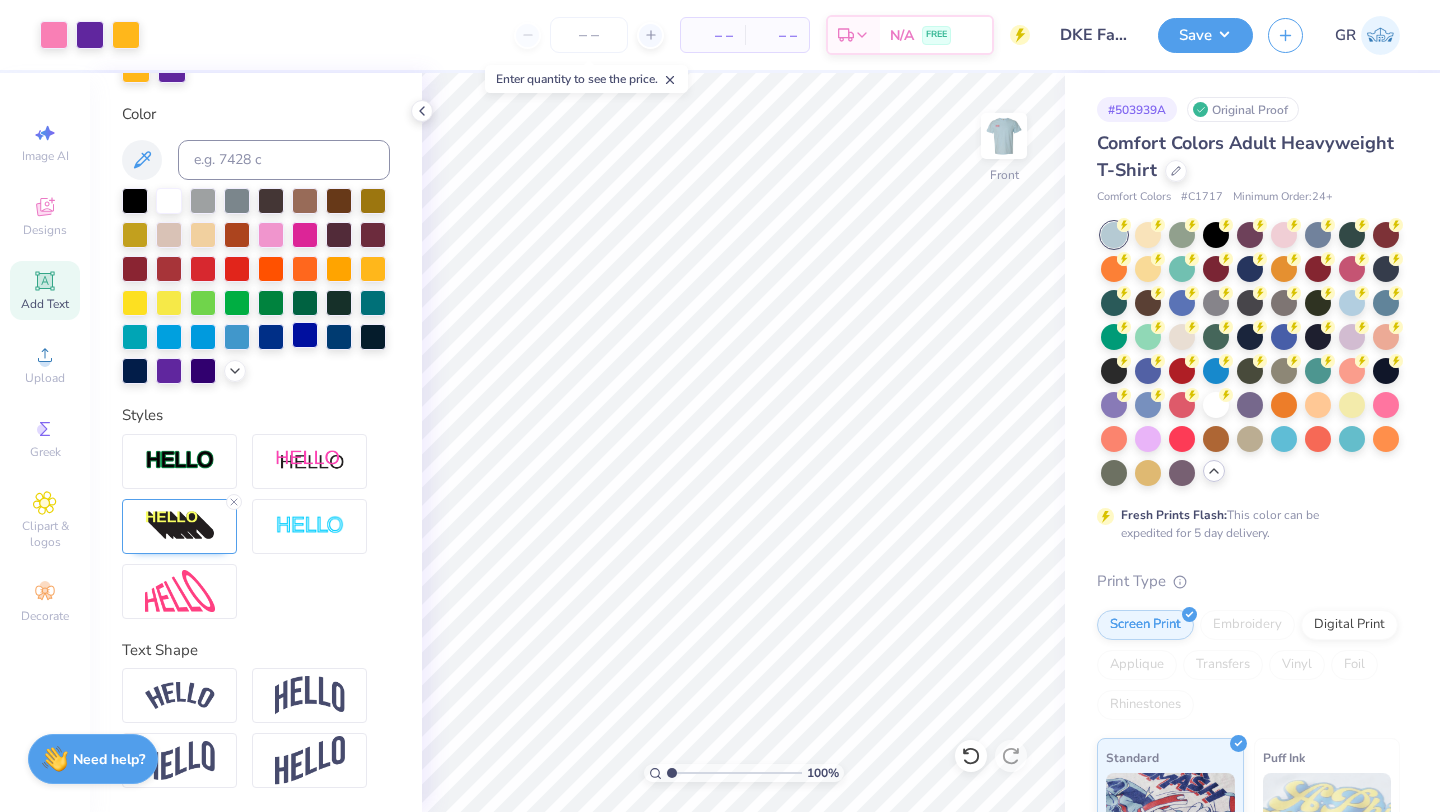 scroll, scrollTop: 0, scrollLeft: 0, axis: both 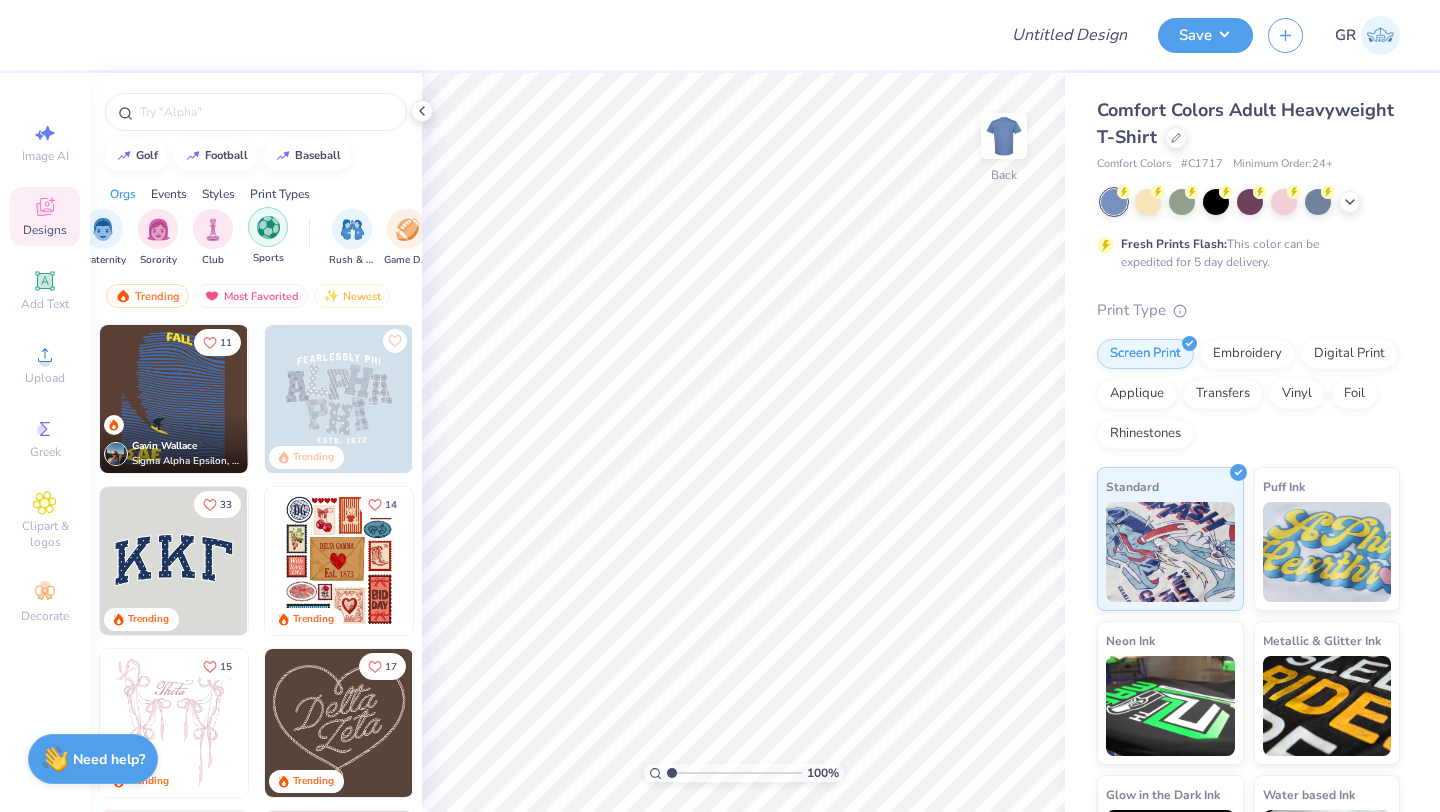 click at bounding box center [268, 227] 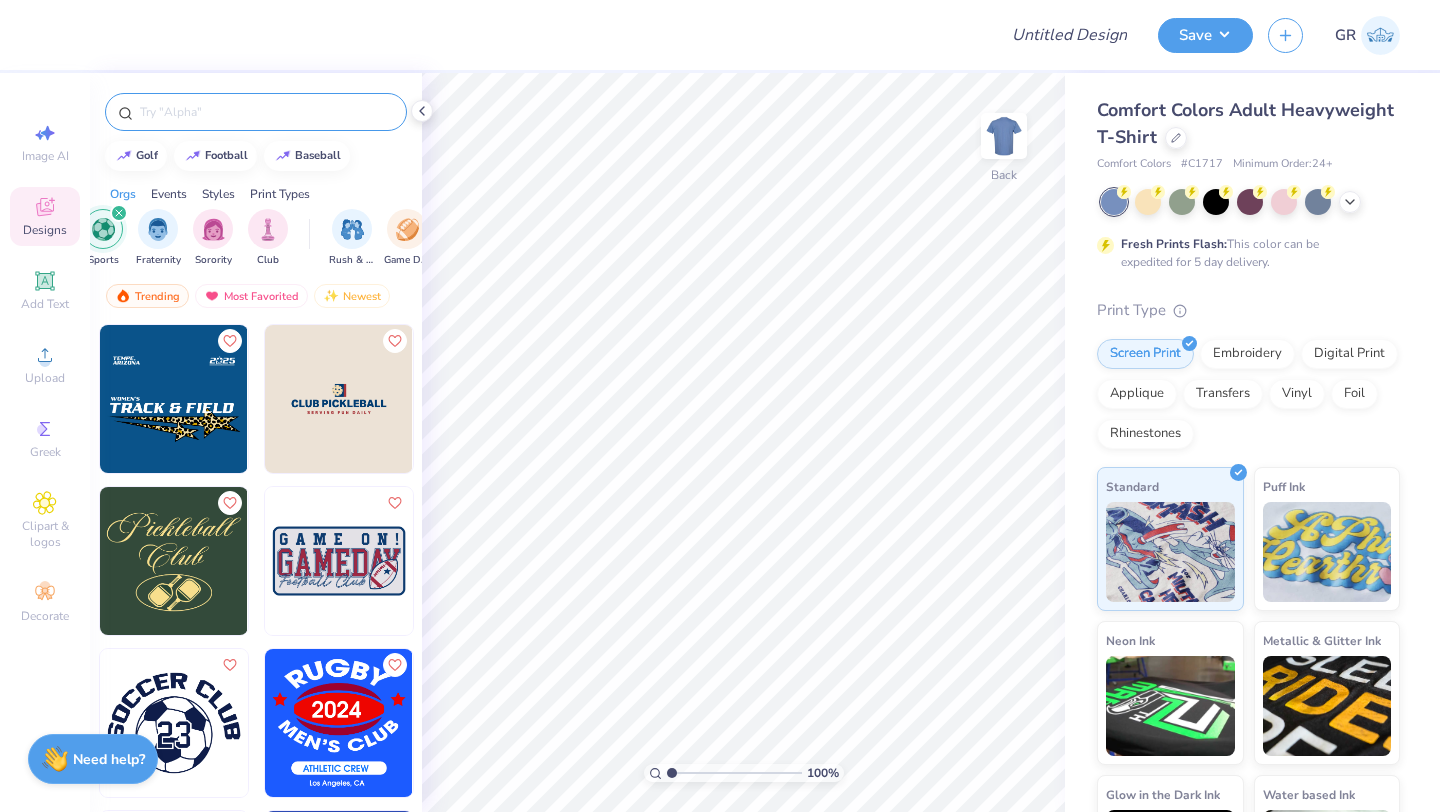 click at bounding box center [266, 112] 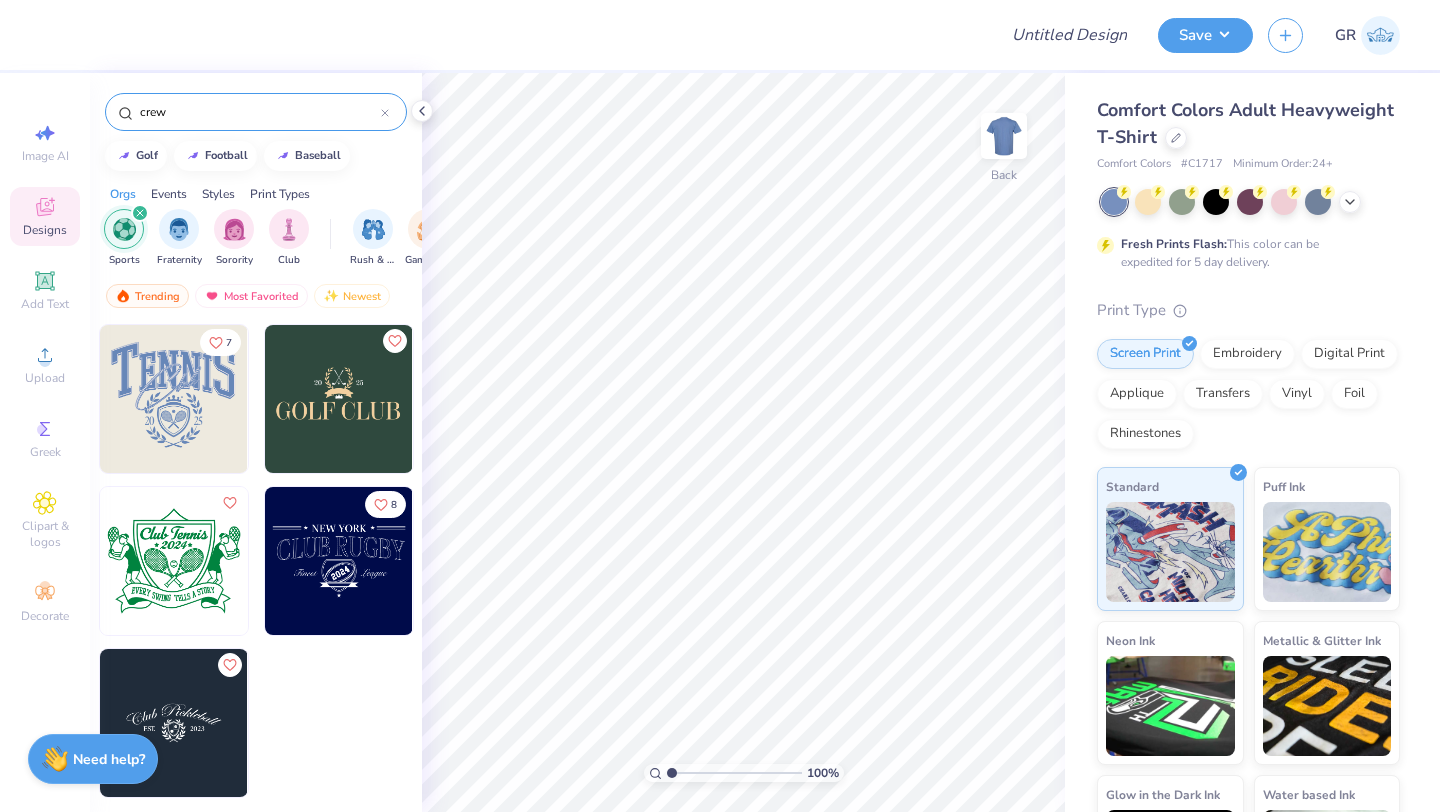 click 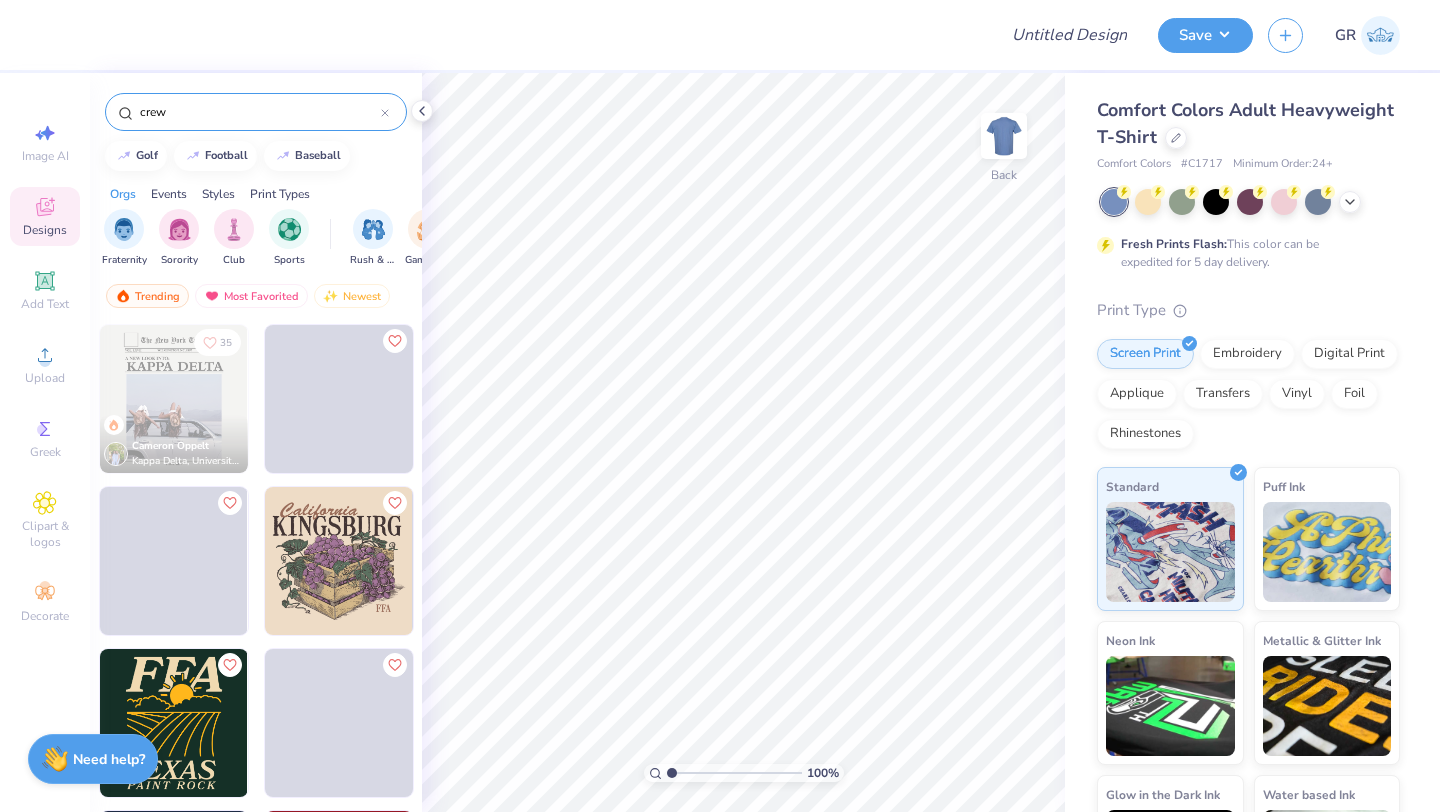 click at bounding box center [234, 229] 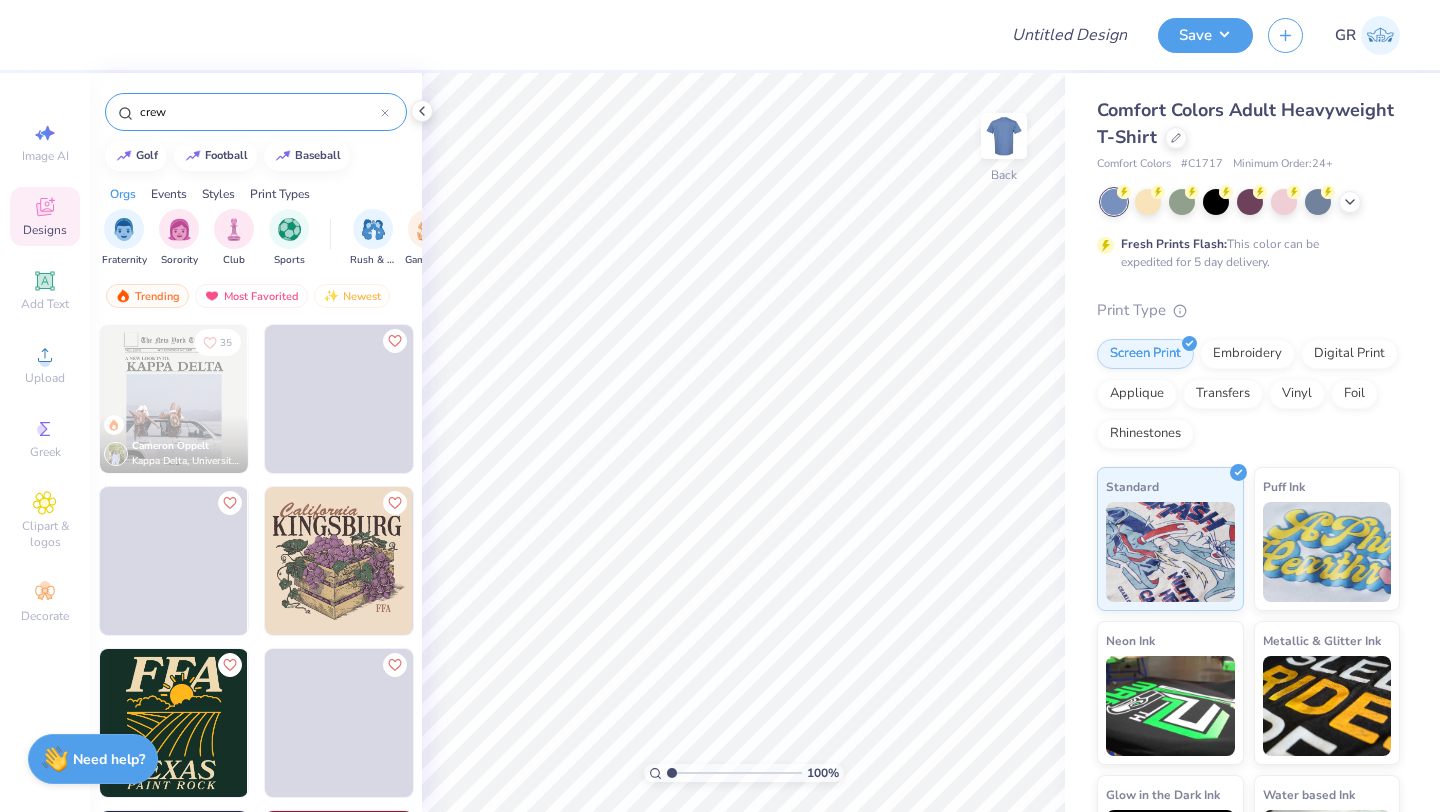 click on "crew" at bounding box center [259, 112] 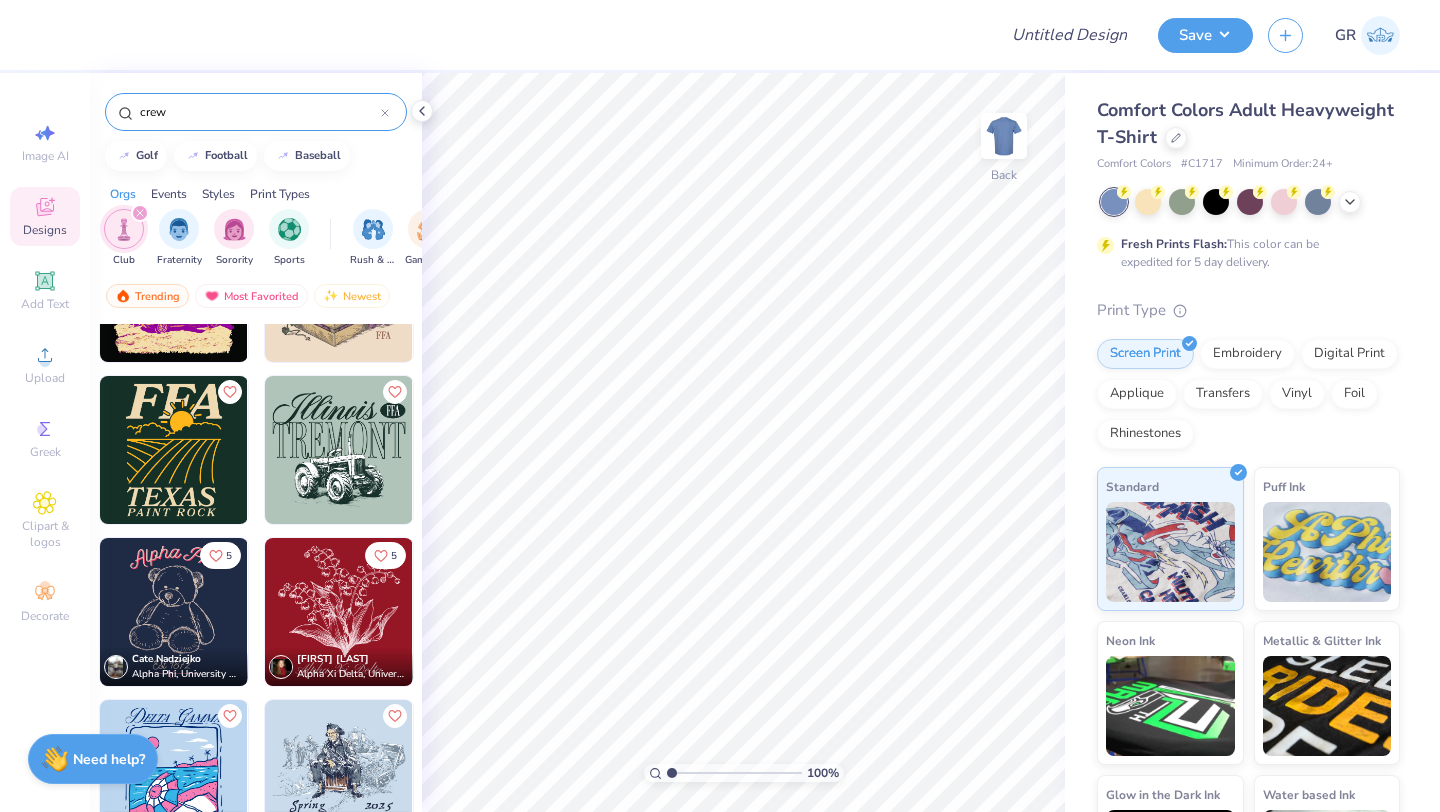 scroll, scrollTop: 0, scrollLeft: 0, axis: both 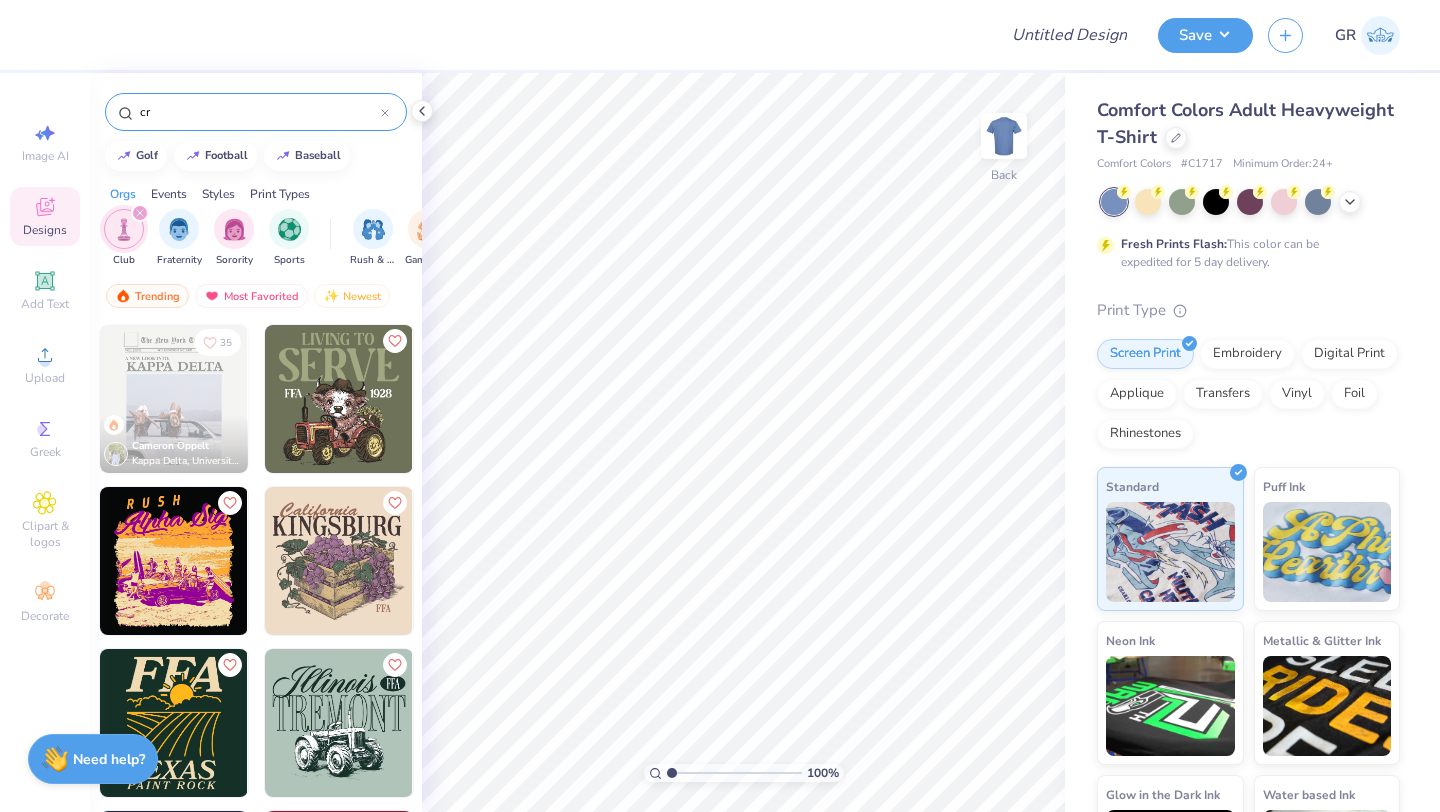 type on "c" 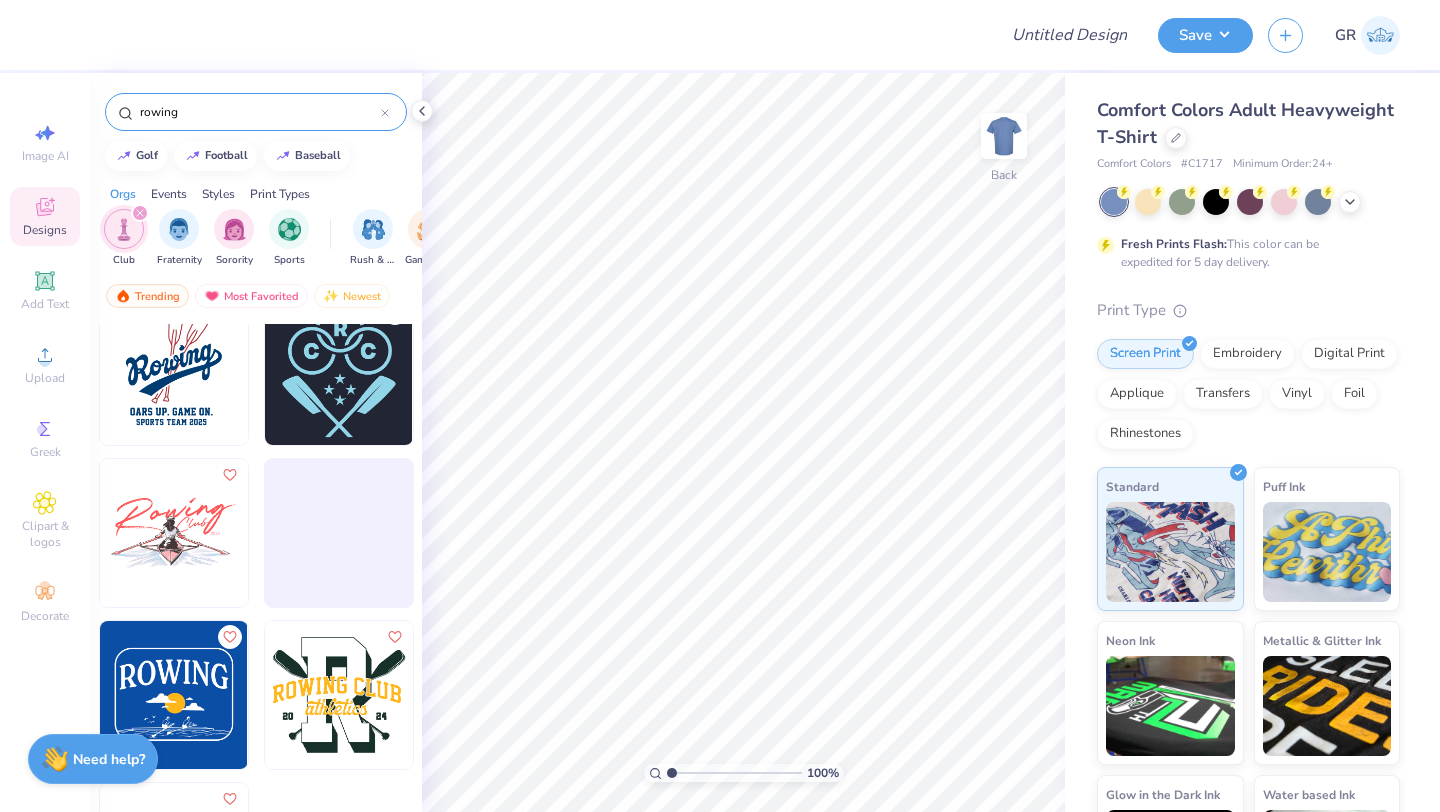scroll, scrollTop: 85, scrollLeft: 0, axis: vertical 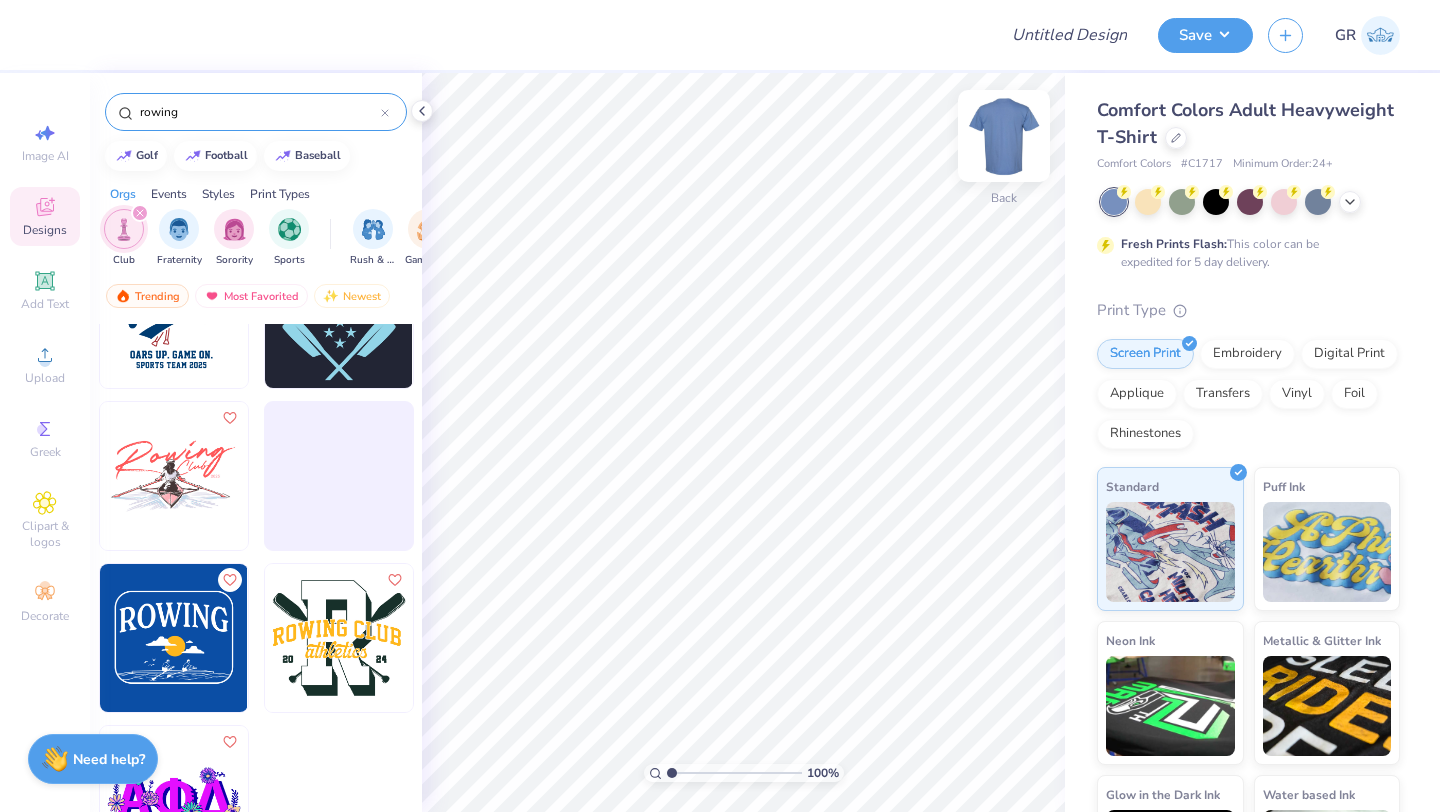type on "rowing" 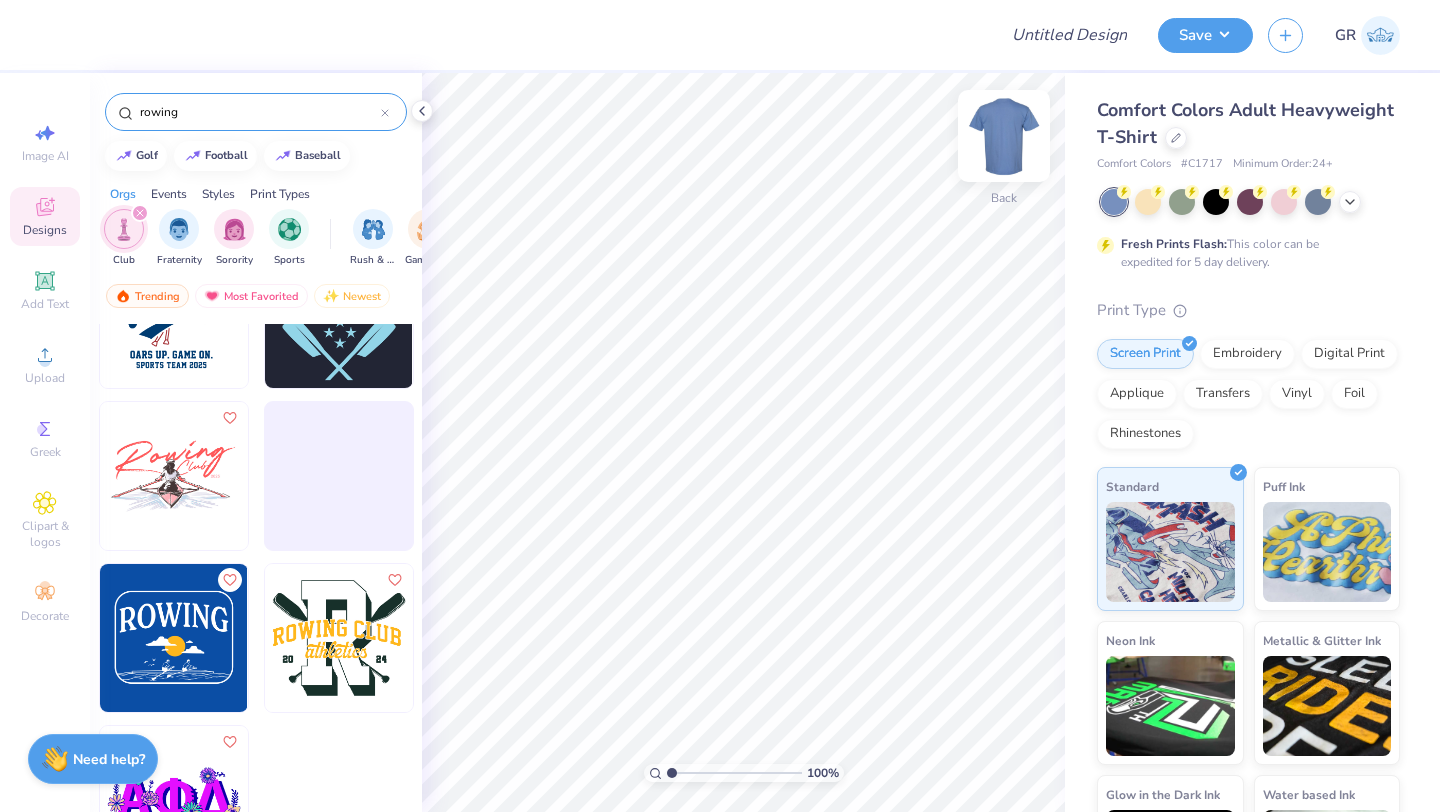 click at bounding box center (1004, 136) 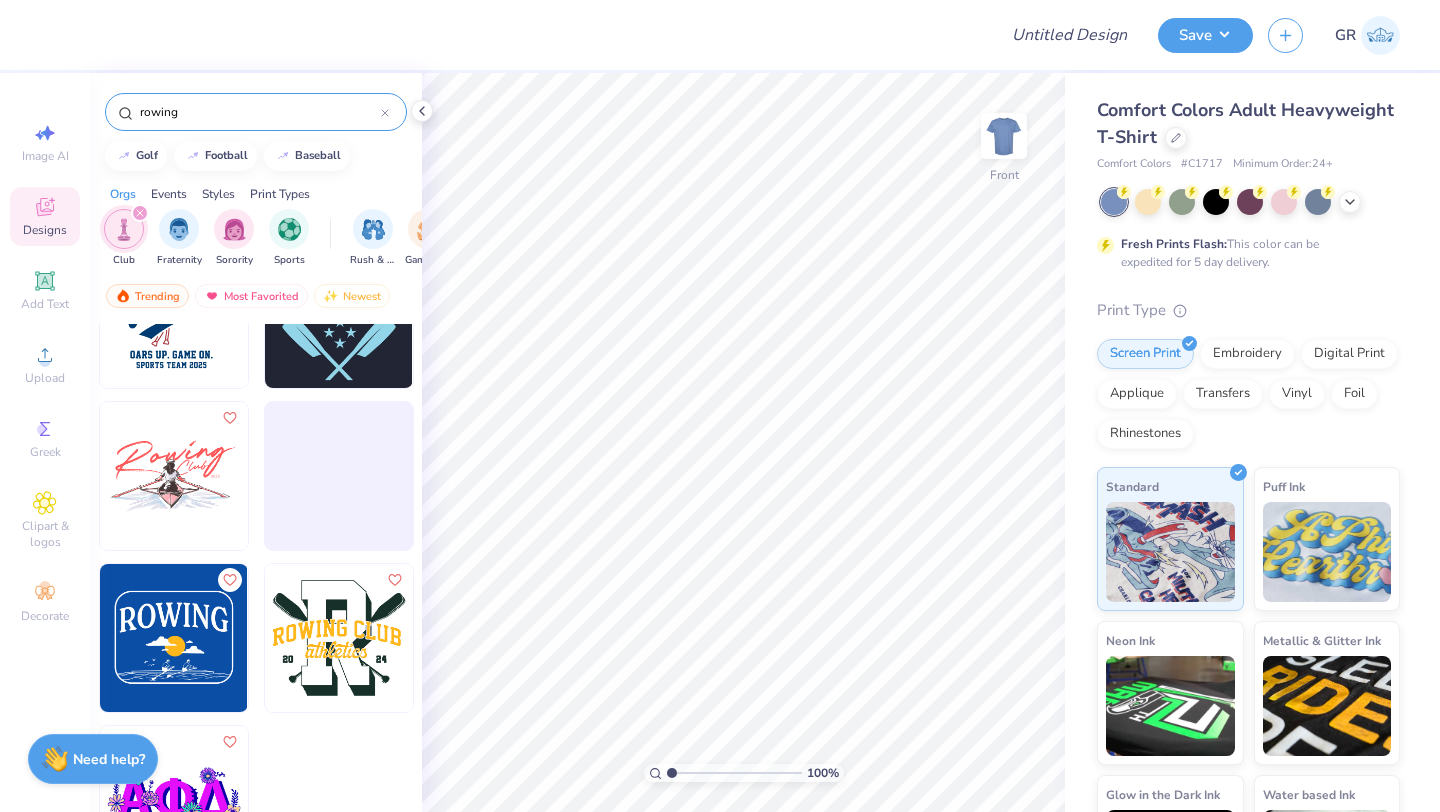 scroll, scrollTop: 0, scrollLeft: 0, axis: both 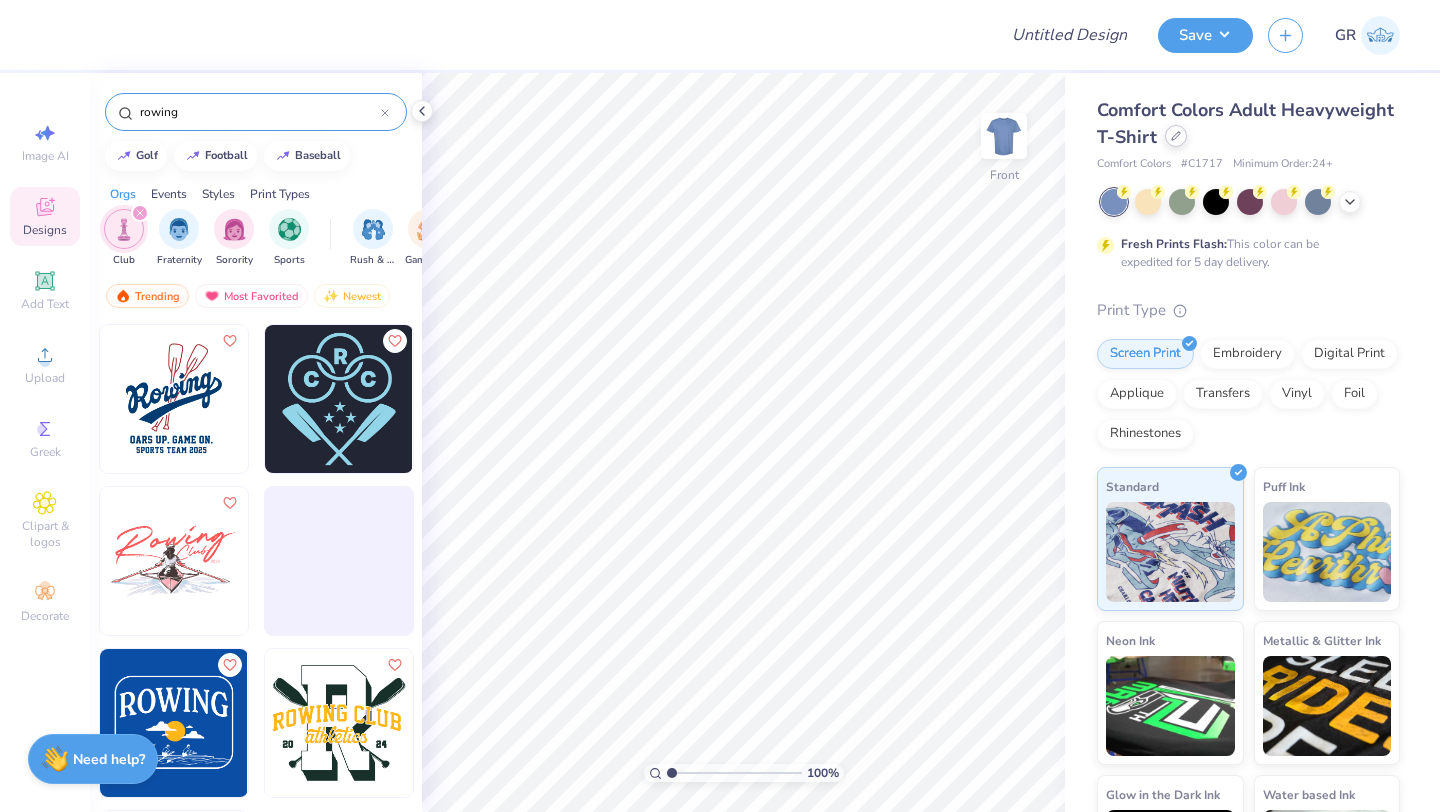 click on "Comfort Colors Adult Heavyweight T-Shirt" at bounding box center [1248, 124] 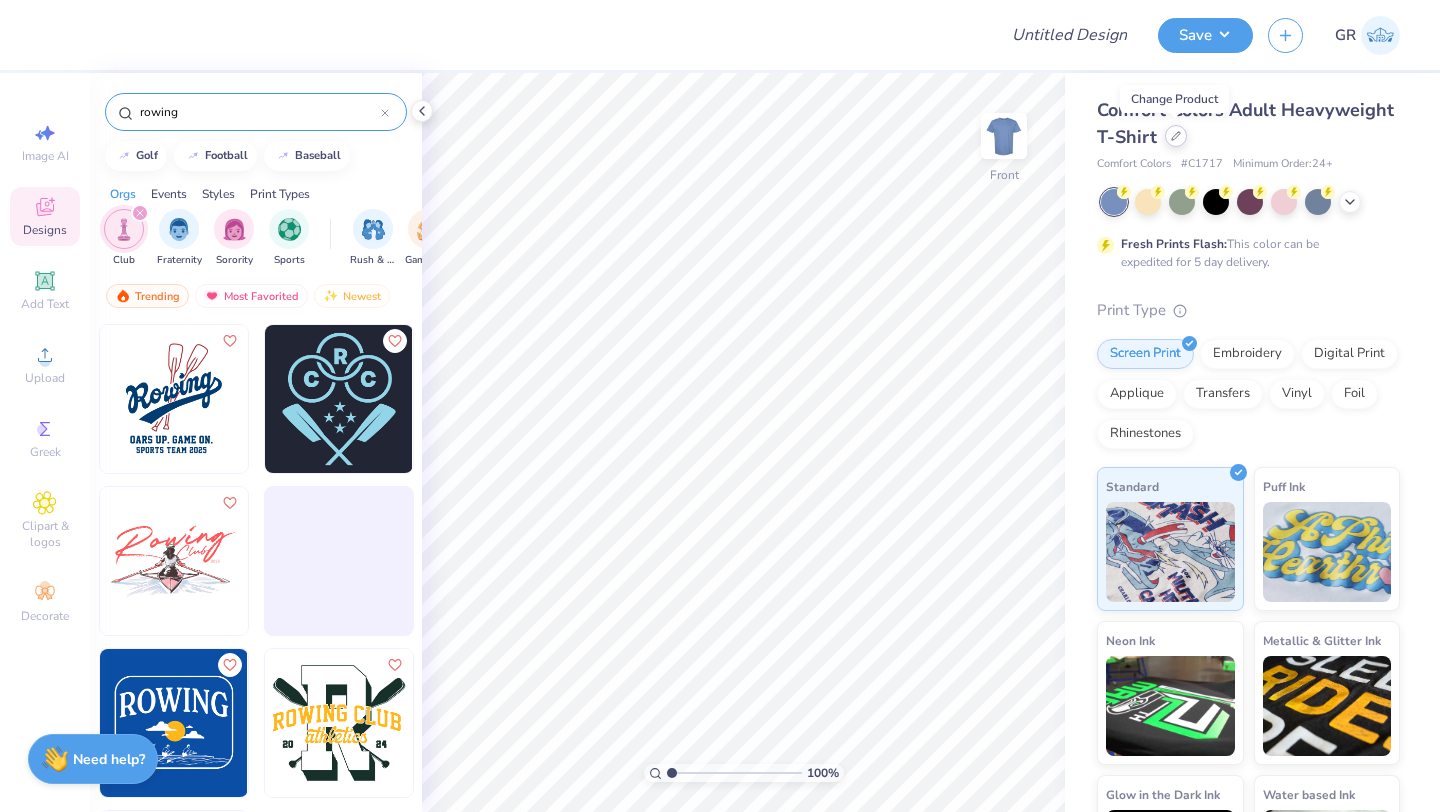 click 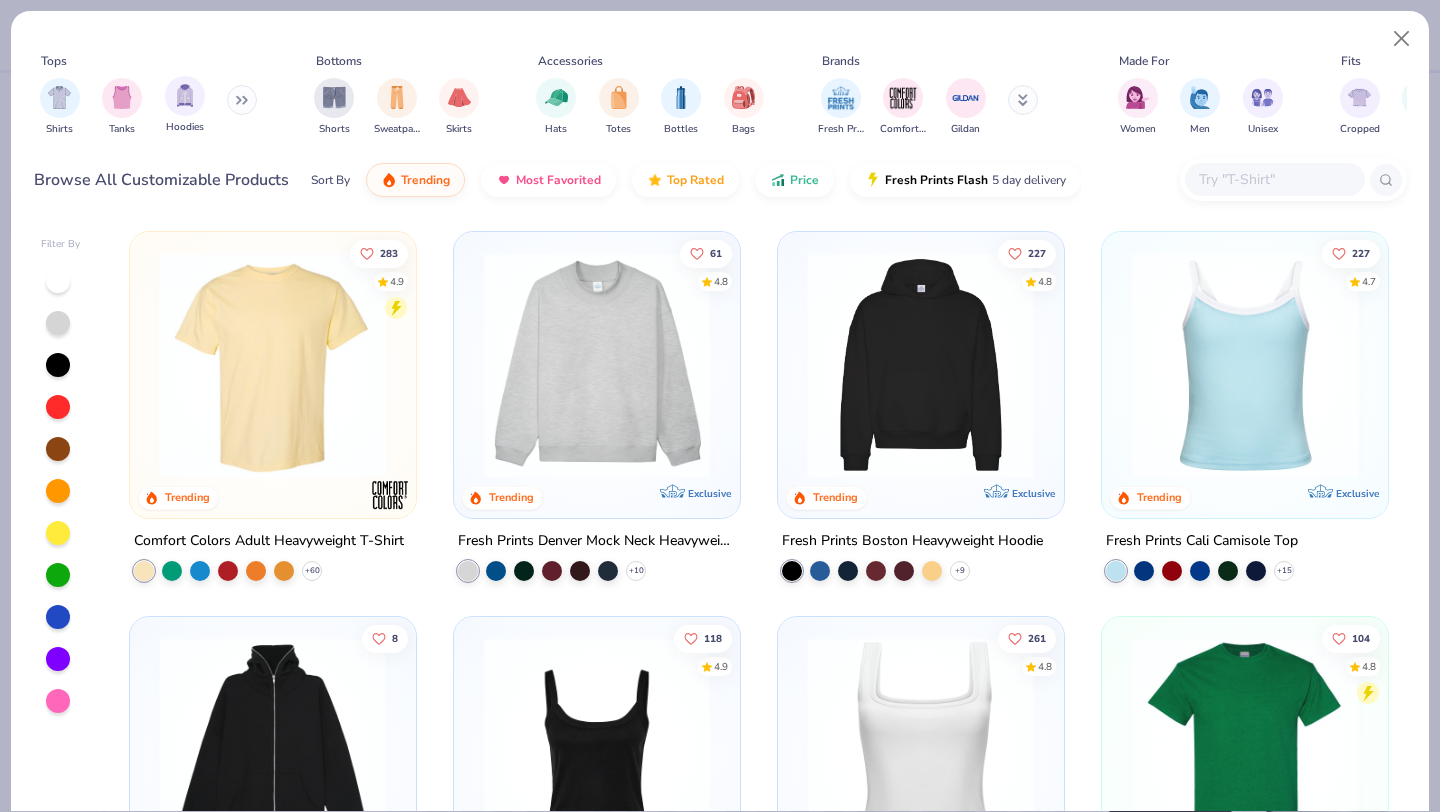 click on "Hoodies" at bounding box center [185, 105] 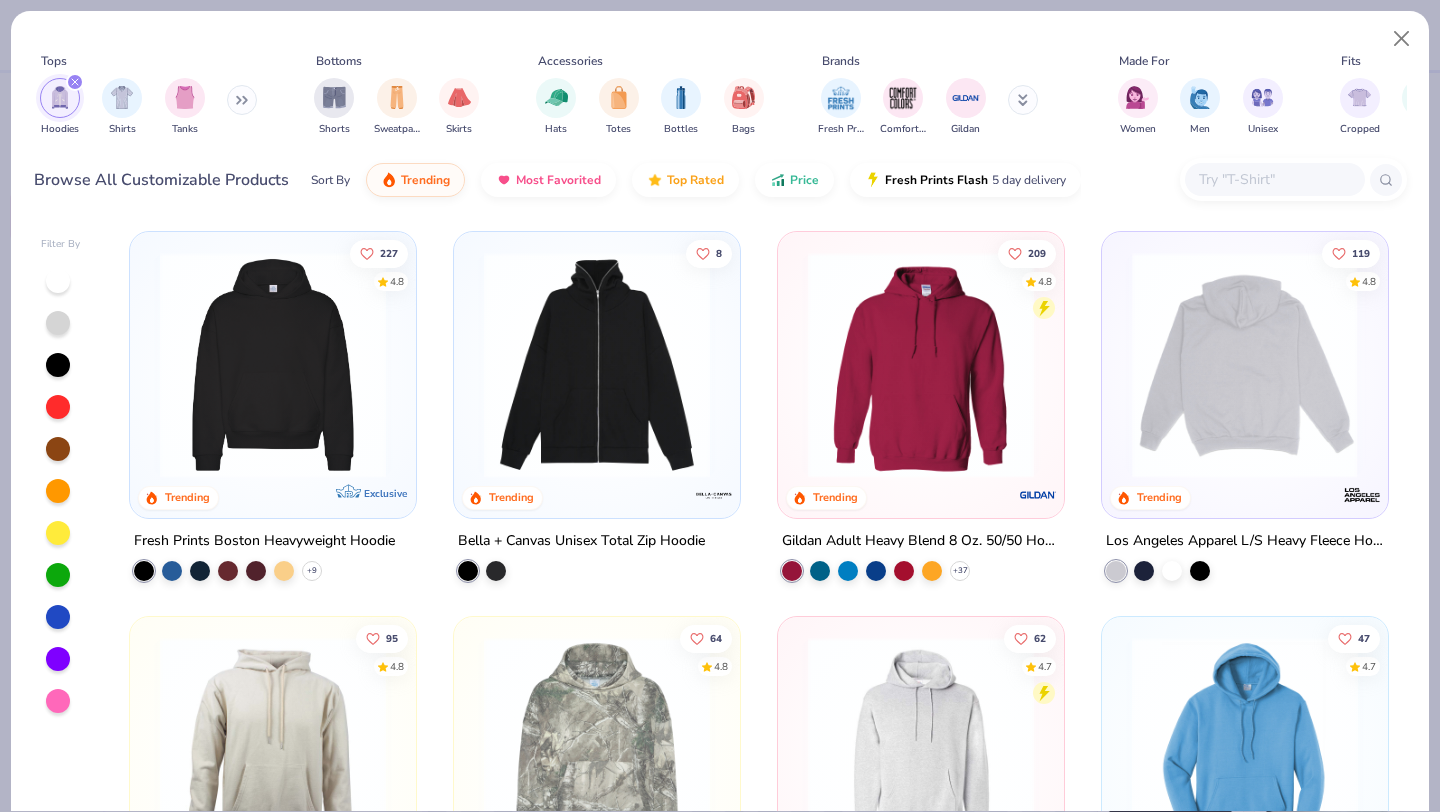 click at bounding box center (1244, 365) 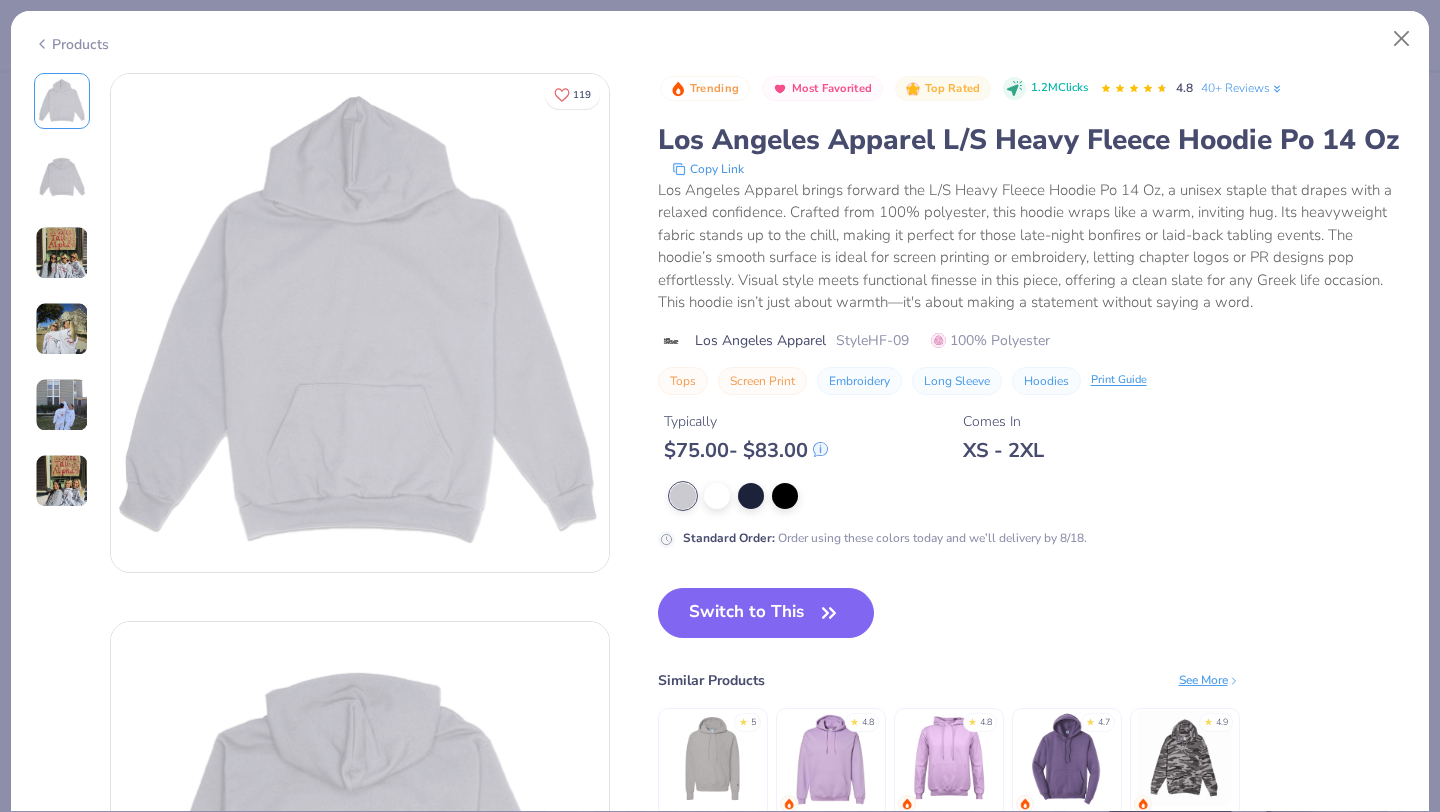 click at bounding box center (62, 329) 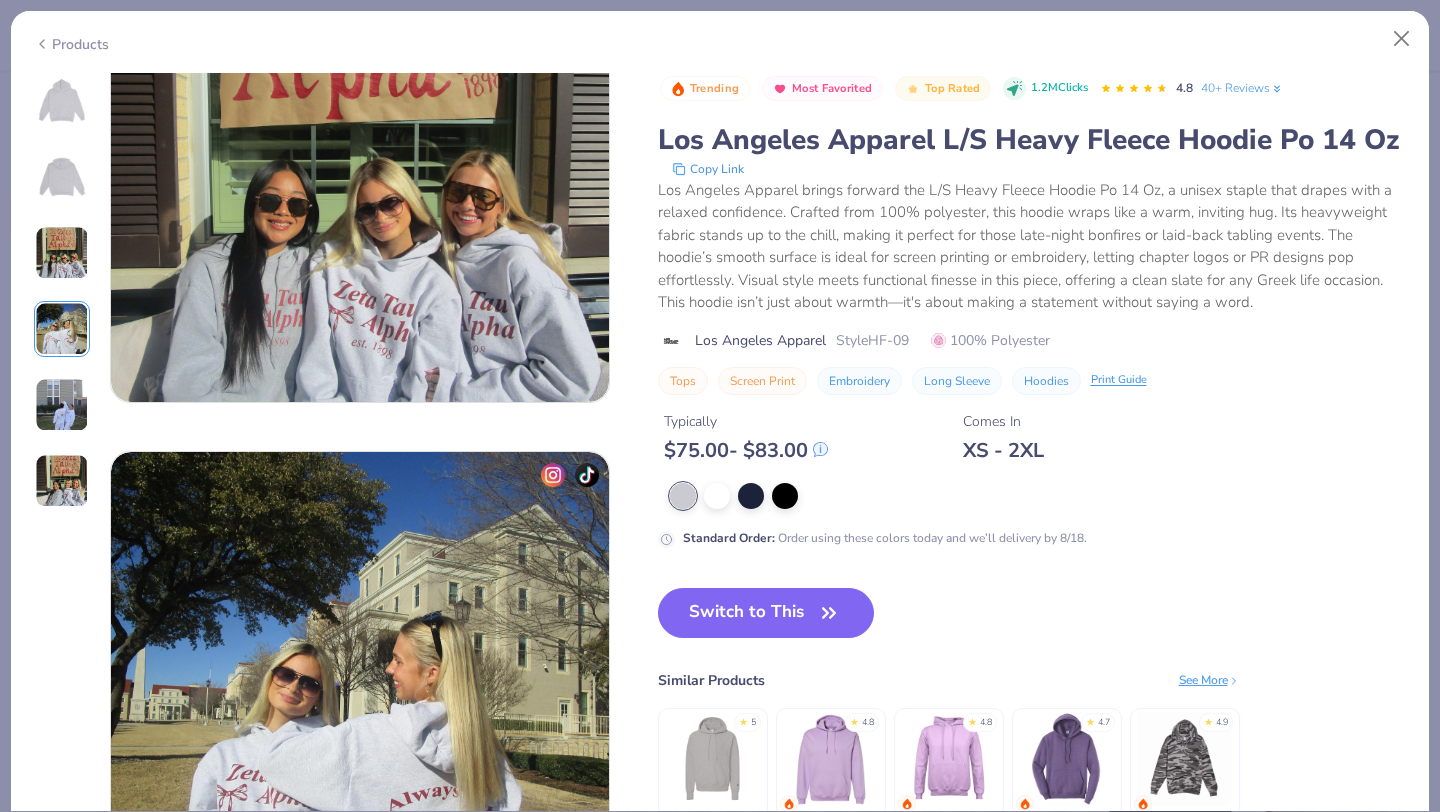 scroll, scrollTop: 1644, scrollLeft: 0, axis: vertical 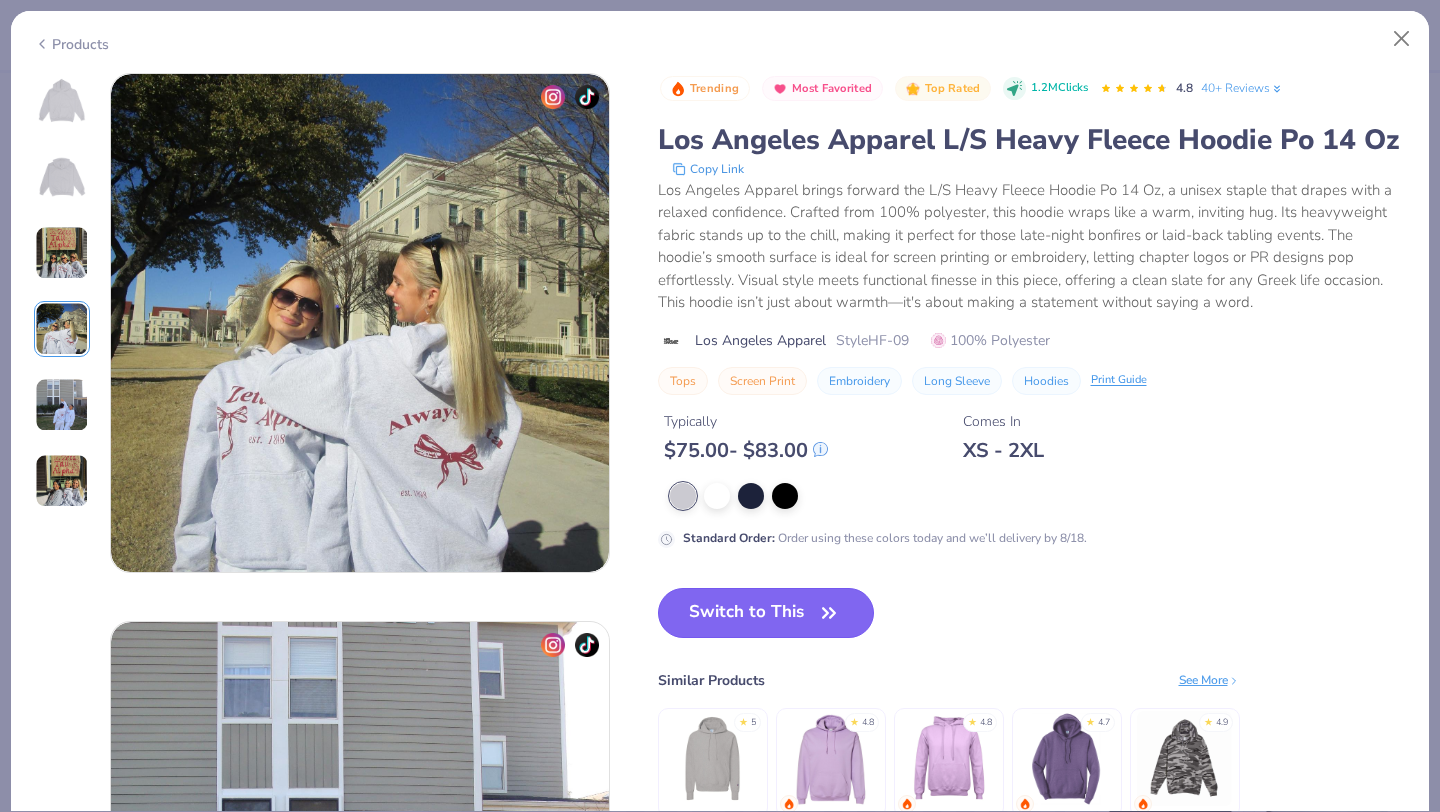 click on "Switch to This" at bounding box center (766, 613) 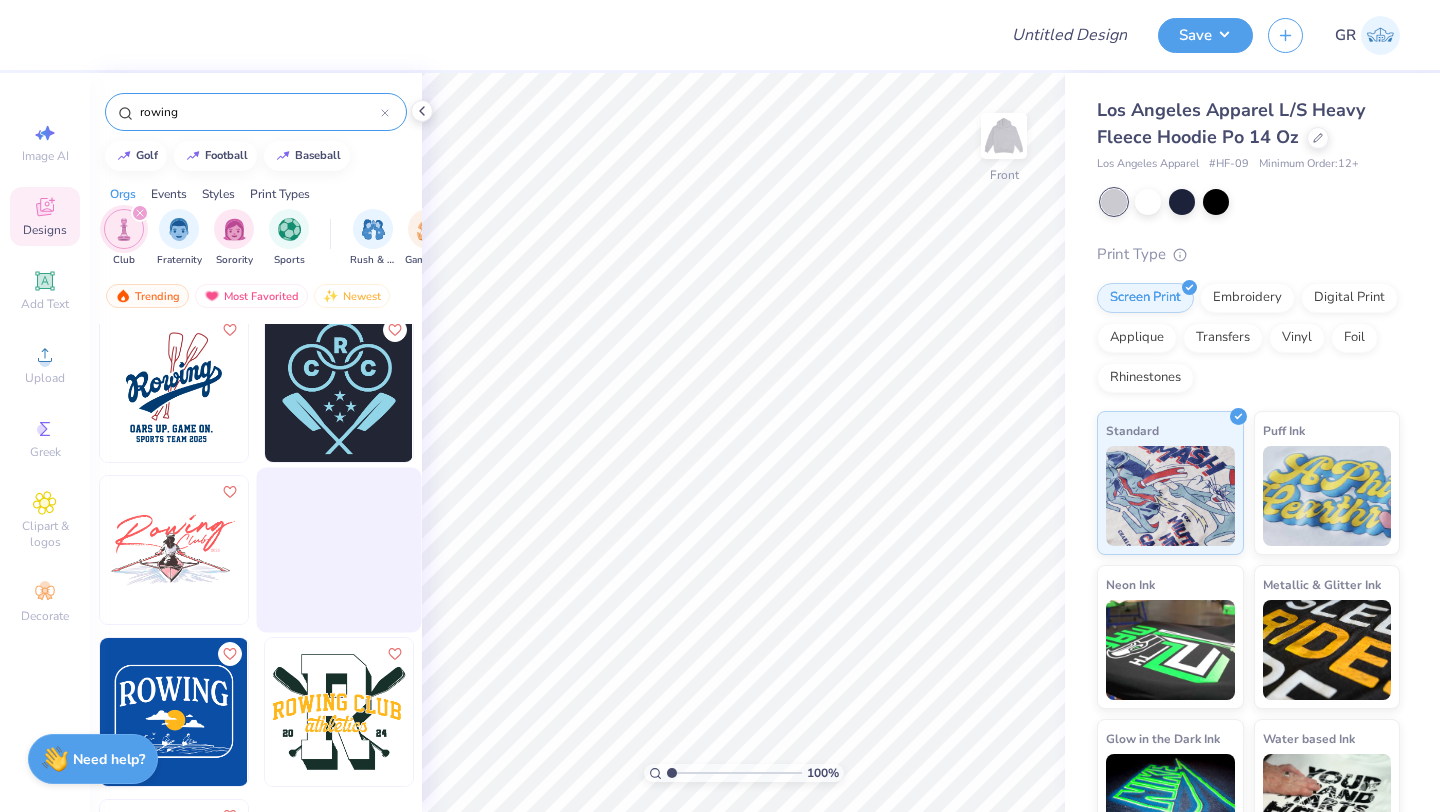 scroll, scrollTop: 0, scrollLeft: 0, axis: both 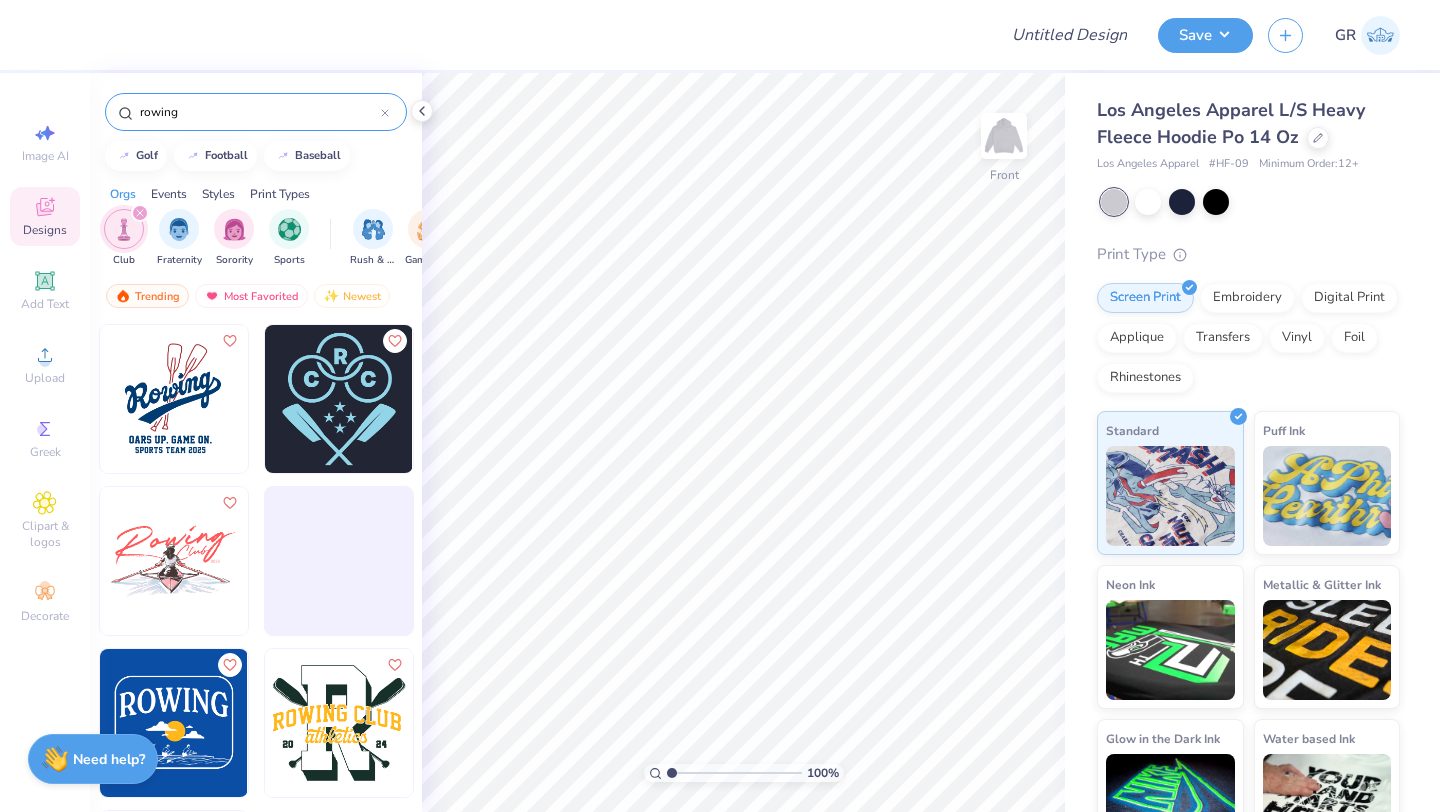 click at bounding box center (25, 399) 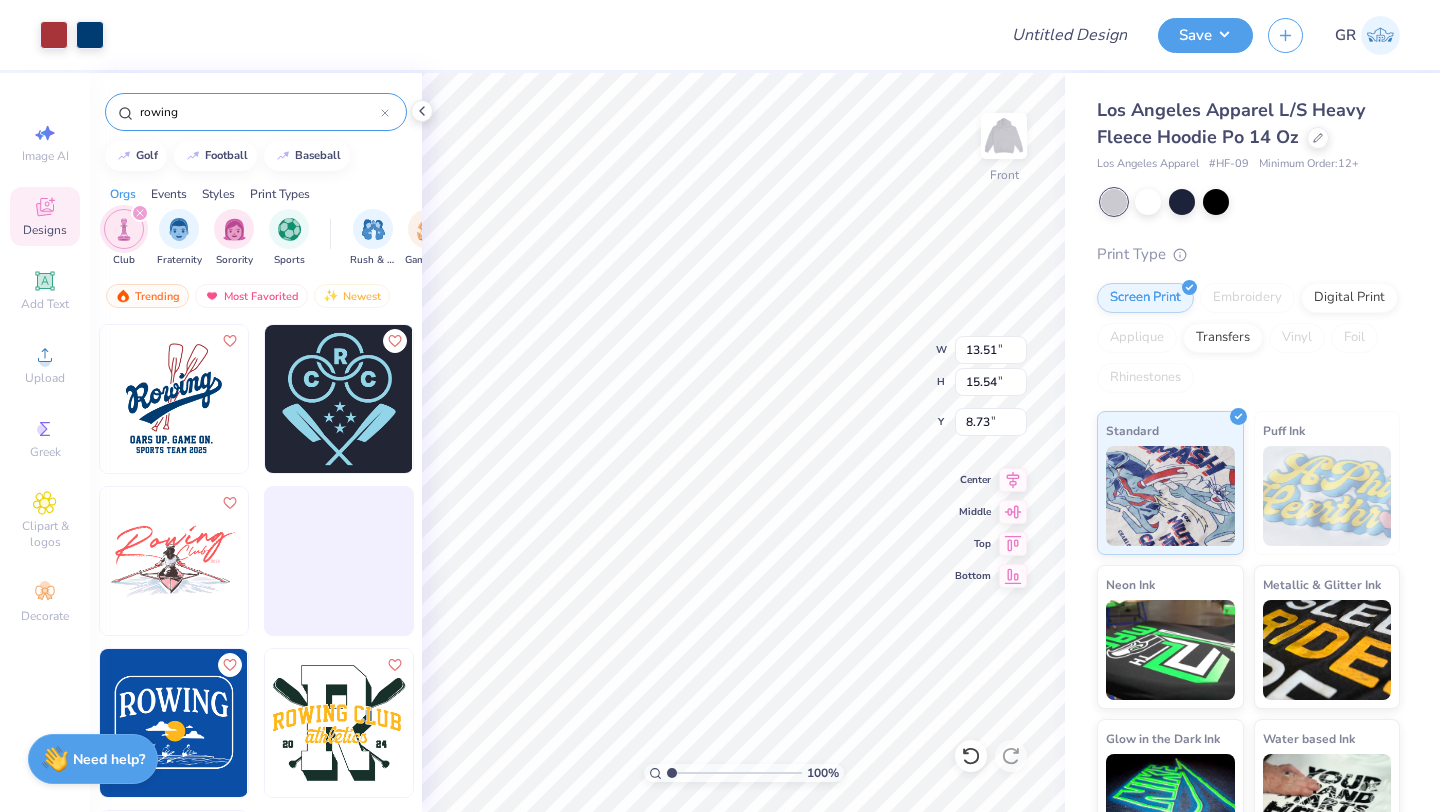 type on "6.00" 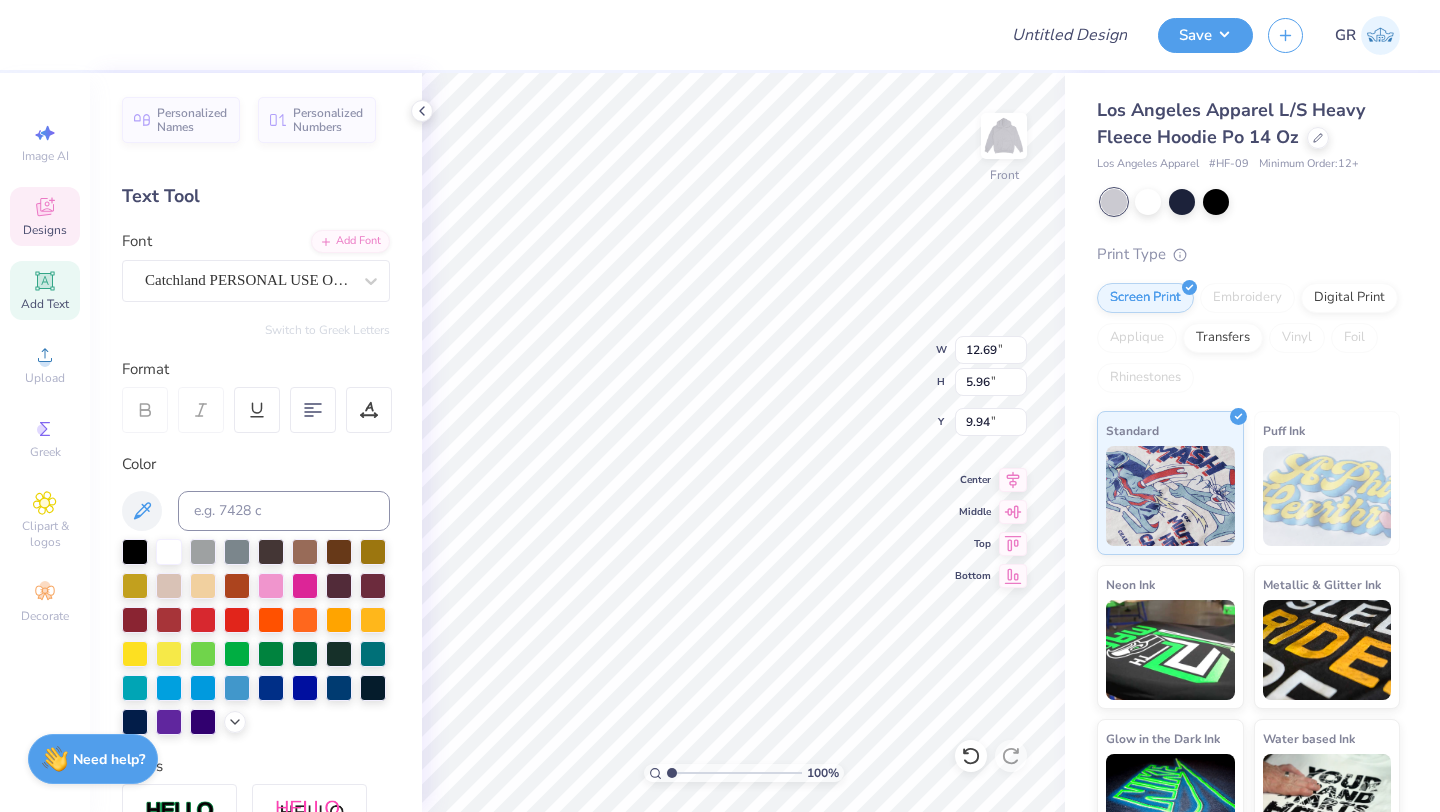 type on "Crew" 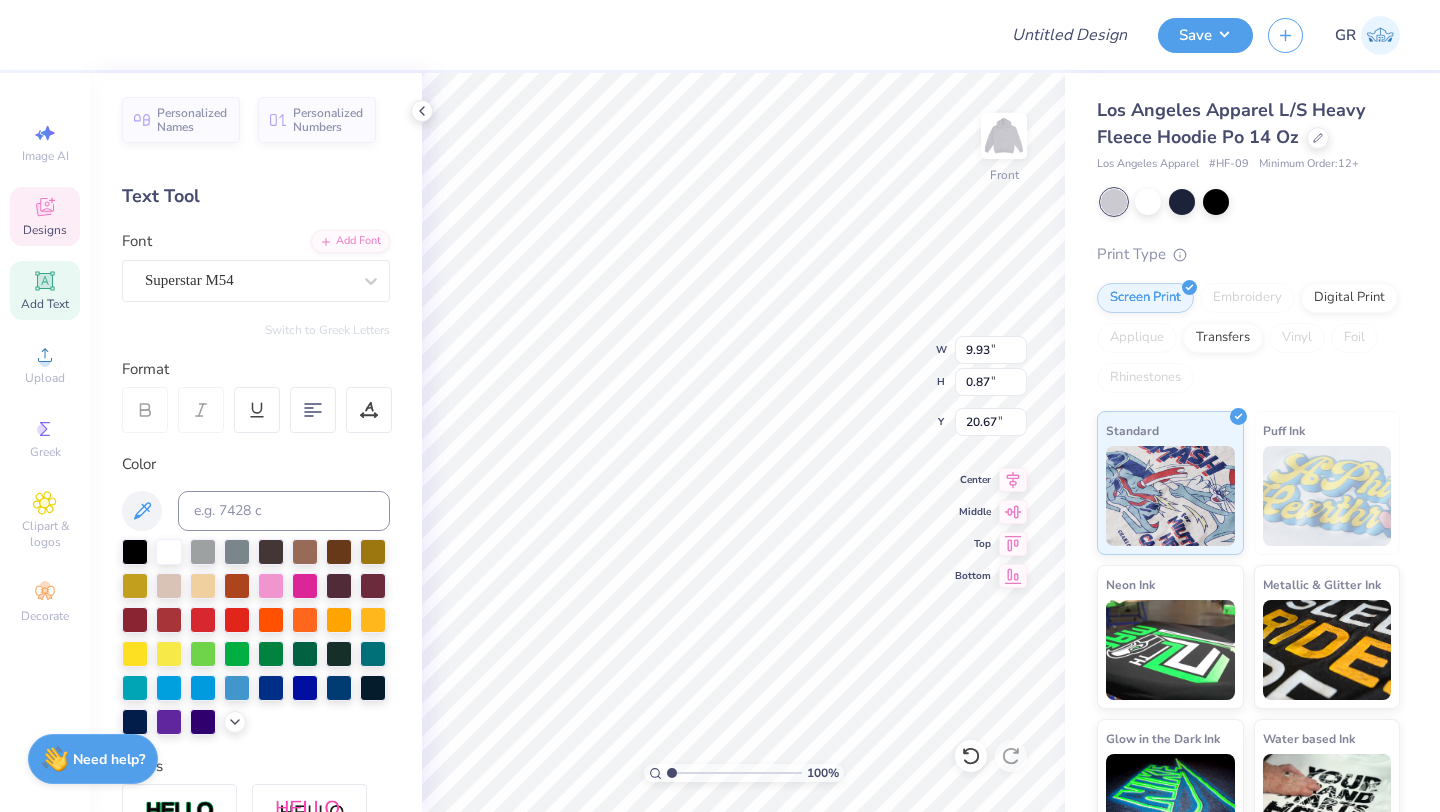 type on "9.26" 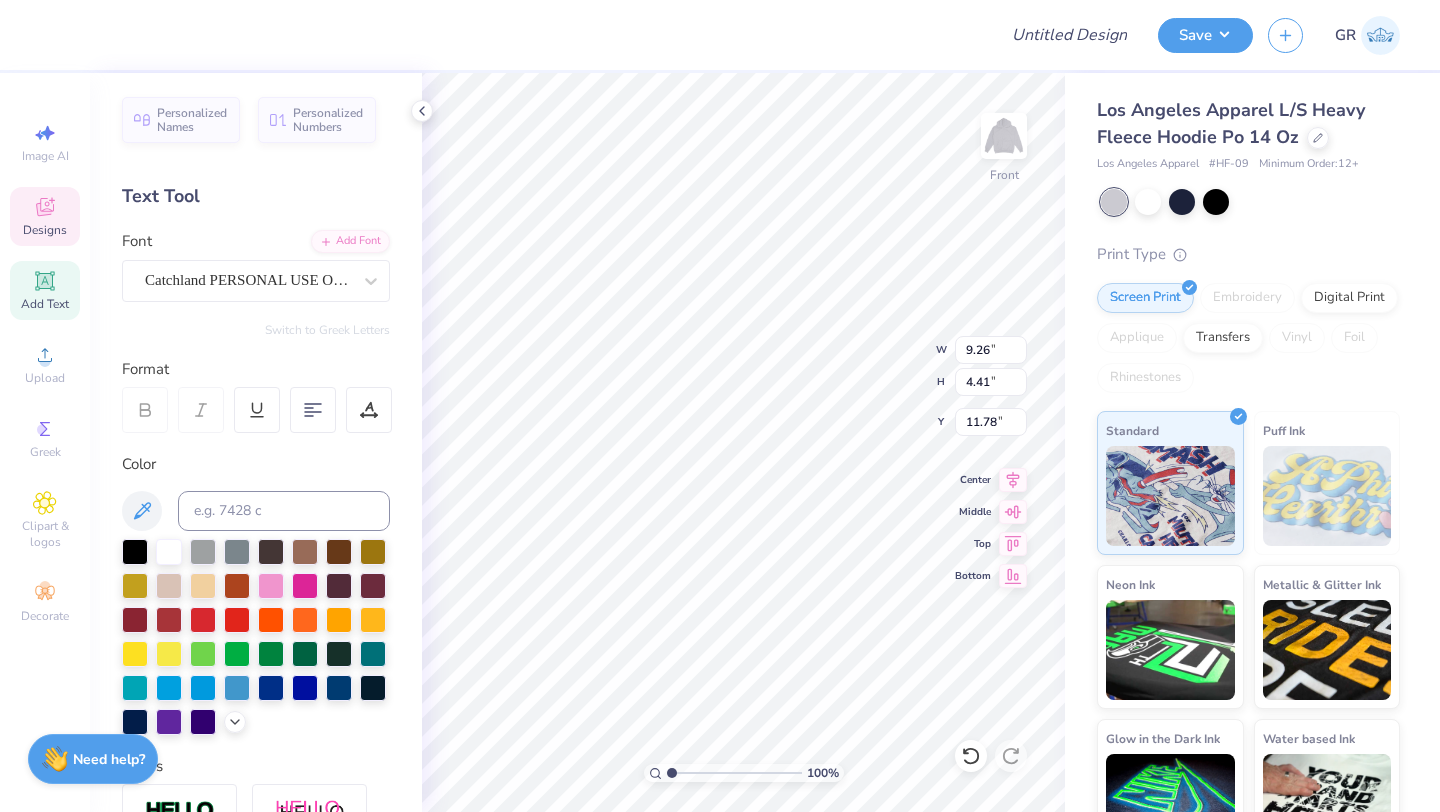 type on "12.69" 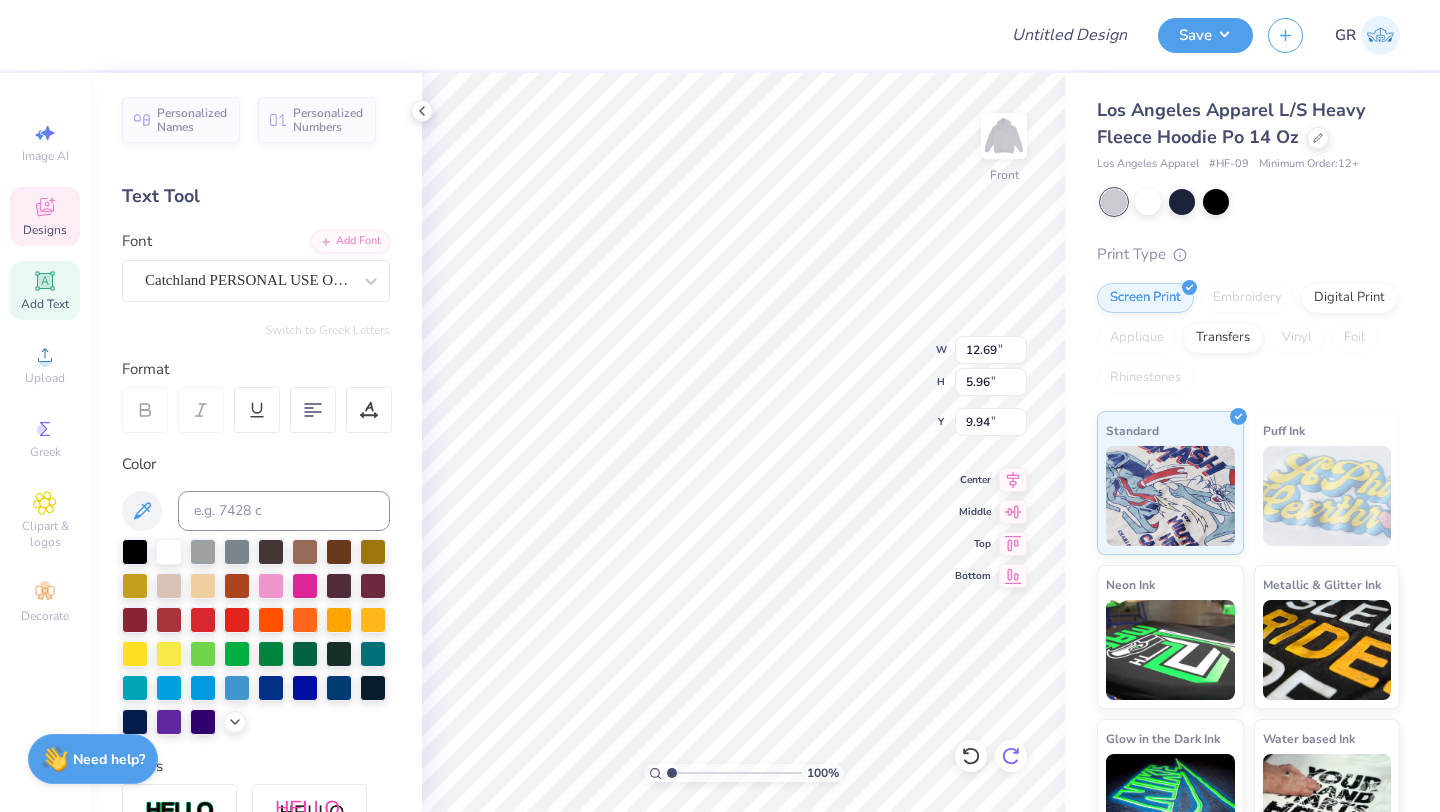 click at bounding box center [1011, 756] 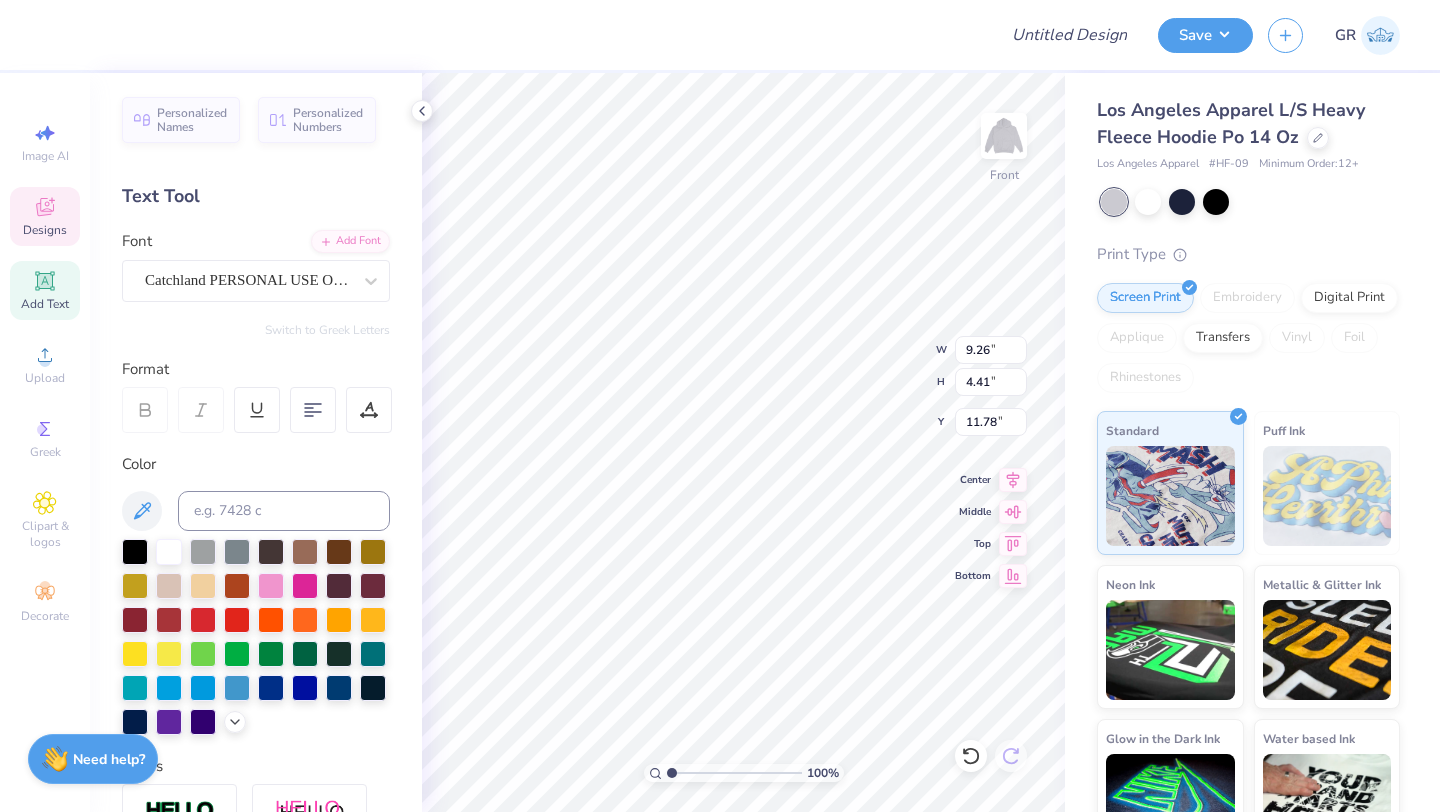 type on "10.77" 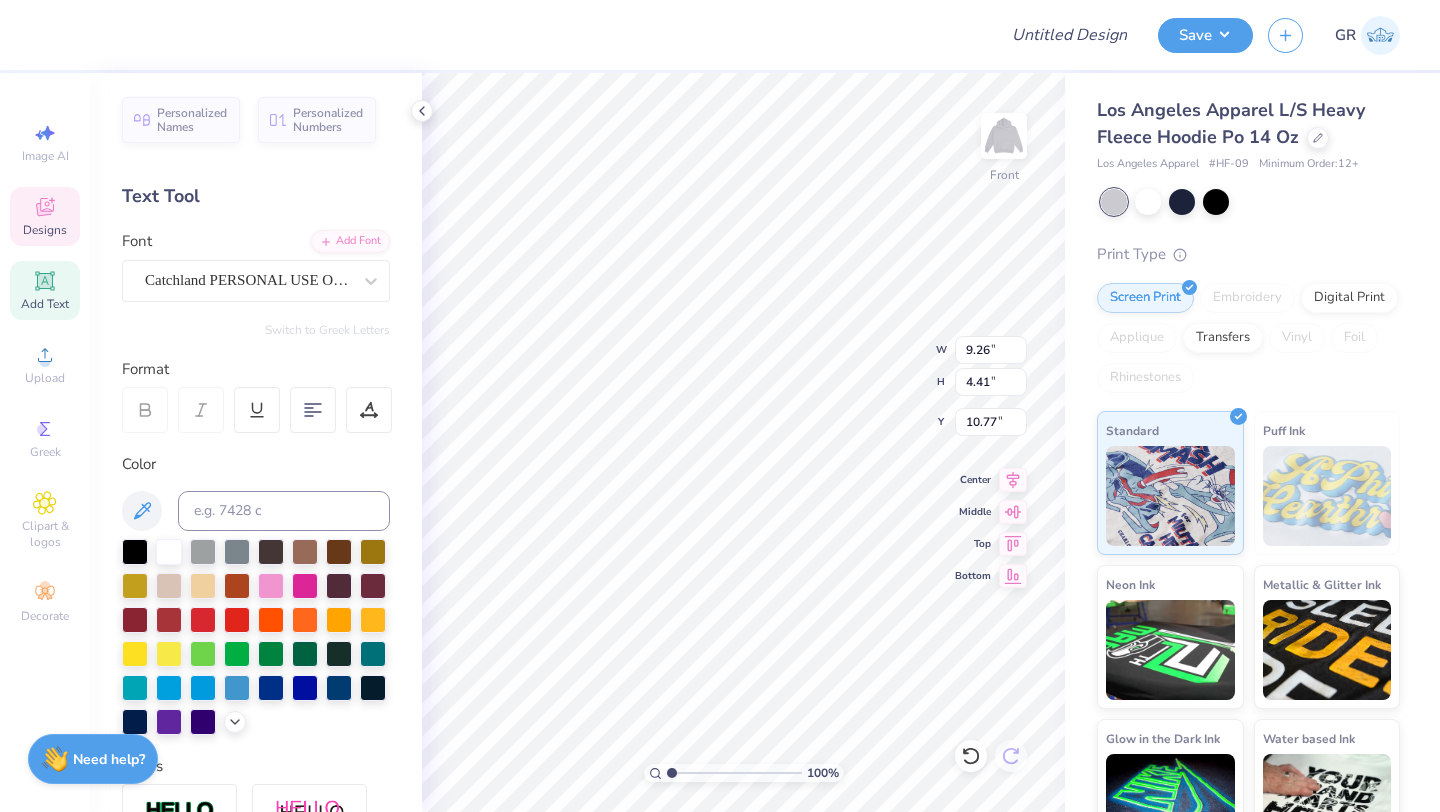 type on "9.93" 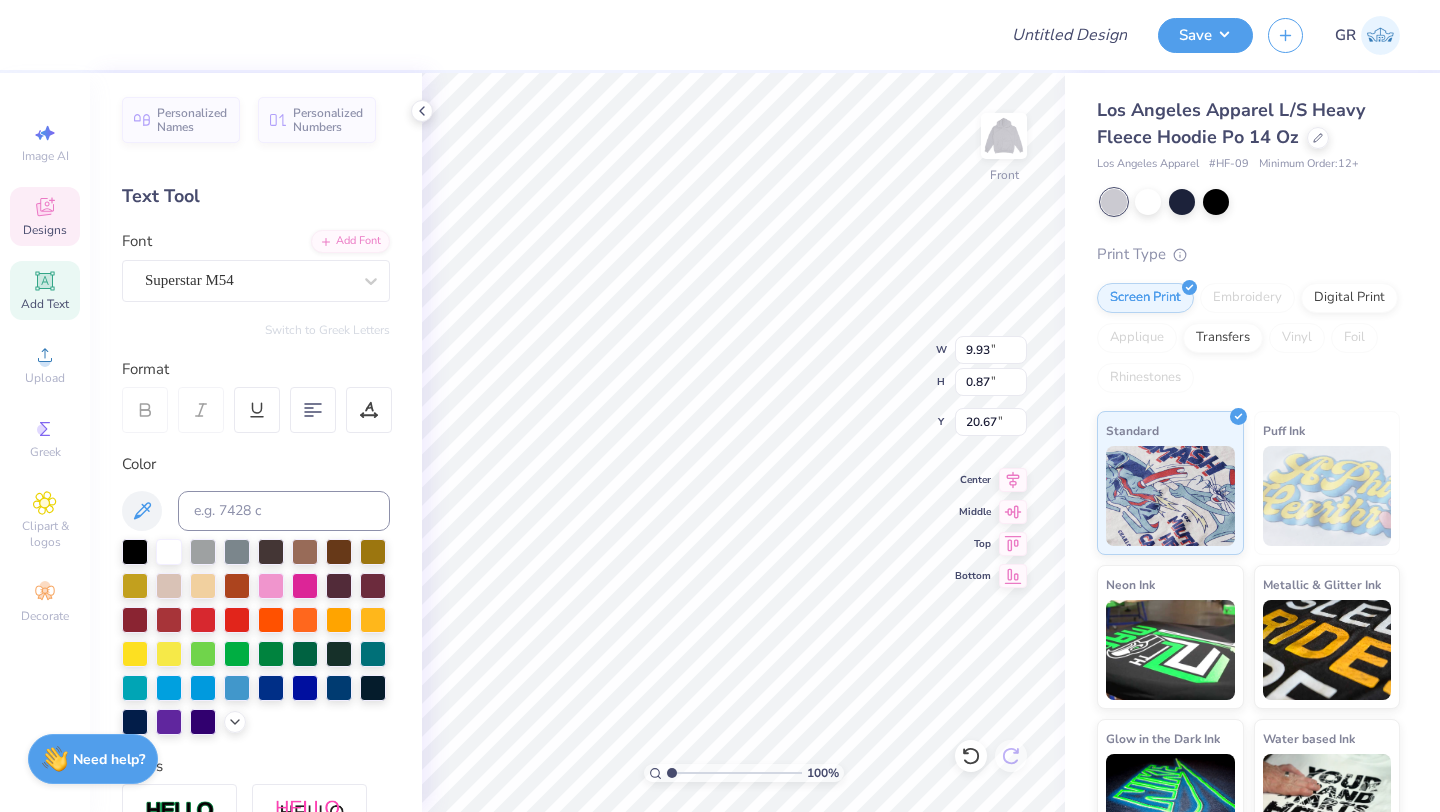 scroll, scrollTop: 0, scrollLeft: 7, axis: horizontal 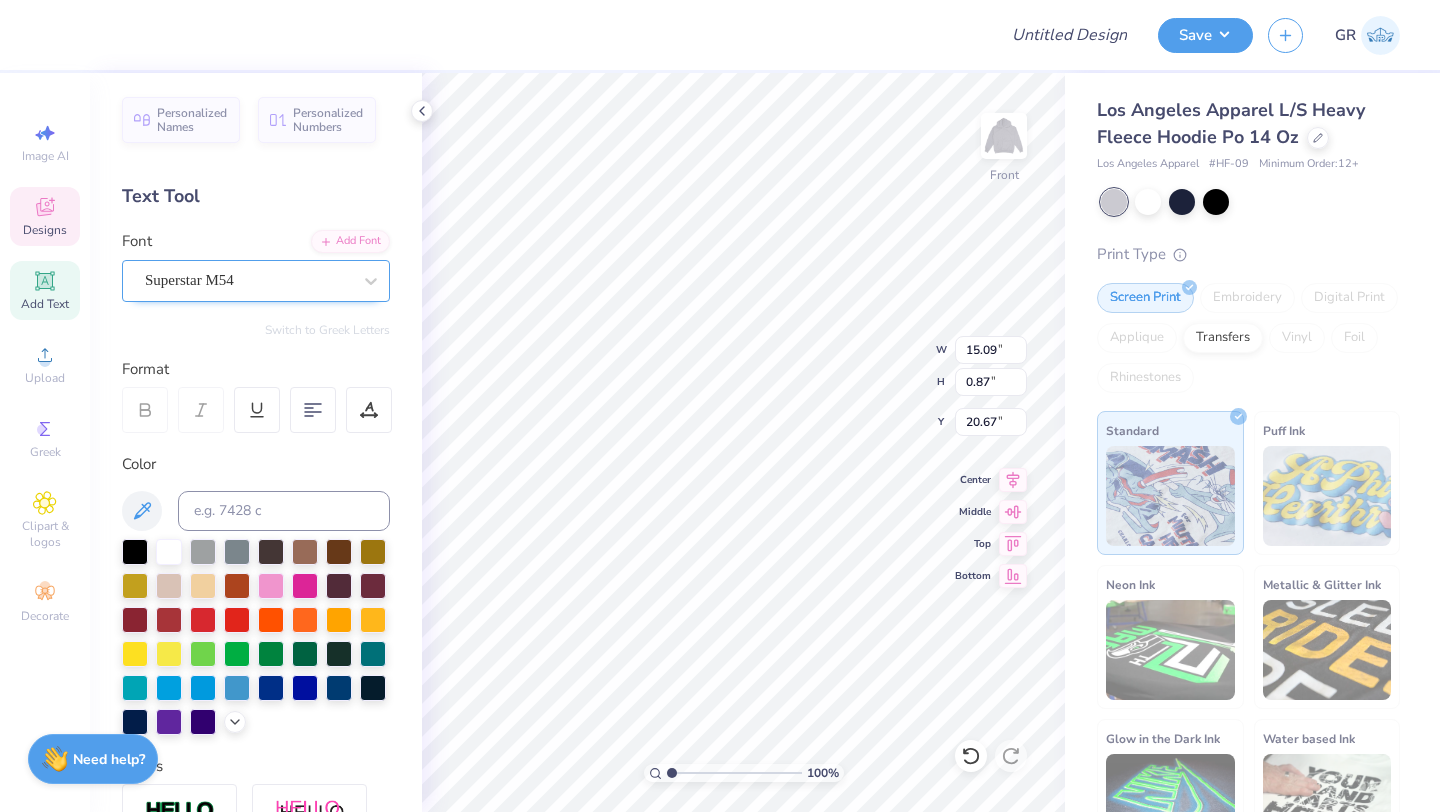 click on "Superstar M54" at bounding box center [256, 281] 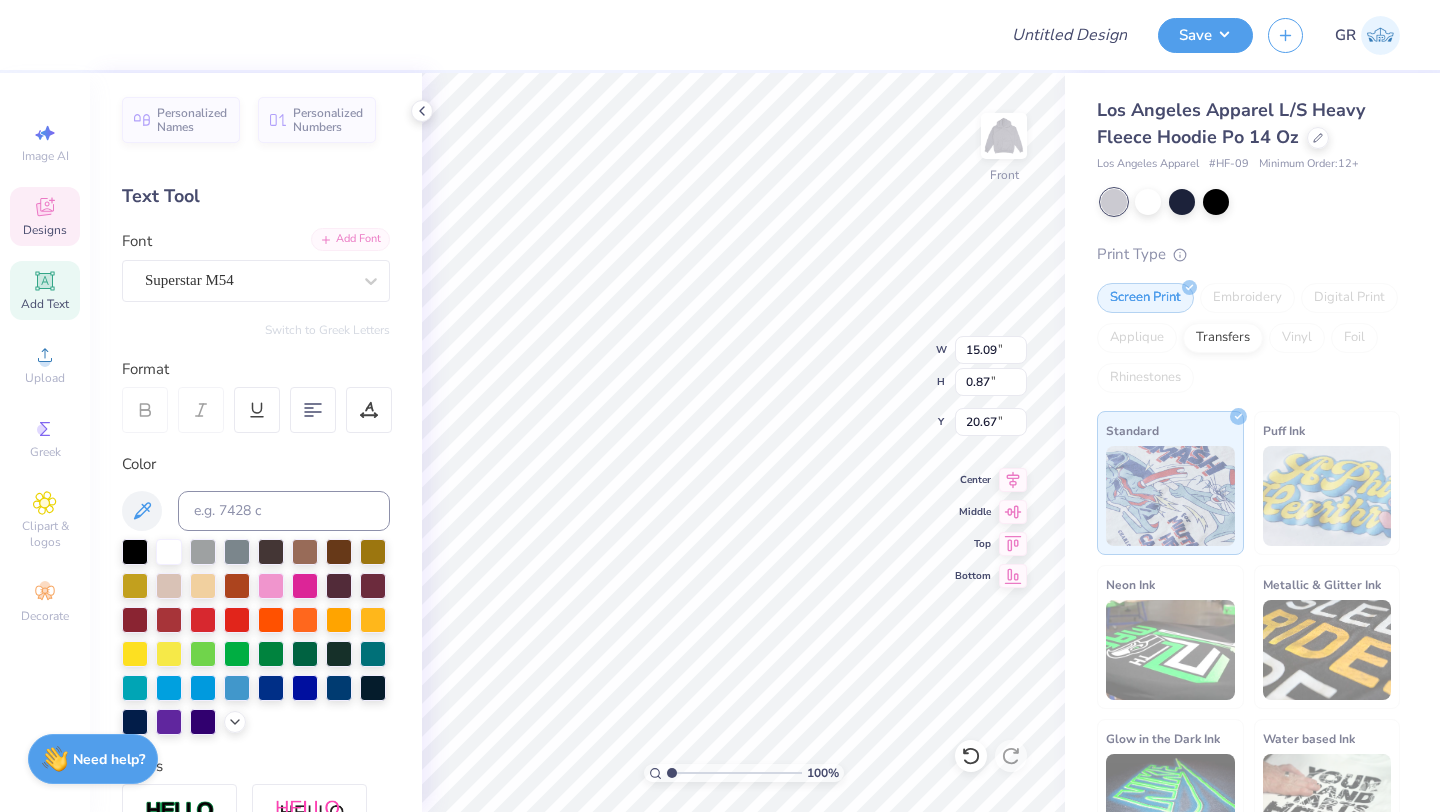 click on "Add Font" at bounding box center (350, 239) 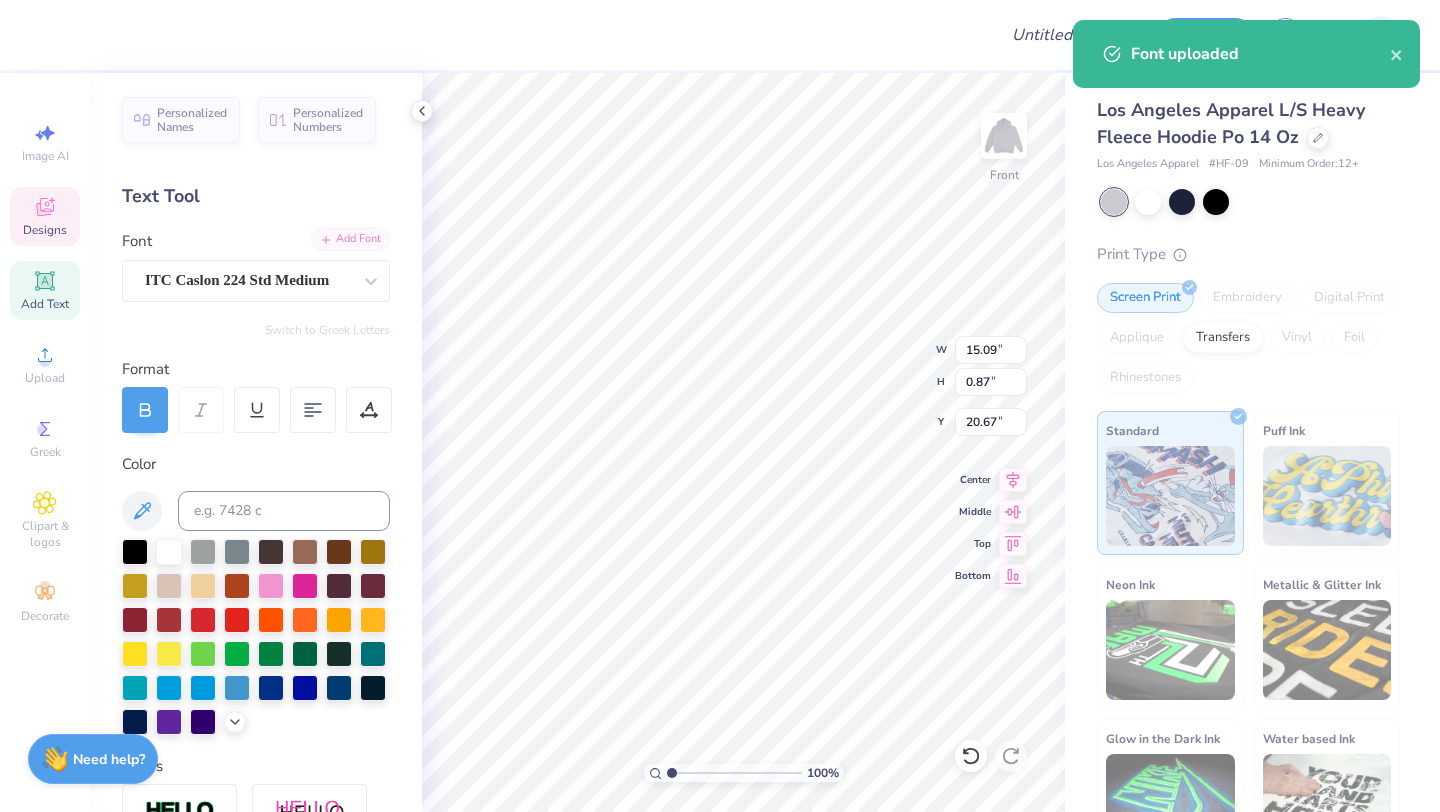 type on "15.67" 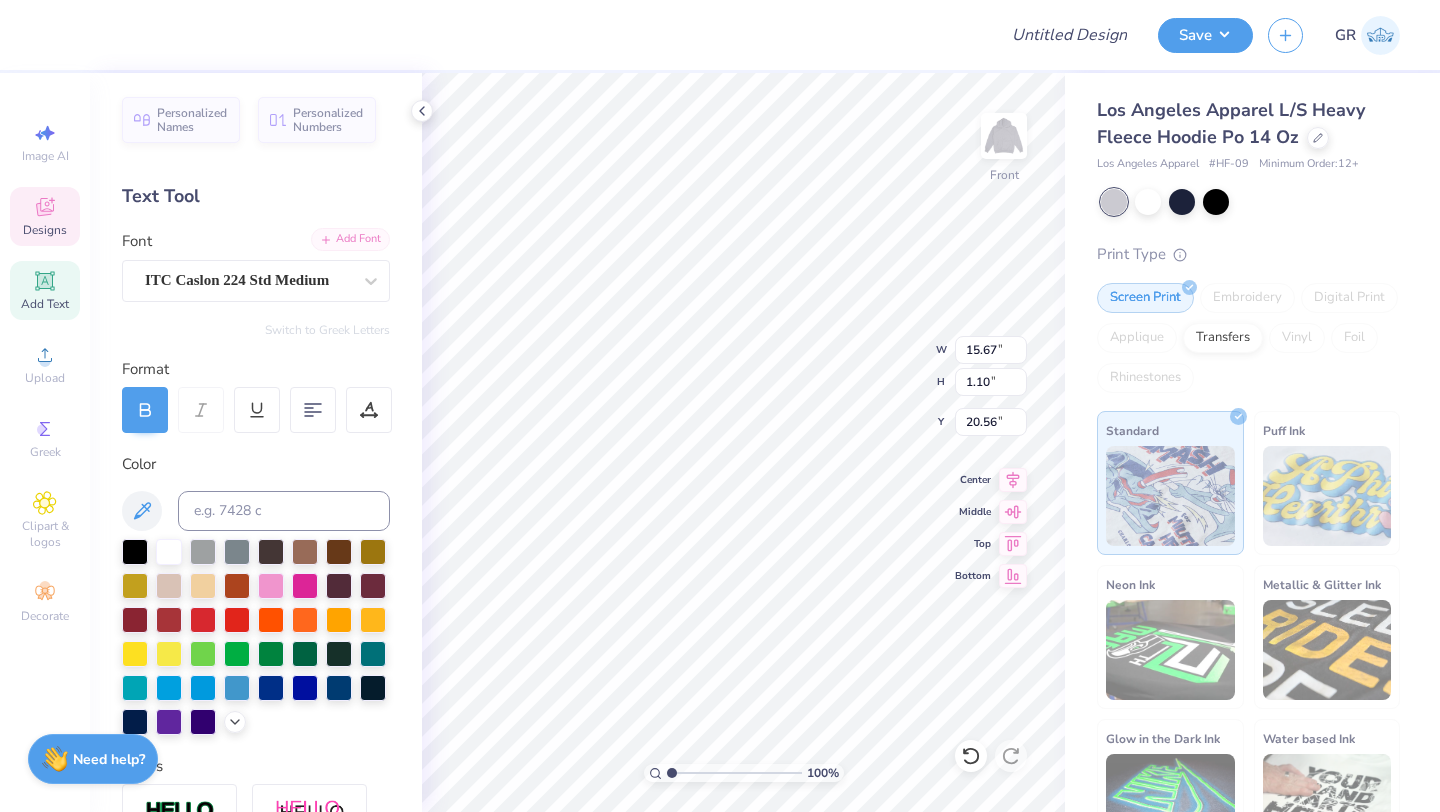 type on "20.57" 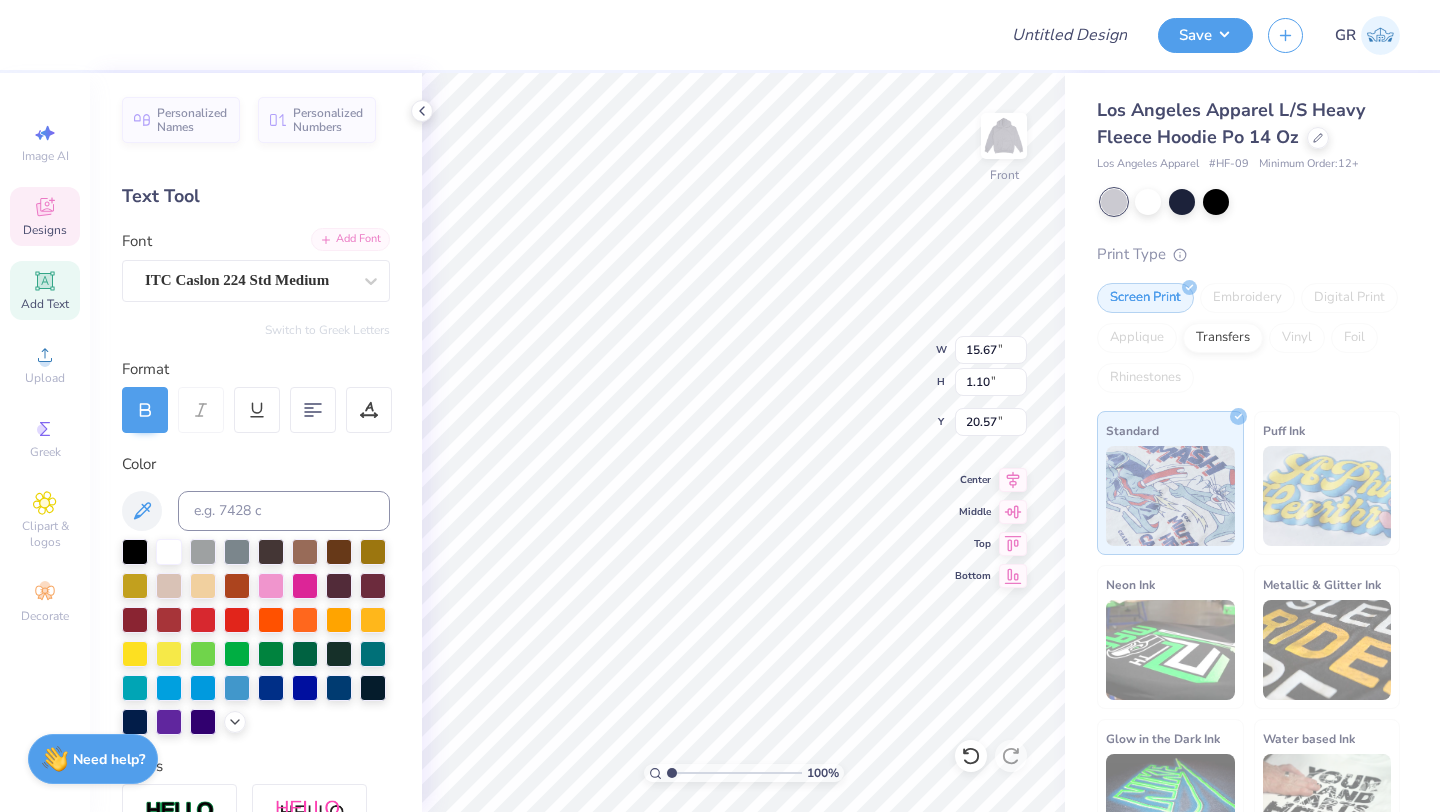 scroll, scrollTop: 0, scrollLeft: 7, axis: horizontal 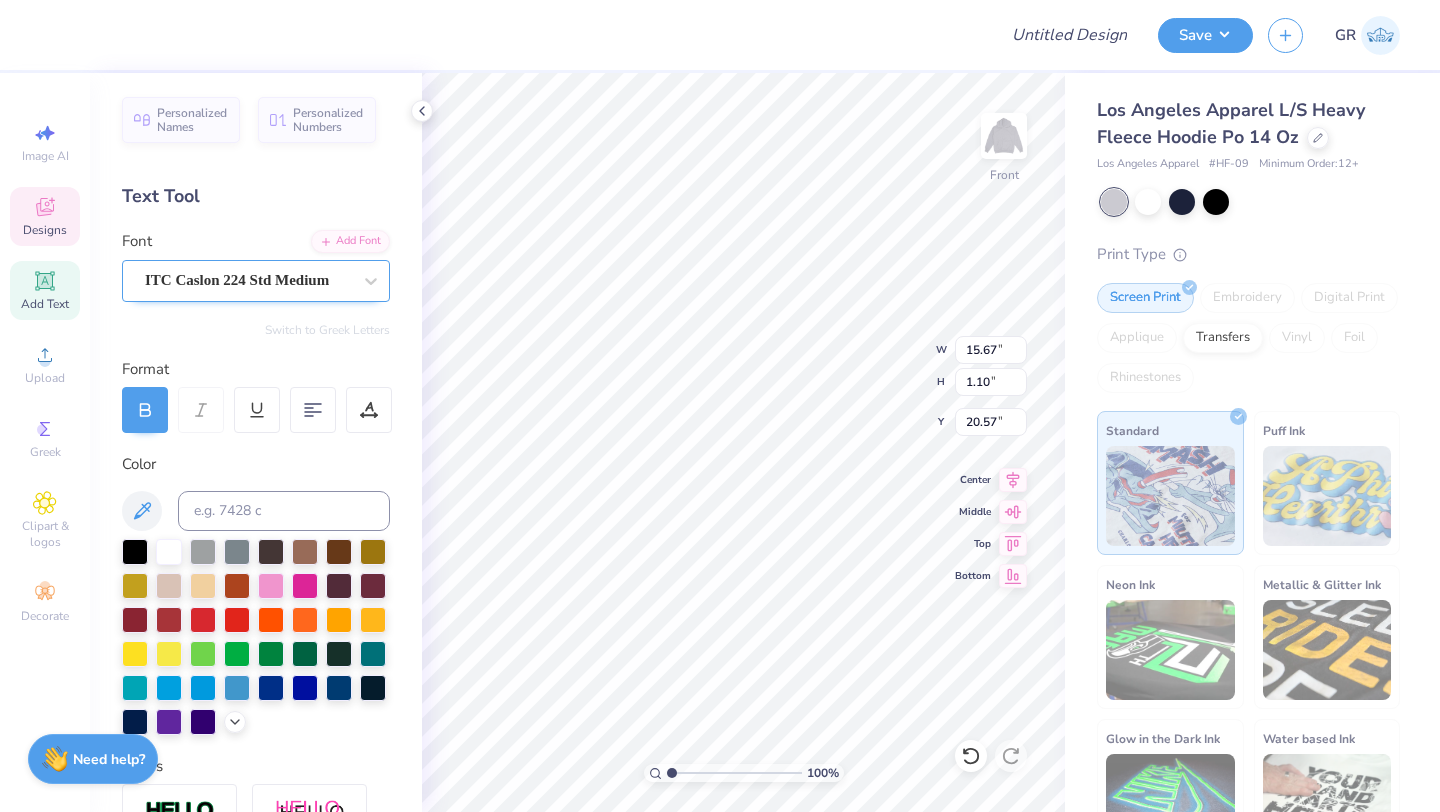 click on "ITC Caslon 224 Std Medium" at bounding box center [248, 280] 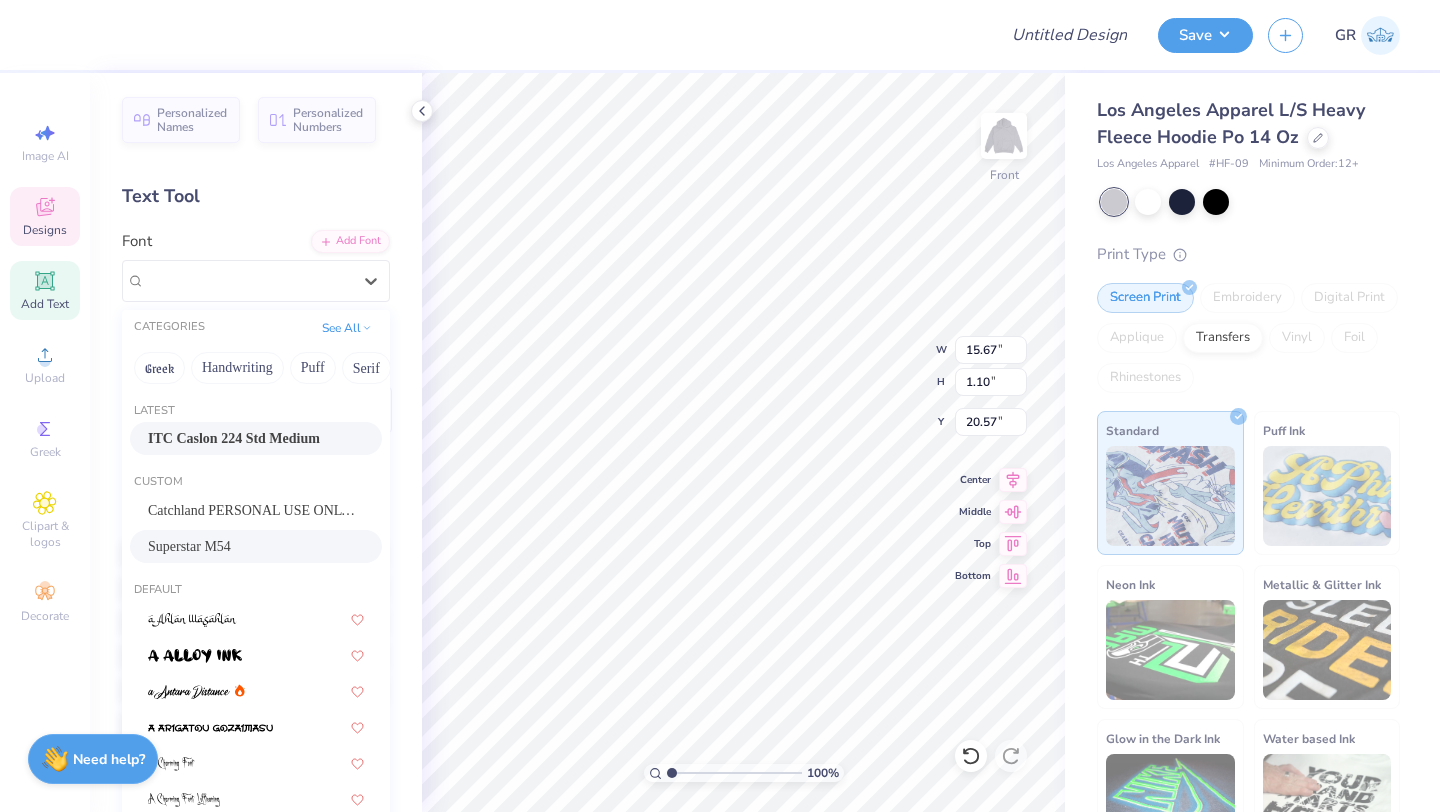 click on "Superstar M54" at bounding box center [189, 546] 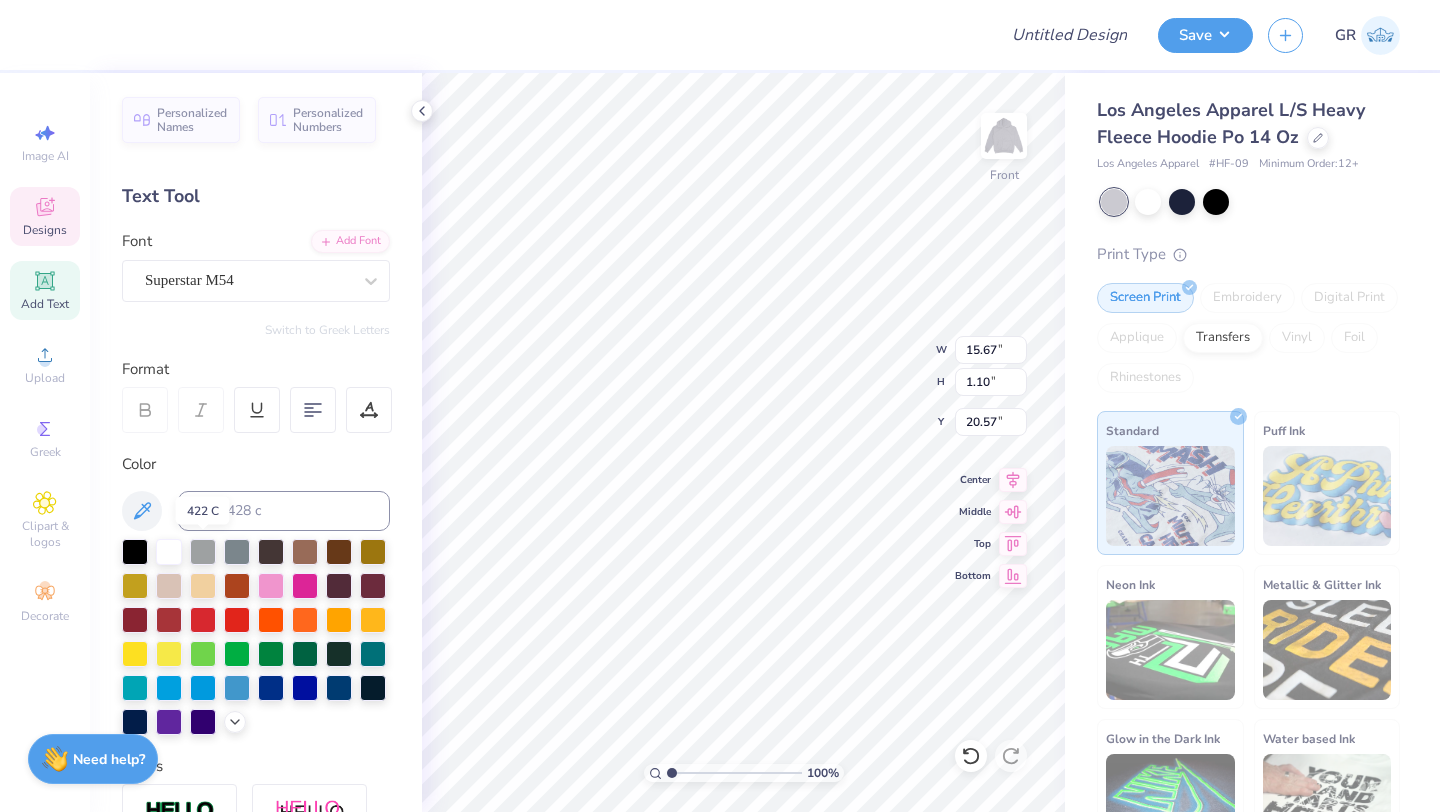 scroll, scrollTop: 0, scrollLeft: 3, axis: horizontal 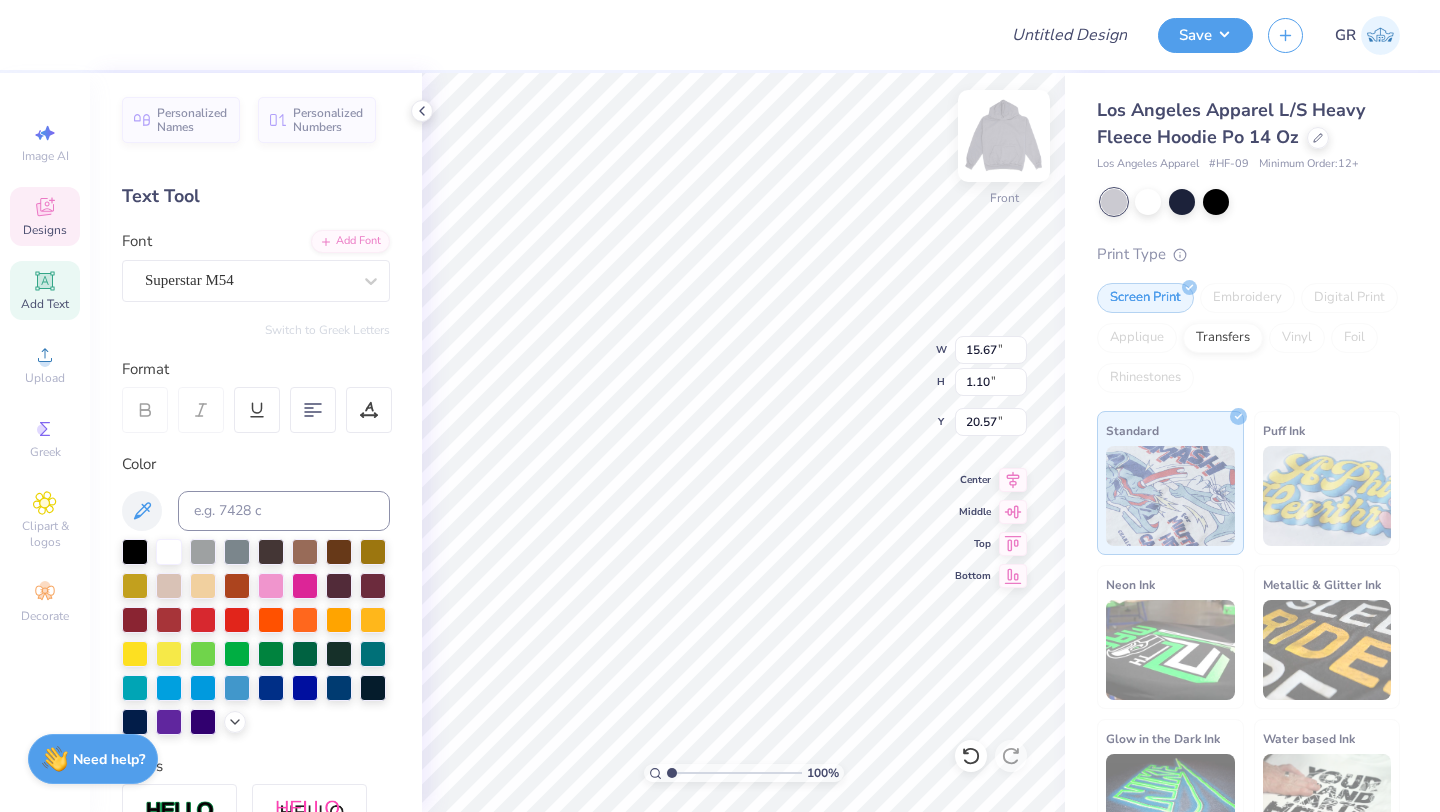 type on "2025 Team" 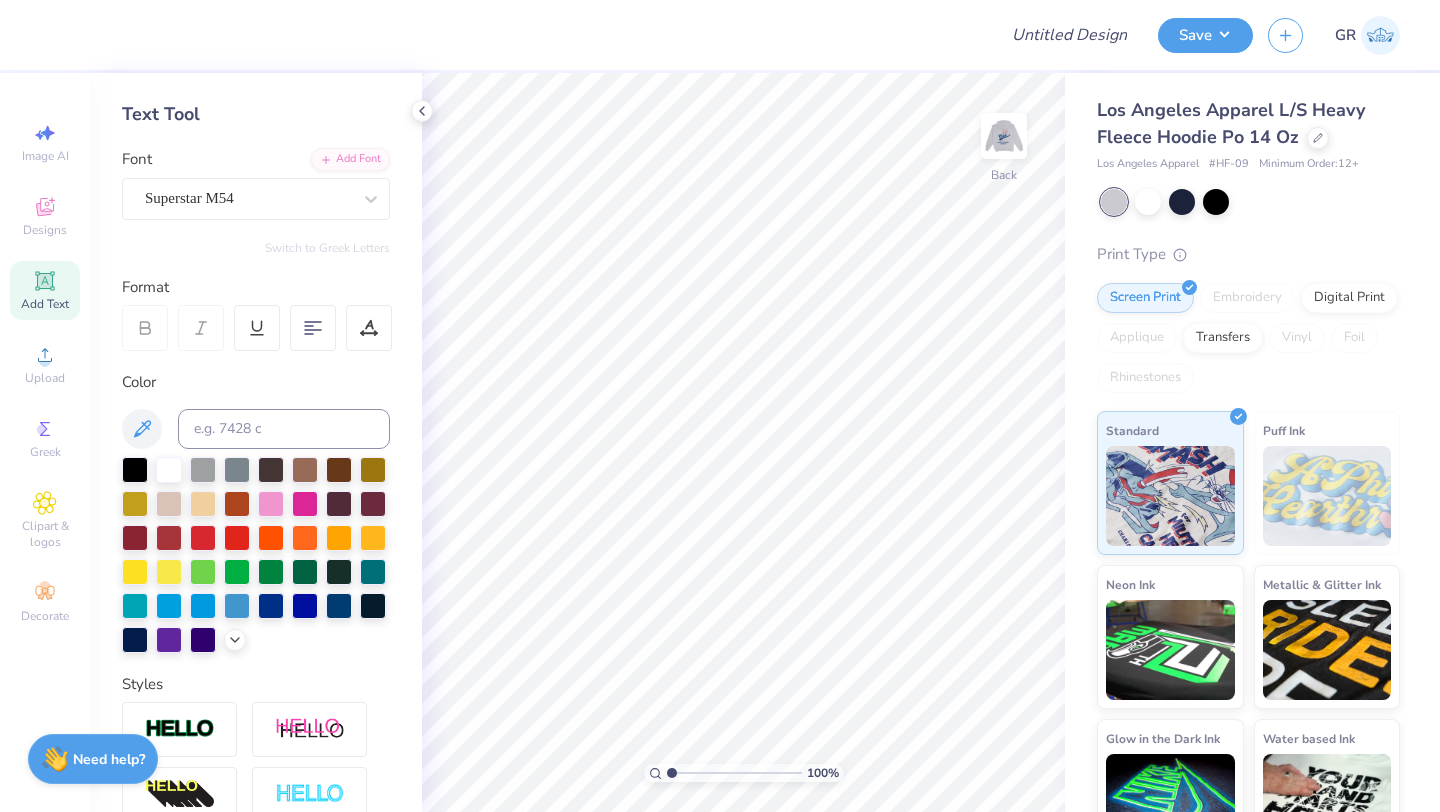 scroll, scrollTop: 84, scrollLeft: 0, axis: vertical 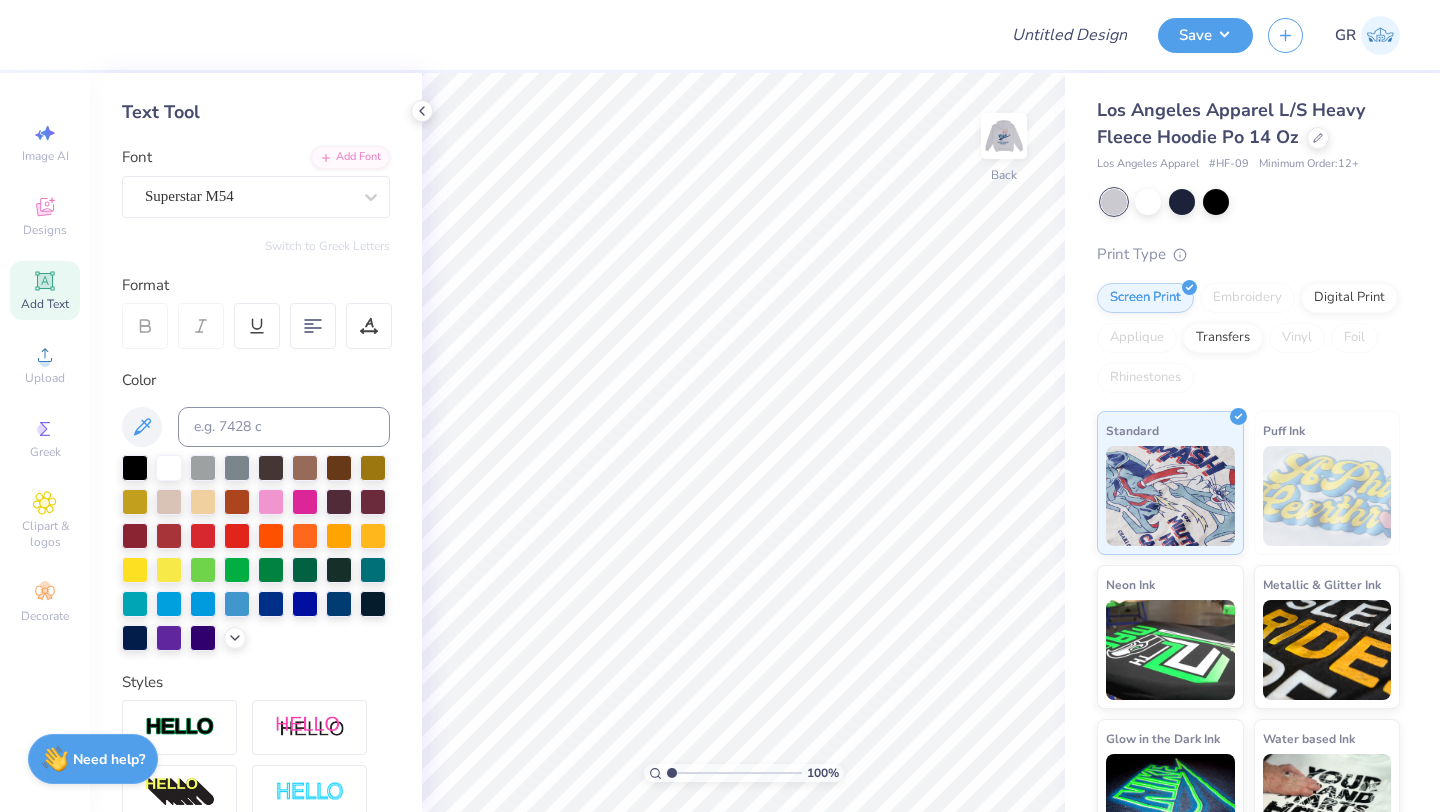 click 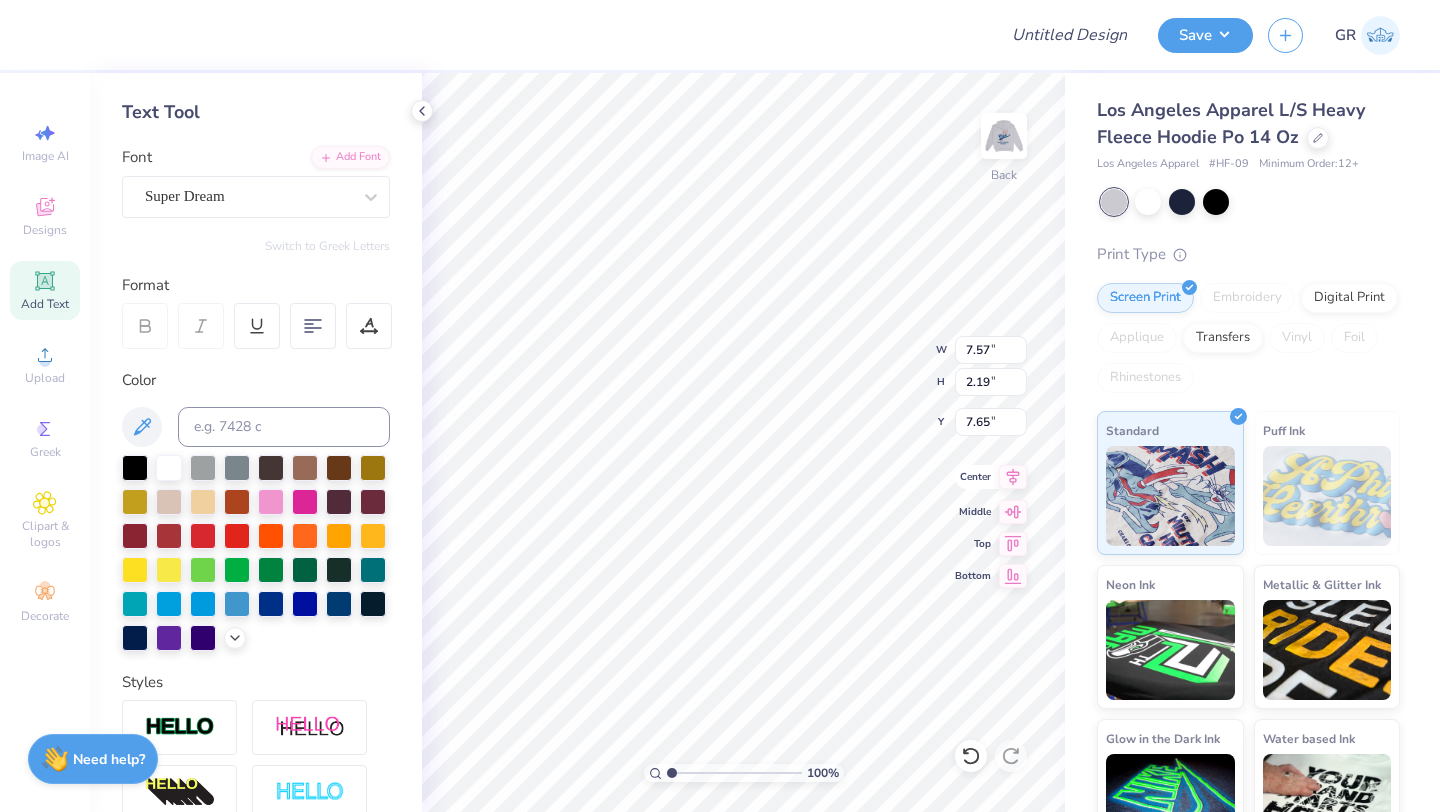 scroll, scrollTop: 0, scrollLeft: 7, axis: horizontal 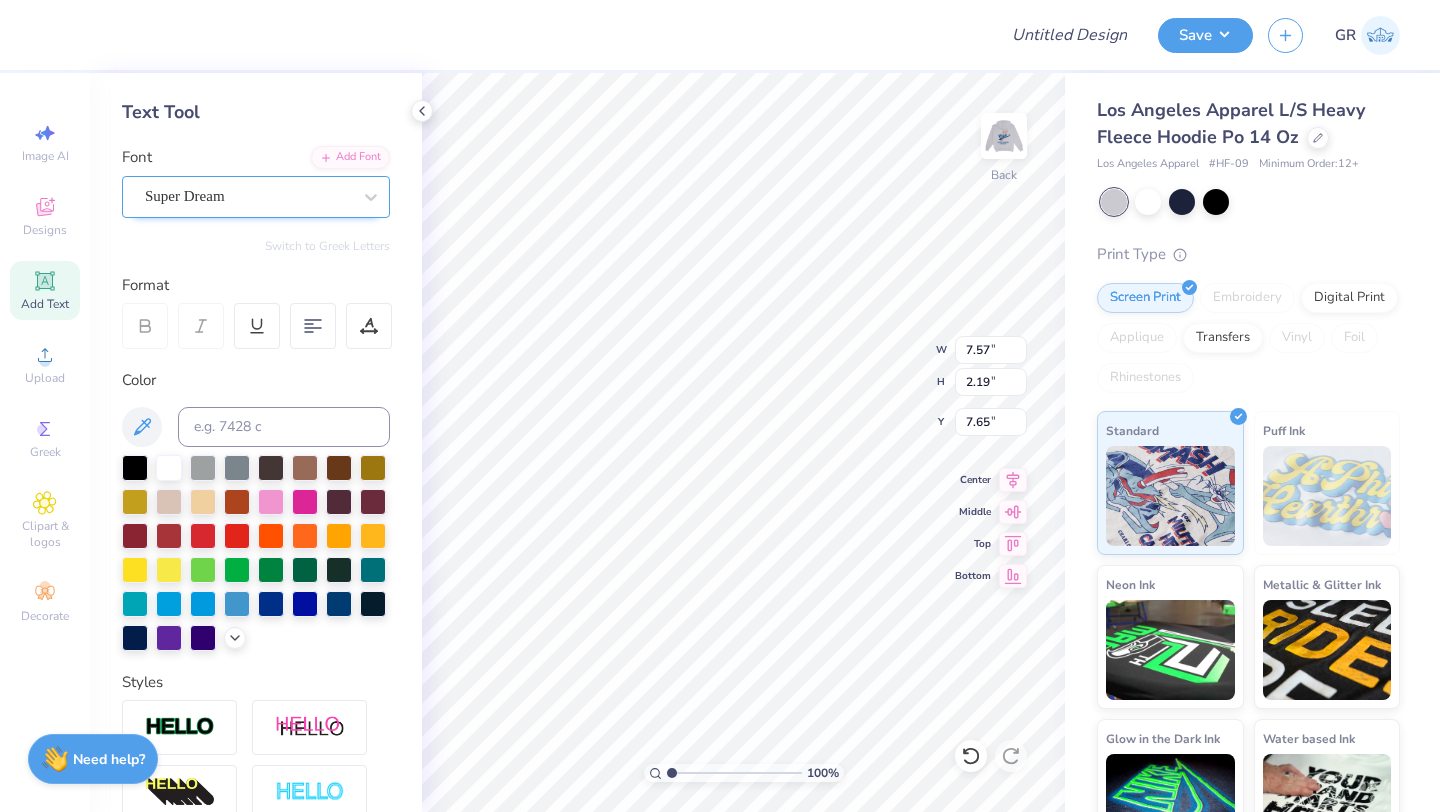 type on "Lafayette Crew 2025" 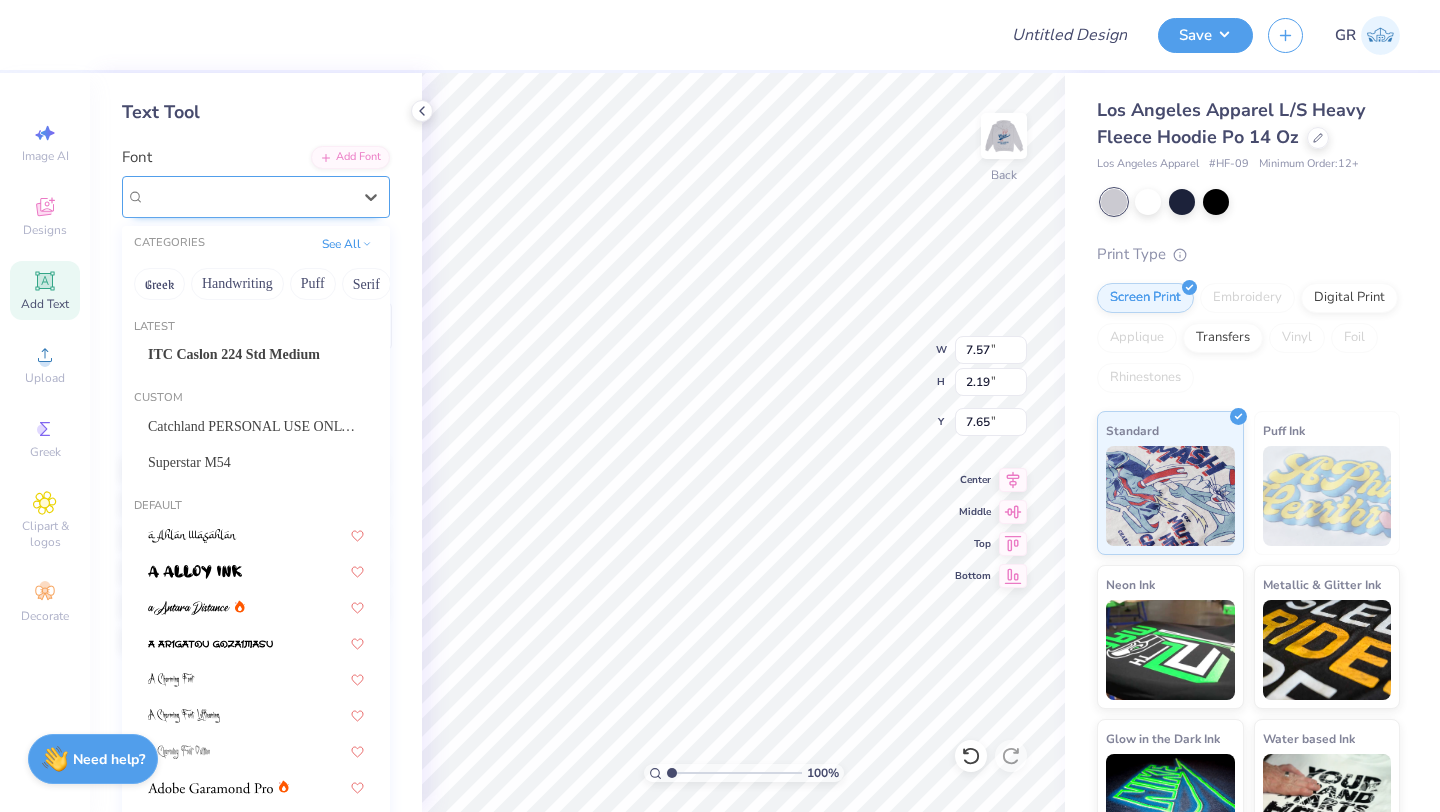 click on "Super Dream" at bounding box center [248, 196] 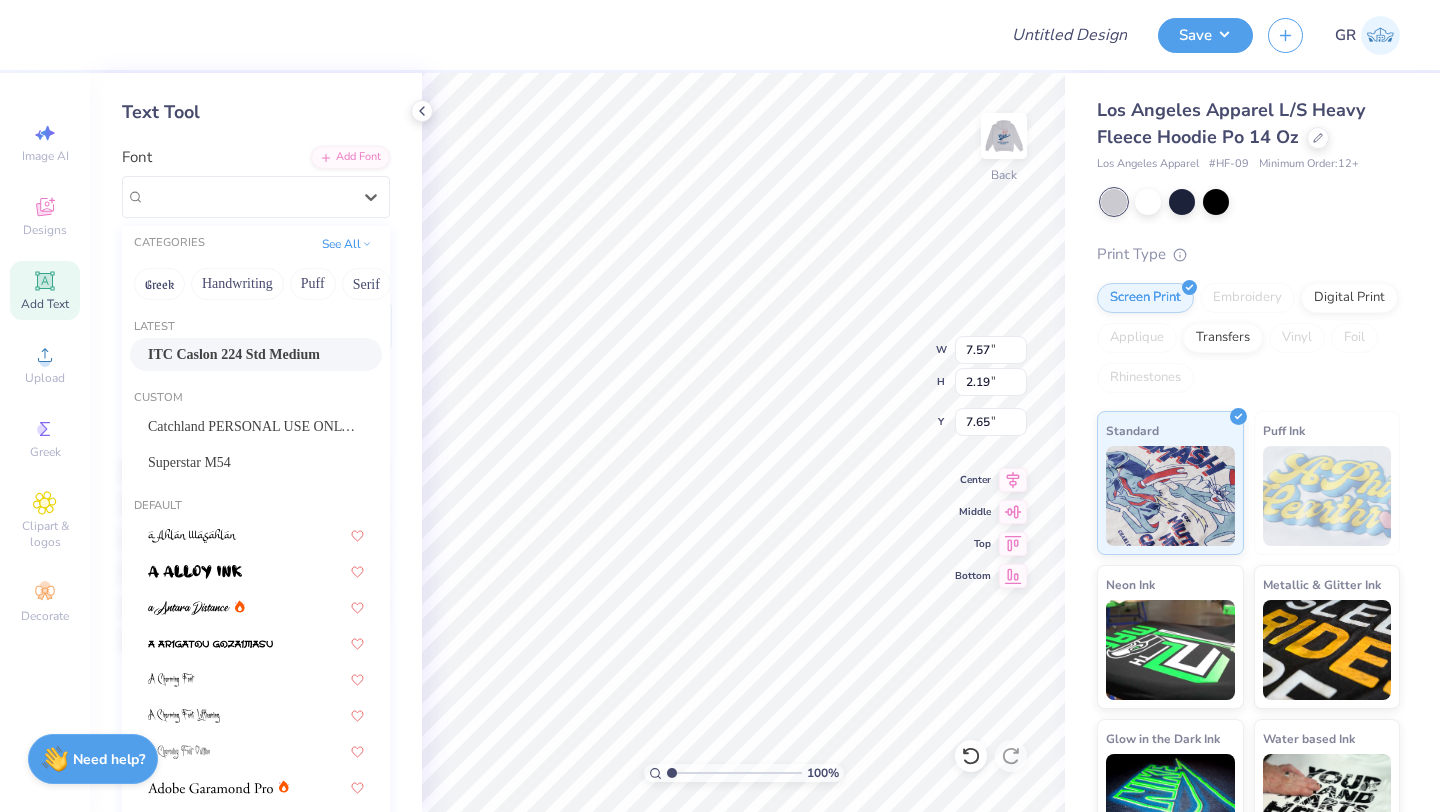 click on "ITC Caslon 224 Std Medium" at bounding box center [256, 354] 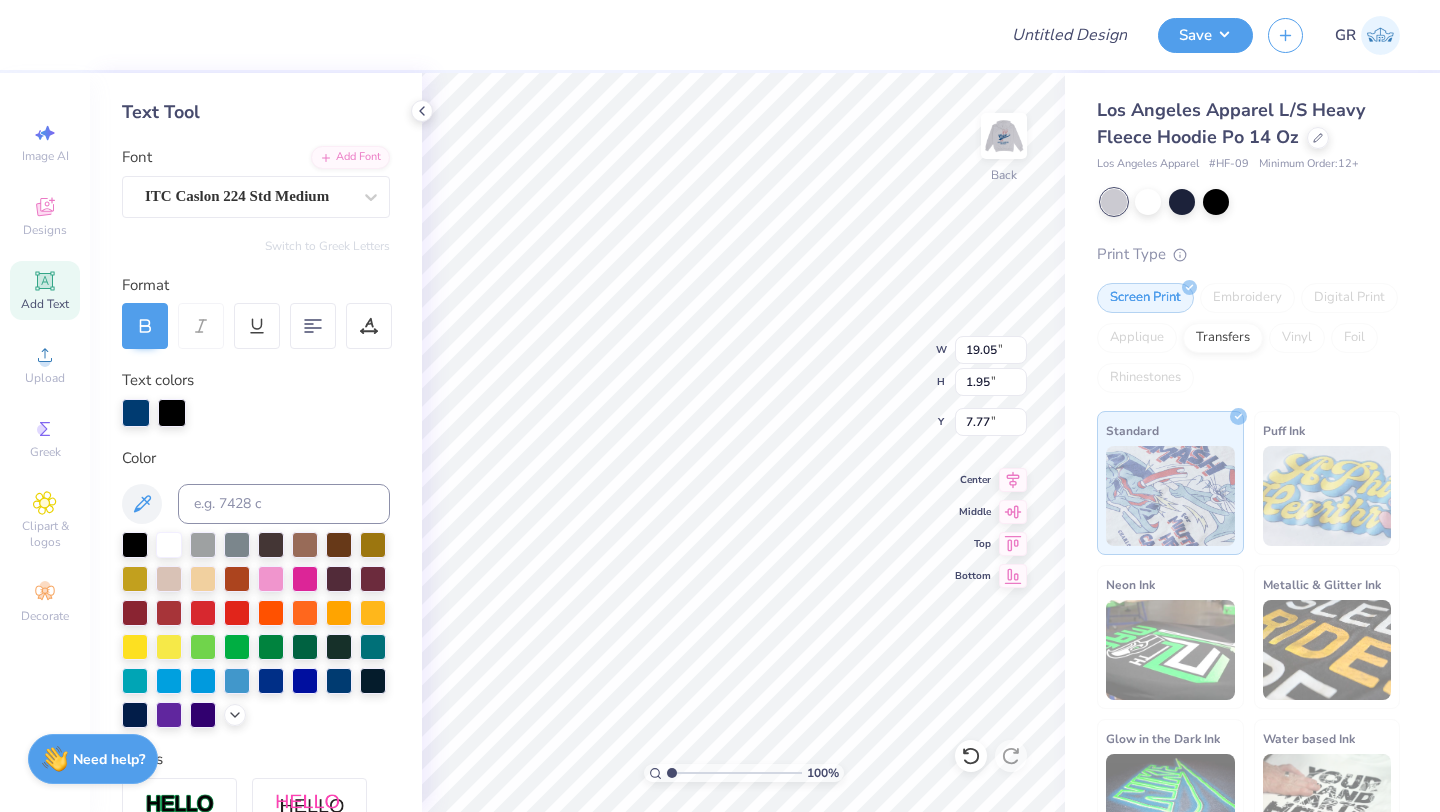 type on "8.01" 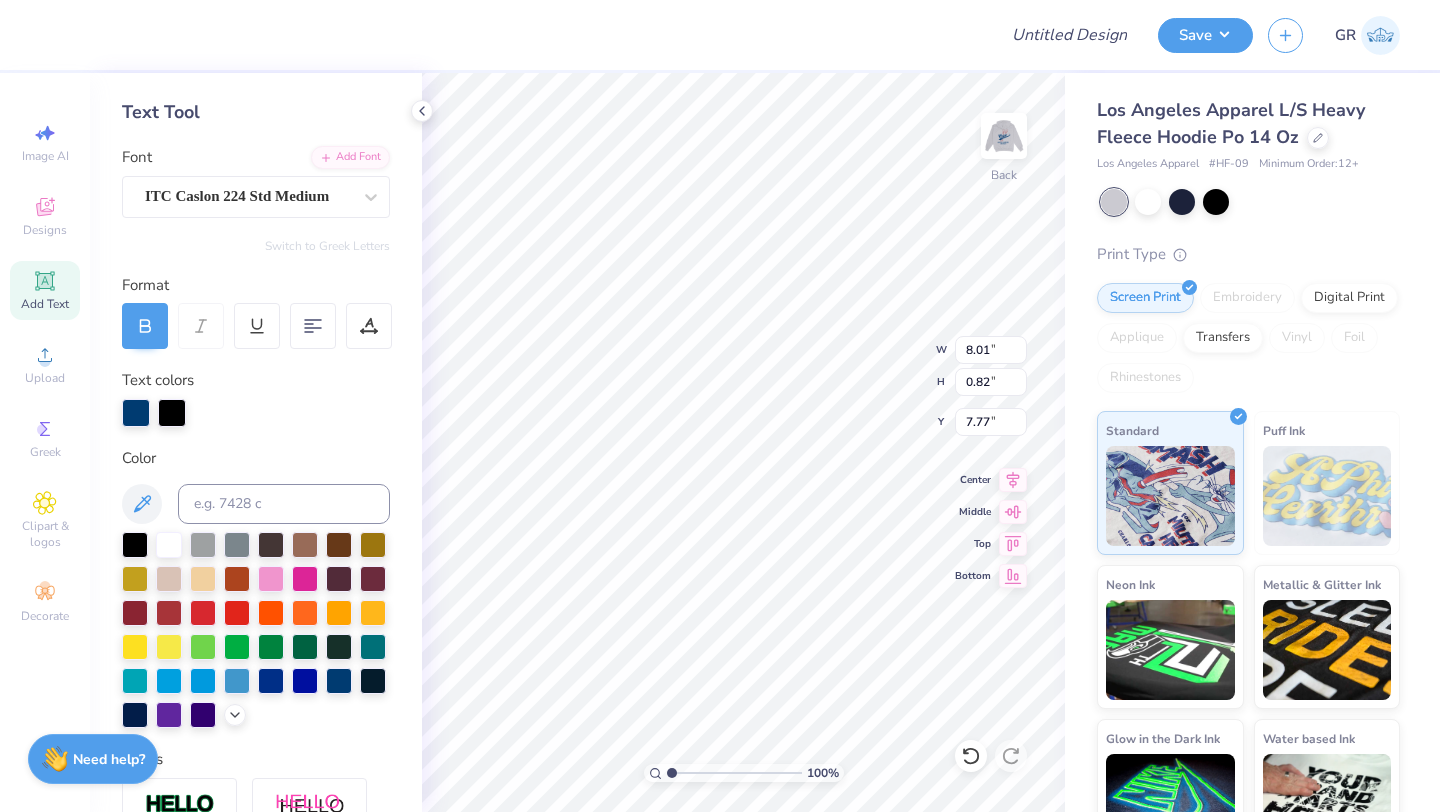 type on "7.93" 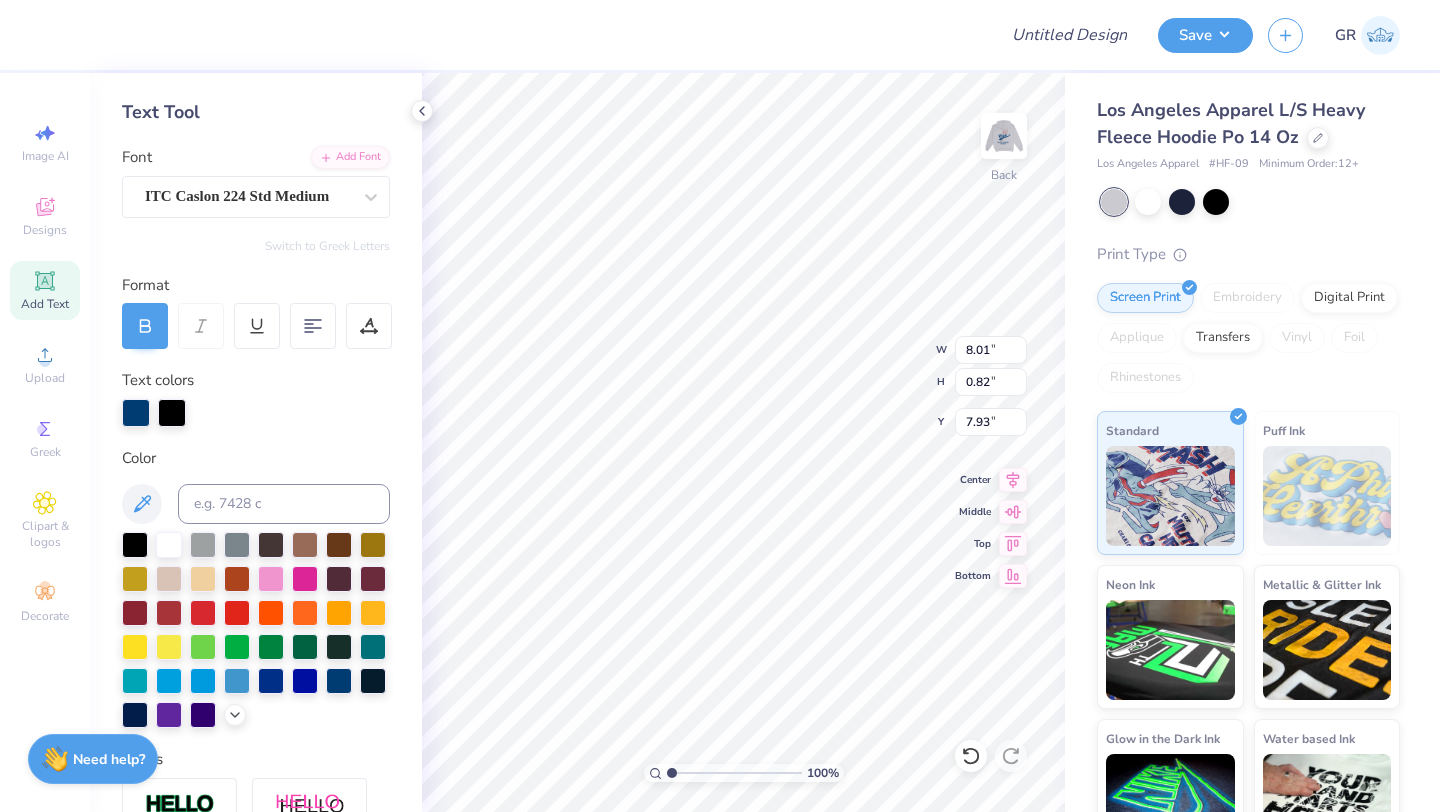 scroll, scrollTop: 0, scrollLeft: 7, axis: horizontal 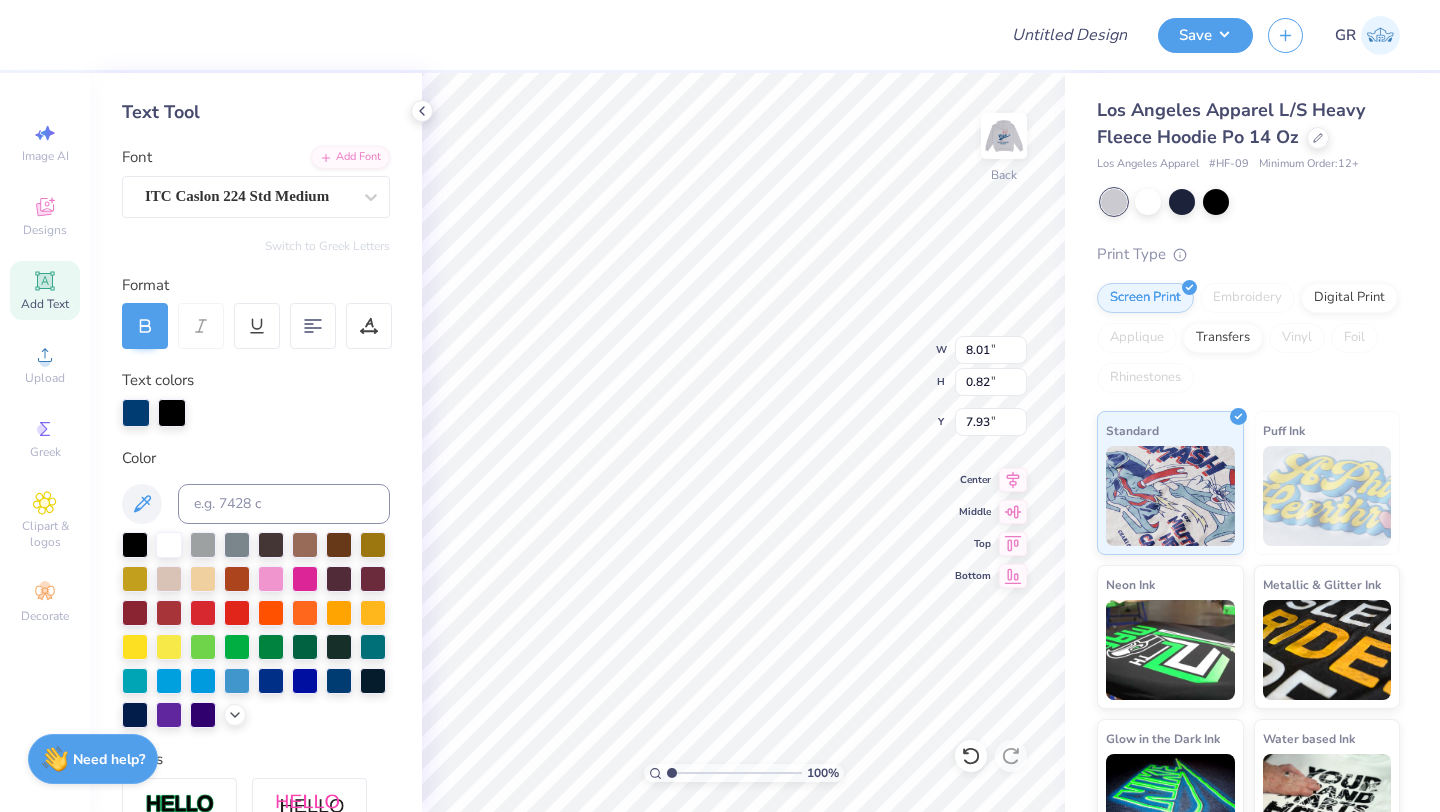 type on "L" 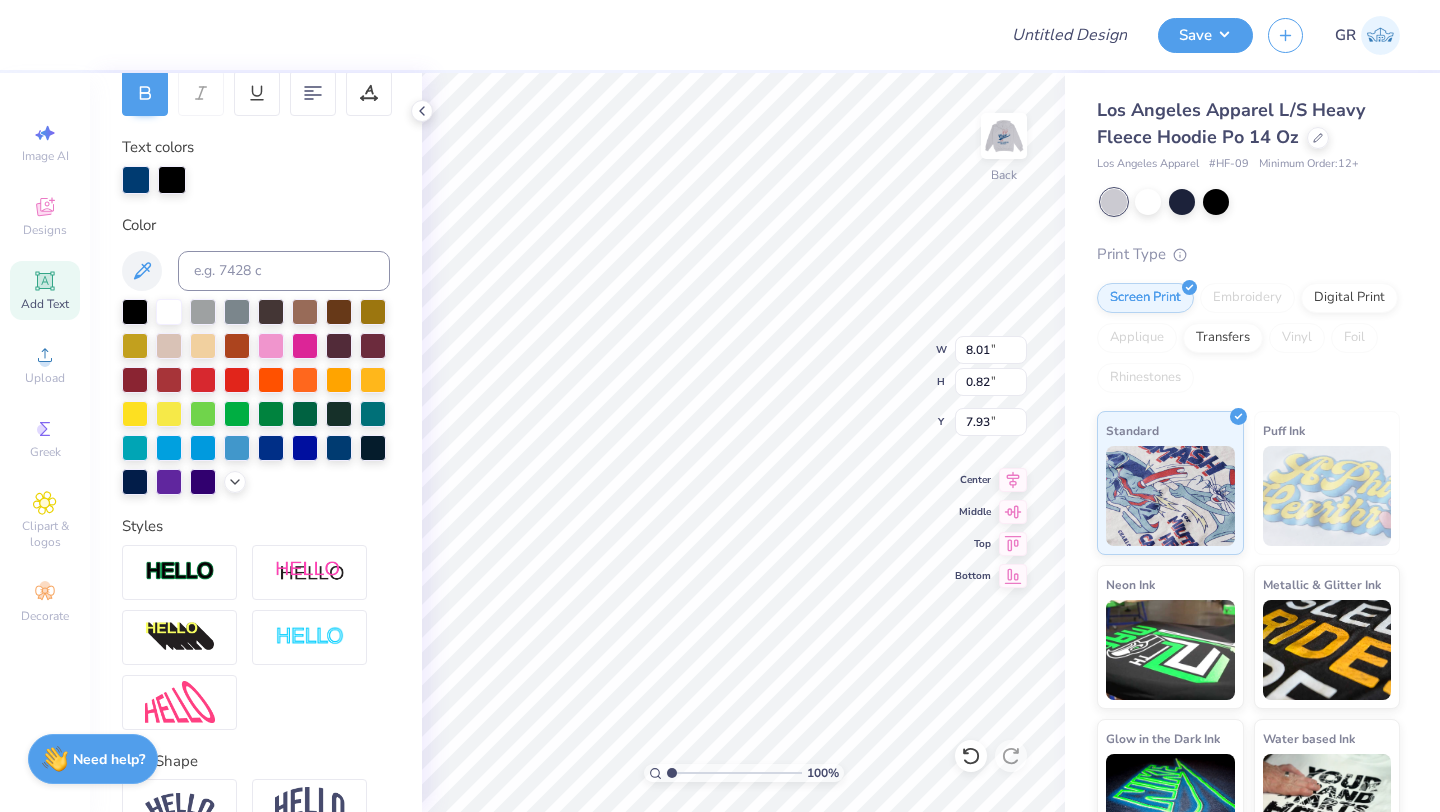 scroll, scrollTop: 428, scrollLeft: 0, axis: vertical 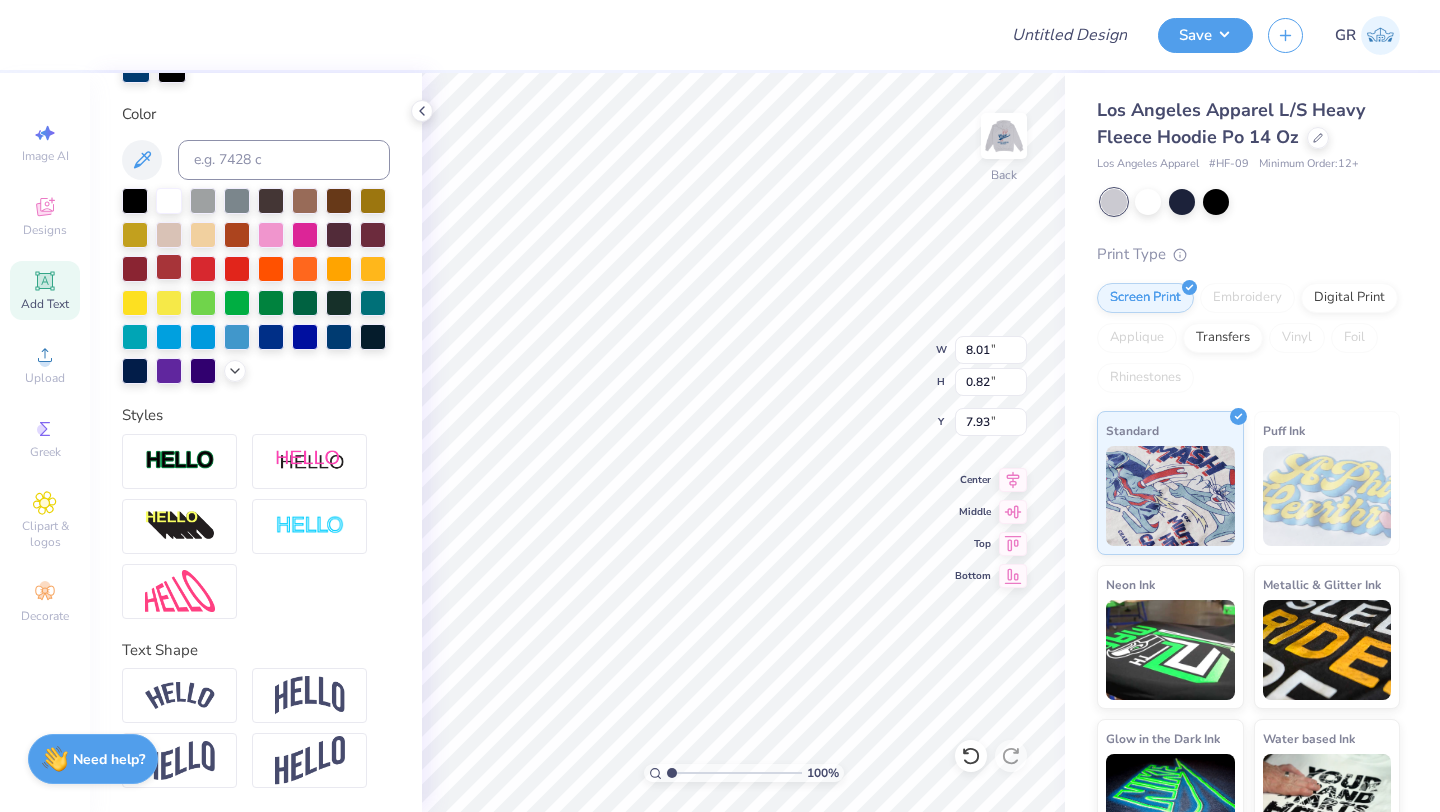type on "Lafayette College Crew" 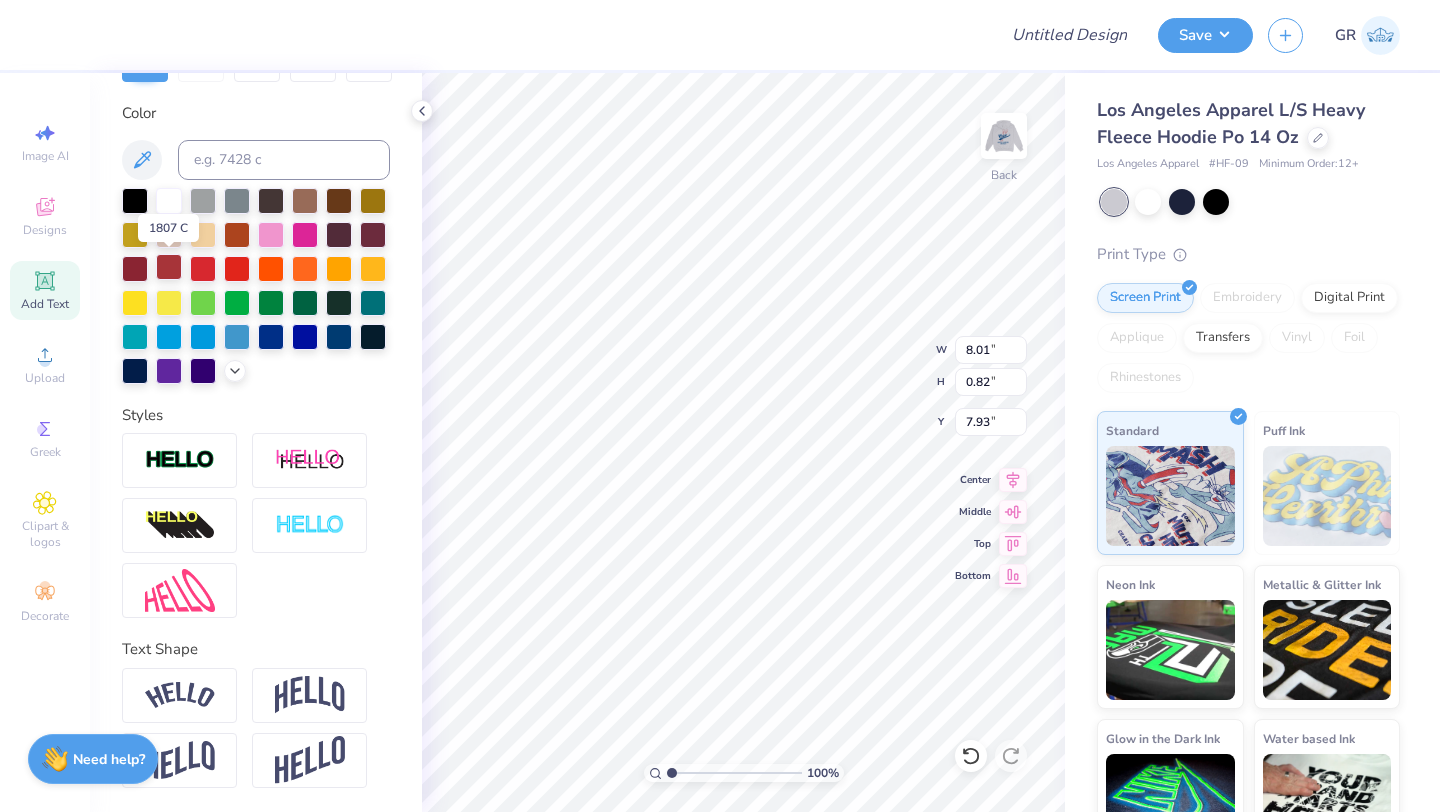scroll, scrollTop: 350, scrollLeft: 0, axis: vertical 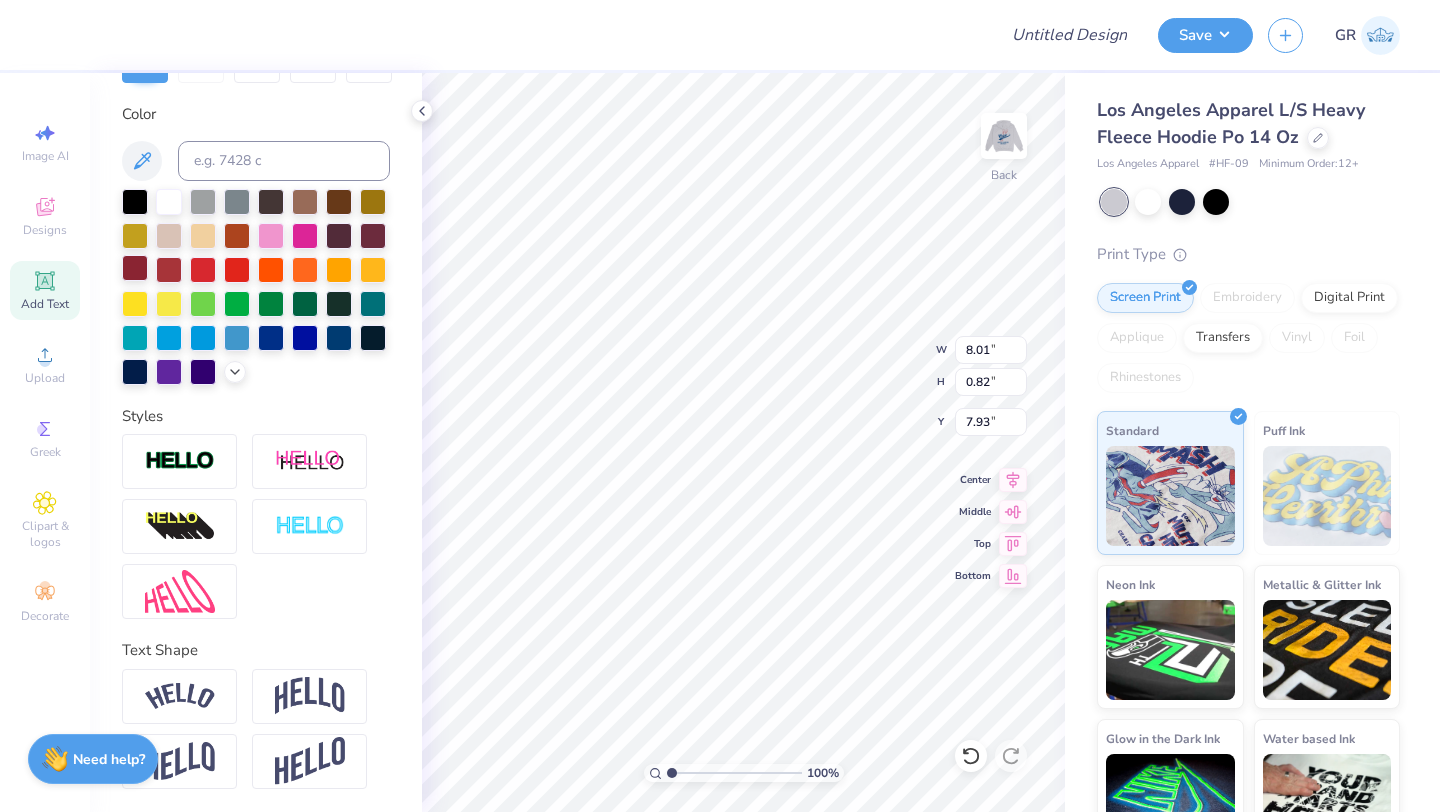 click at bounding box center [135, 268] 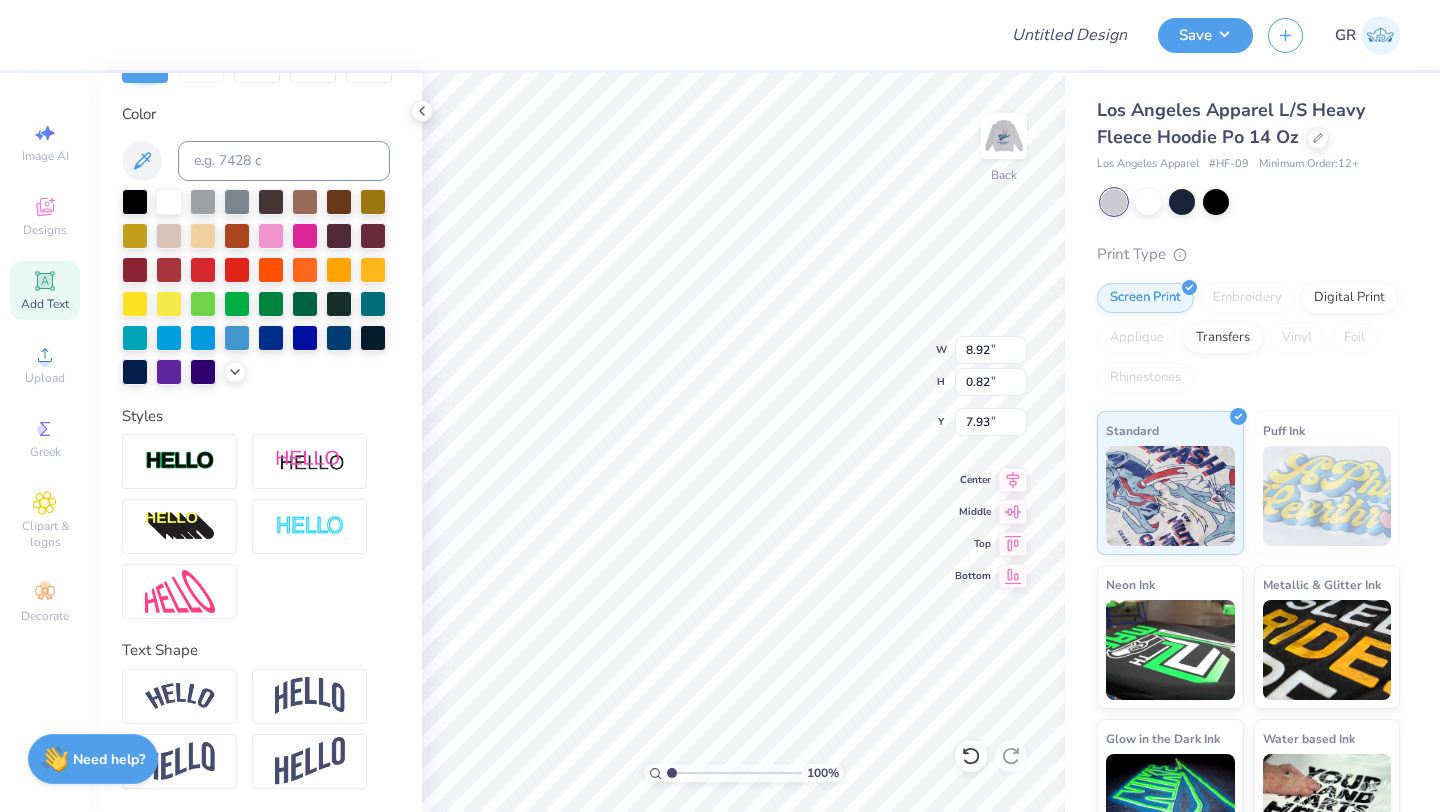type on "5.98" 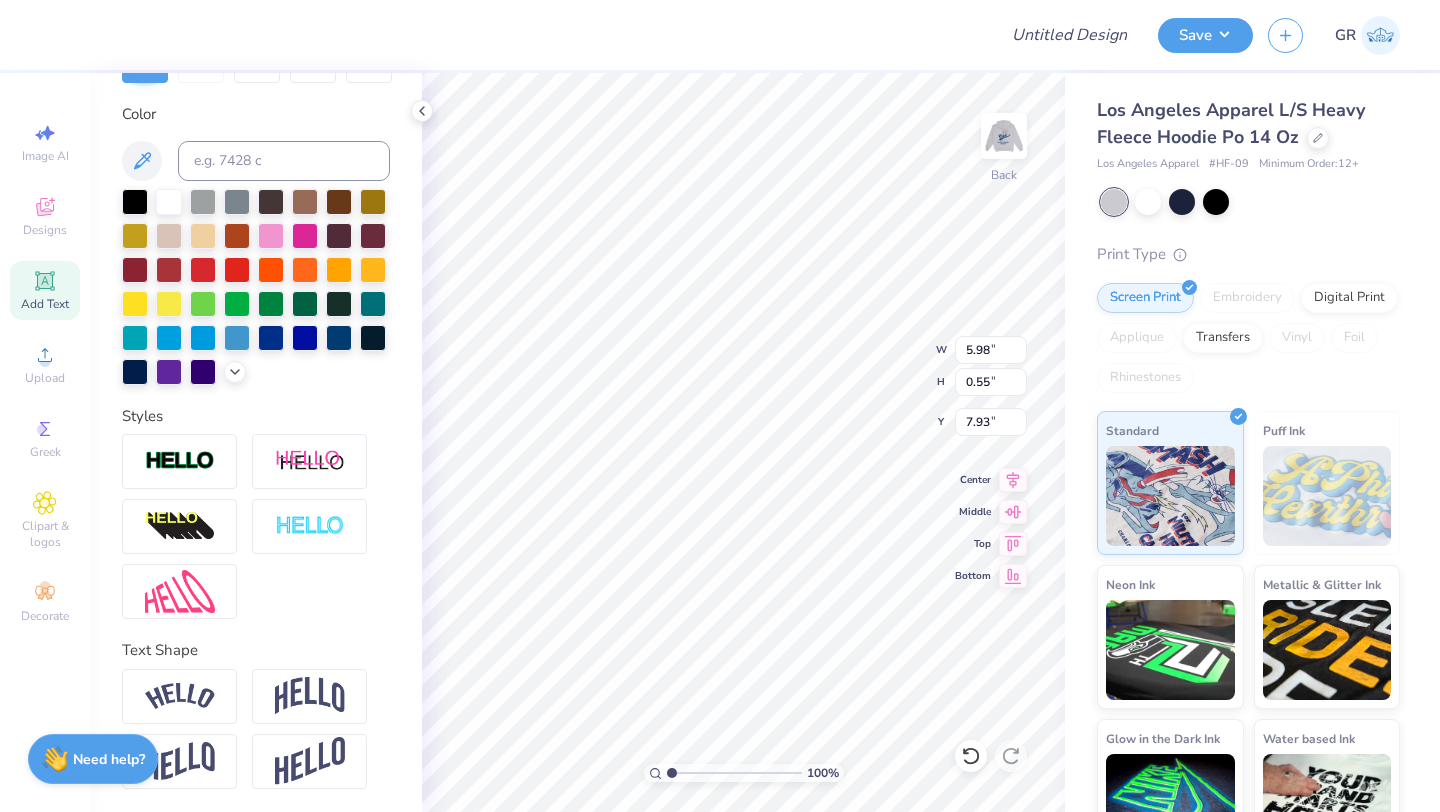 type on "3.00" 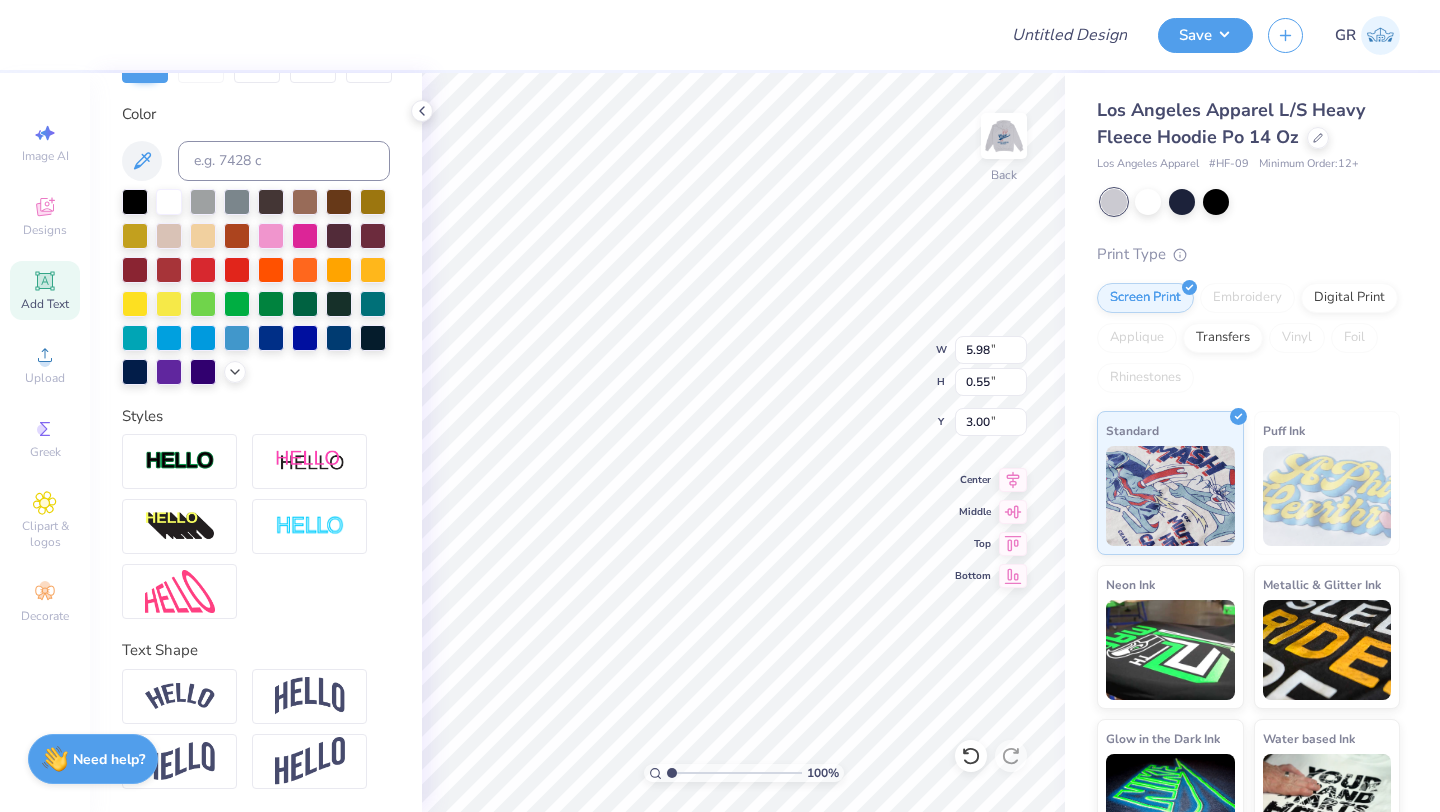 type on "9.75" 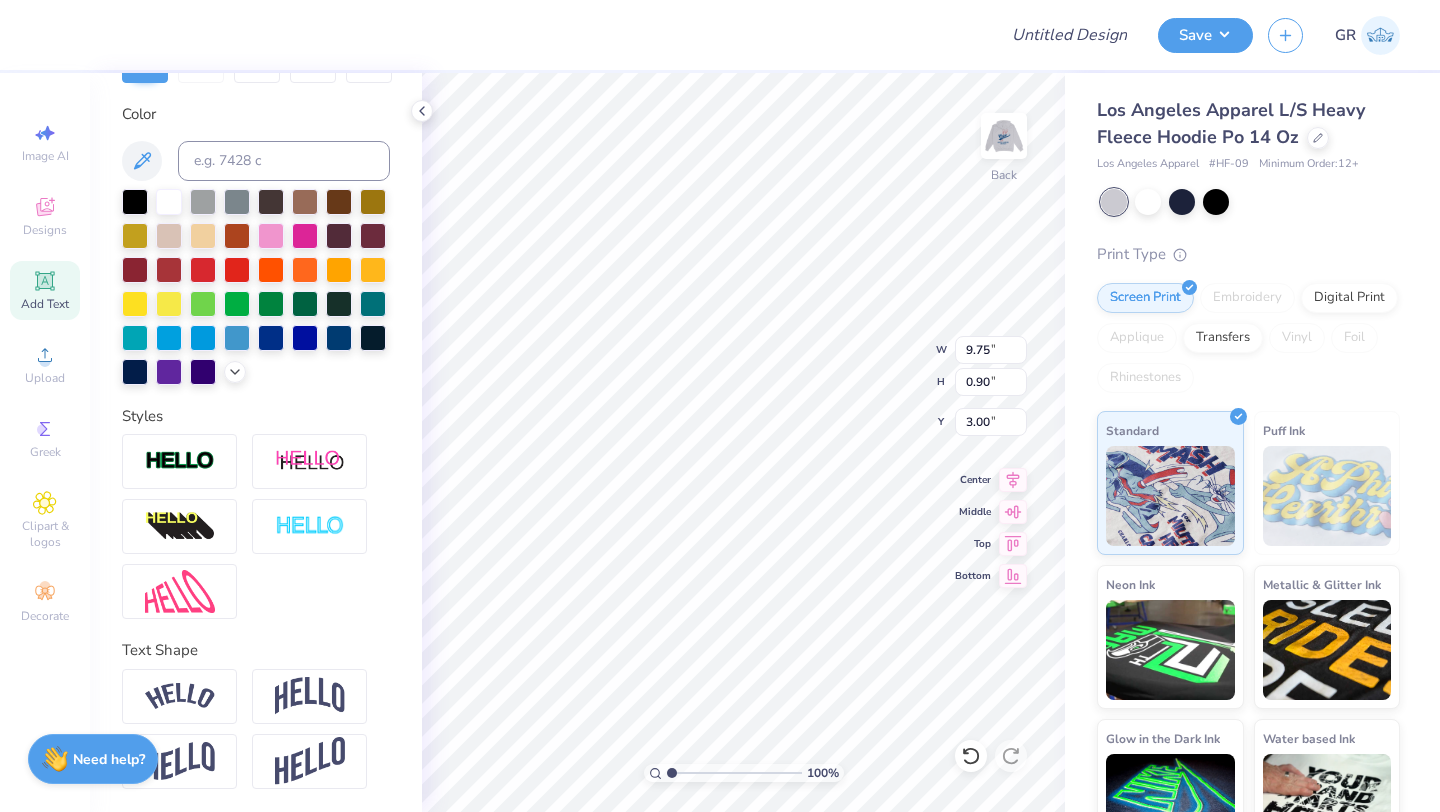 scroll, scrollTop: 1, scrollLeft: 2, axis: both 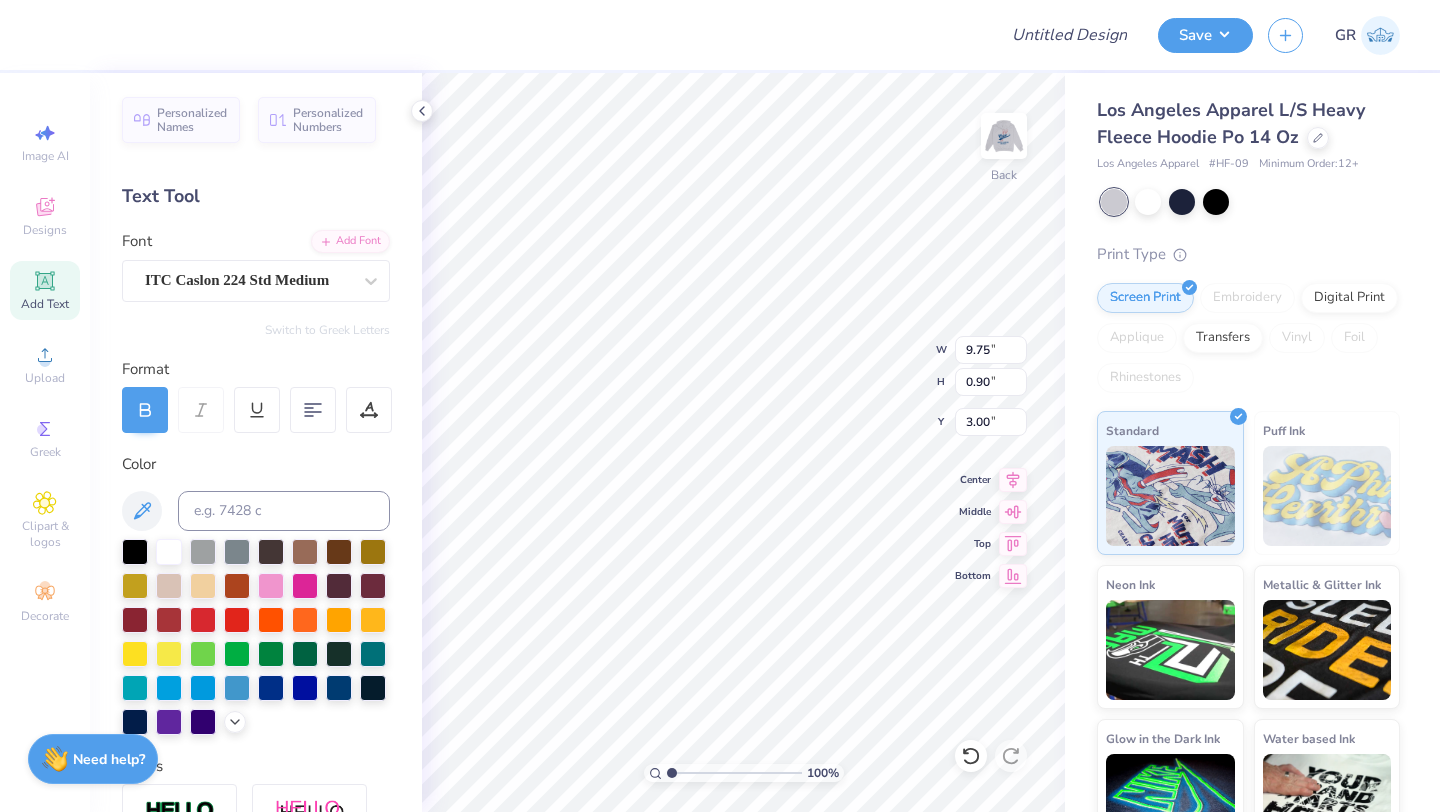 type on "Lafayette College
Crew" 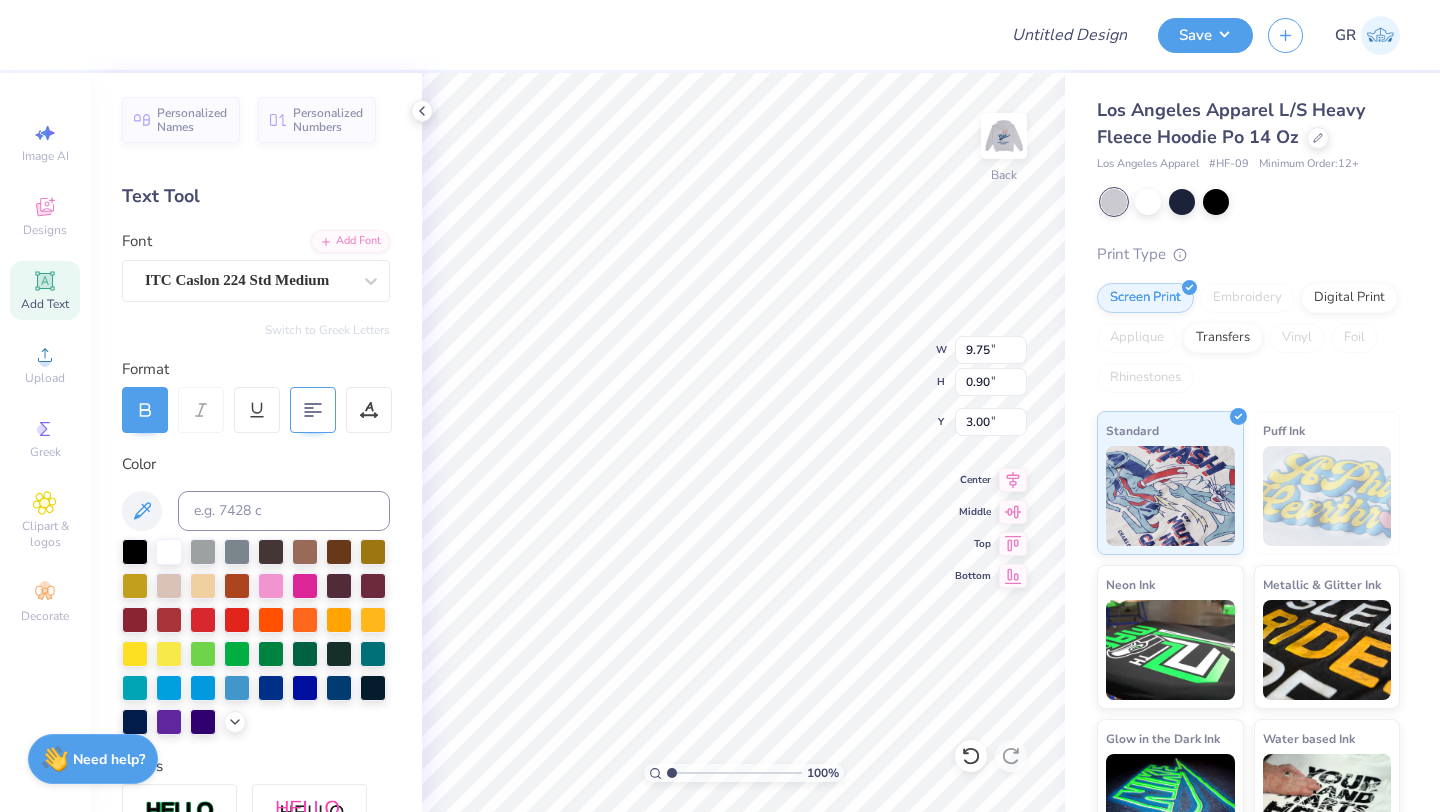 click 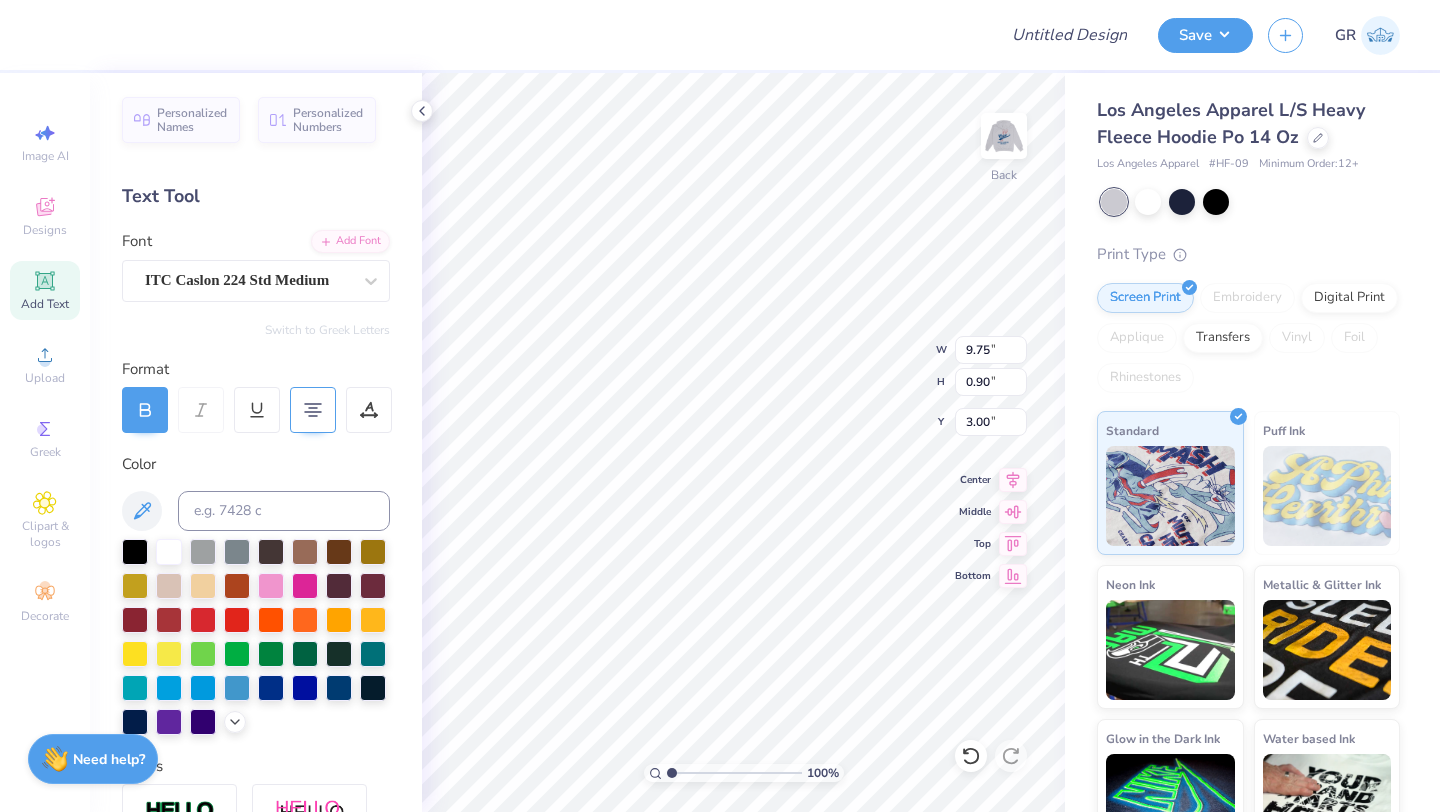 scroll, scrollTop: 1, scrollLeft: 5, axis: both 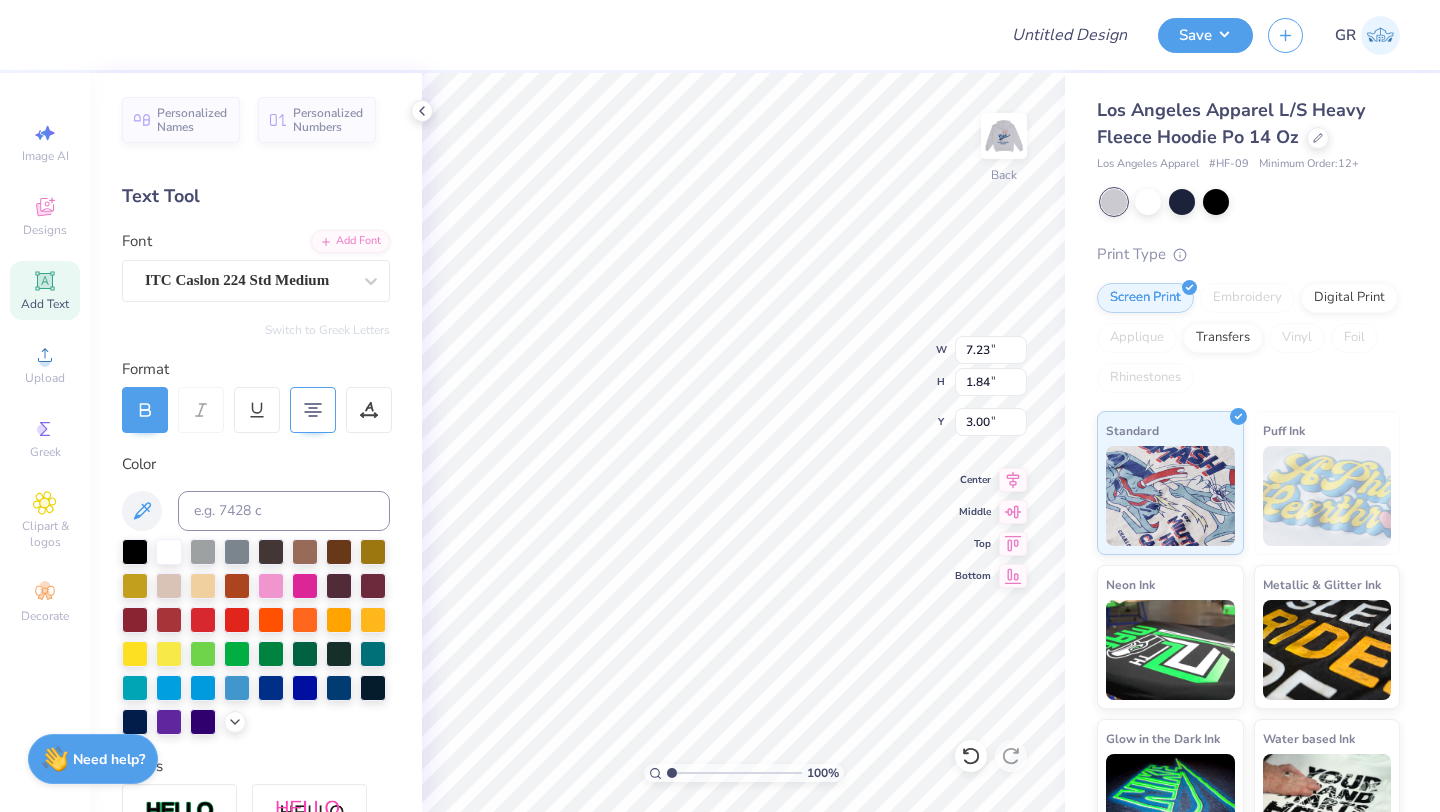type on "3.00" 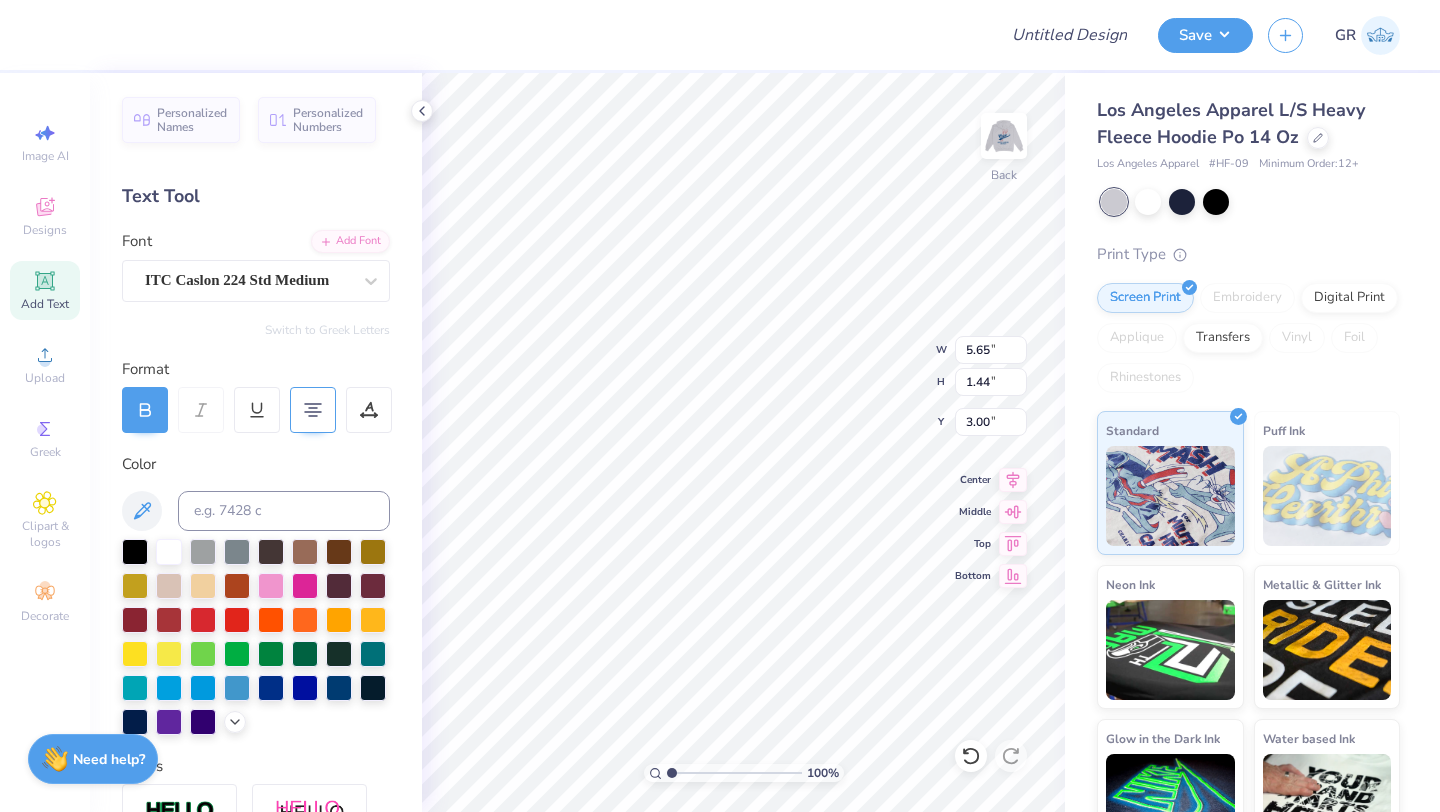 type on "5.65" 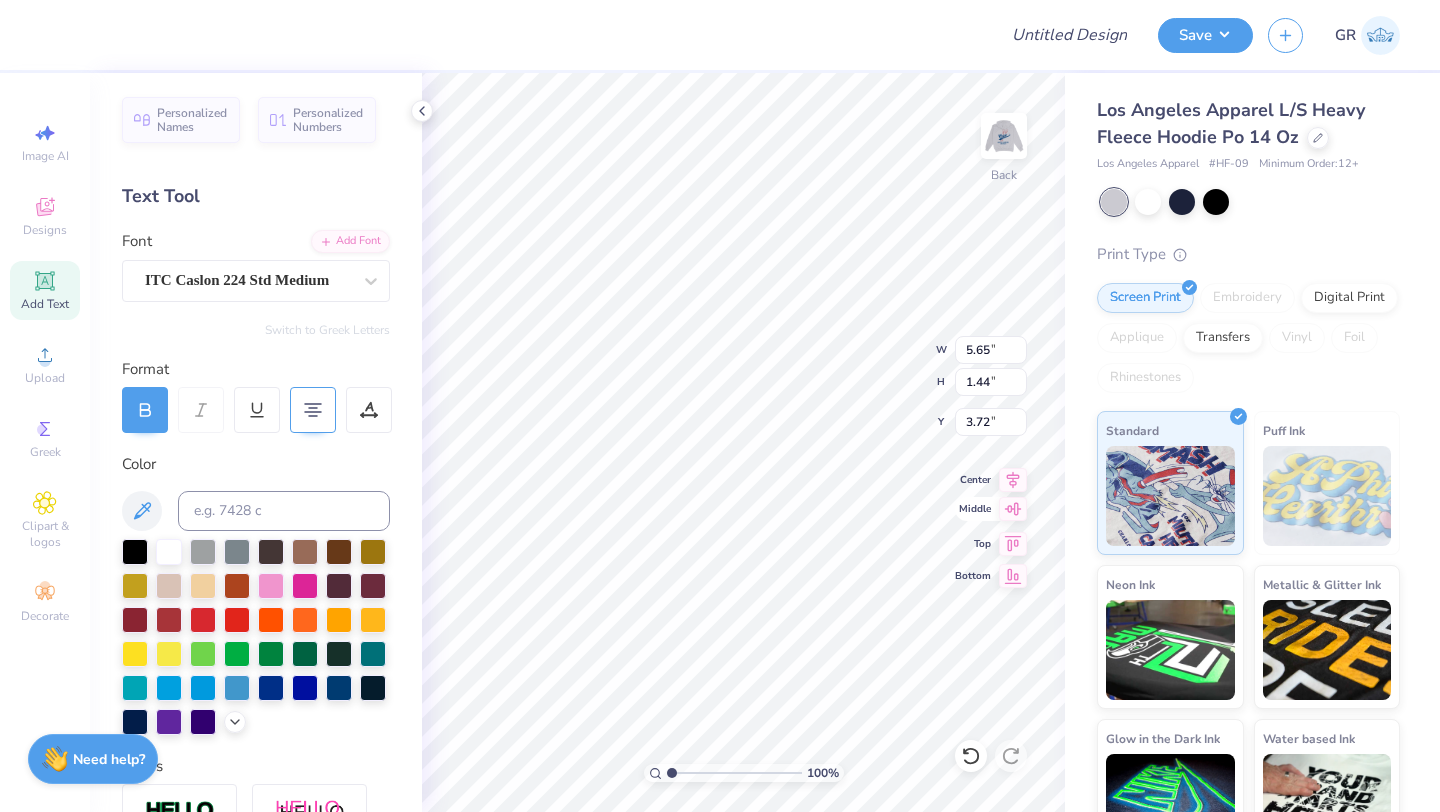 click 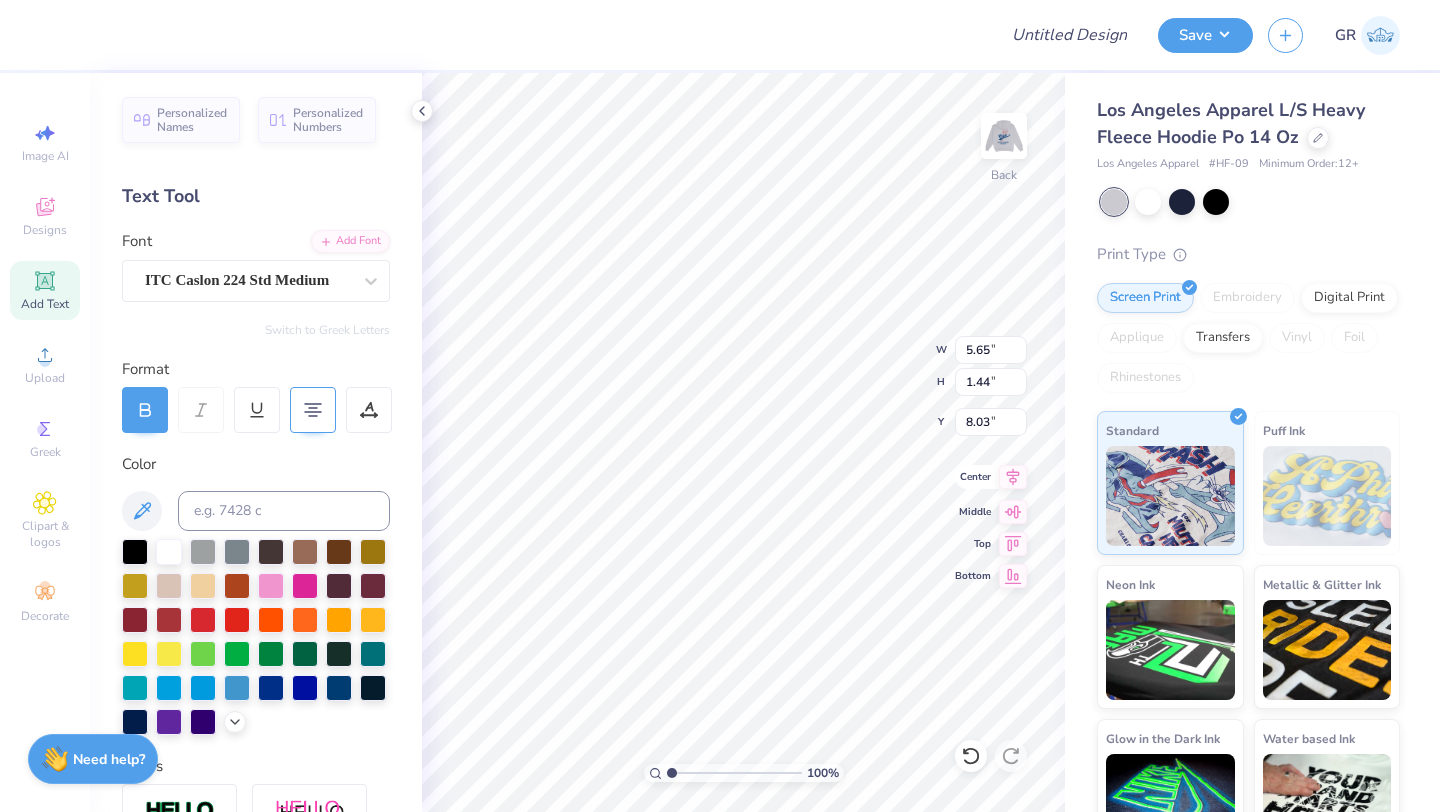 click 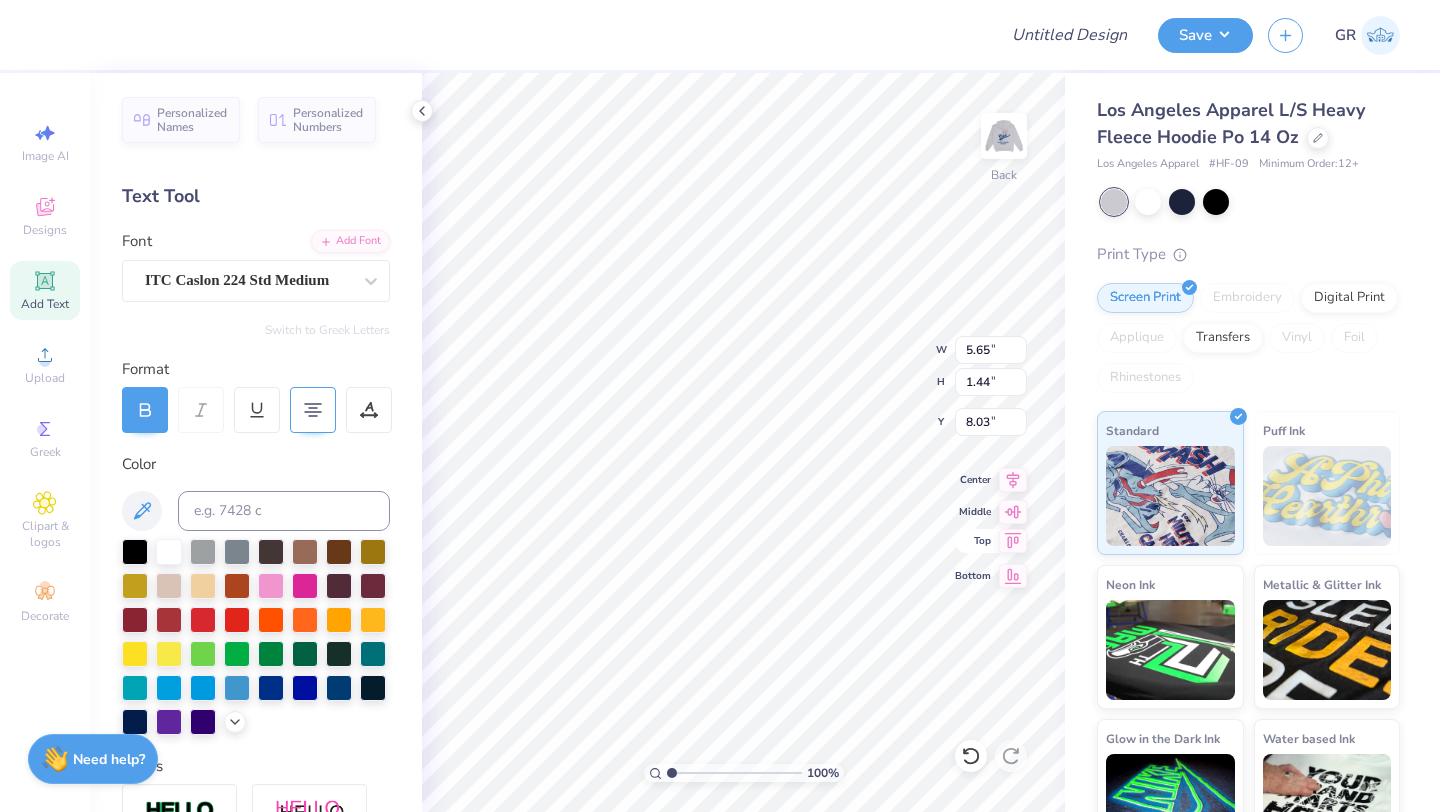 click 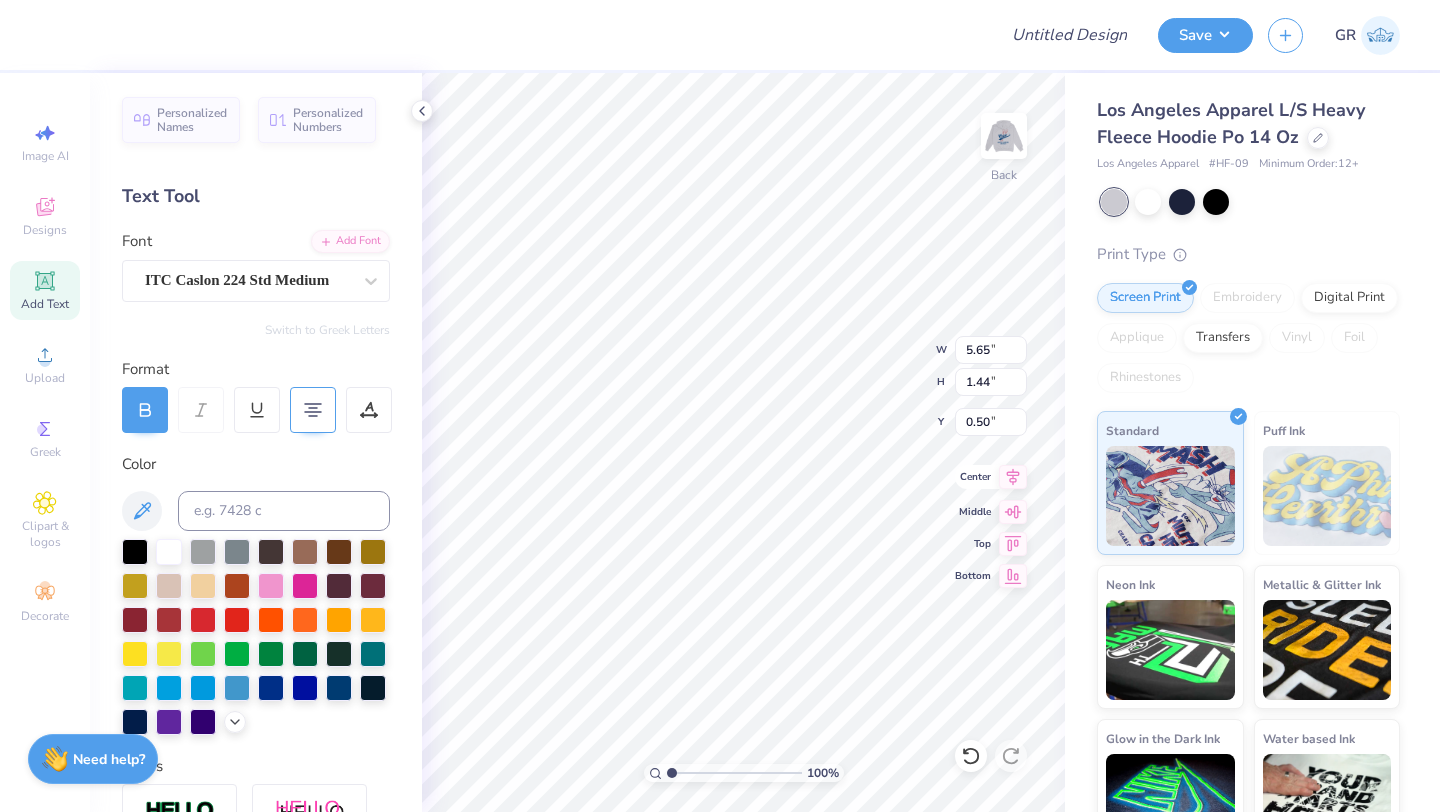 type on "3.00" 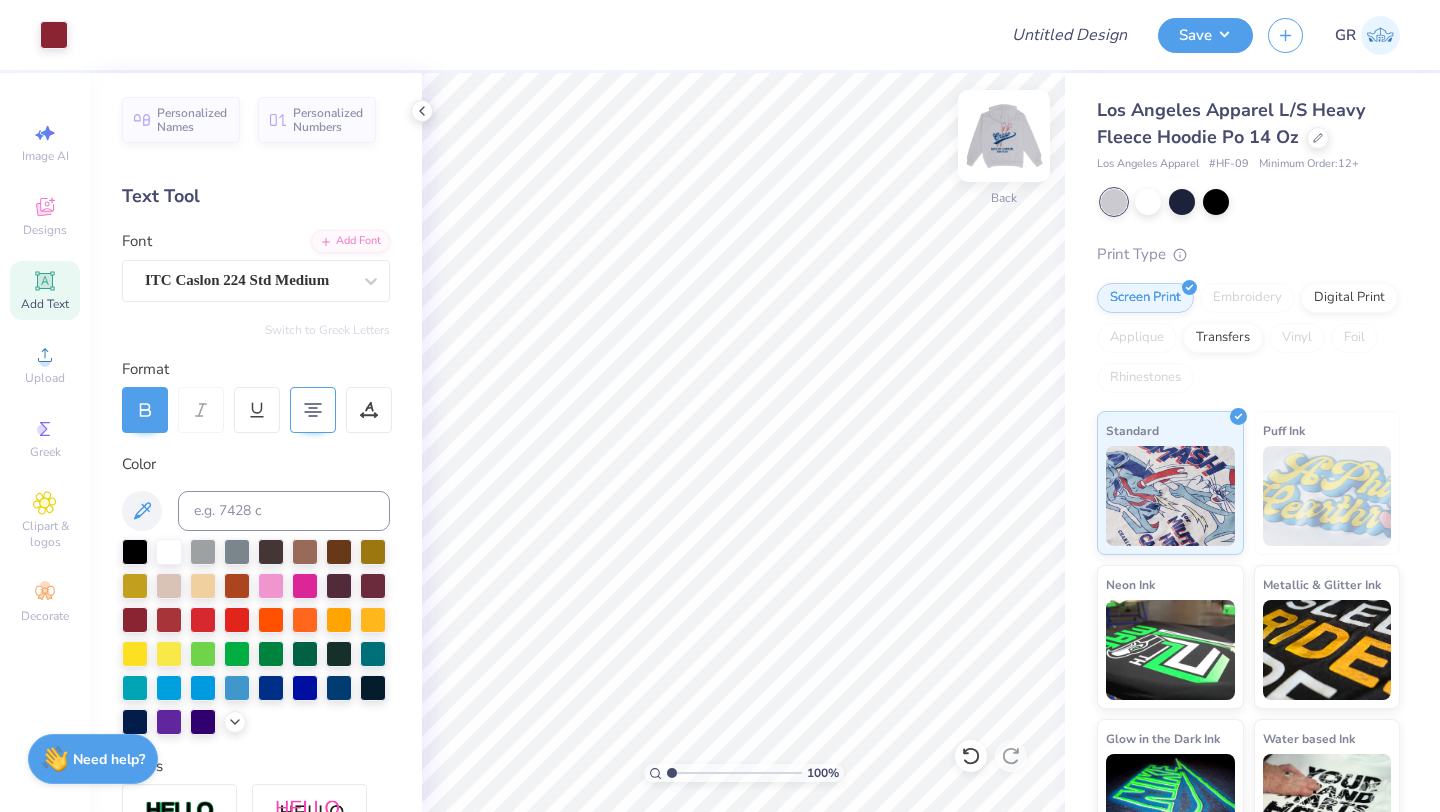 click at bounding box center (1004, 136) 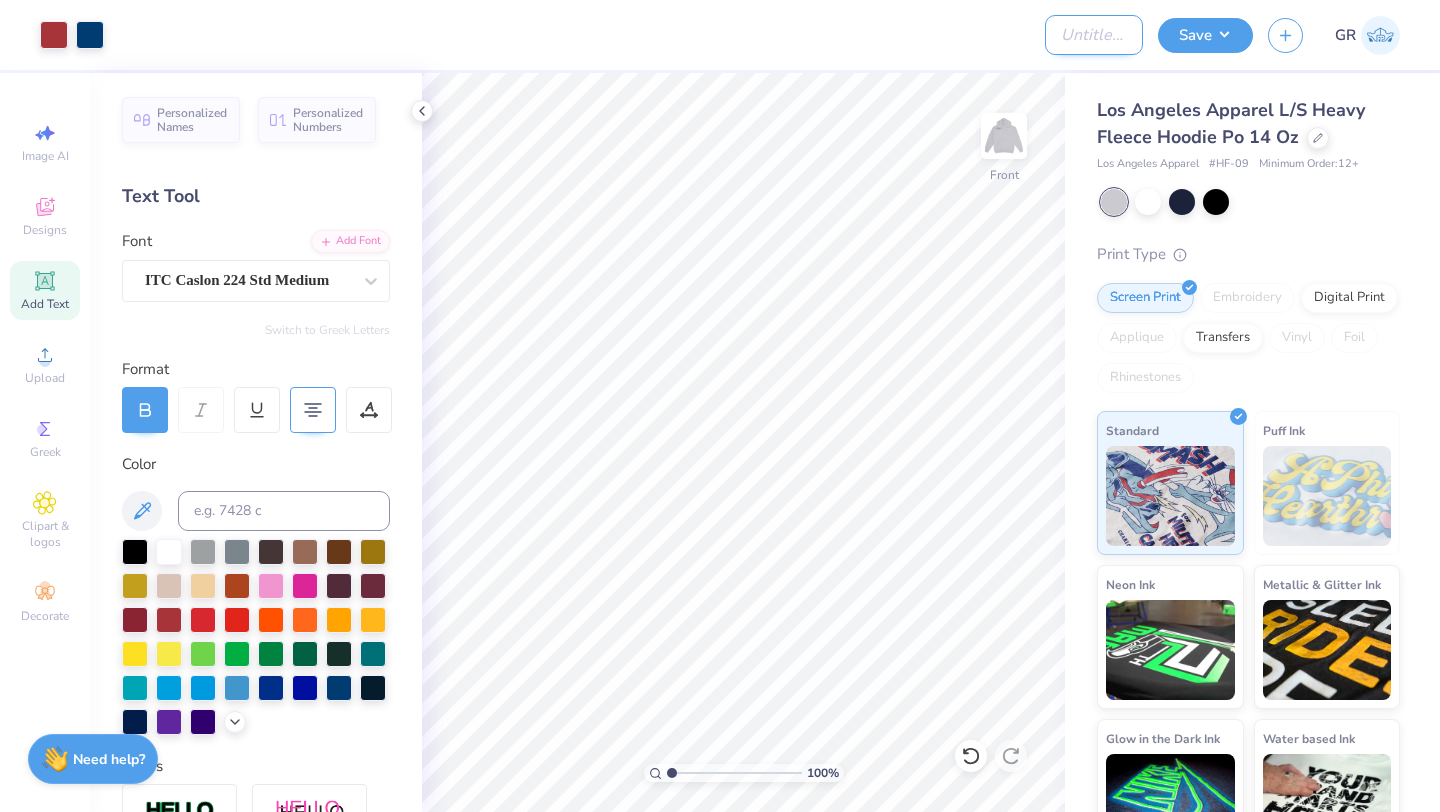 click on "Design Title" at bounding box center [1094, 35] 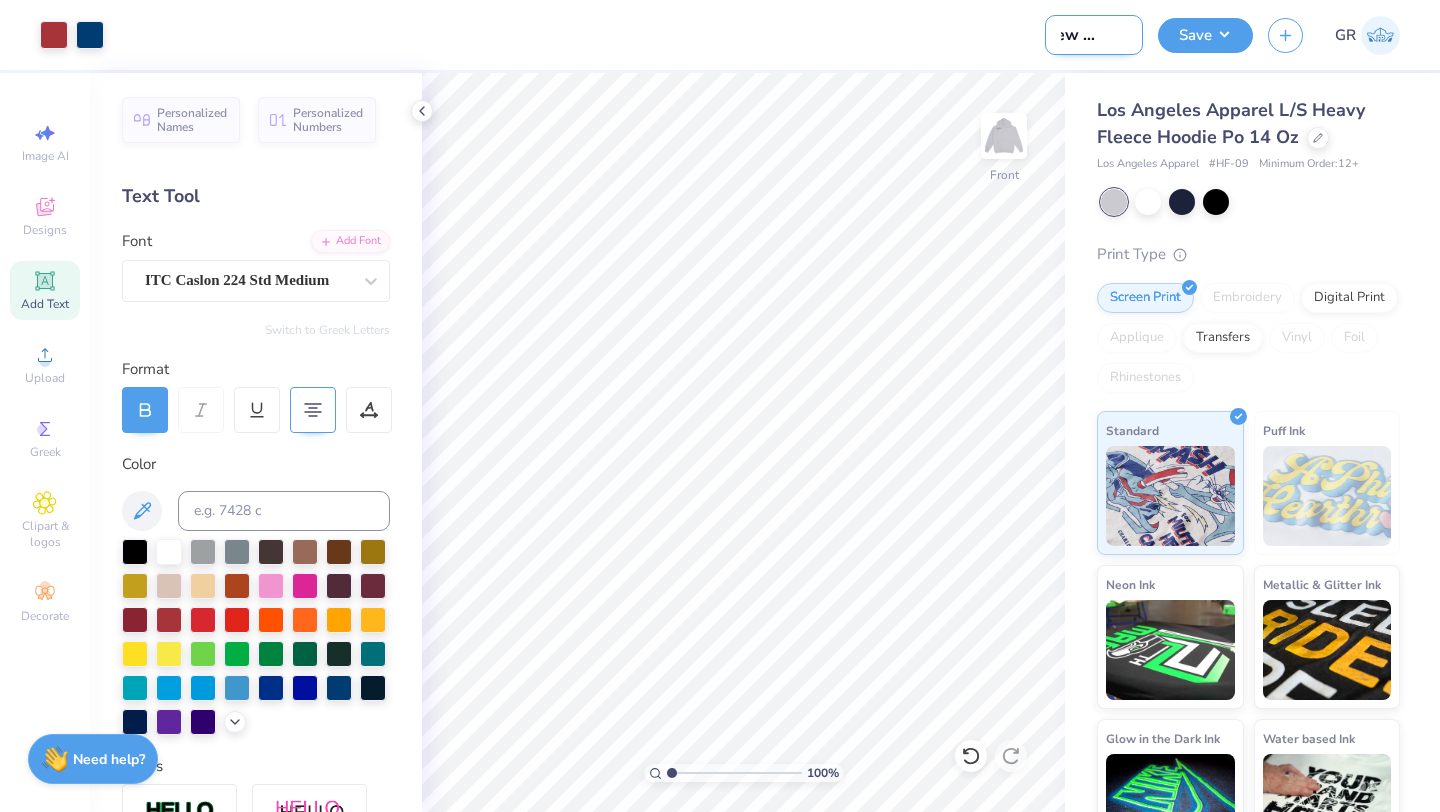scroll, scrollTop: 0, scrollLeft: 30, axis: horizontal 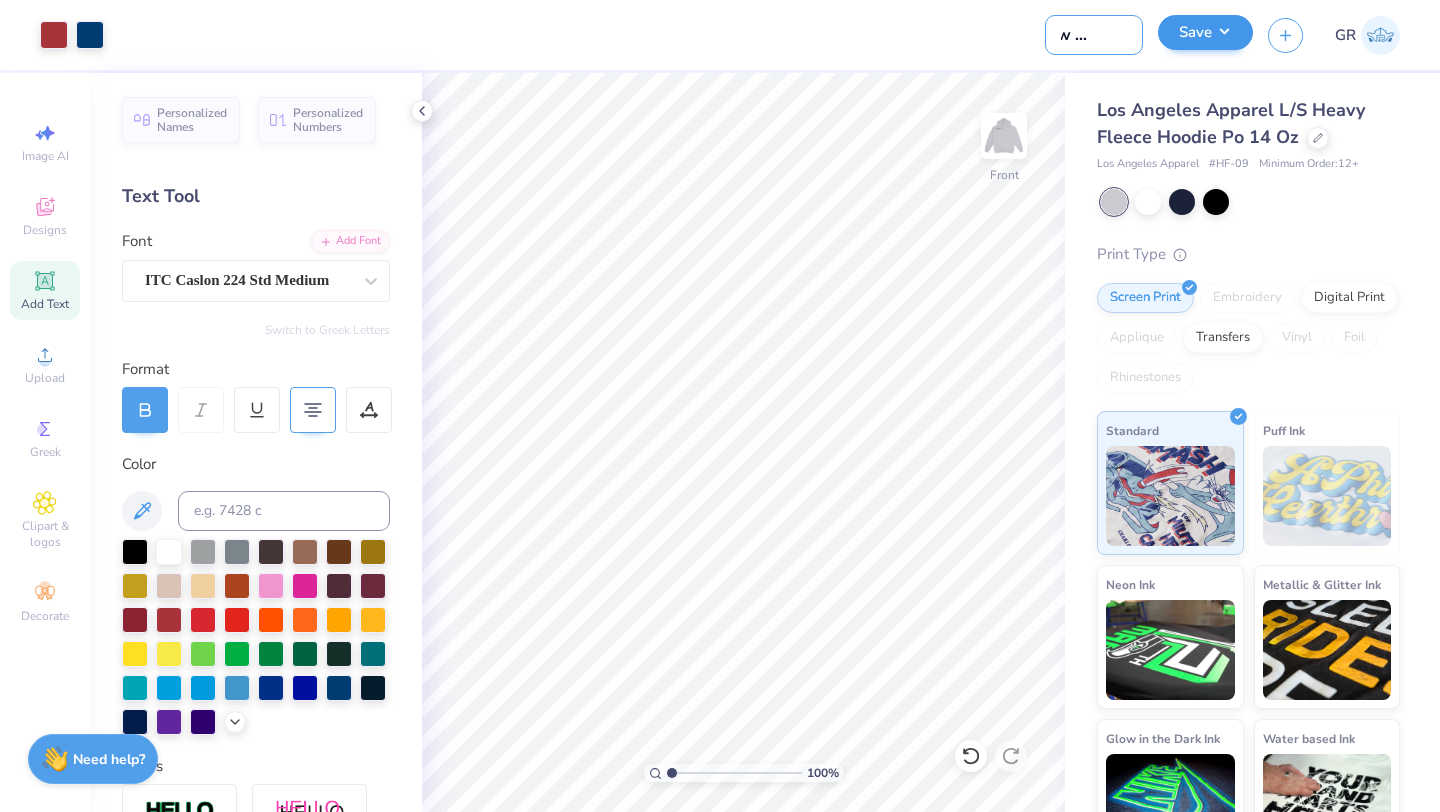 type on "Crew Hoodie" 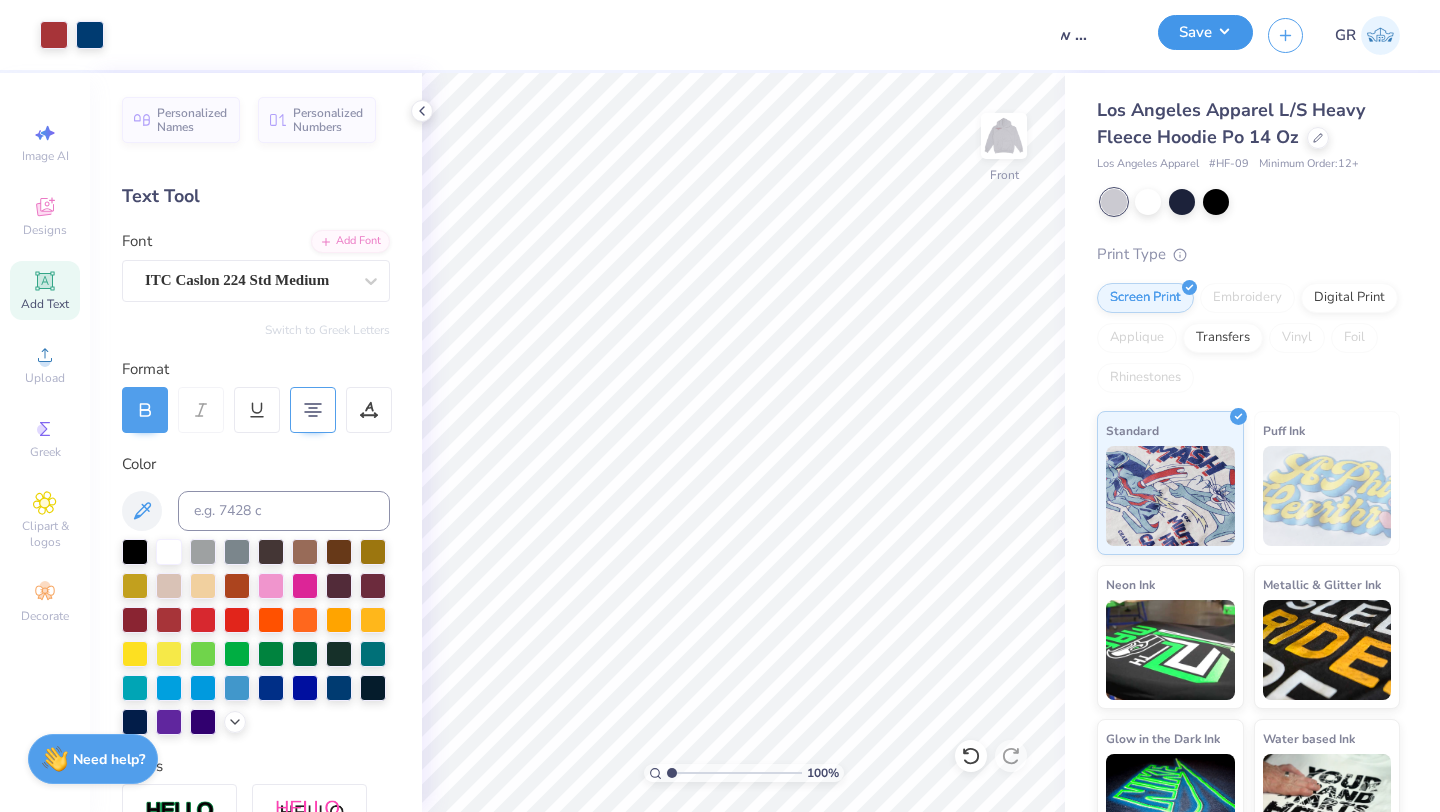 click on "Save" at bounding box center [1205, 32] 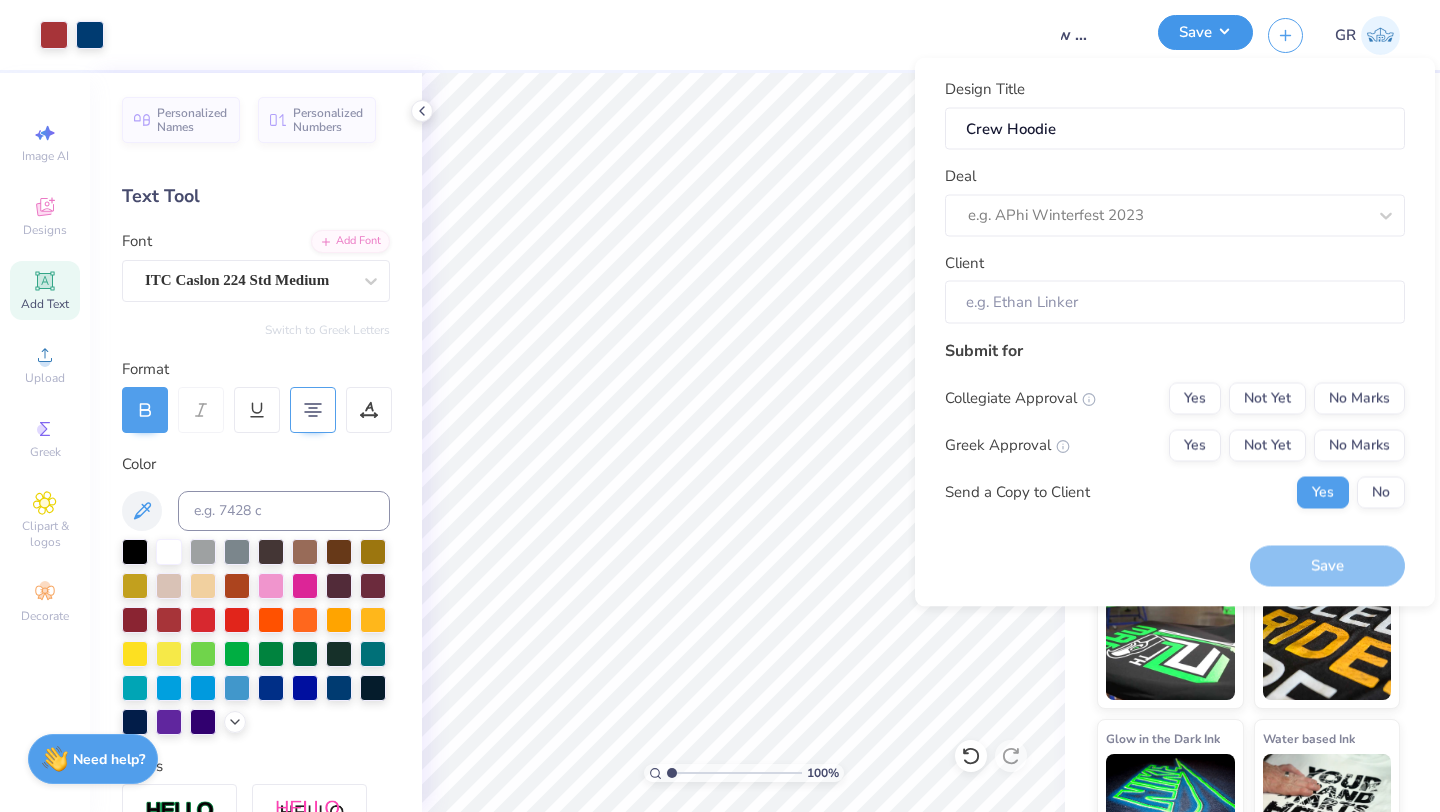scroll, scrollTop: 0, scrollLeft: 0, axis: both 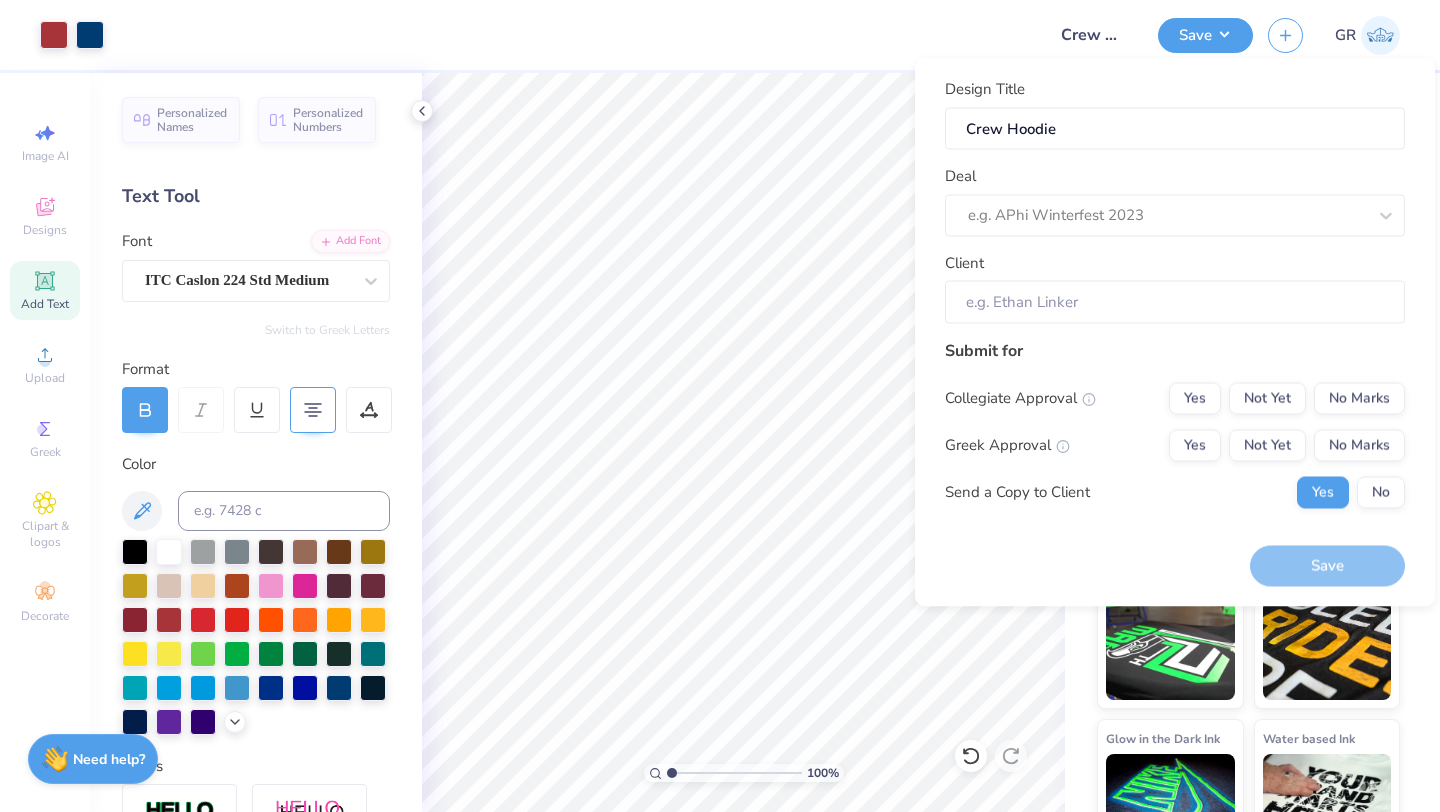 click on "Design Title Crew Hoodie Deal e.g. APhi Winterfest 2023 Client" at bounding box center [1175, 201] 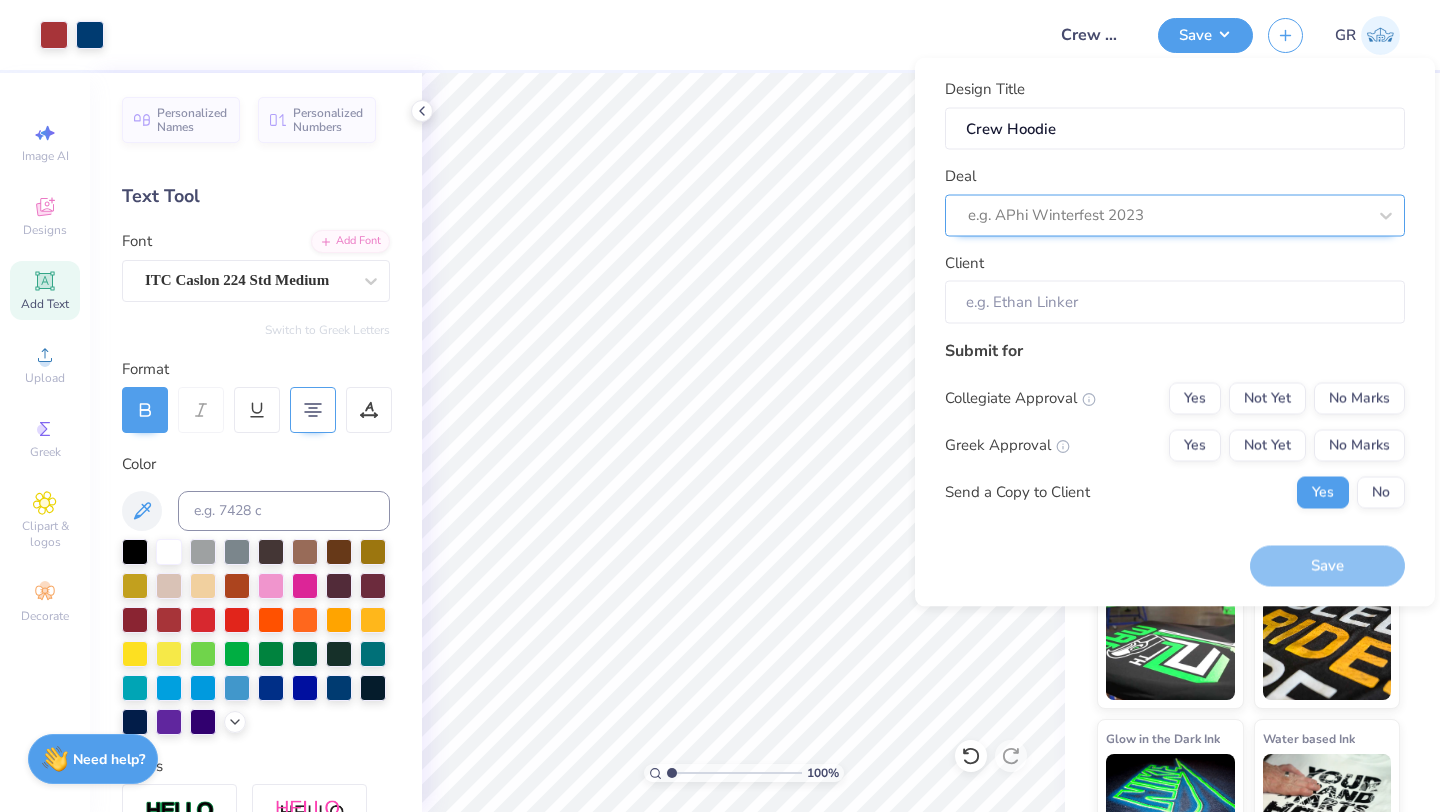 click at bounding box center [1167, 215] 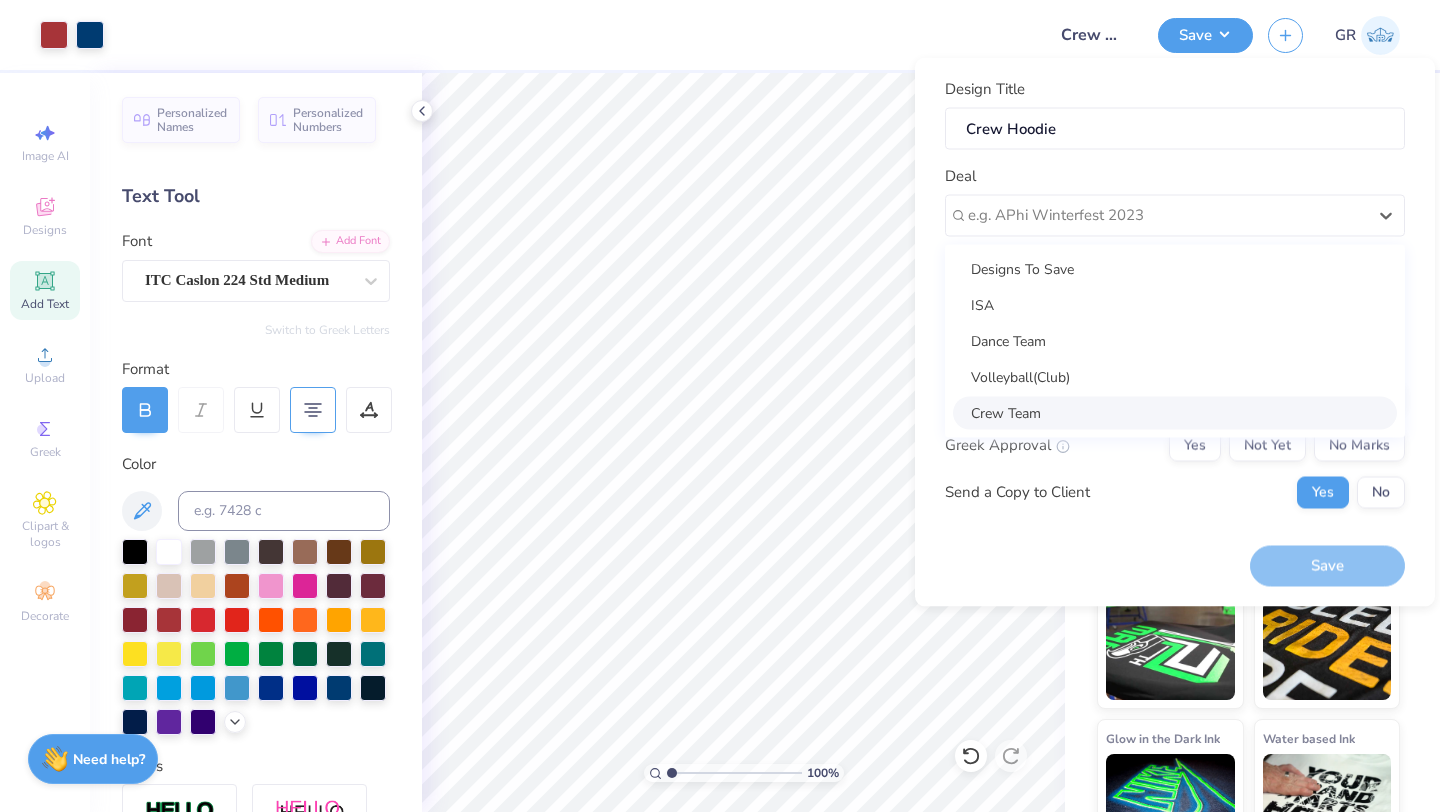 click on "Crew Team" at bounding box center (1175, 412) 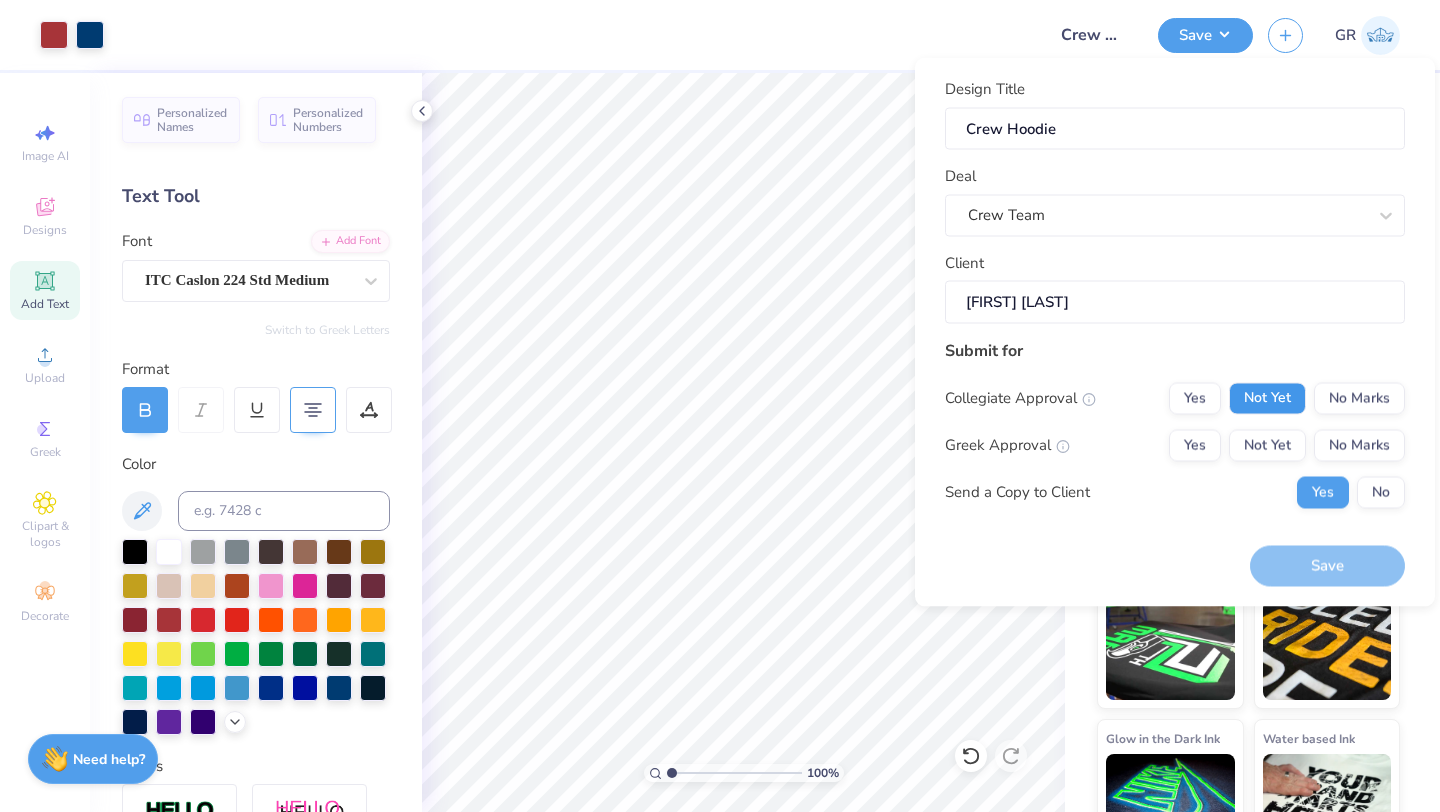 click on "Not Yet" at bounding box center (1267, 398) 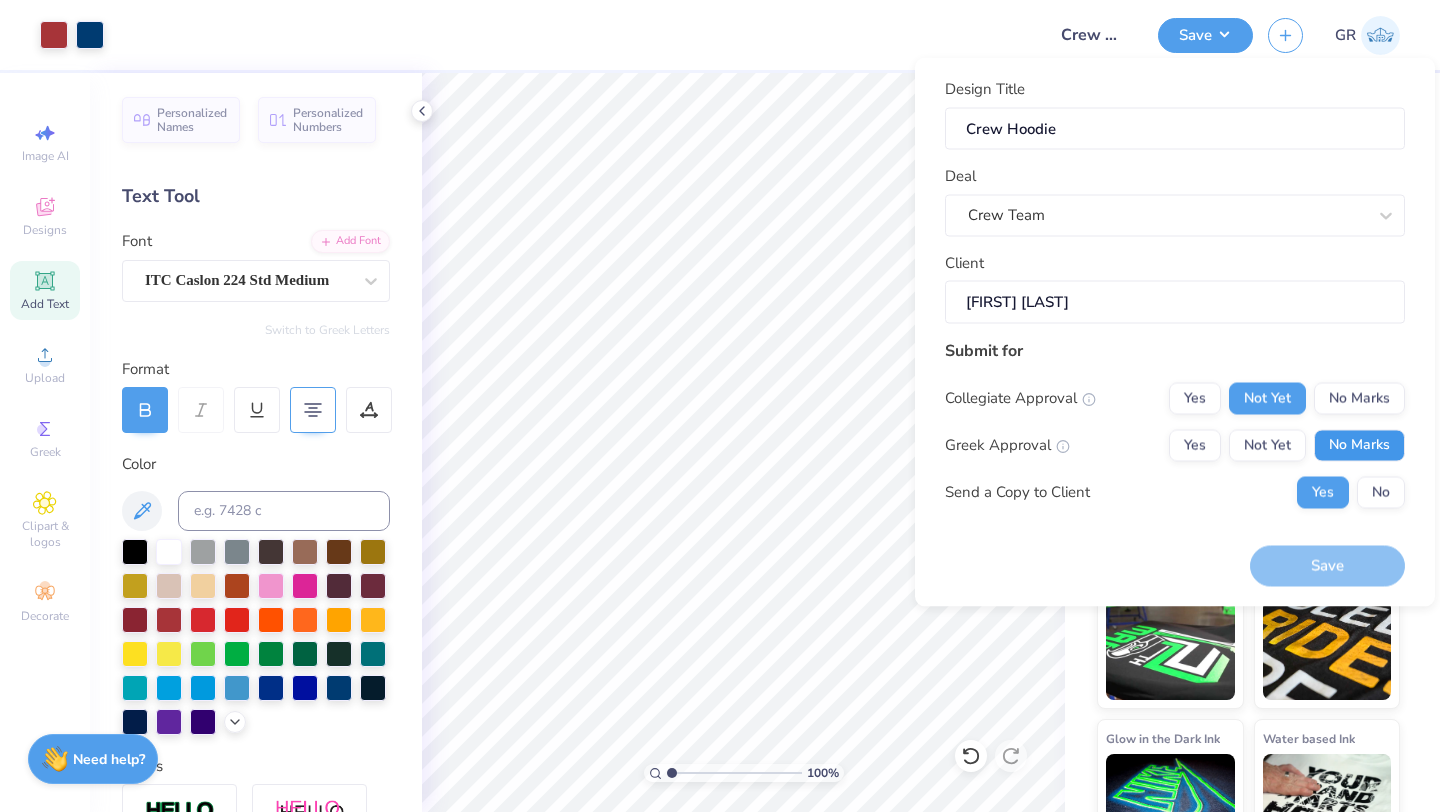 click on "No Marks" at bounding box center [1359, 445] 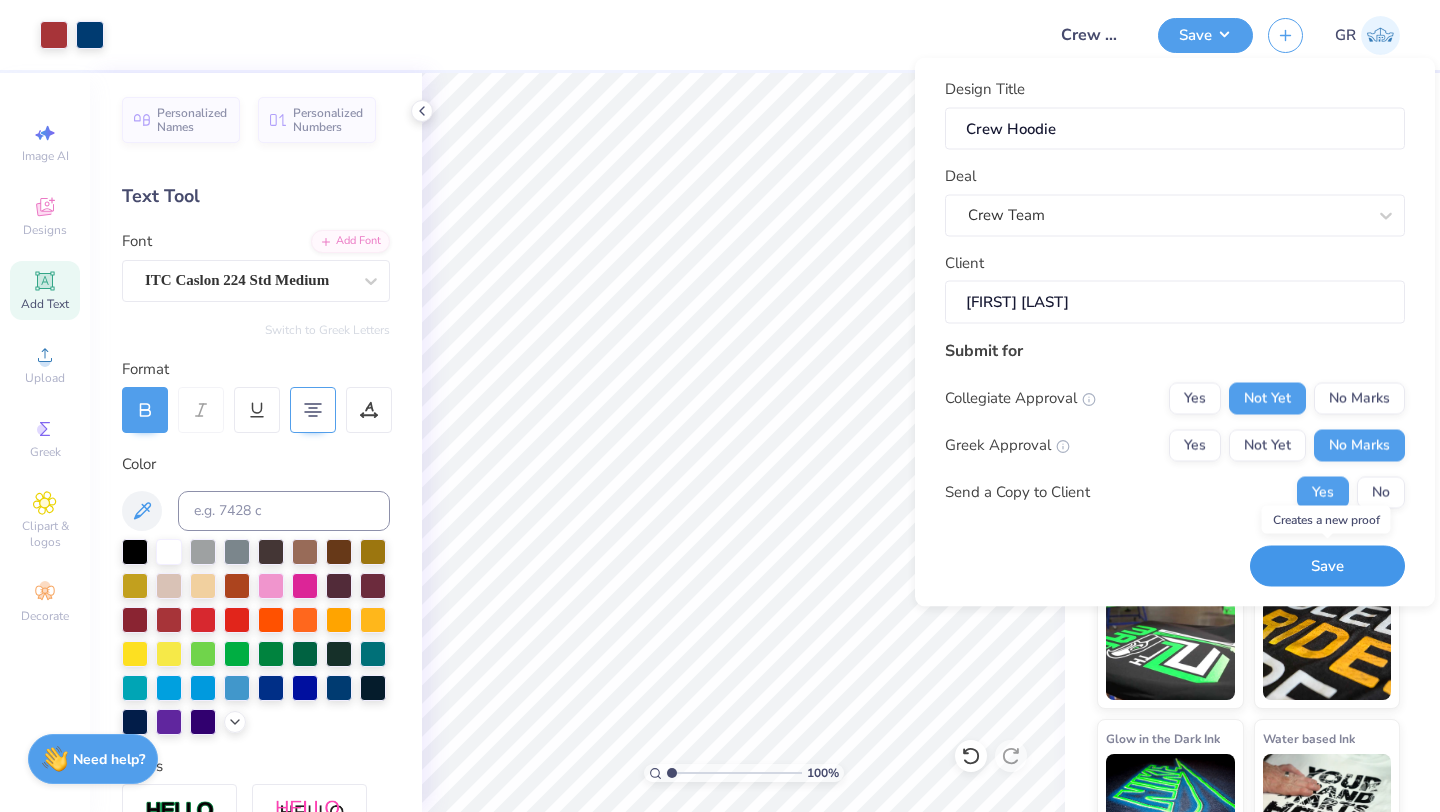 click on "Save" at bounding box center [1327, 566] 